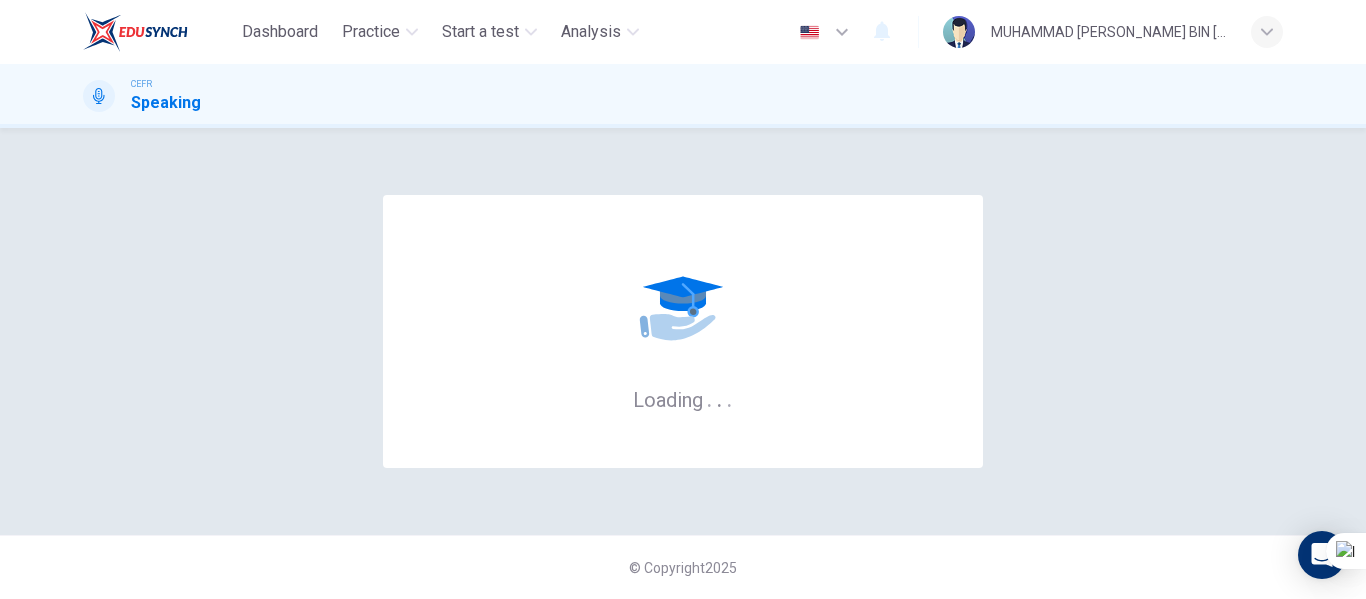 scroll, scrollTop: 0, scrollLeft: 0, axis: both 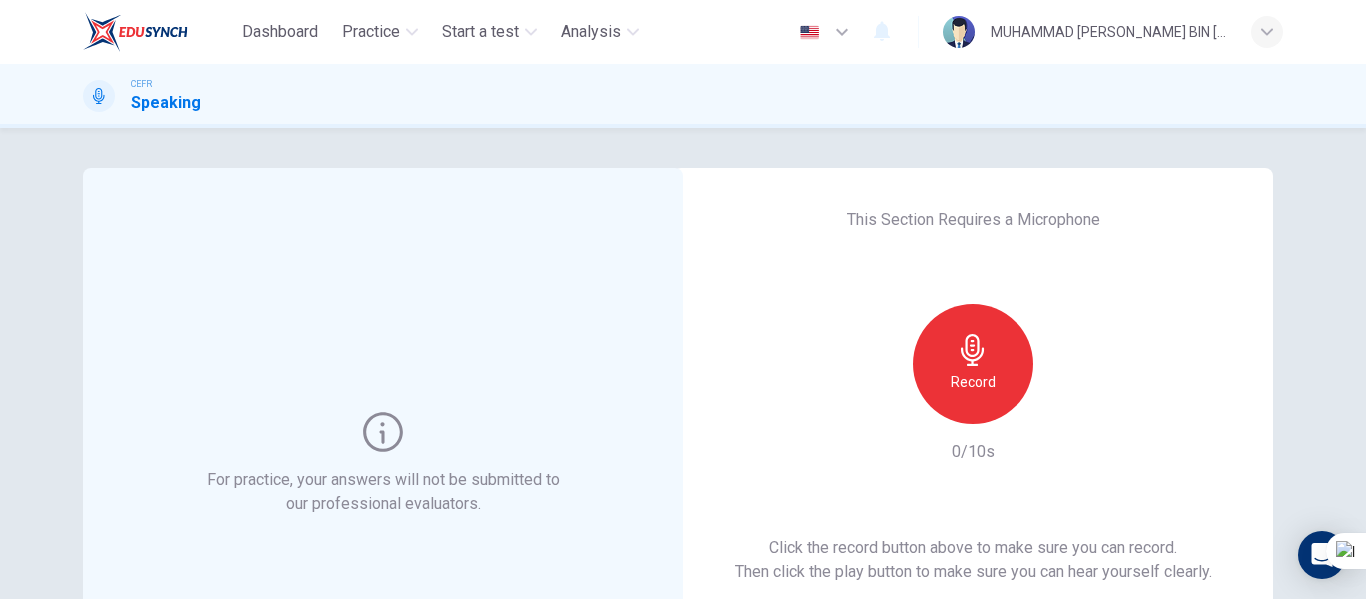 click on "Record" at bounding box center (973, 382) 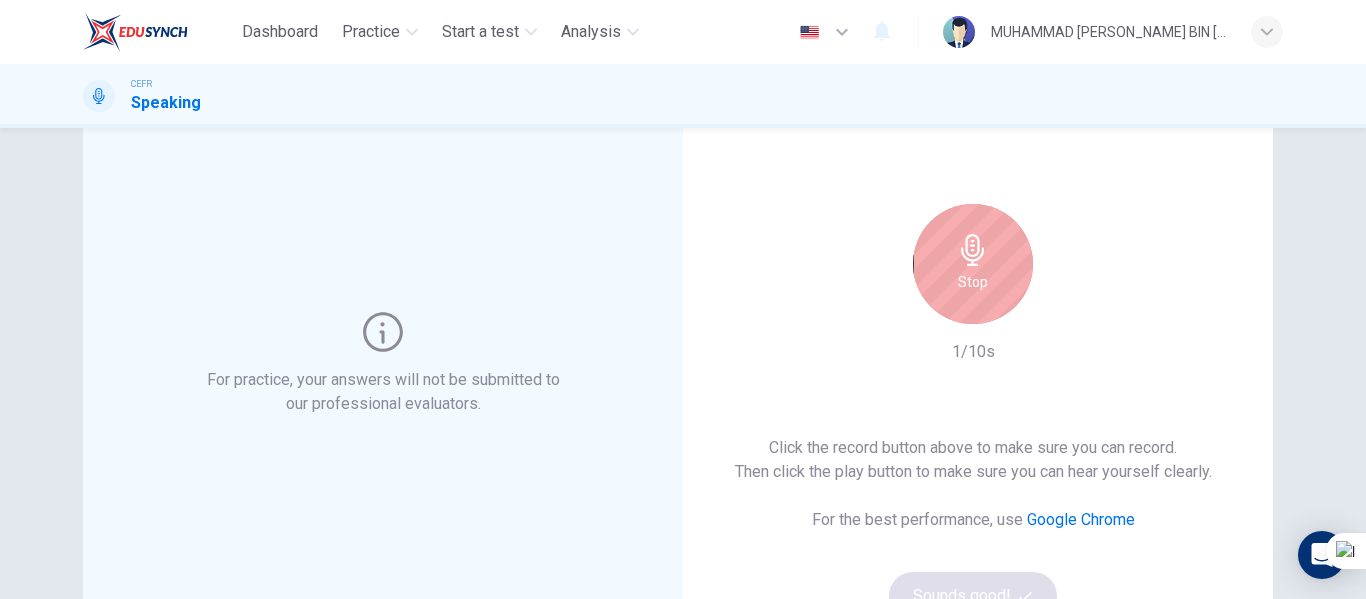 scroll, scrollTop: 200, scrollLeft: 0, axis: vertical 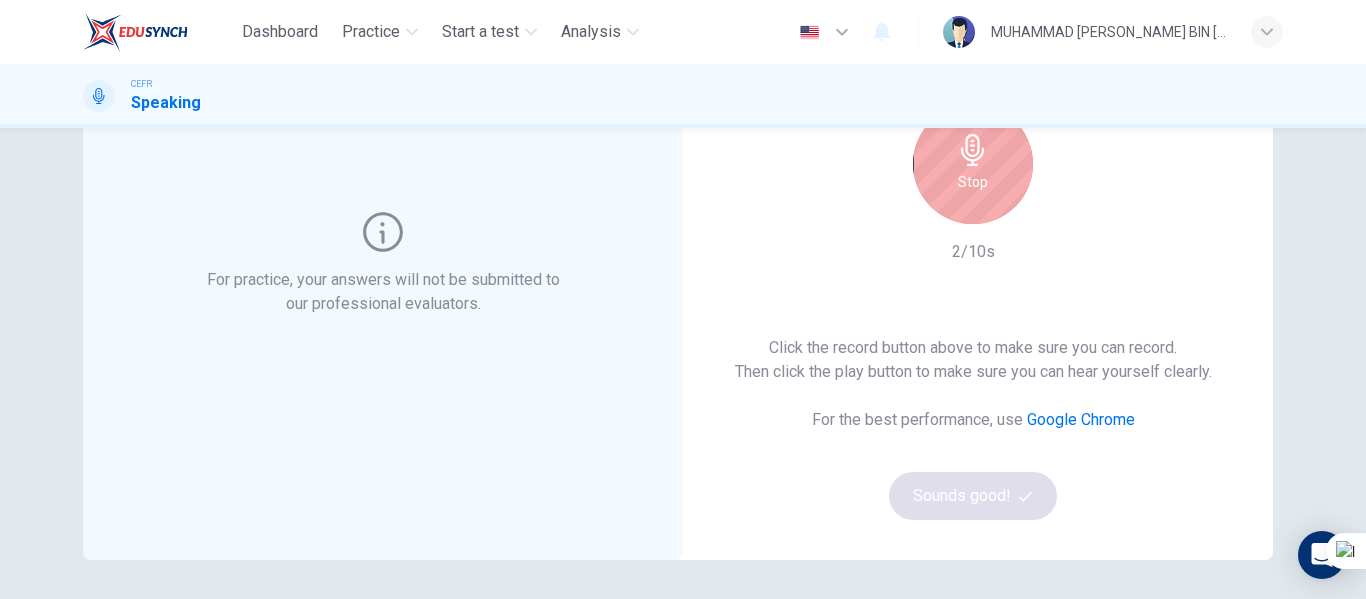 click on "Stop" at bounding box center [973, 164] 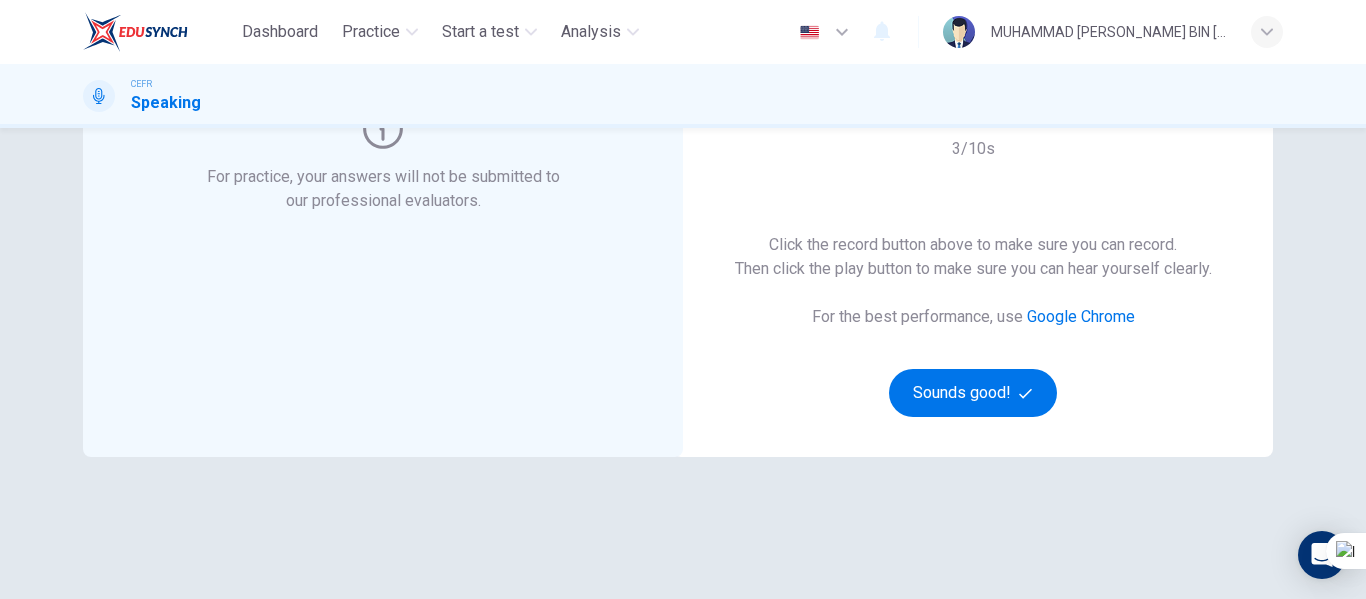 scroll, scrollTop: 368, scrollLeft: 0, axis: vertical 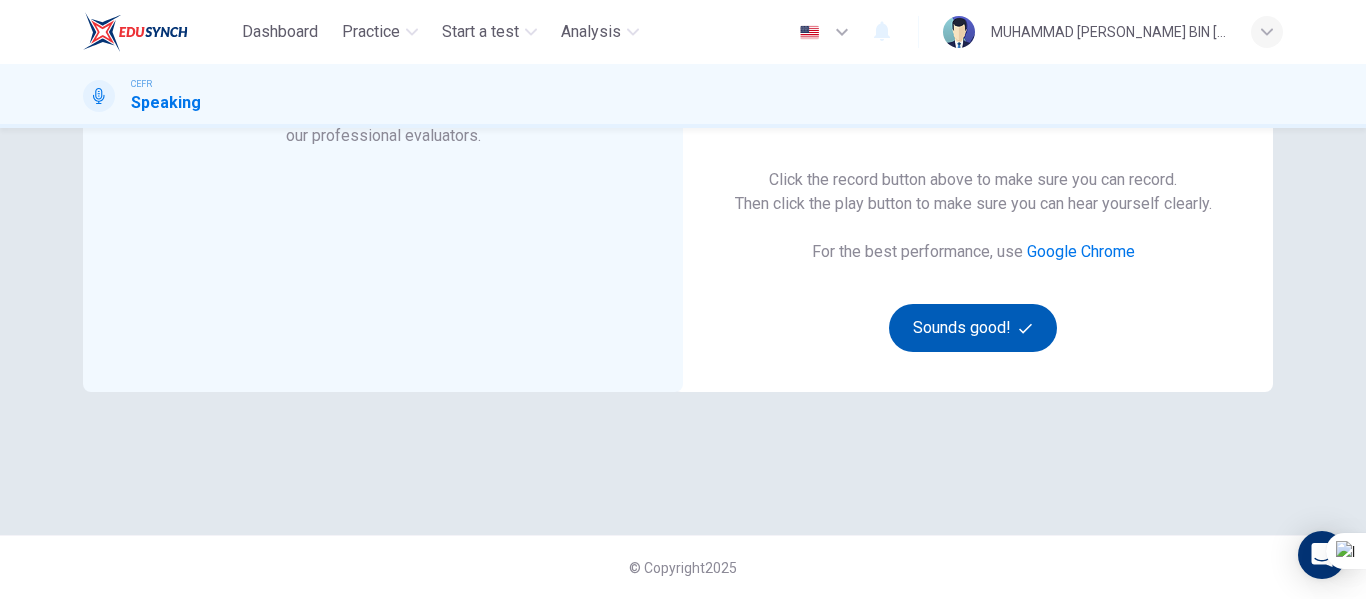 click on "Sounds good!" at bounding box center [973, 328] 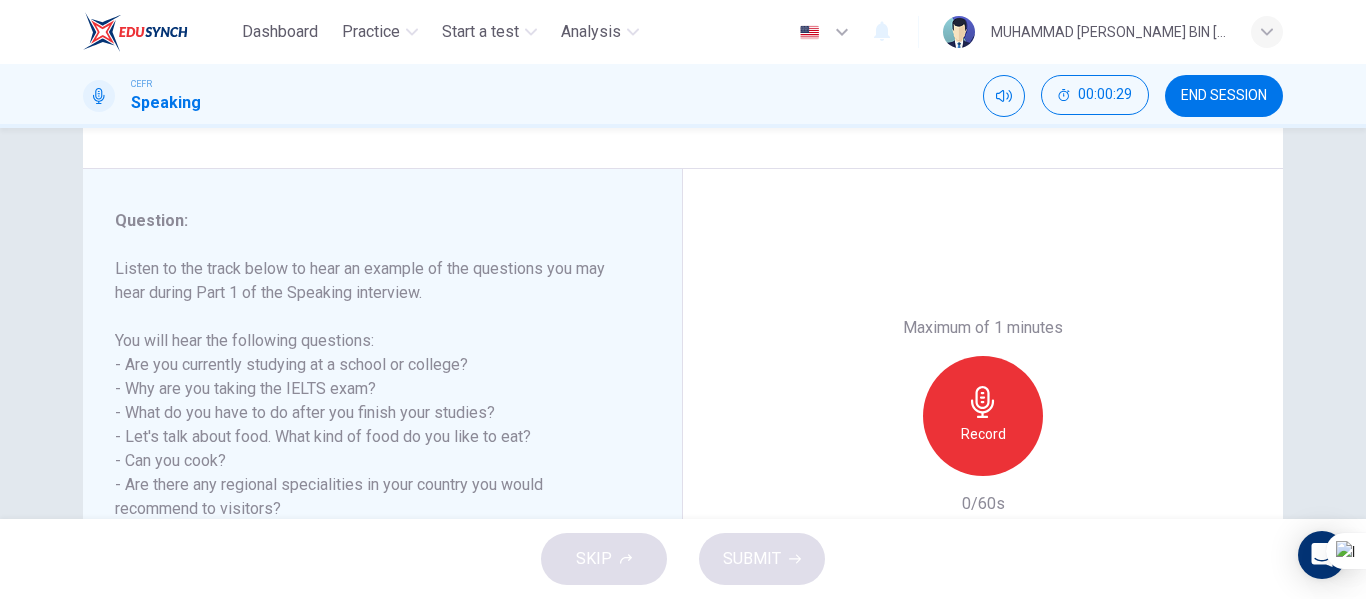 scroll, scrollTop: 300, scrollLeft: 0, axis: vertical 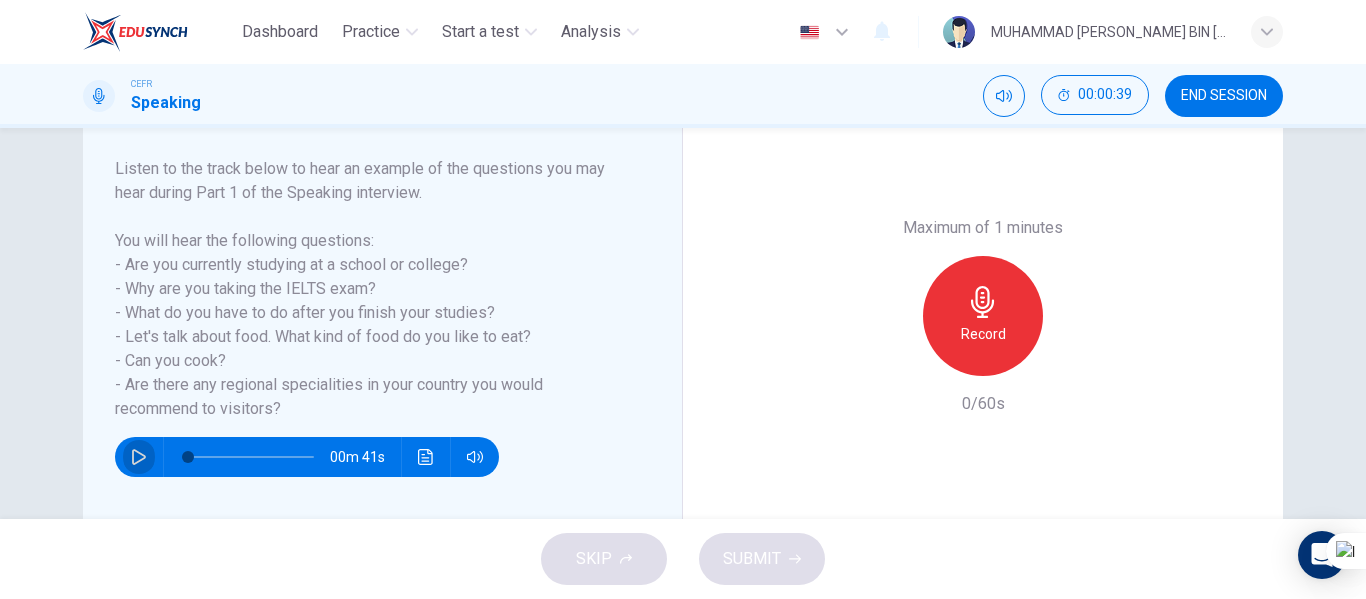 click 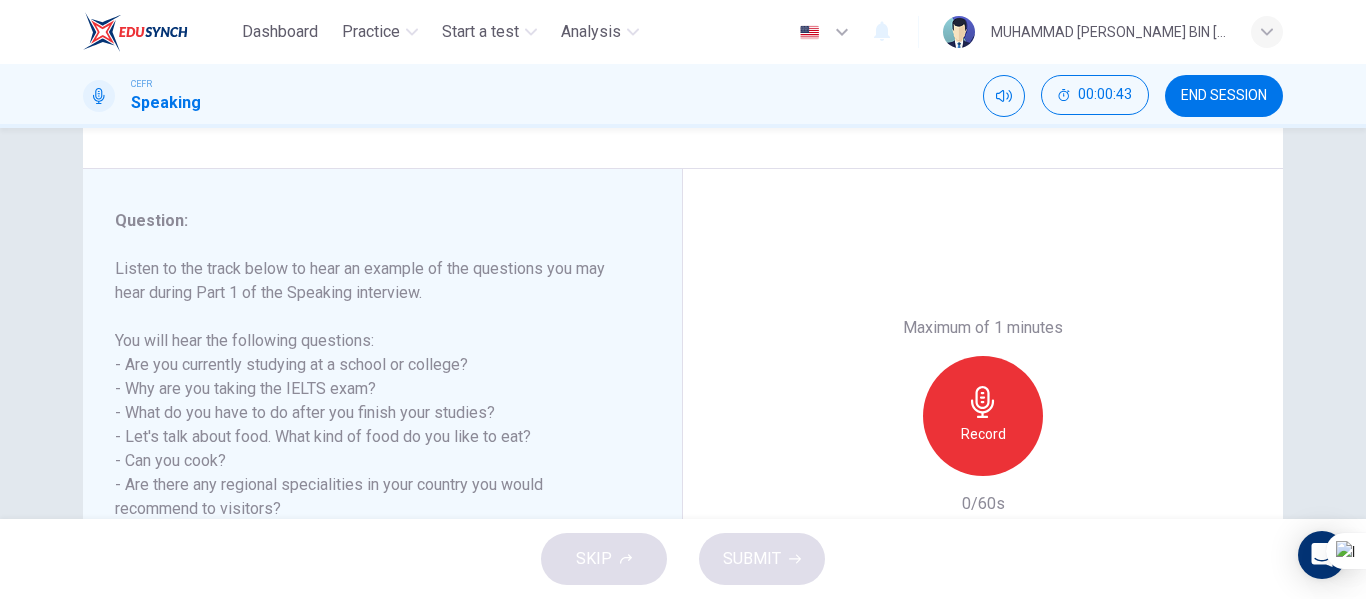 scroll, scrollTop: 300, scrollLeft: 0, axis: vertical 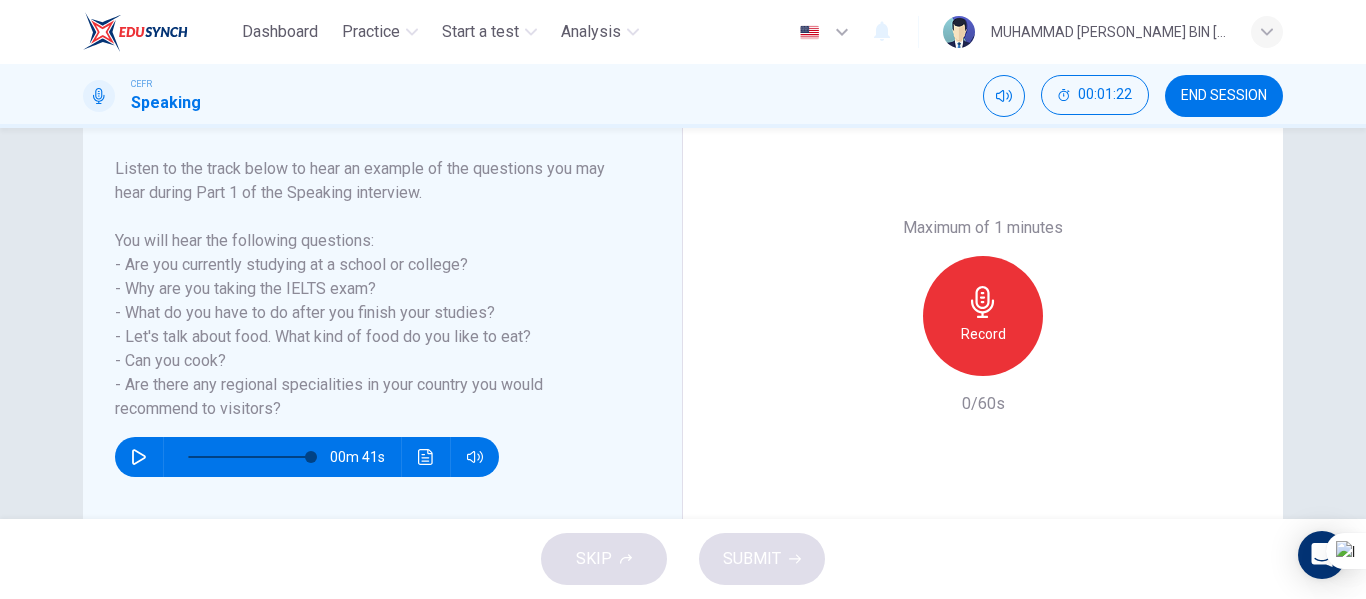 type on "0" 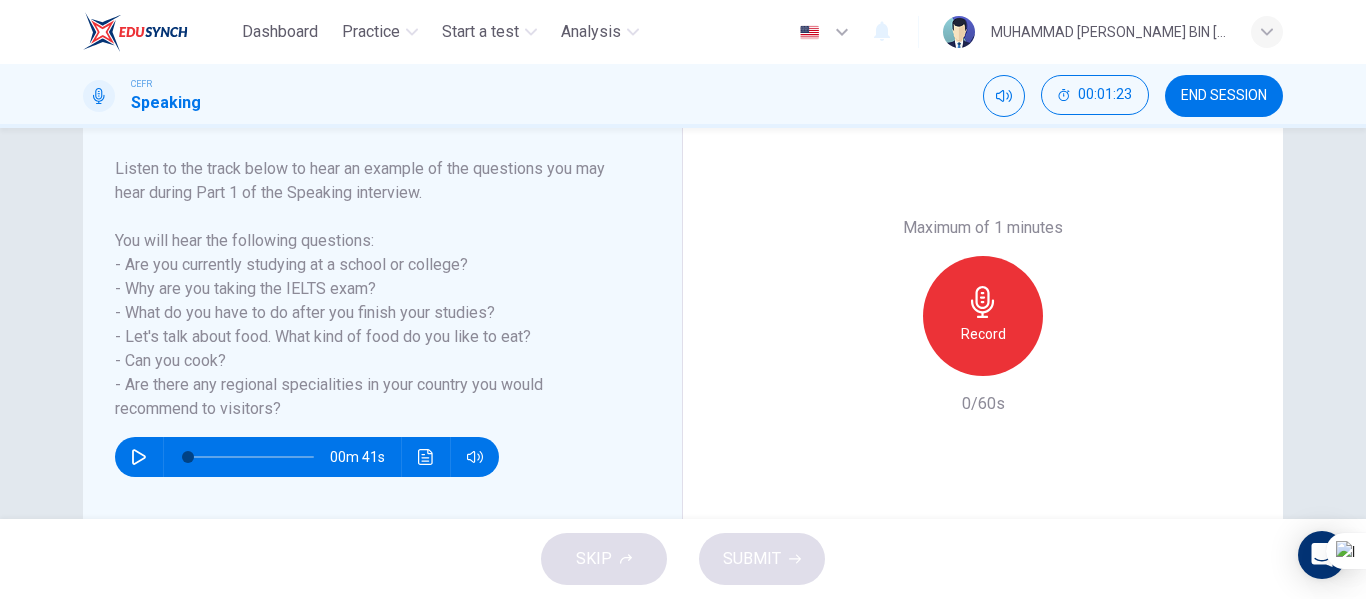 click 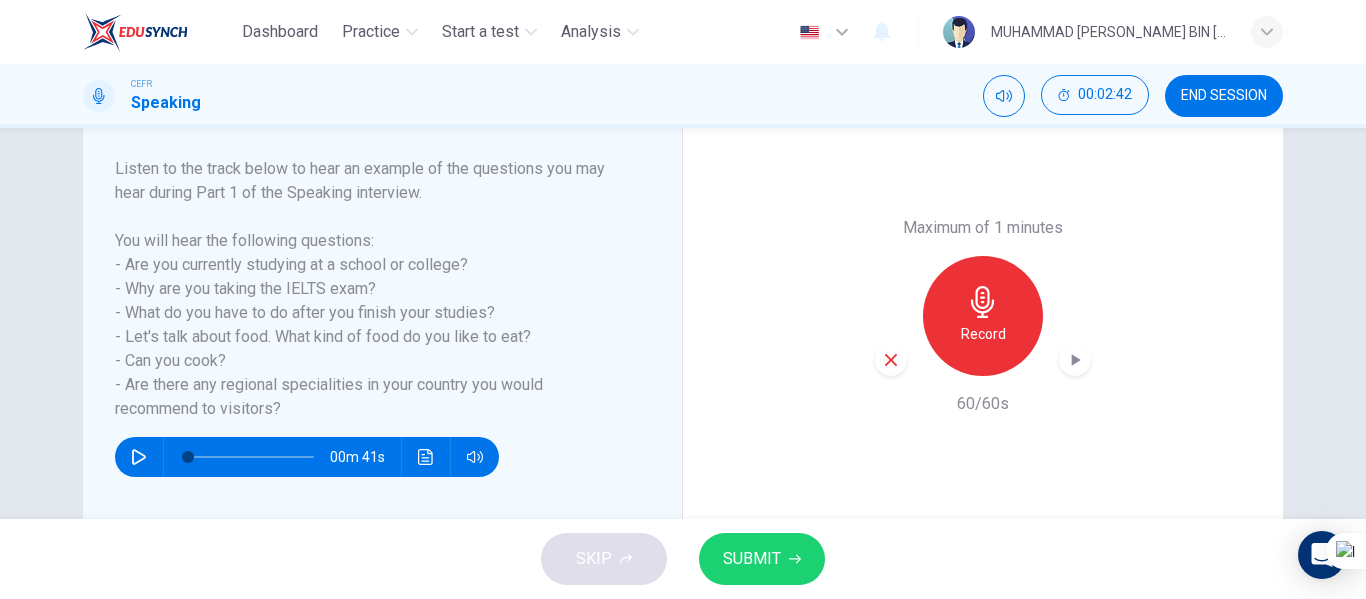 click on "SUBMIT" at bounding box center (762, 559) 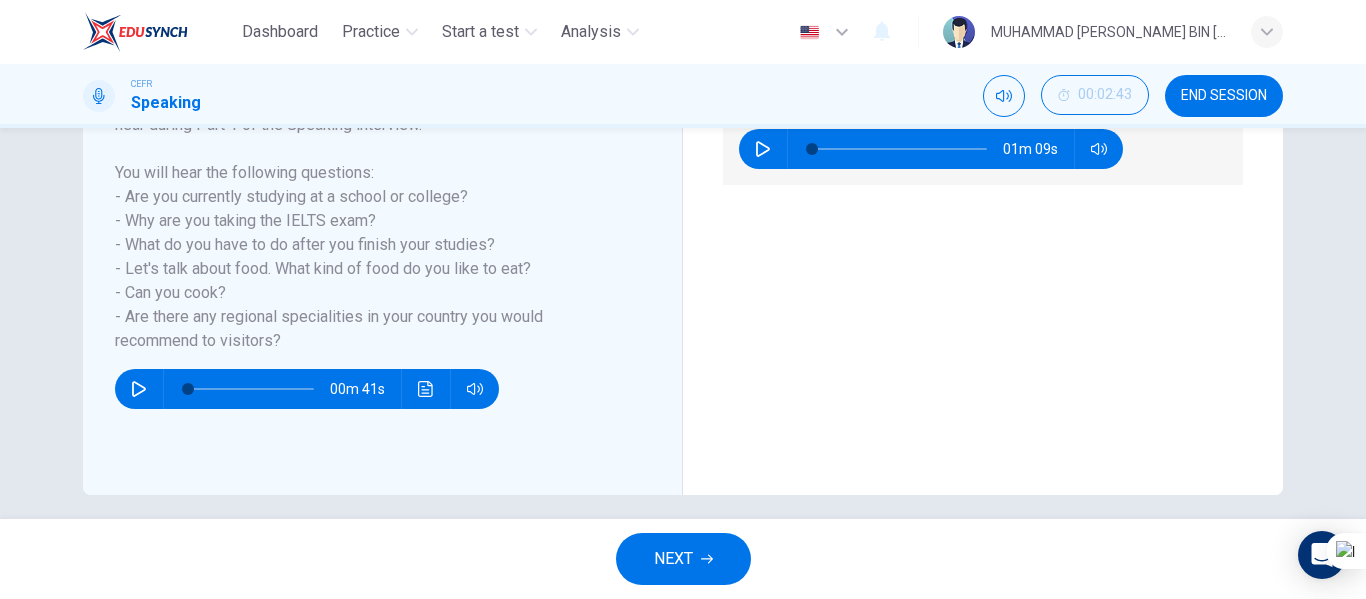 scroll, scrollTop: 384, scrollLeft: 0, axis: vertical 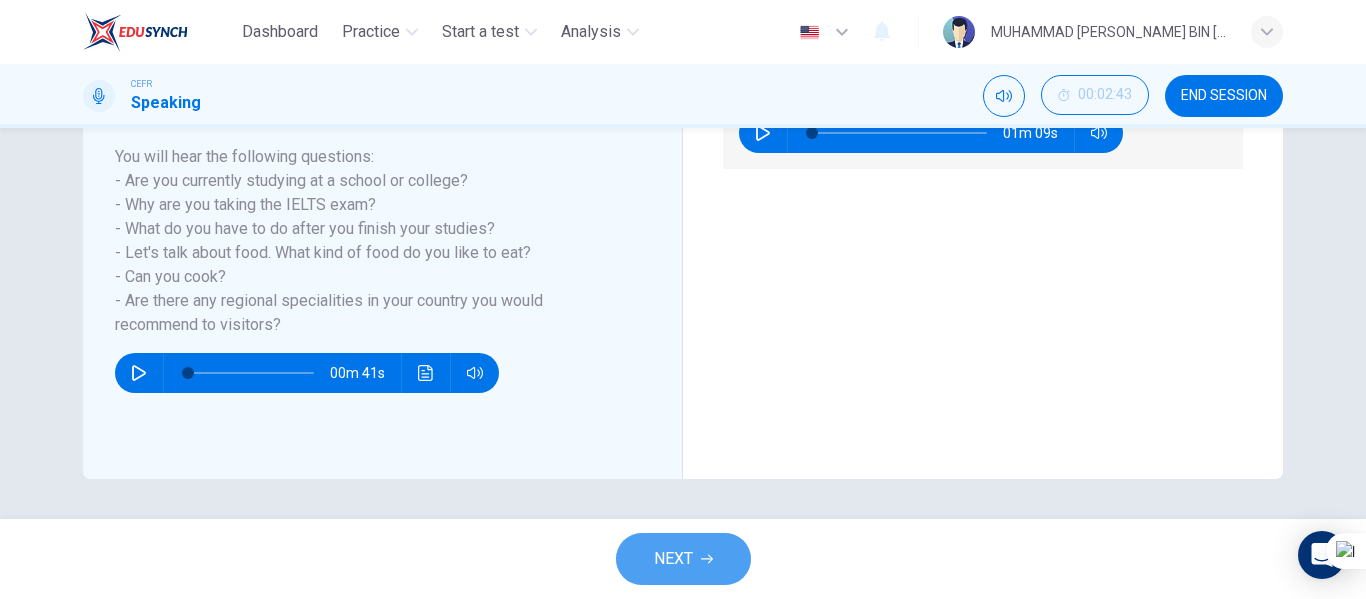 click on "NEXT" at bounding box center (683, 559) 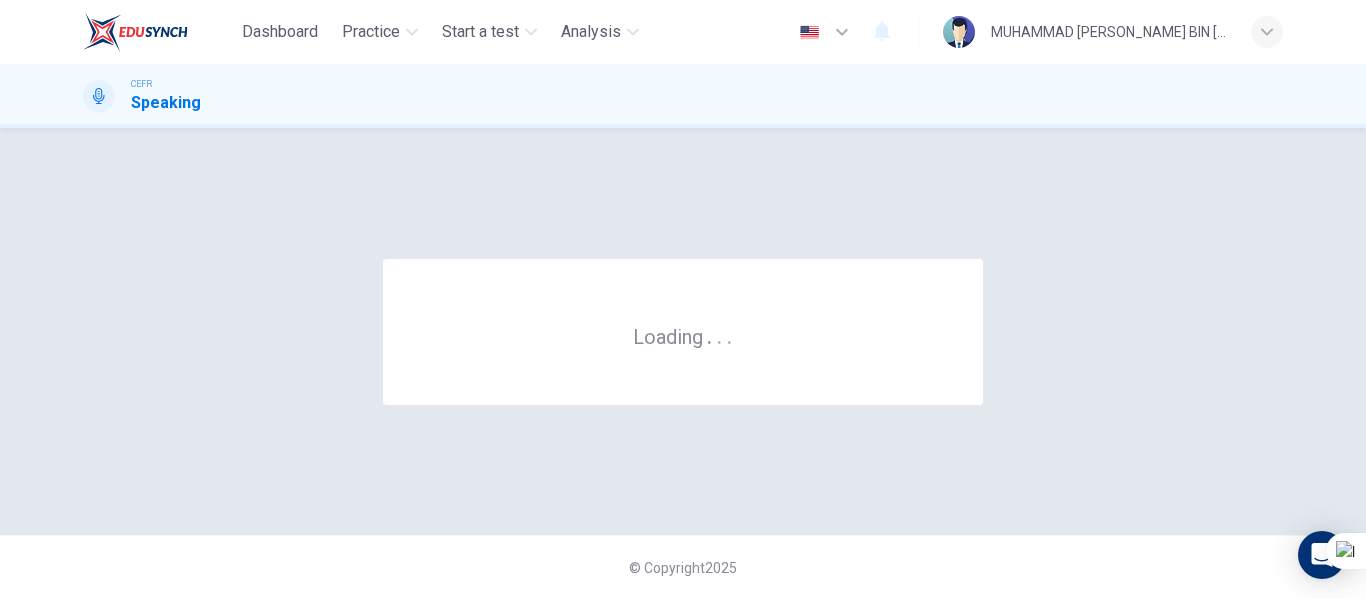 scroll, scrollTop: 0, scrollLeft: 0, axis: both 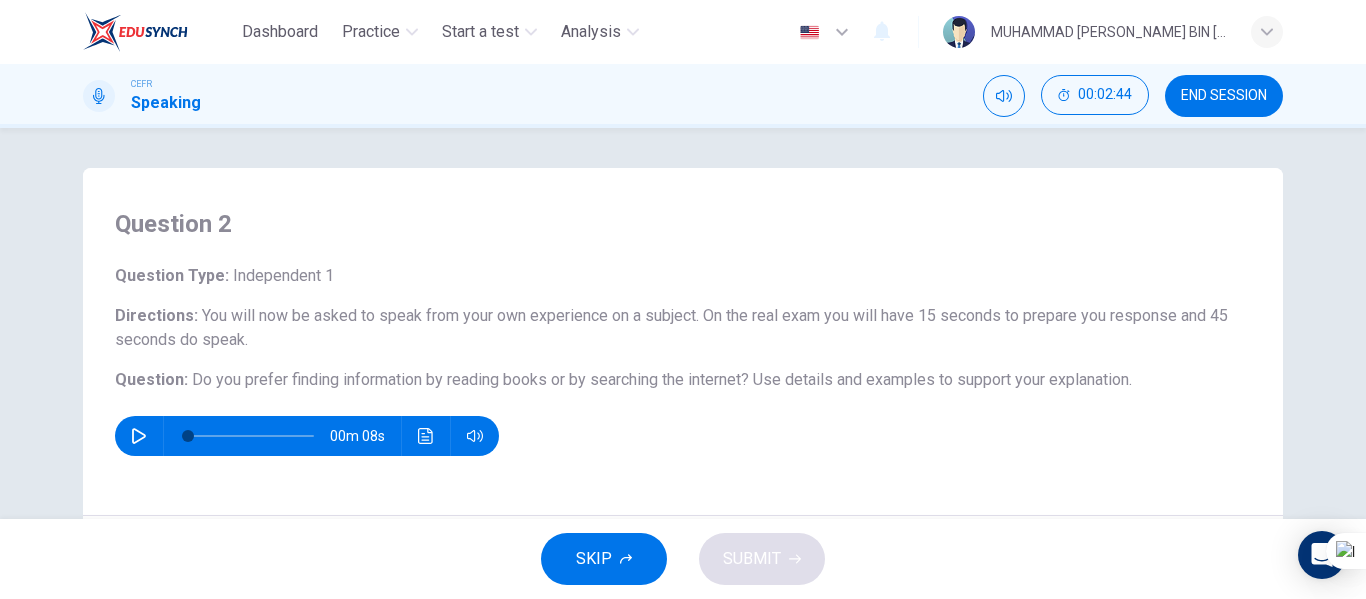 click 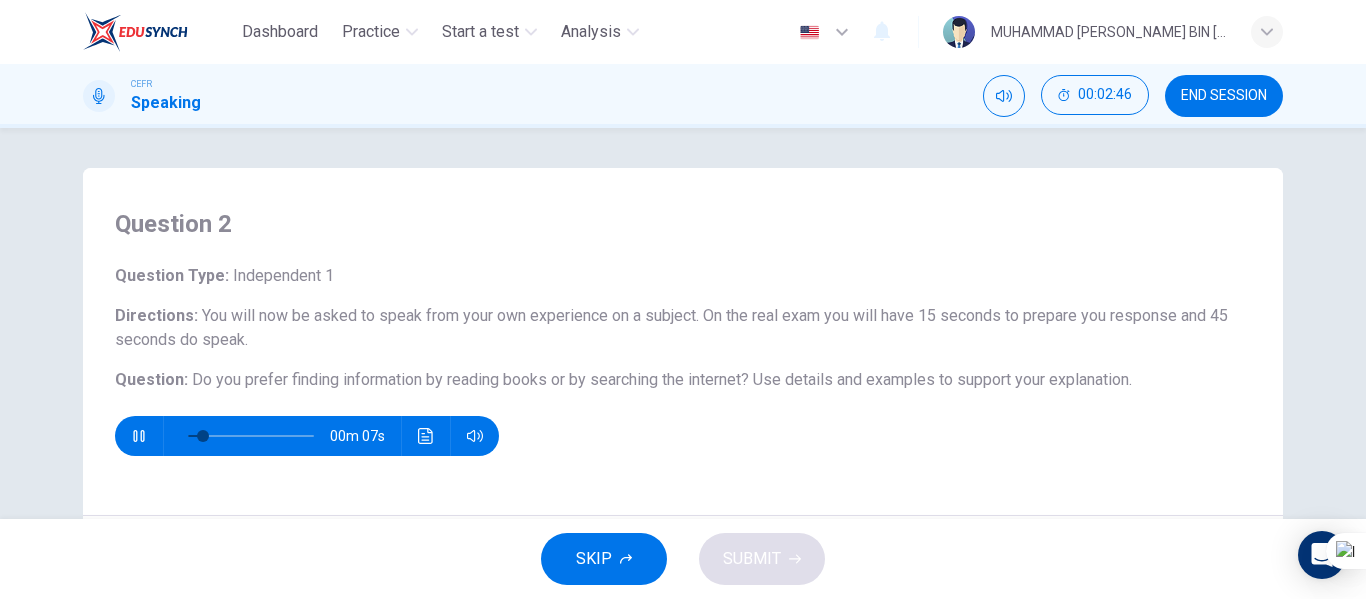 type on "23" 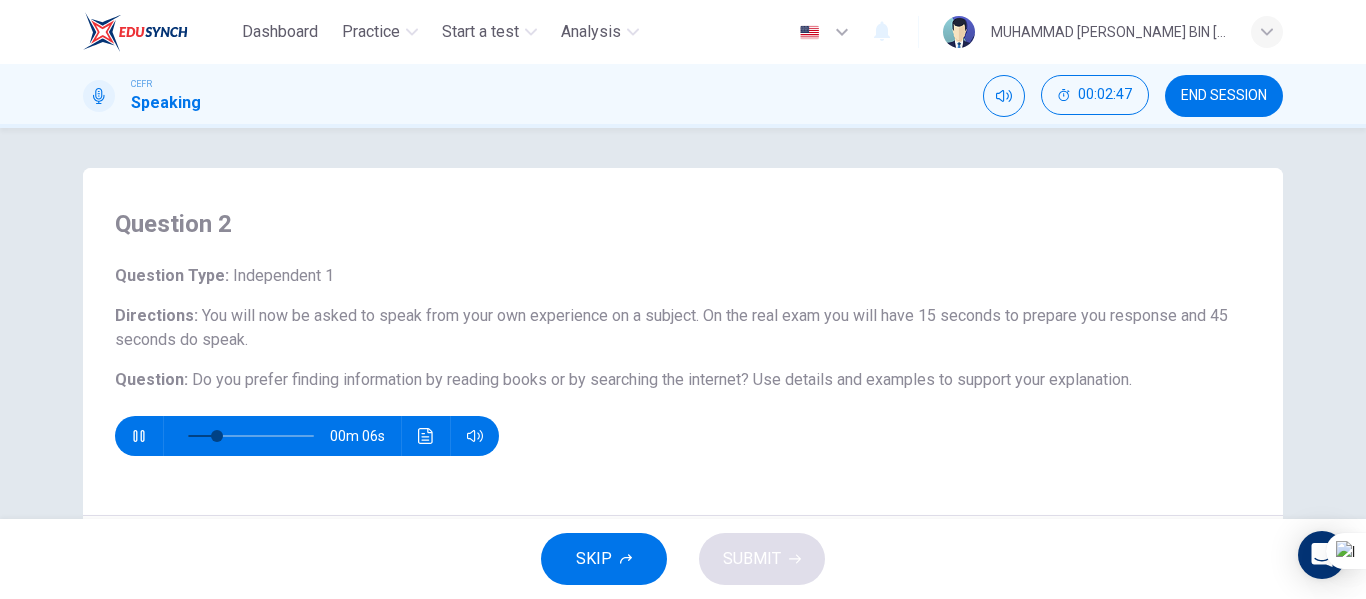 type 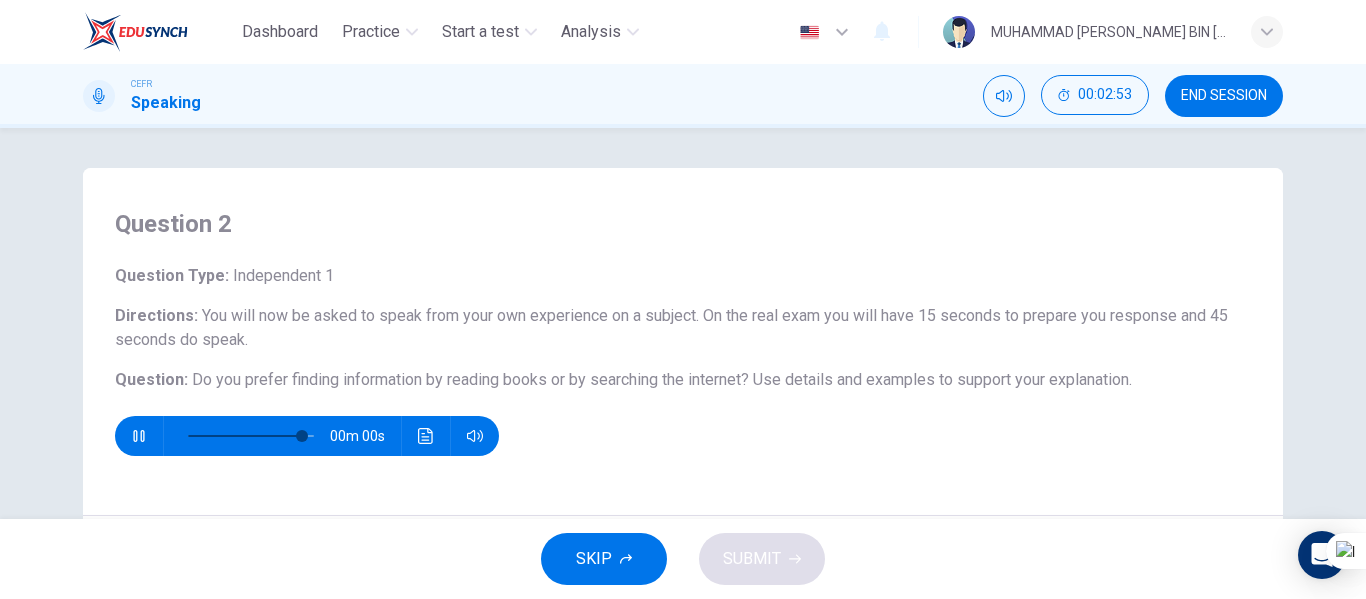 type on "0" 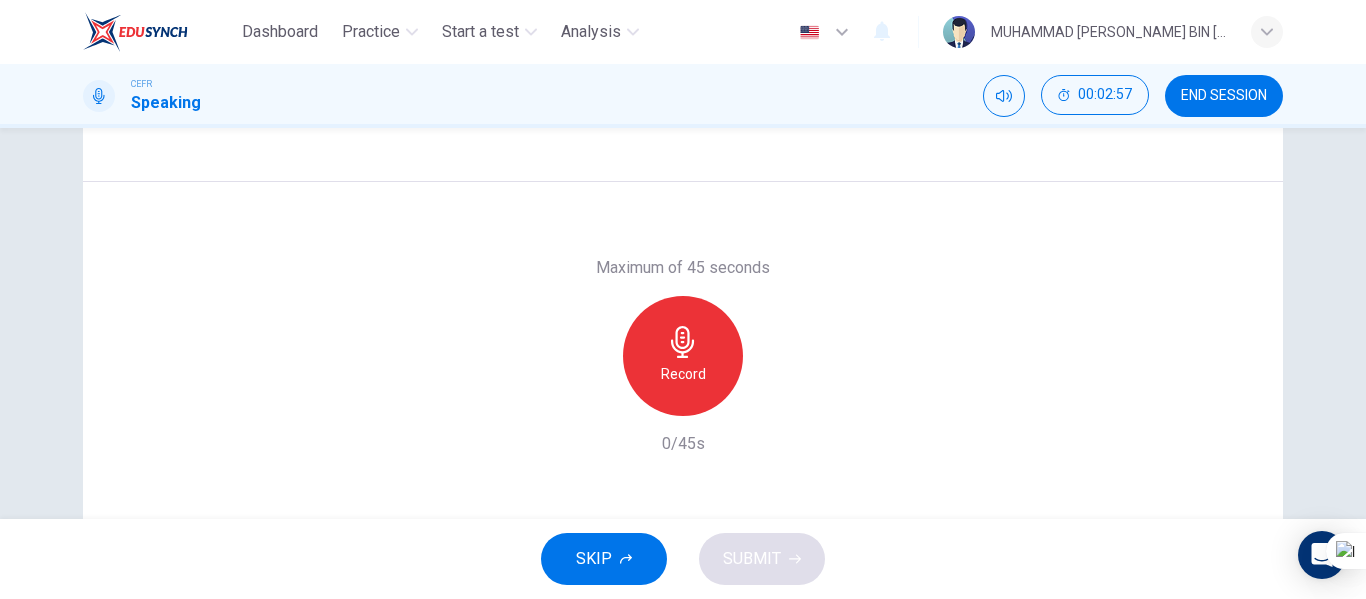 scroll, scrollTop: 384, scrollLeft: 0, axis: vertical 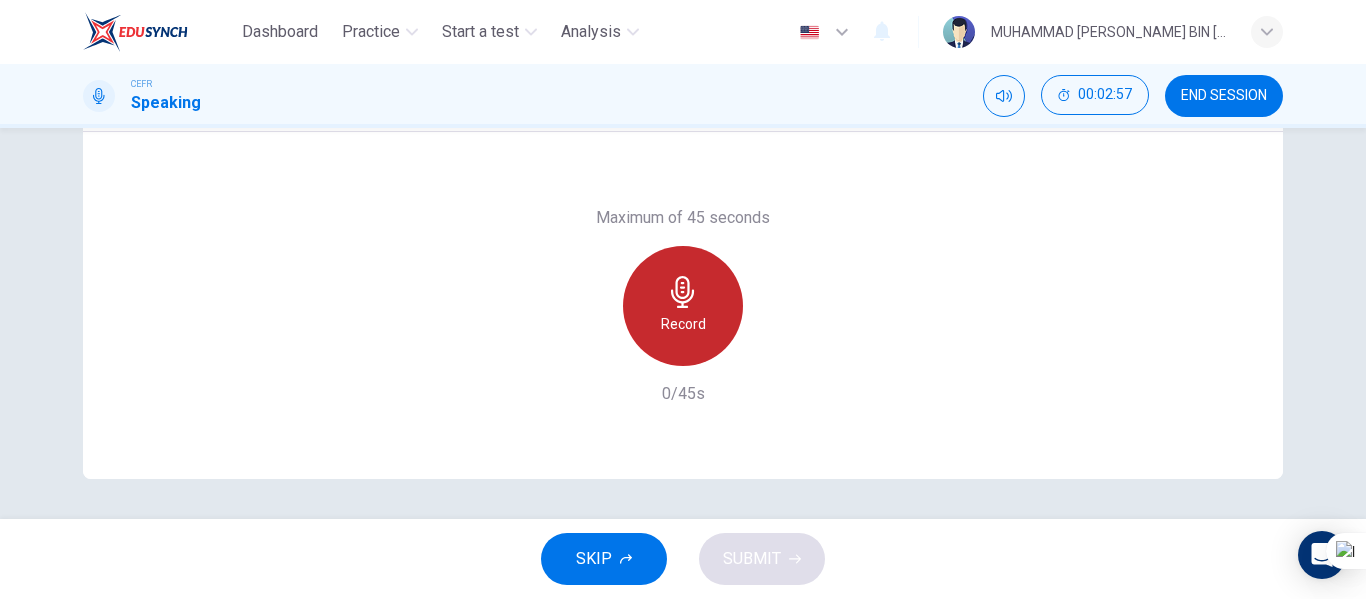 click on "Record" at bounding box center (683, 306) 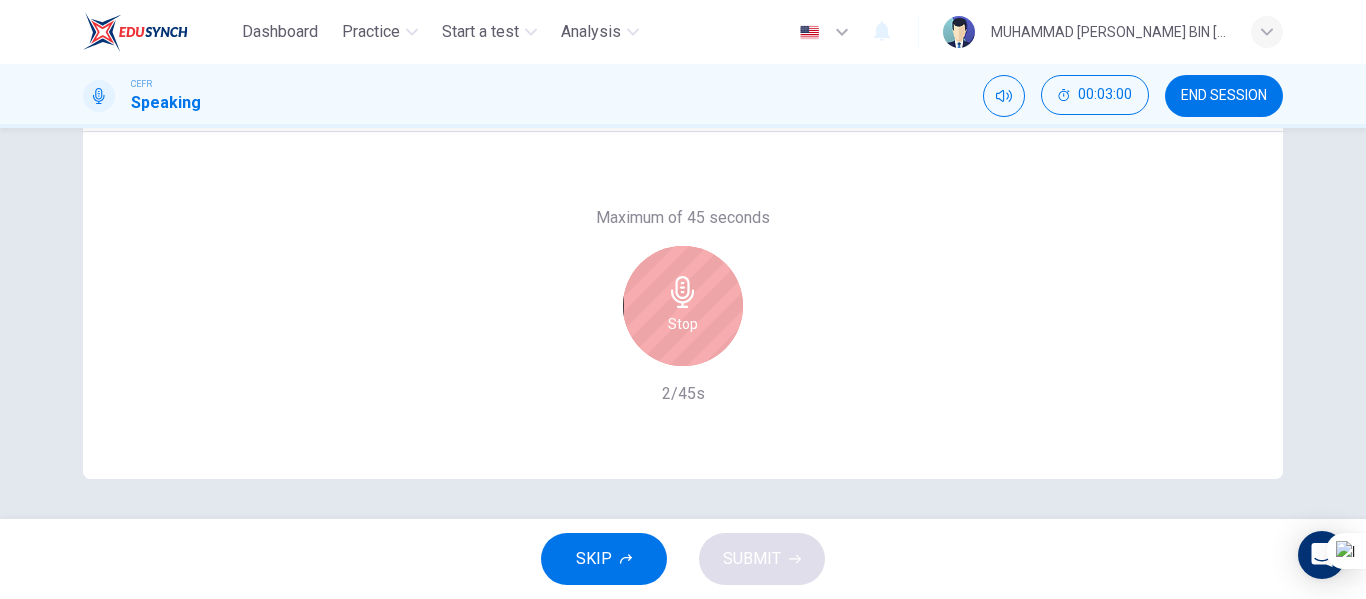 scroll, scrollTop: 284, scrollLeft: 0, axis: vertical 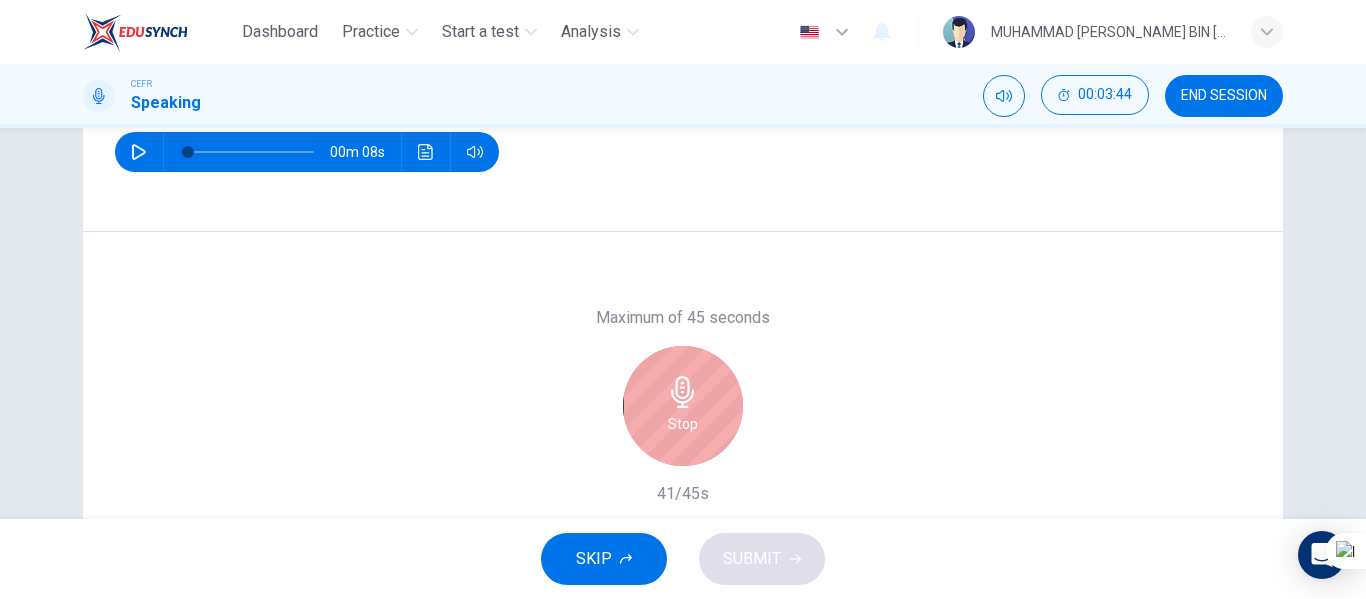 click on "Stop" at bounding box center [683, 406] 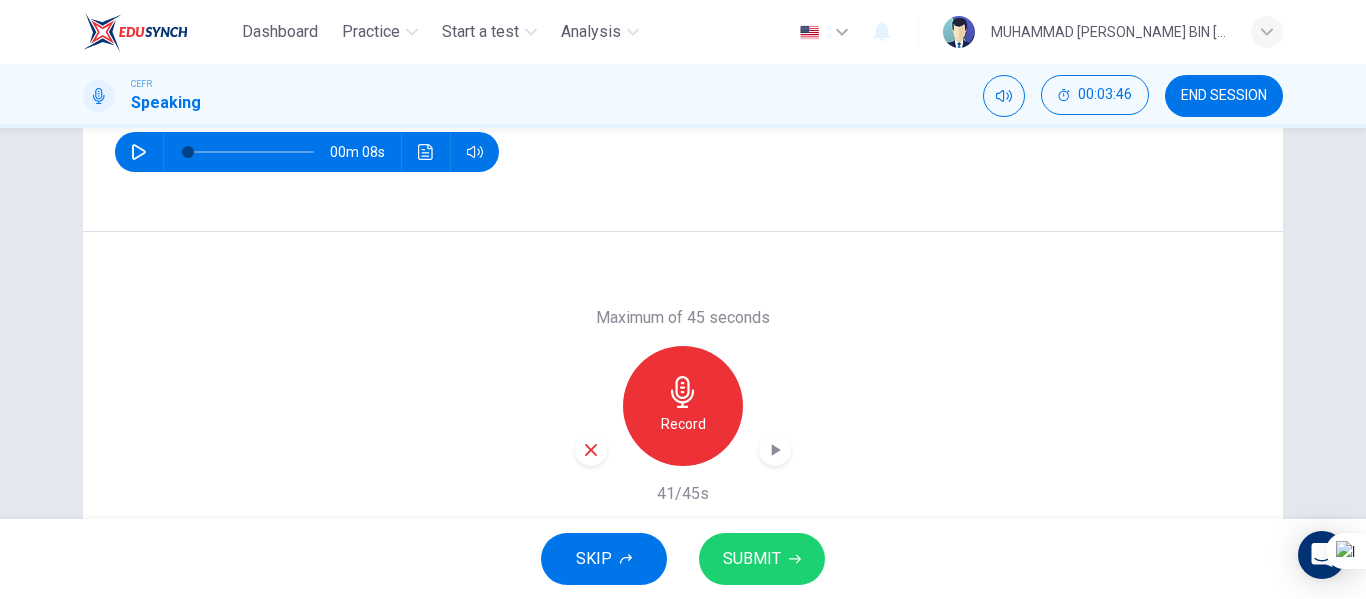 click on "SUBMIT" at bounding box center [752, 559] 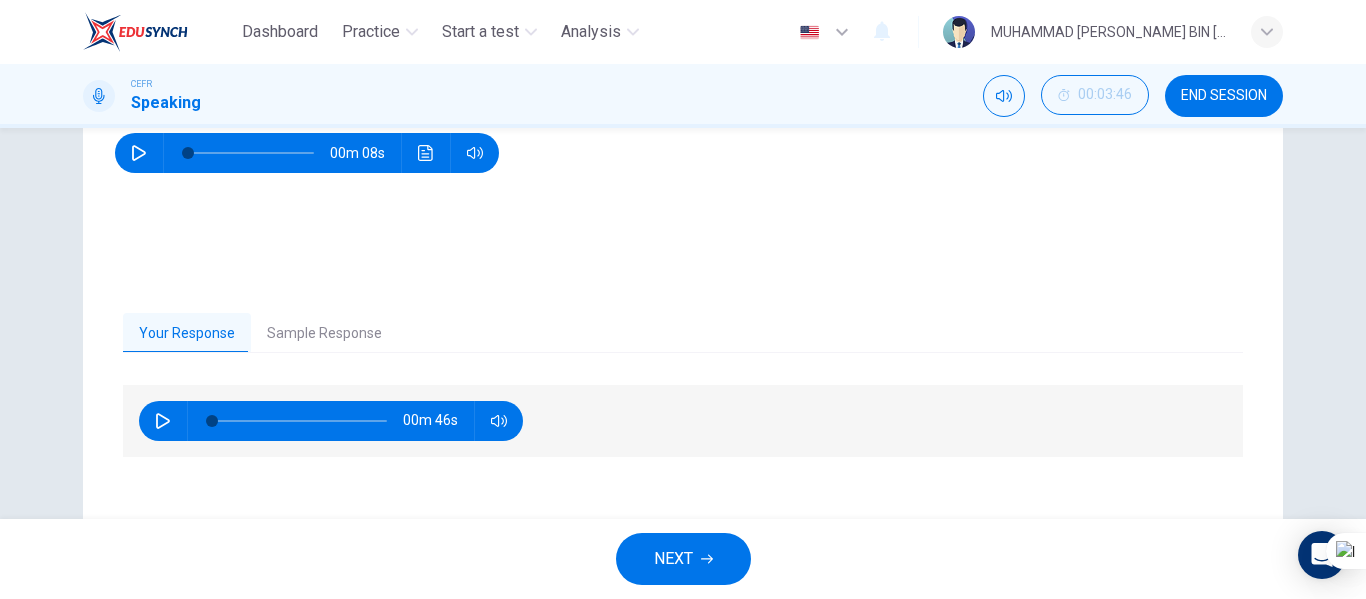 scroll, scrollTop: 284, scrollLeft: 0, axis: vertical 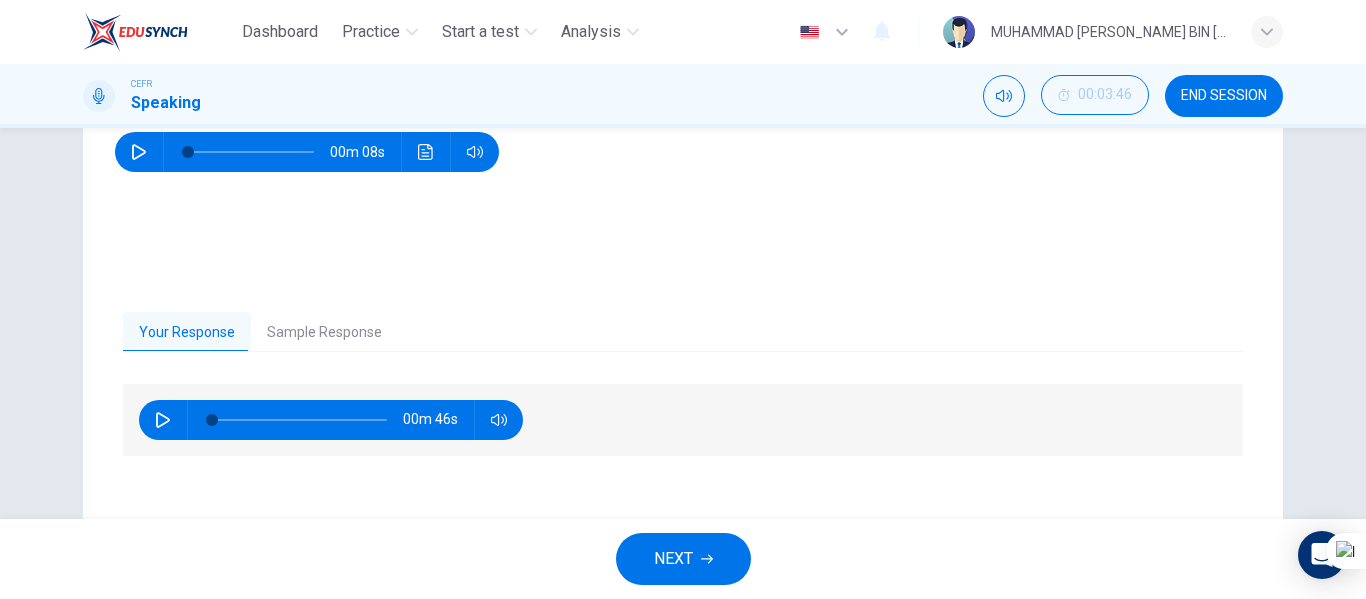 click on "Sample Response" at bounding box center [324, 333] 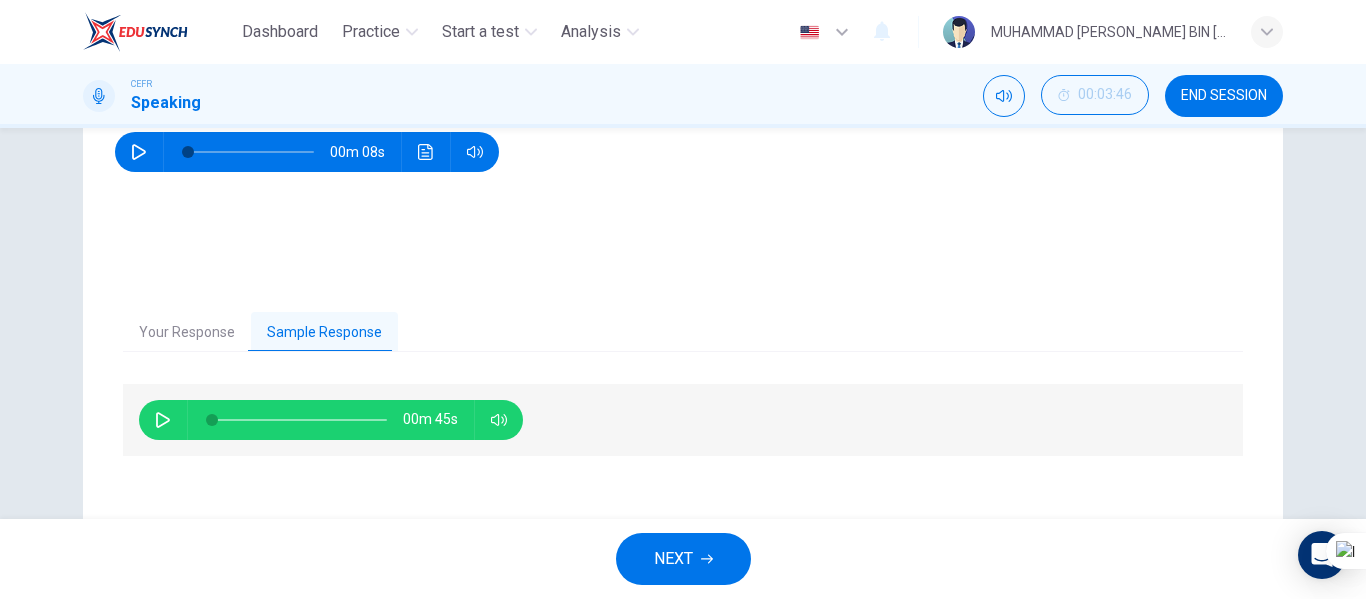 click on "Your Response" at bounding box center [187, 333] 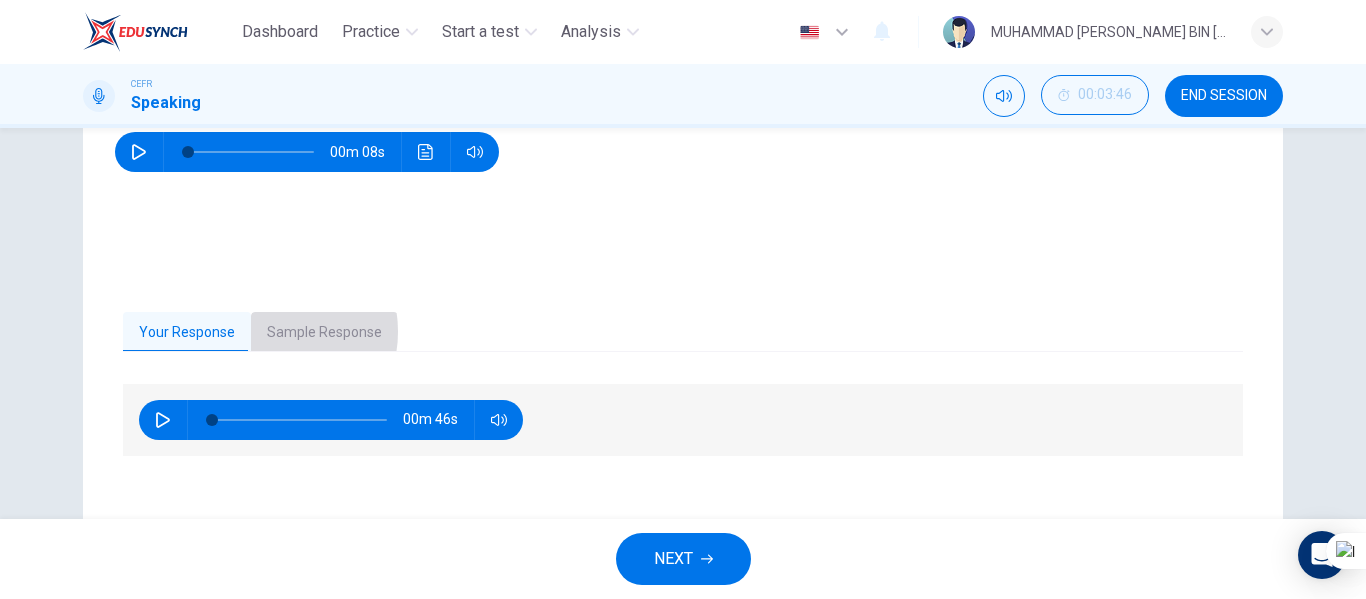 click on "Sample Response" at bounding box center (324, 333) 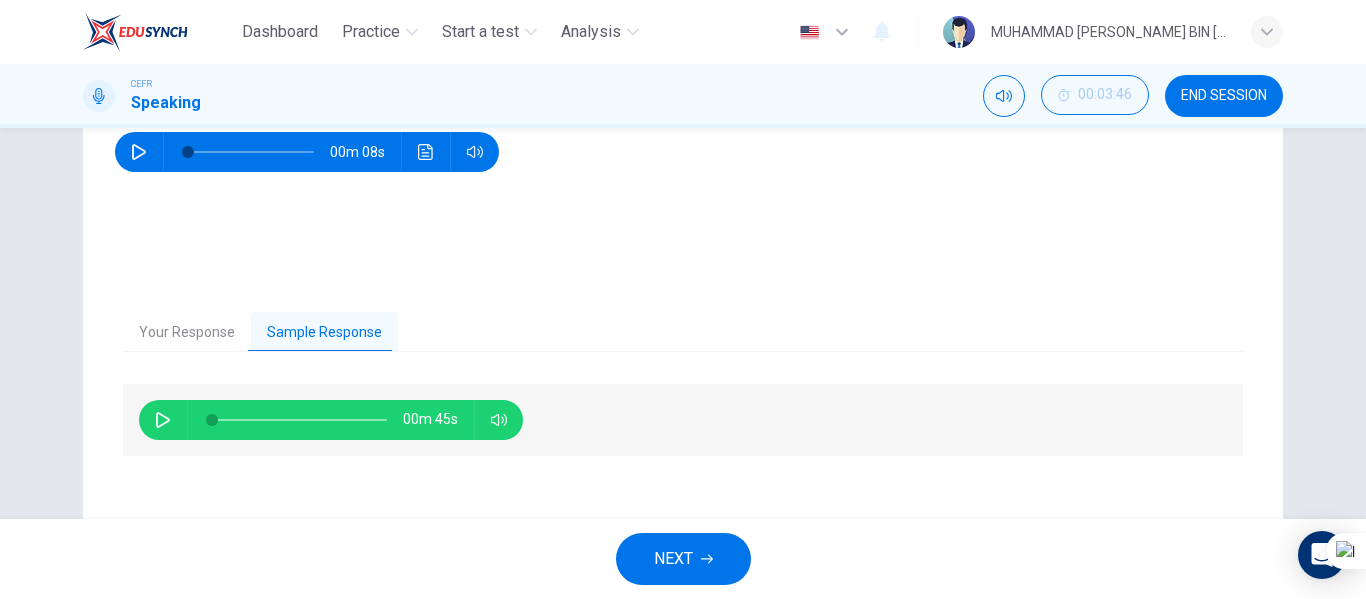 click at bounding box center [163, 420] 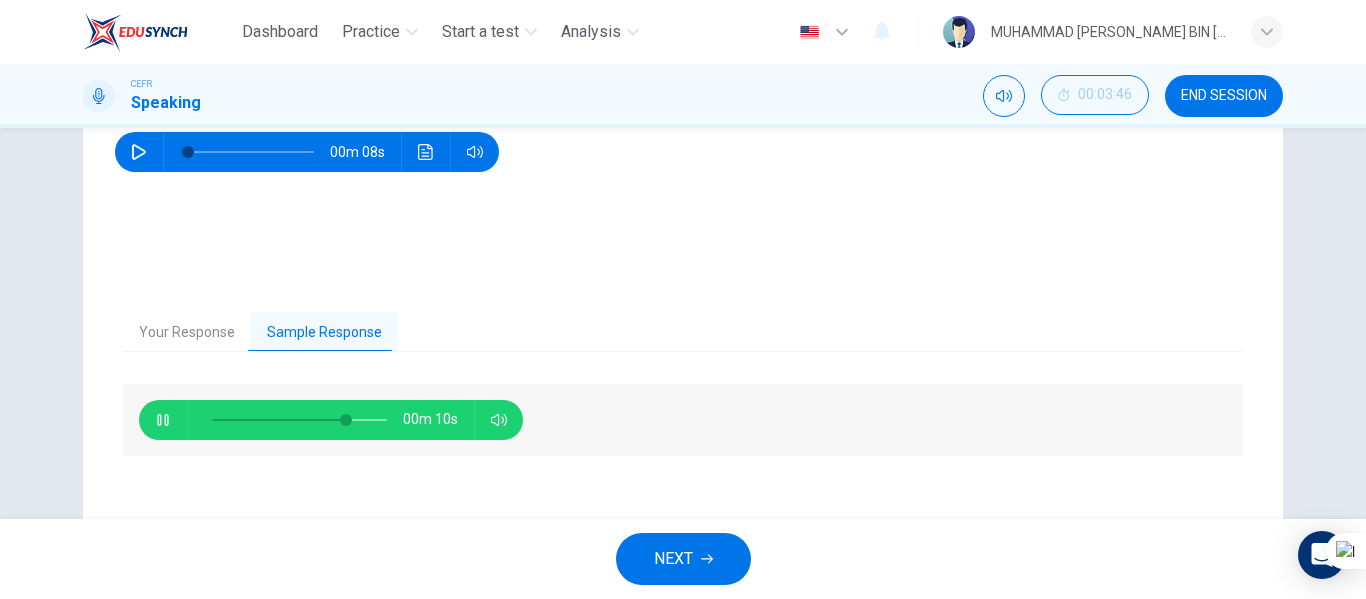 type on "78" 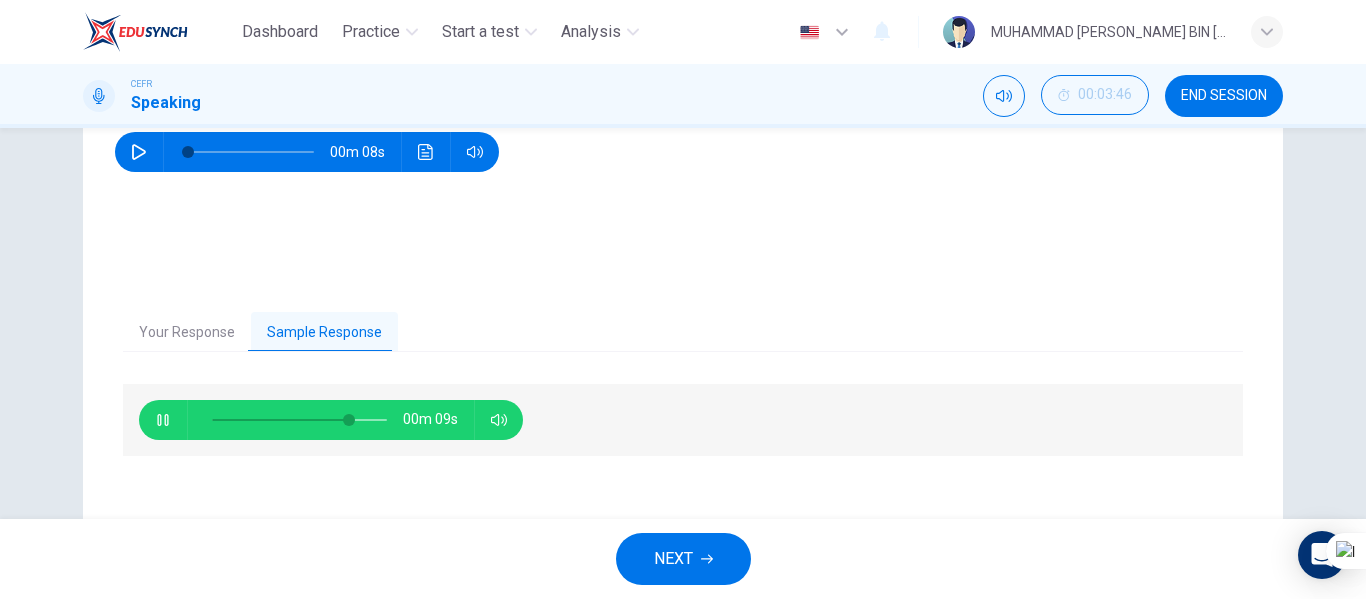 click on "Your Response" at bounding box center [187, 333] 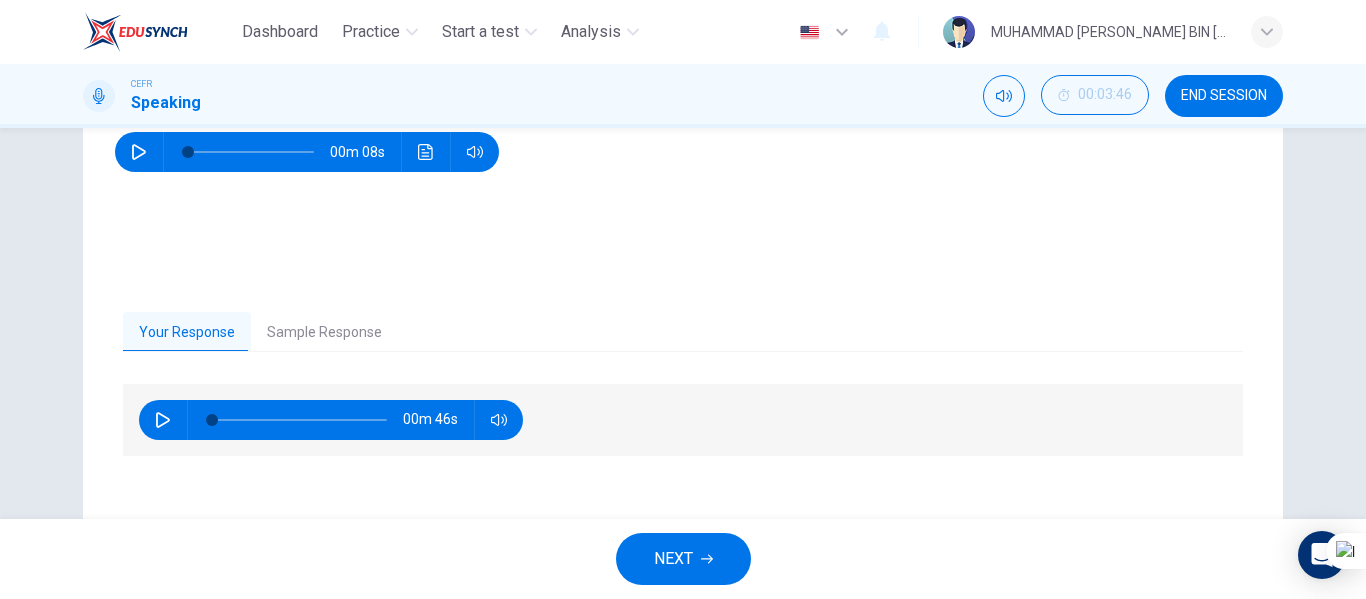 click on "NEXT" at bounding box center (673, 559) 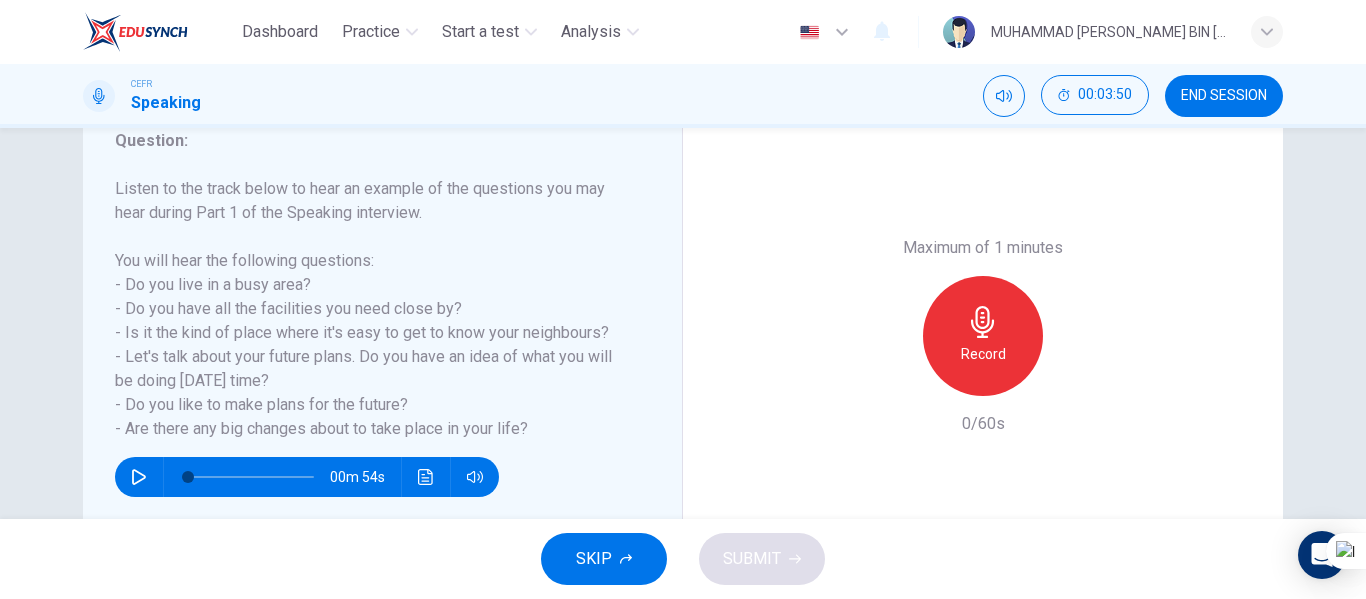 scroll, scrollTop: 300, scrollLeft: 0, axis: vertical 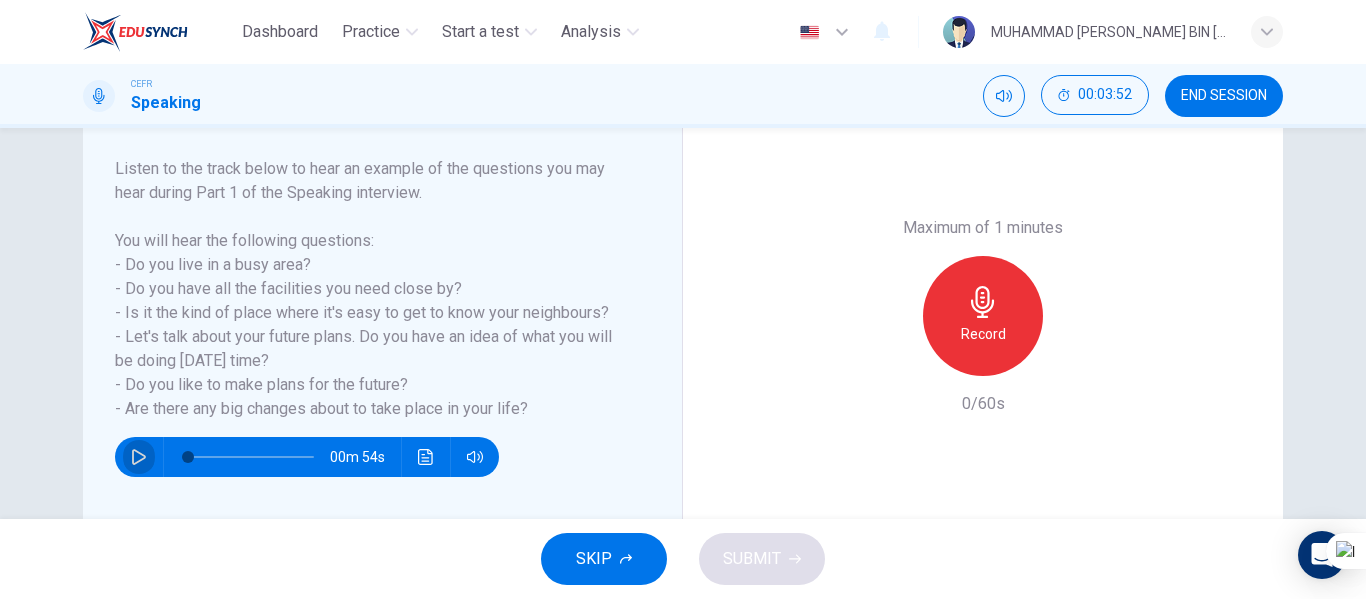 click at bounding box center [139, 457] 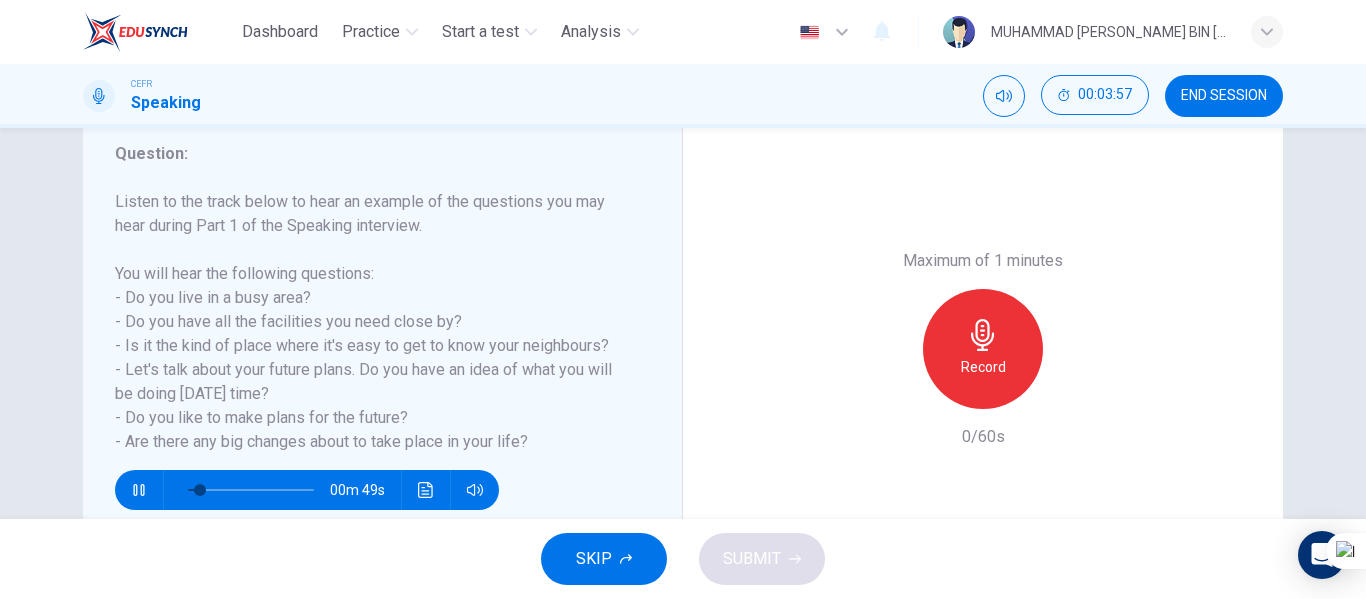 scroll, scrollTop: 300, scrollLeft: 0, axis: vertical 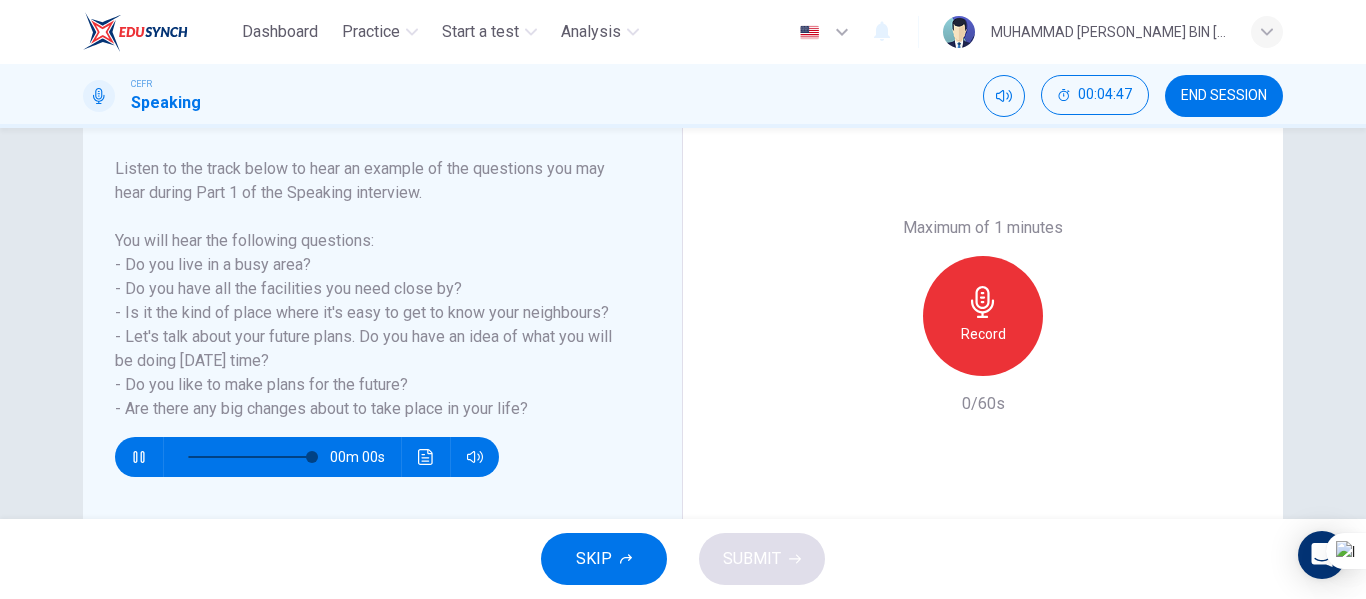type on "0" 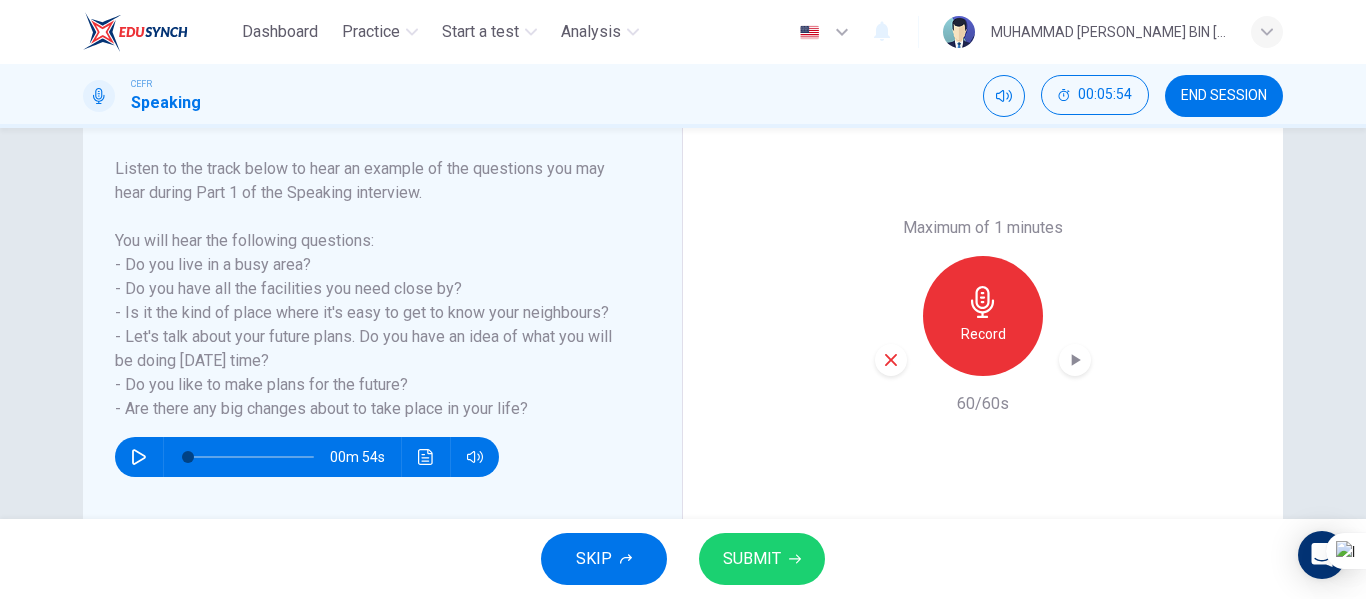 click on "SUBMIT" at bounding box center (762, 559) 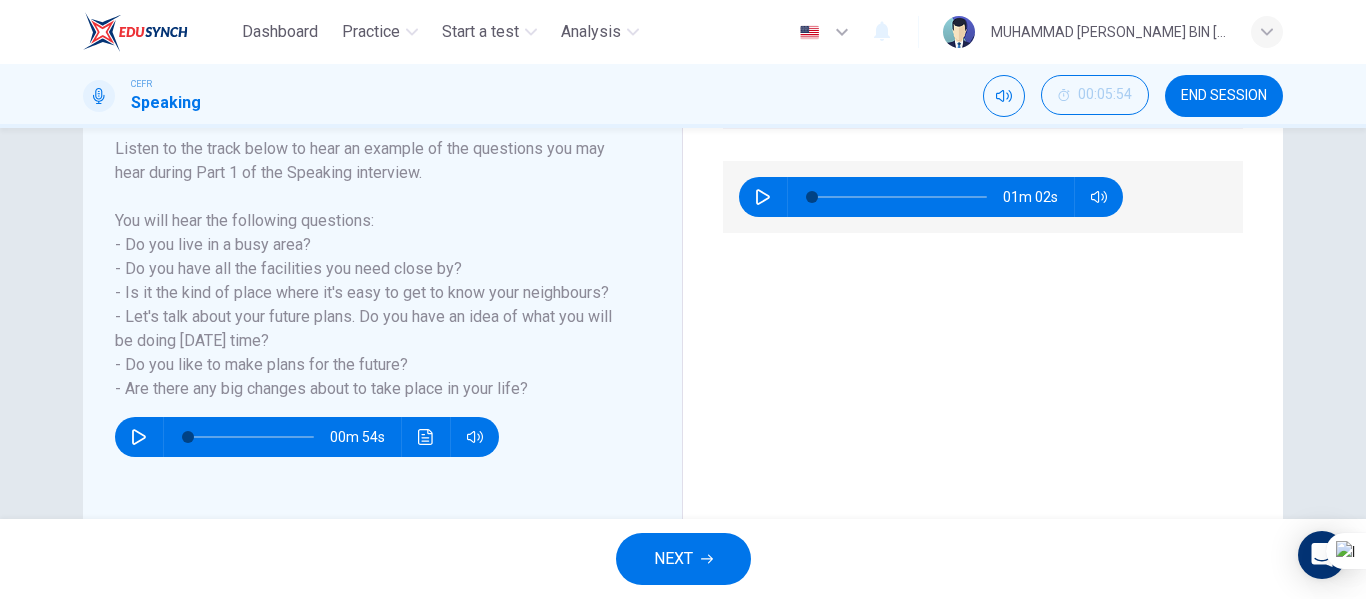 scroll, scrollTop: 284, scrollLeft: 0, axis: vertical 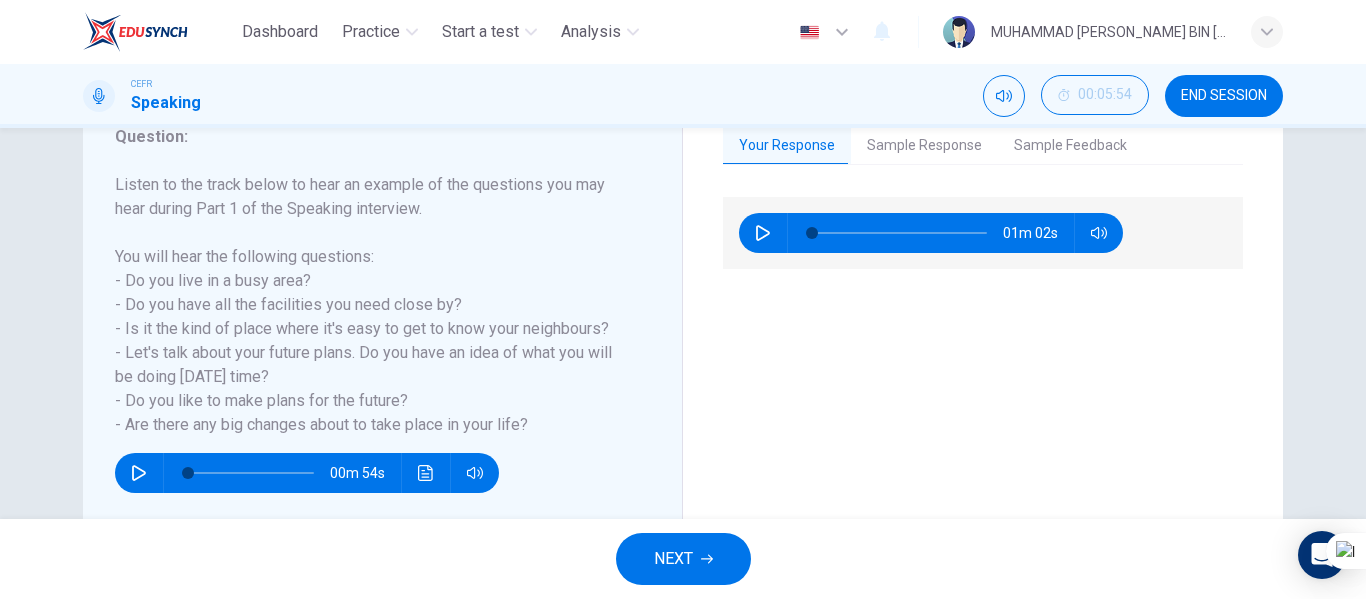 click 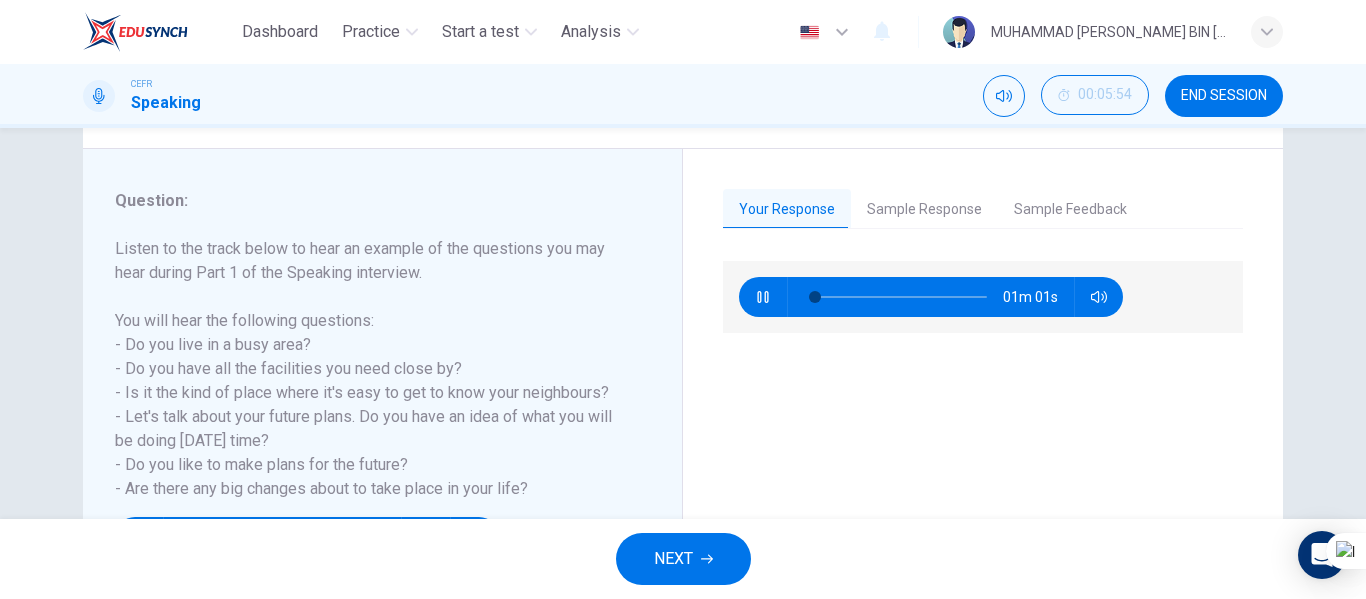 scroll, scrollTop: 184, scrollLeft: 0, axis: vertical 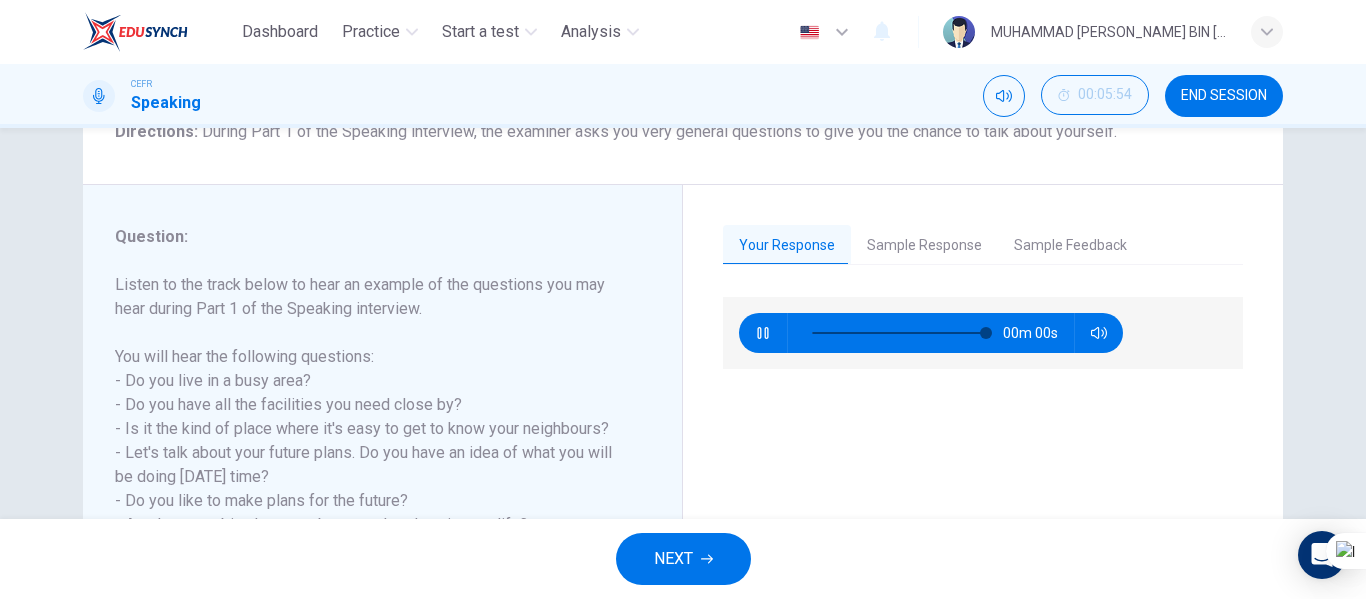 type on "0" 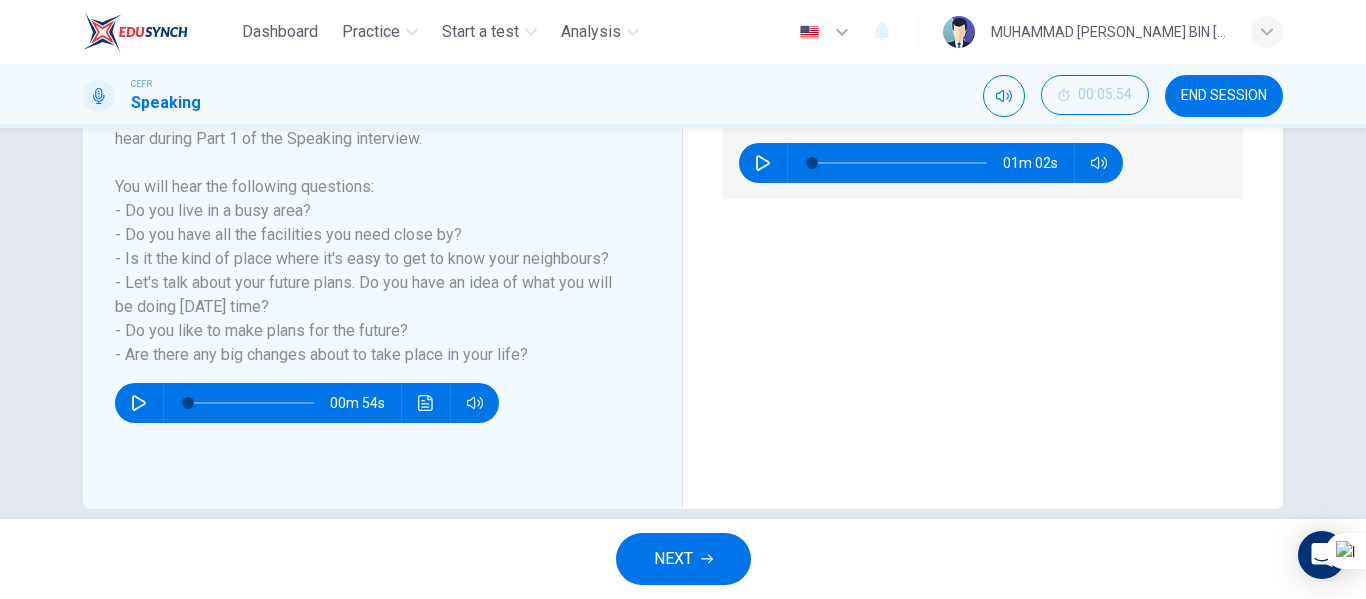 scroll, scrollTop: 384, scrollLeft: 0, axis: vertical 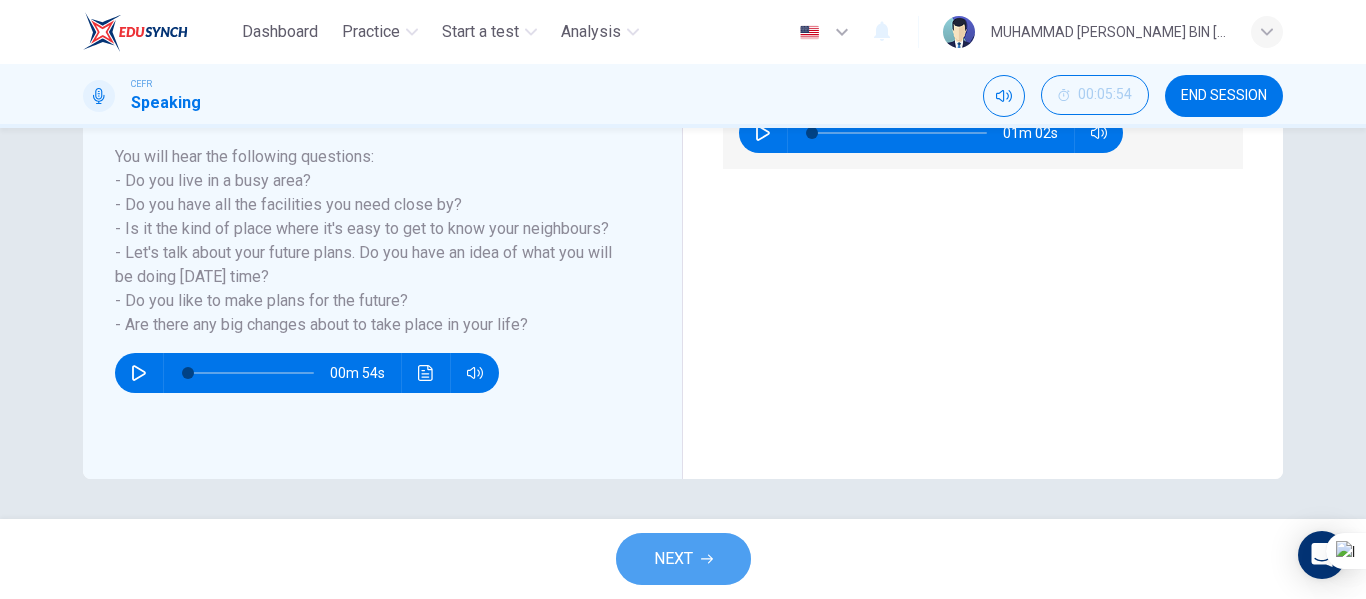 click on "NEXT" at bounding box center [673, 559] 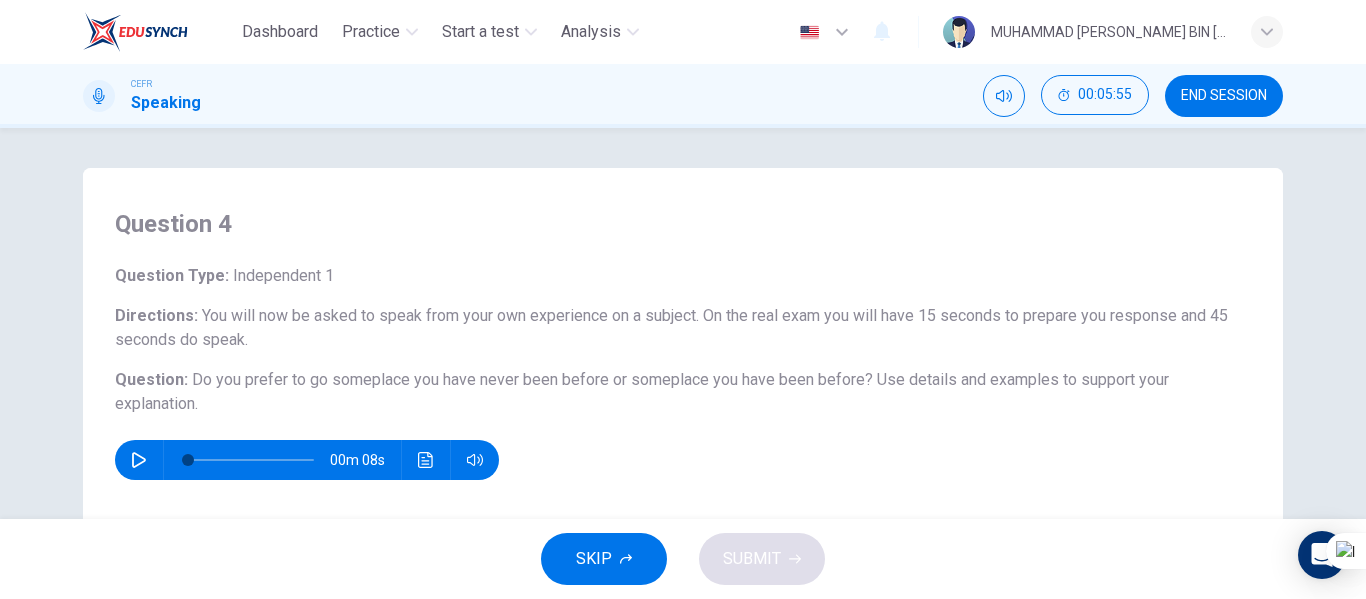 click at bounding box center [139, 460] 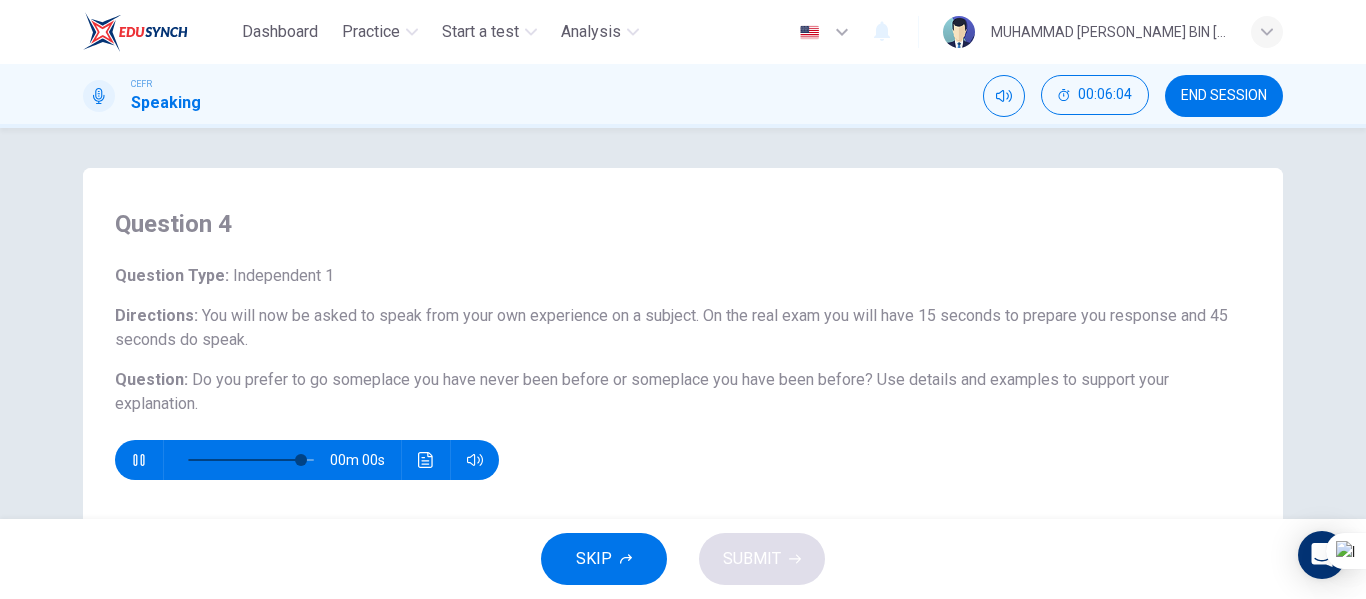 type on "0" 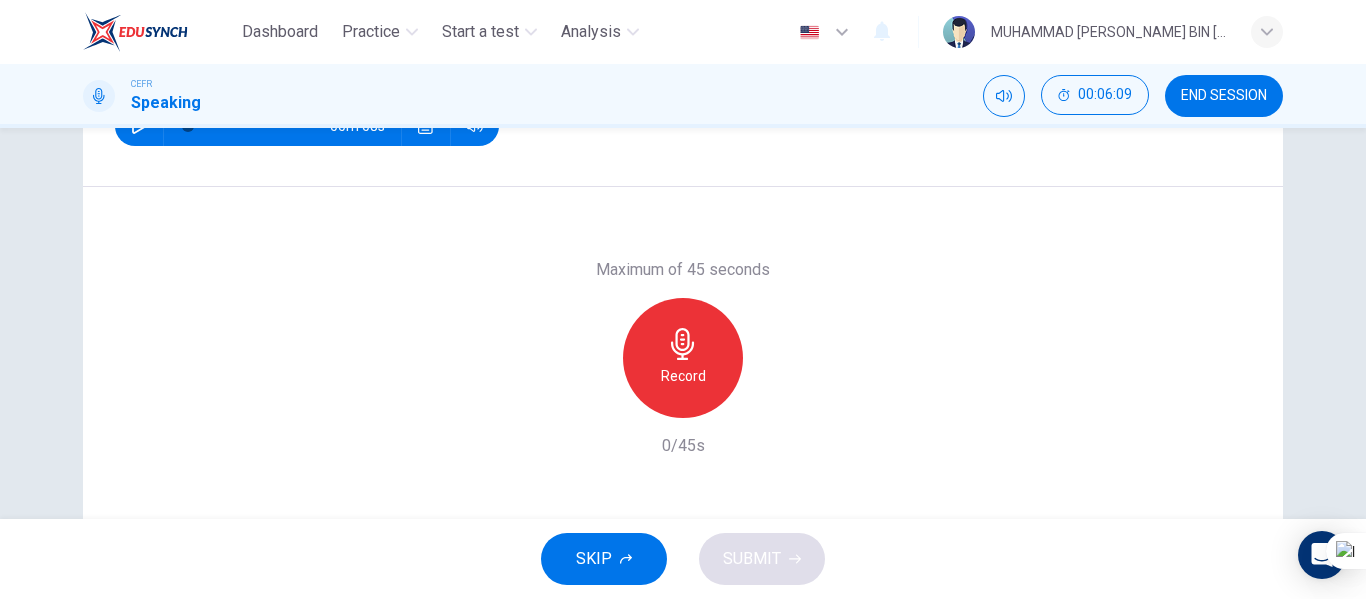 scroll, scrollTop: 384, scrollLeft: 0, axis: vertical 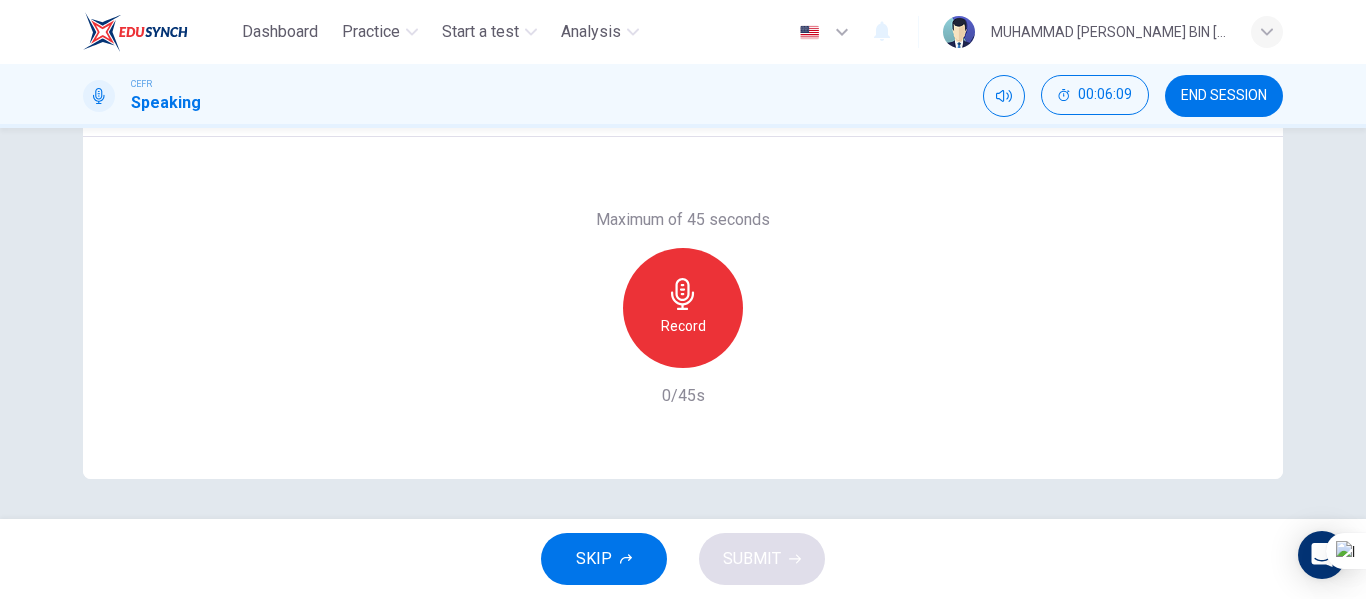 click on "Record" at bounding box center [683, 308] 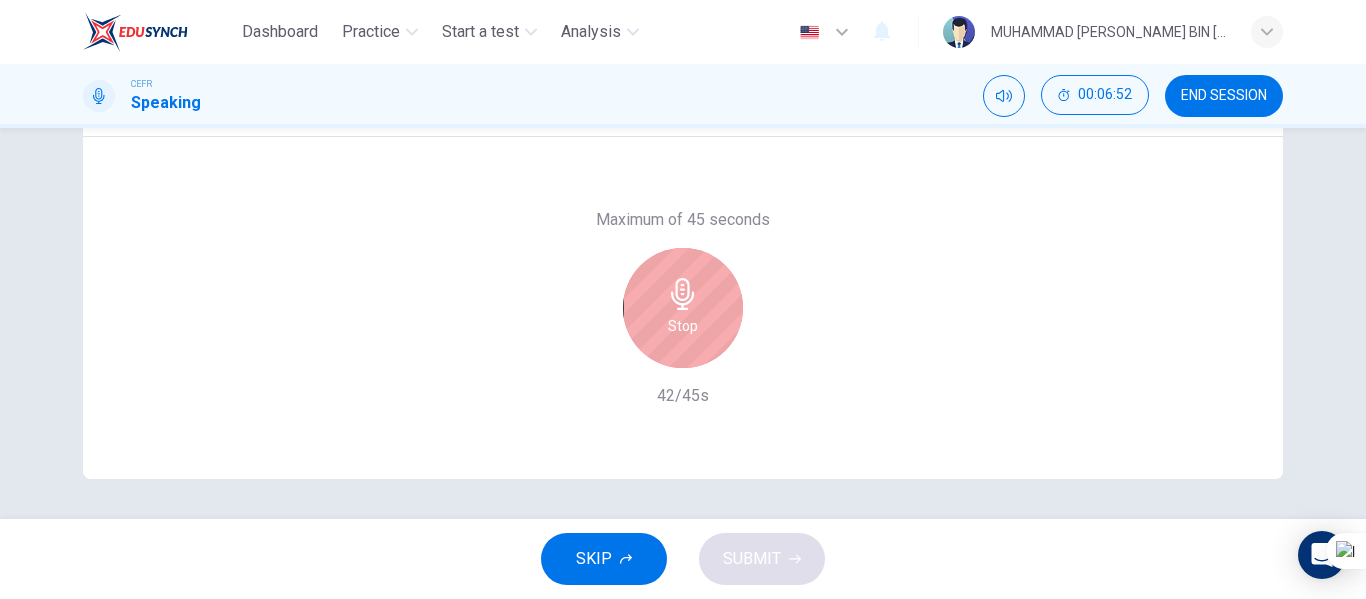click on "Stop" at bounding box center [683, 308] 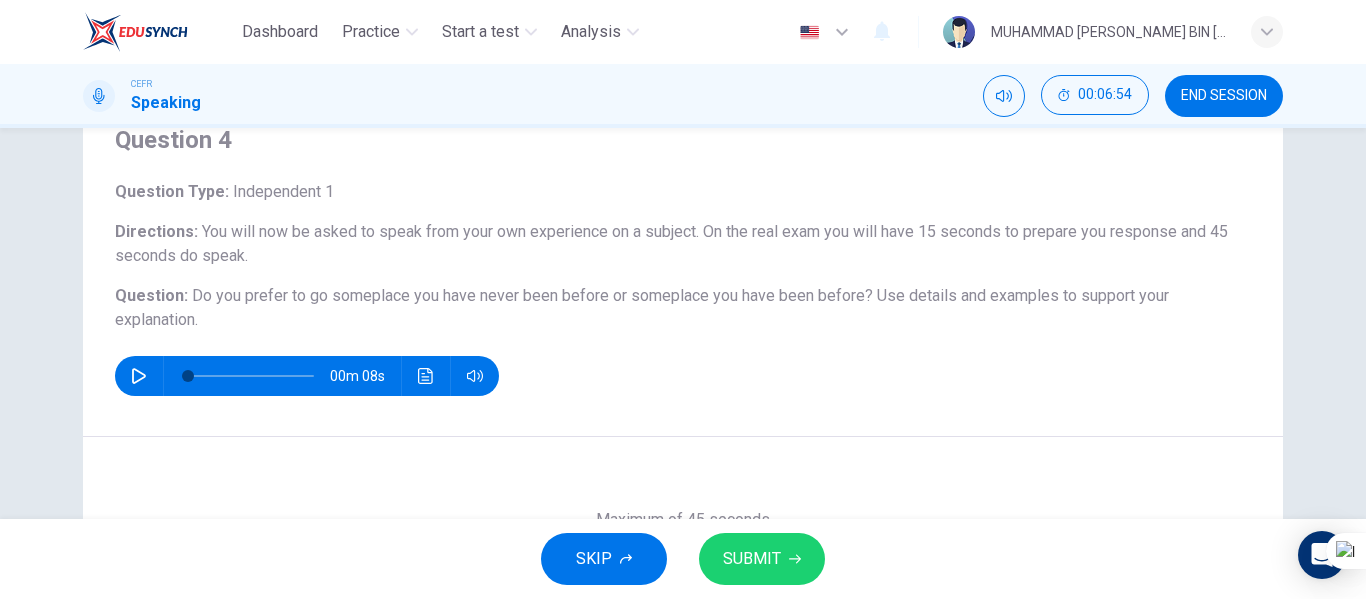 scroll, scrollTop: 0, scrollLeft: 0, axis: both 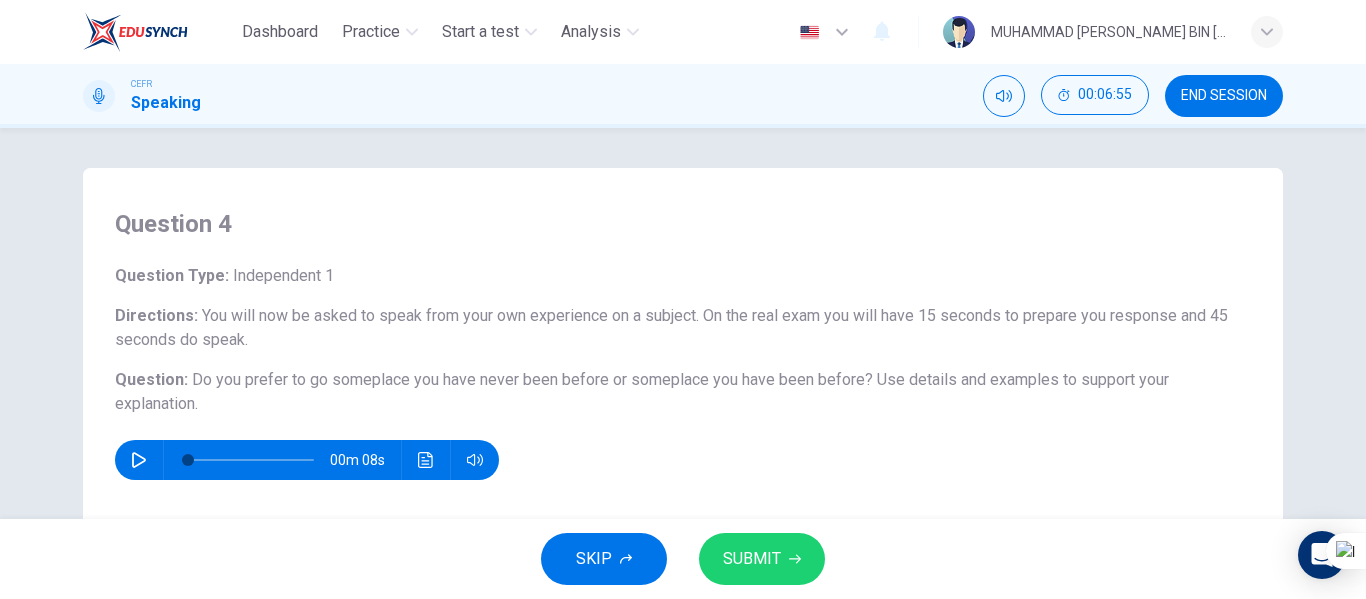 click on "SUBMIT" at bounding box center (752, 559) 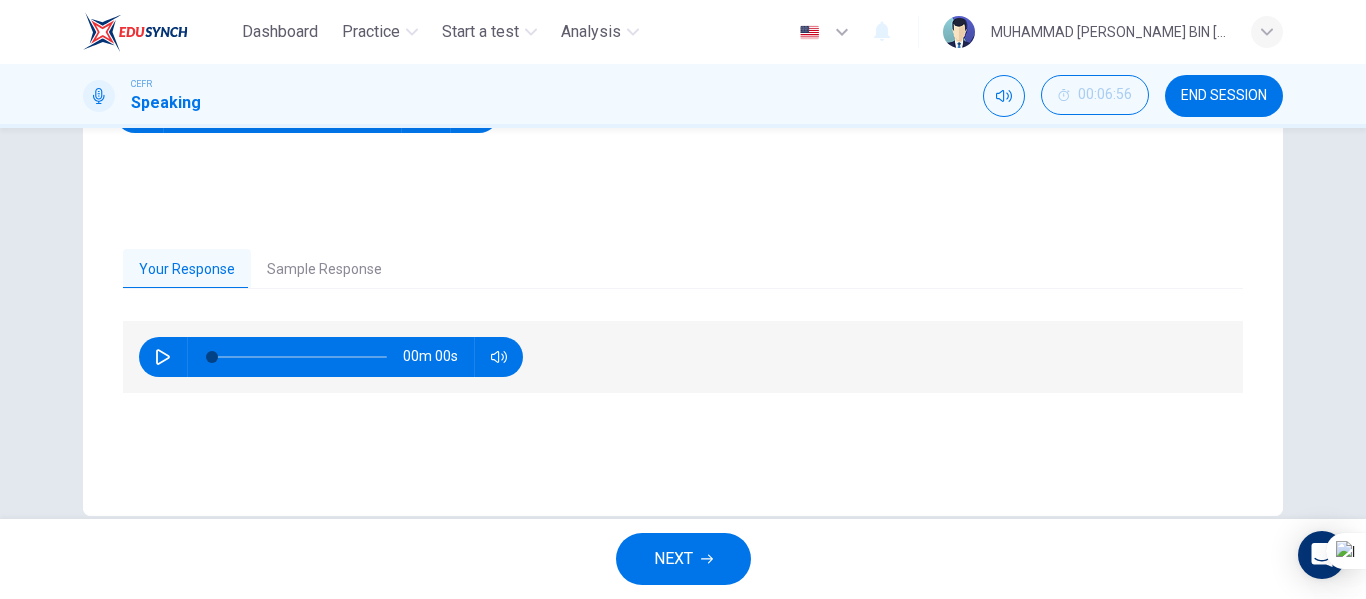 scroll, scrollTop: 384, scrollLeft: 0, axis: vertical 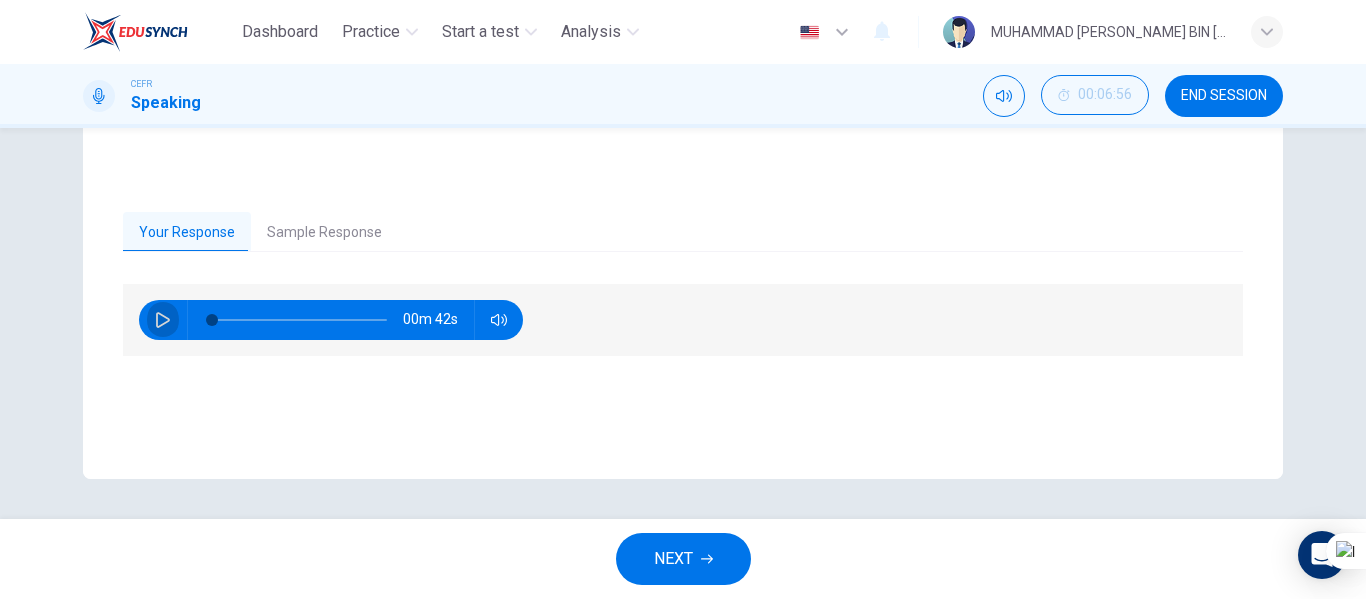 click 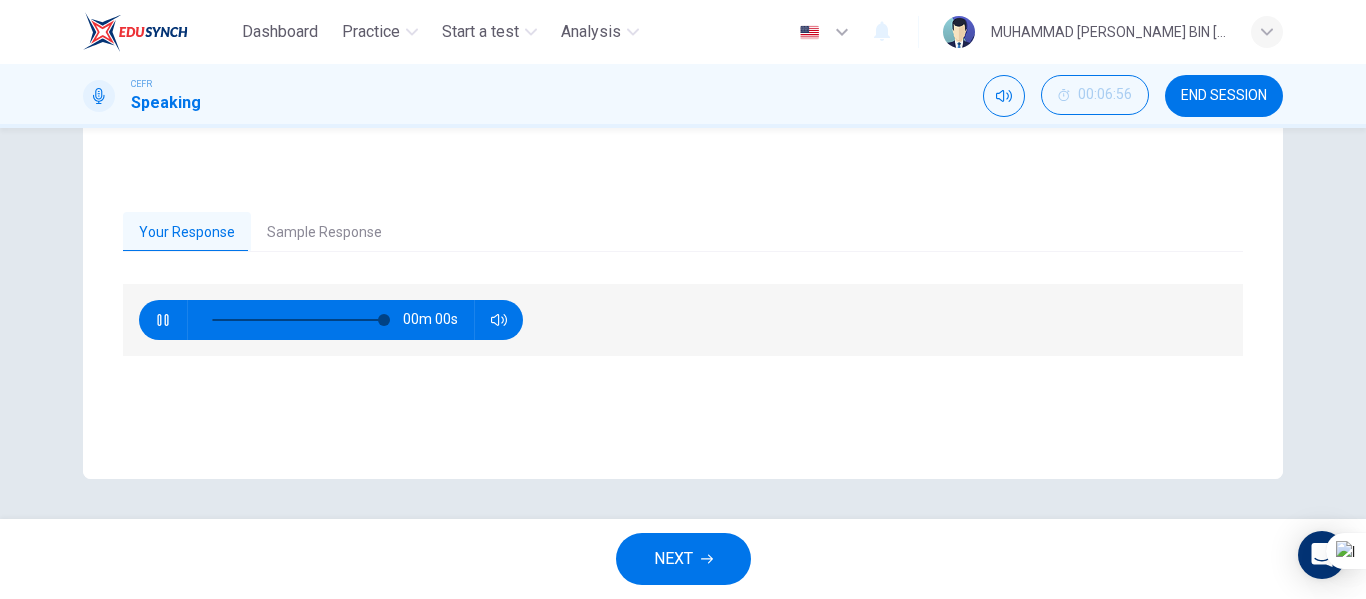 type on "0" 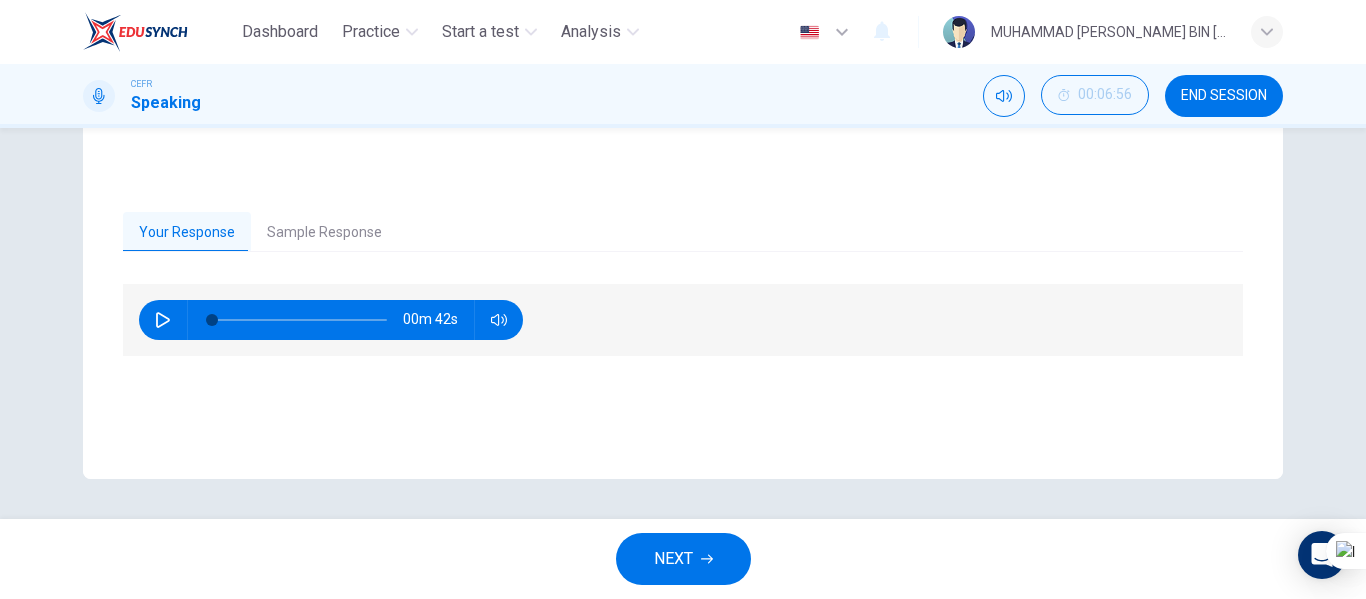 click on "Sample Response" at bounding box center [324, 233] 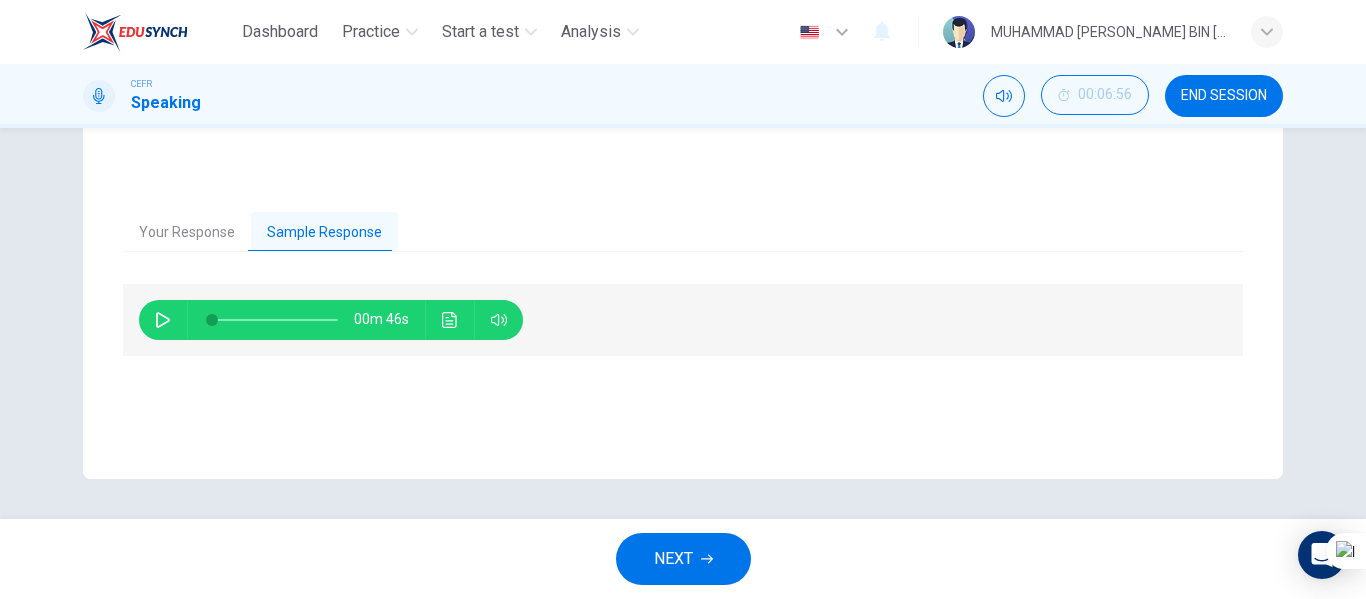 click 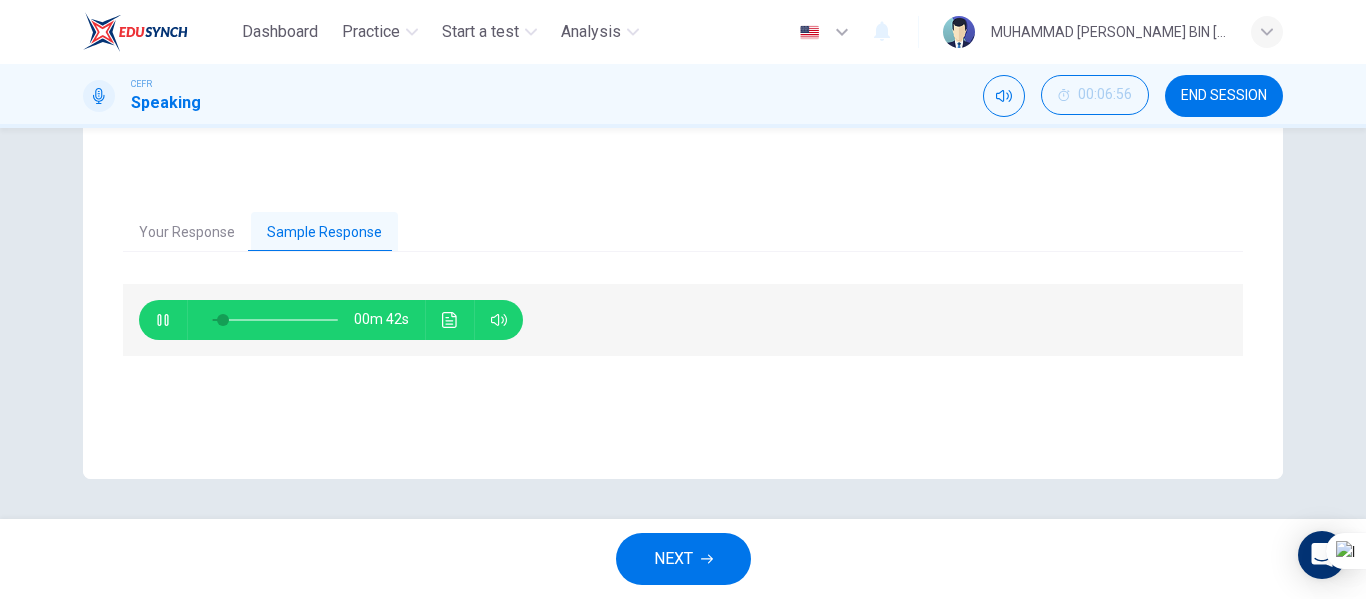 click on "Your Response Sample Response" at bounding box center (683, 233) 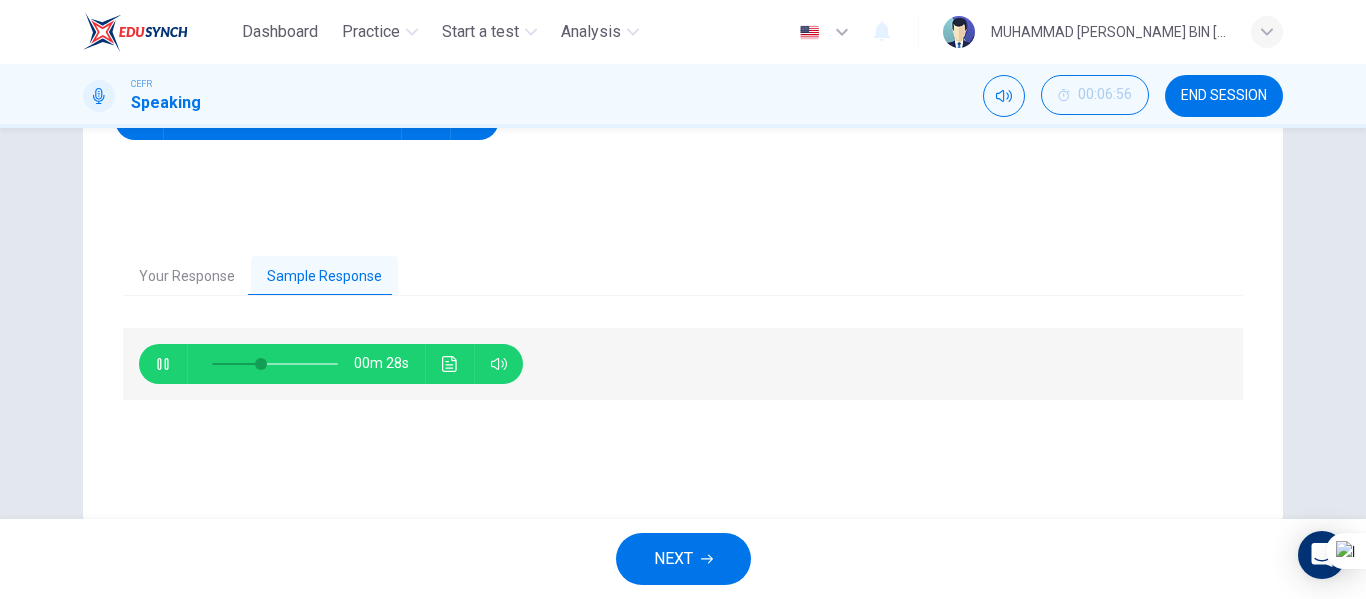 scroll, scrollTop: 384, scrollLeft: 0, axis: vertical 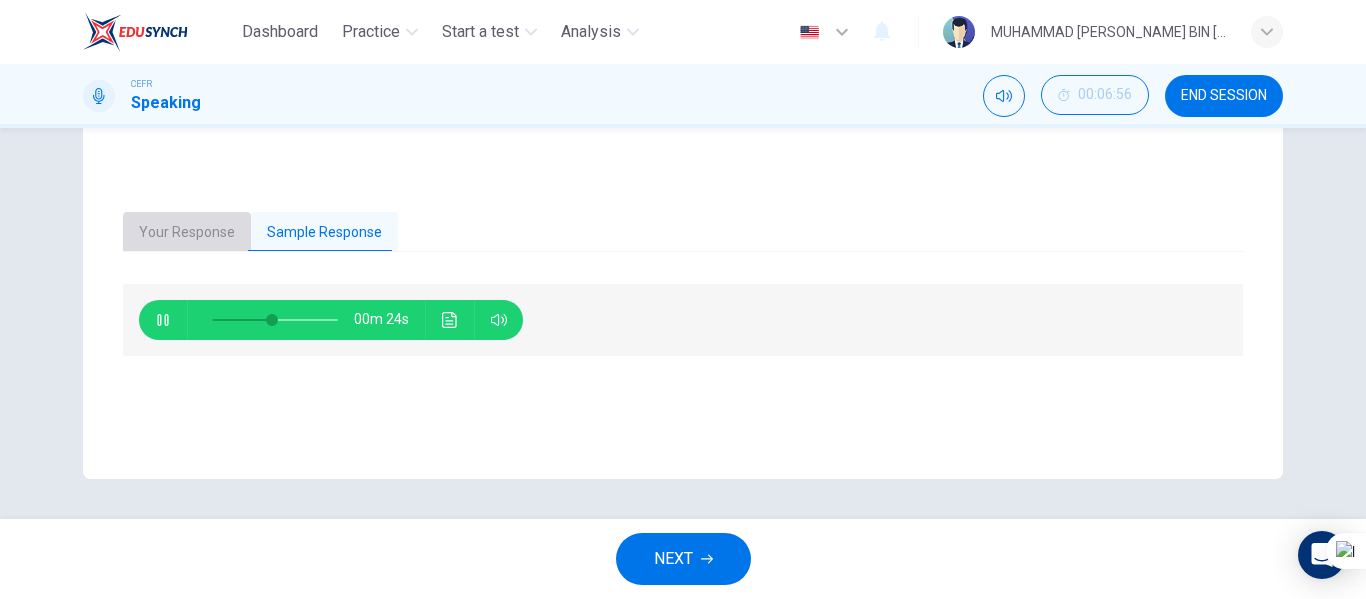 click on "Your Response" at bounding box center (187, 233) 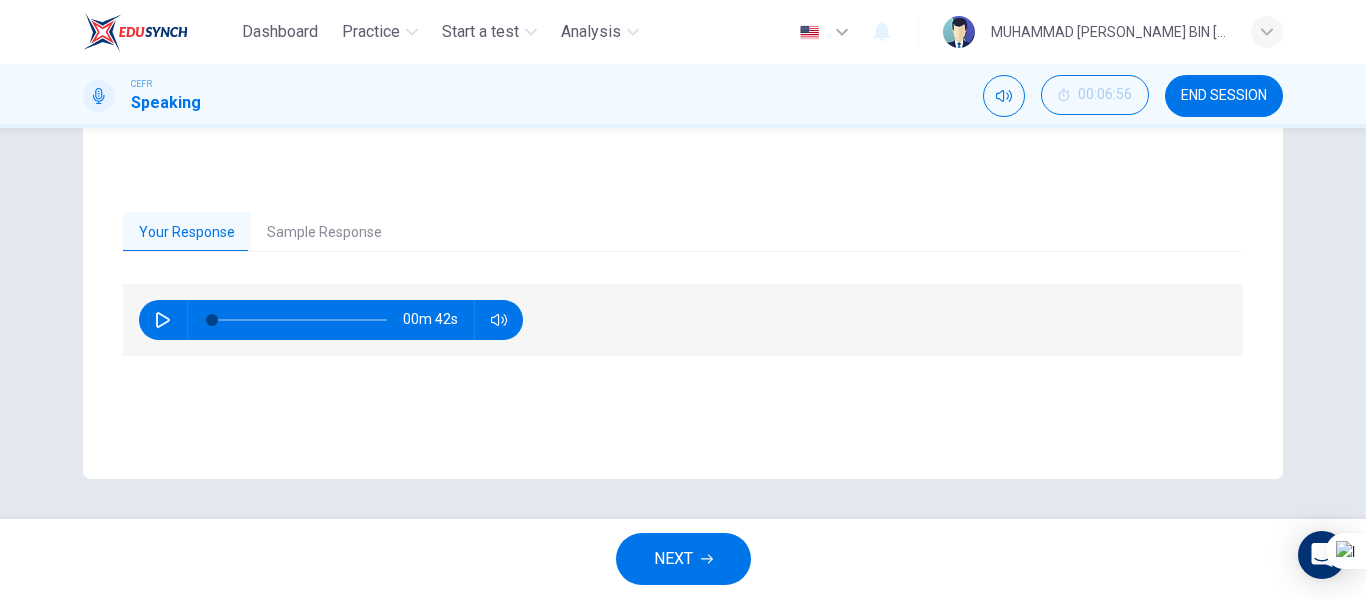 click on "Sample Response" at bounding box center (324, 233) 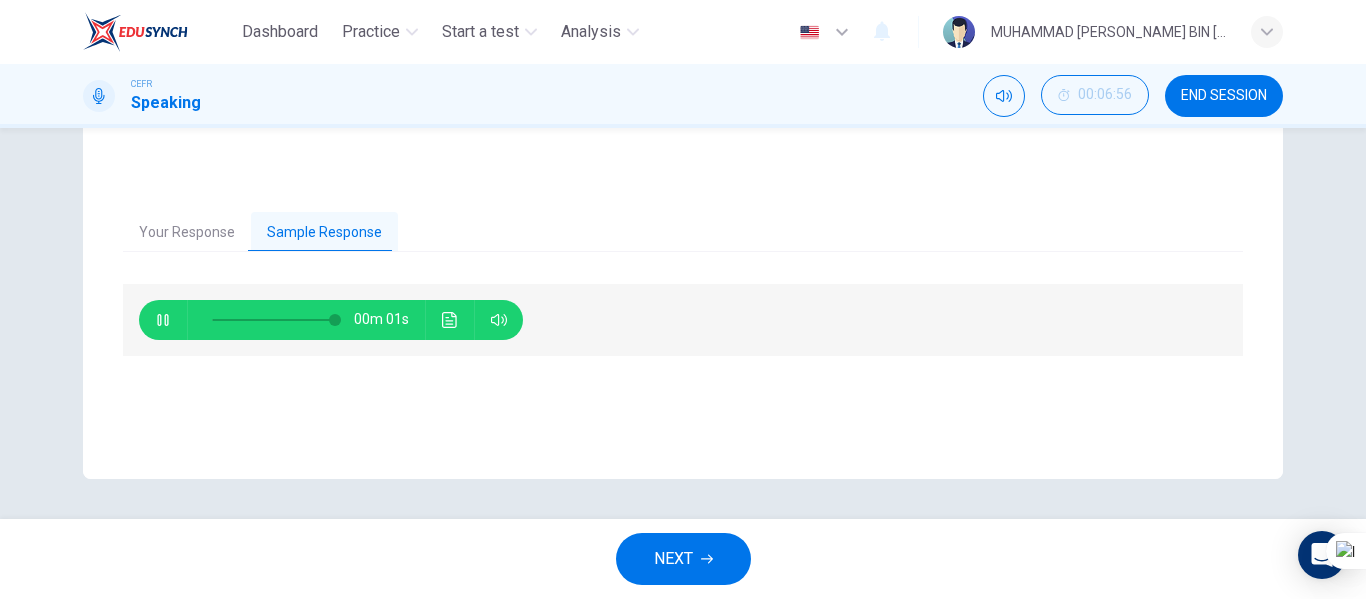 type on "0" 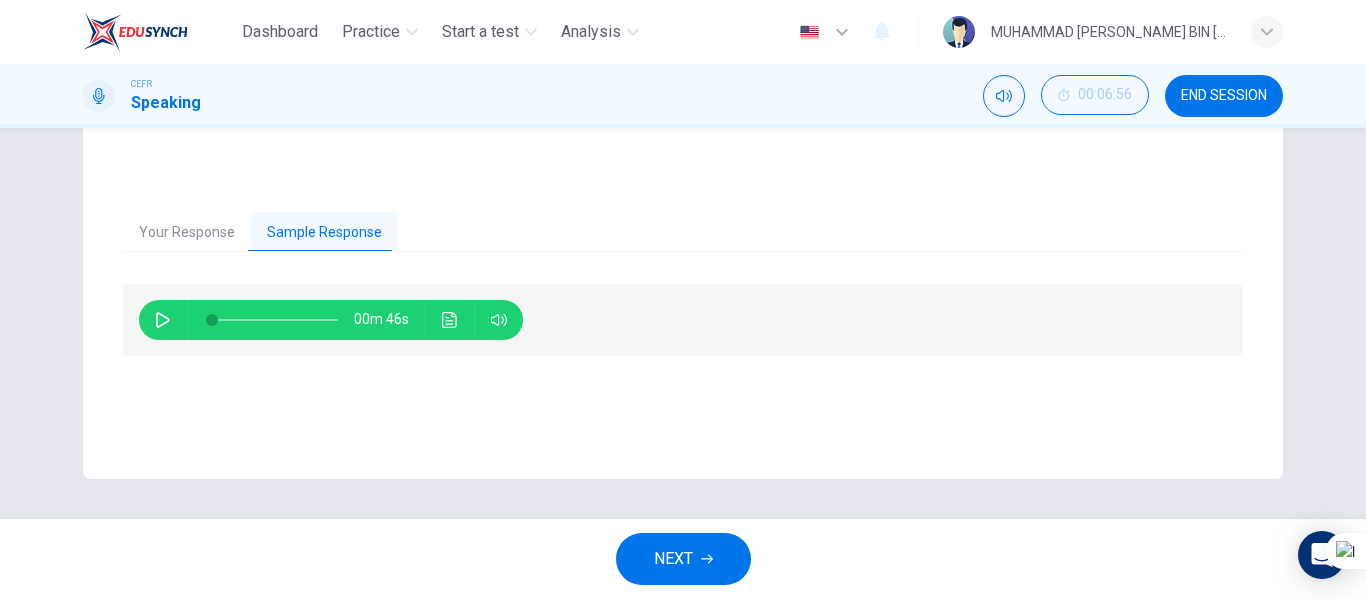 click on "Your Response" at bounding box center (187, 233) 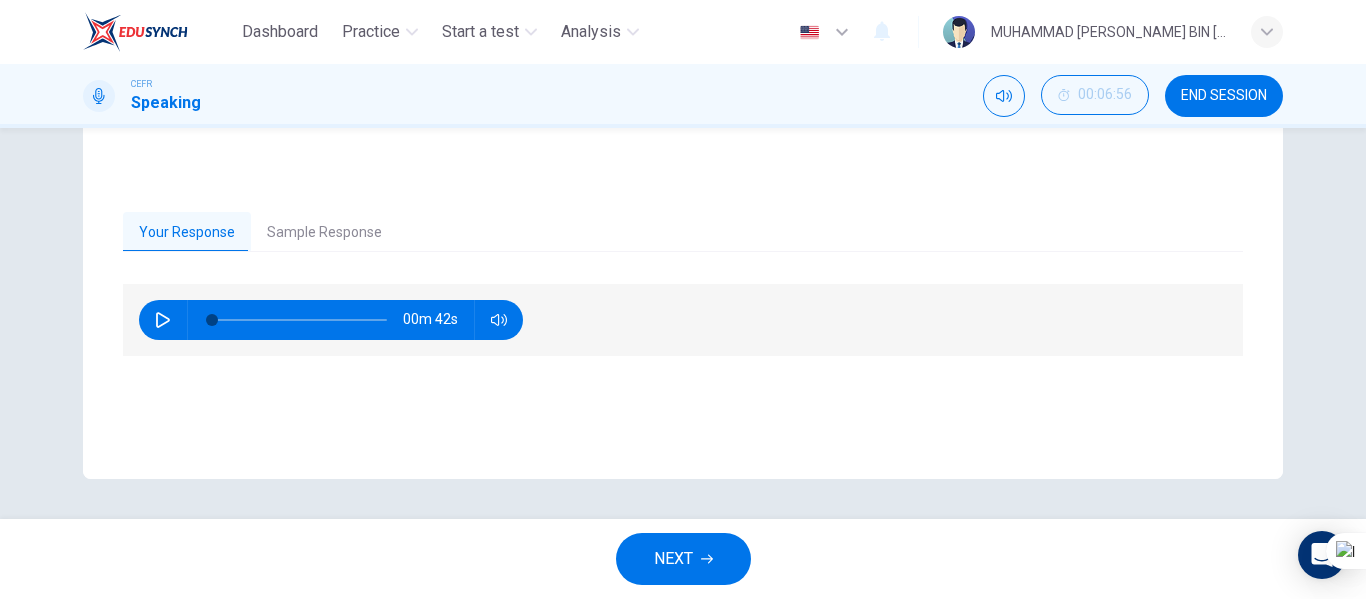 click at bounding box center [163, 320] 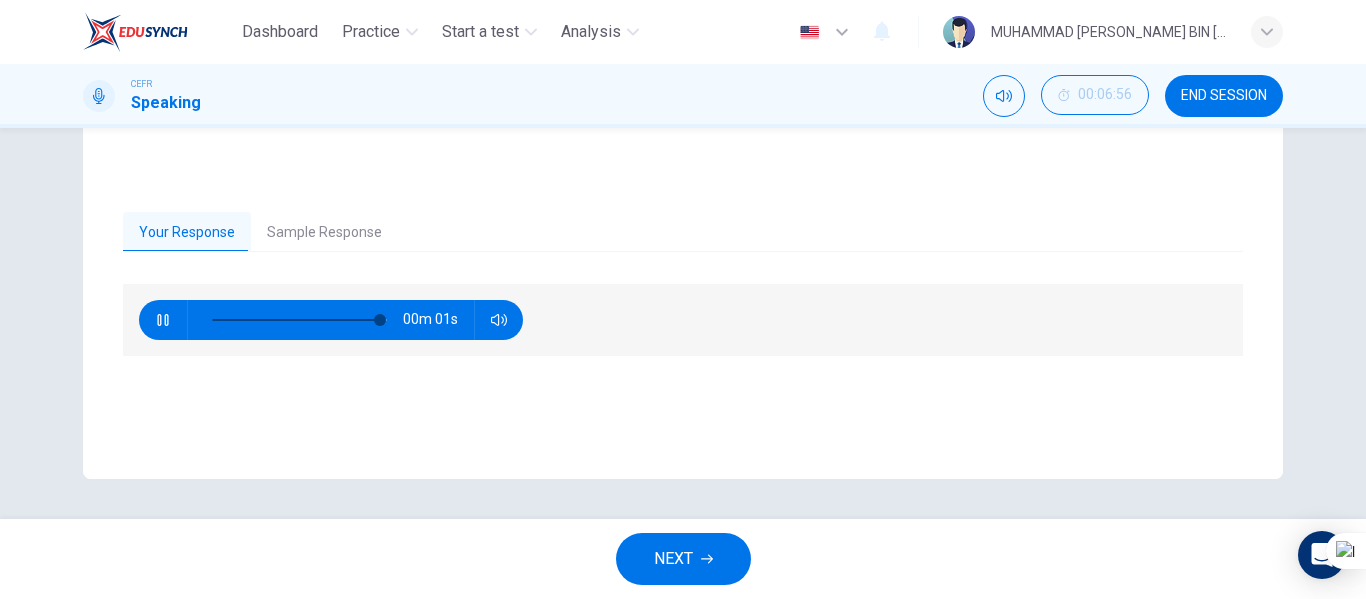 type on "99" 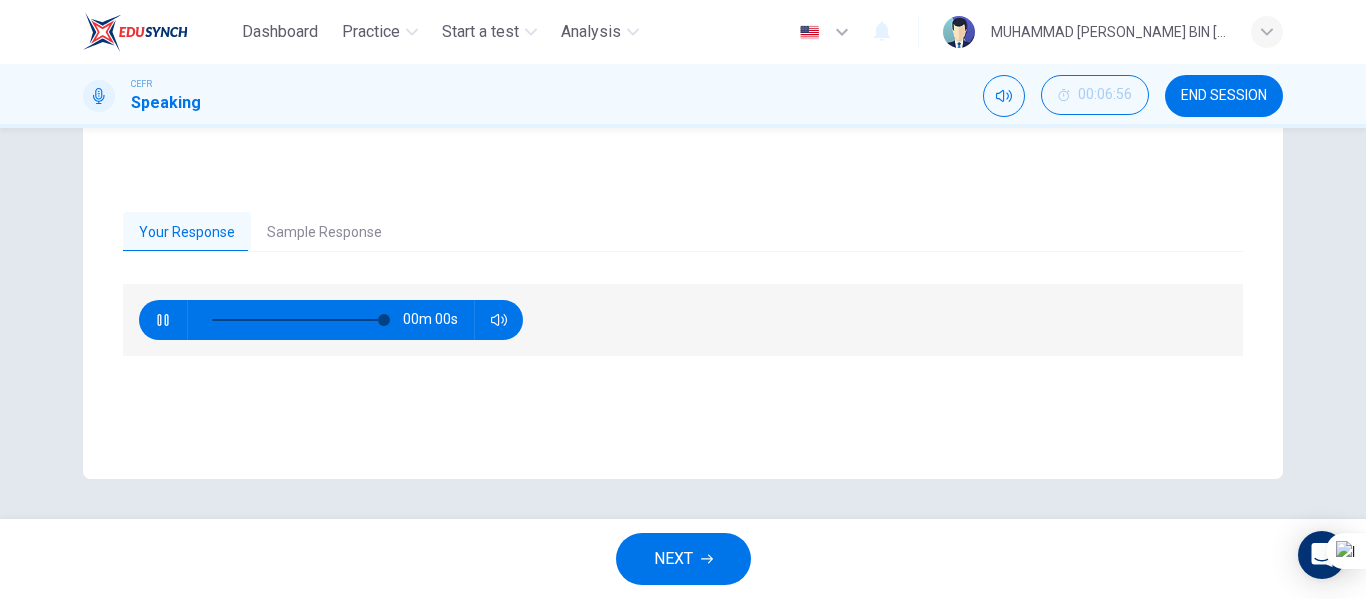 click on "NEXT" at bounding box center [673, 559] 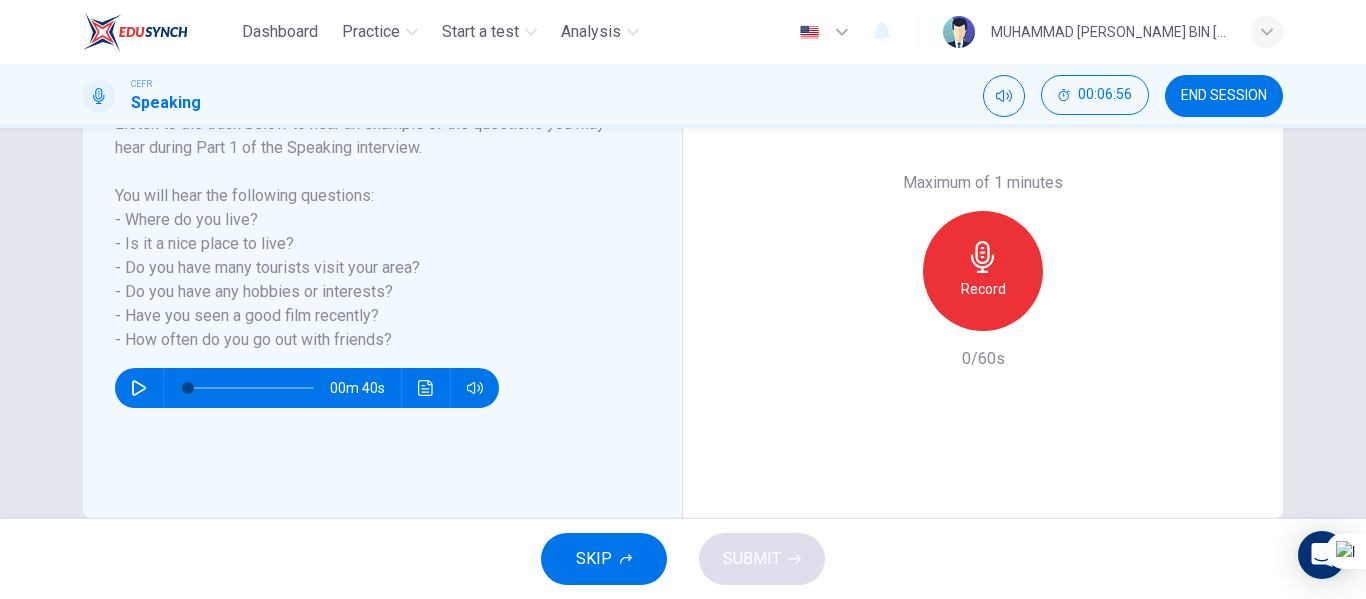 scroll, scrollTop: 384, scrollLeft: 0, axis: vertical 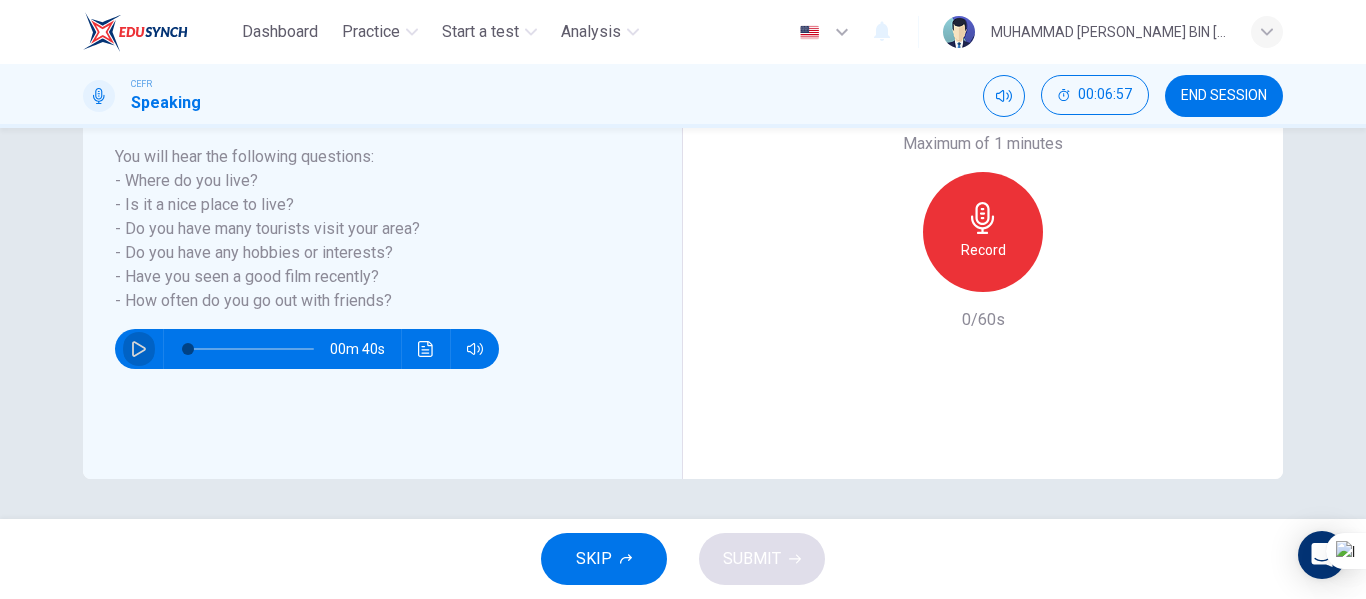 click at bounding box center (139, 349) 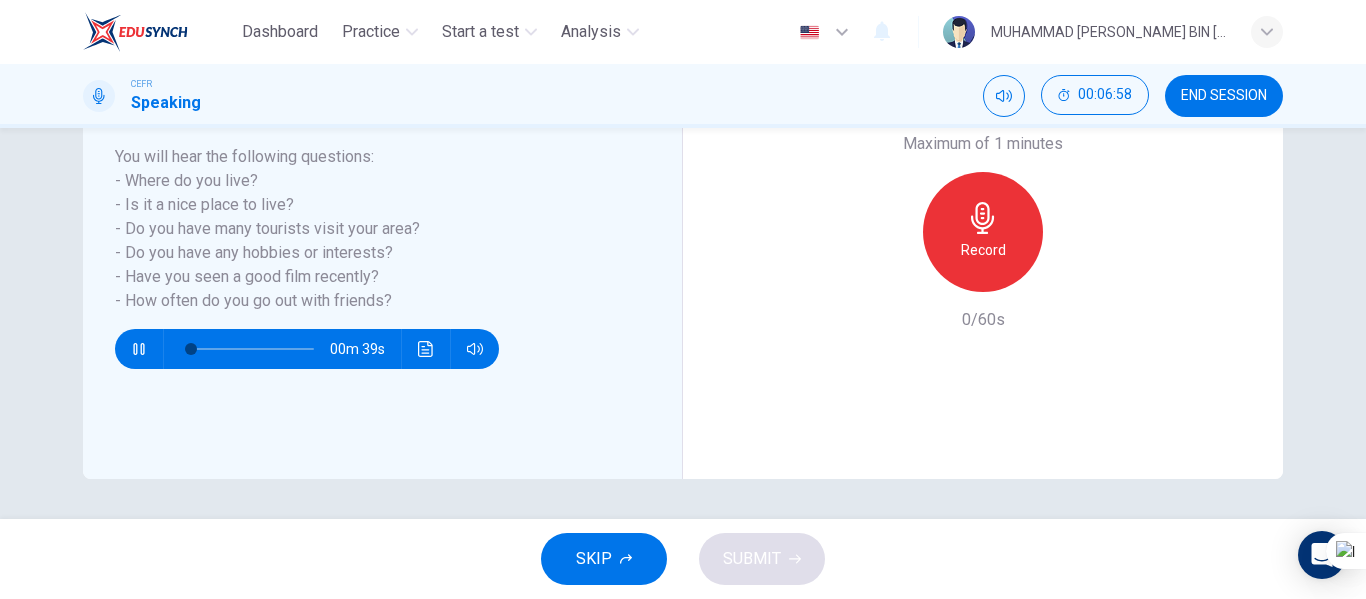 scroll, scrollTop: 284, scrollLeft: 0, axis: vertical 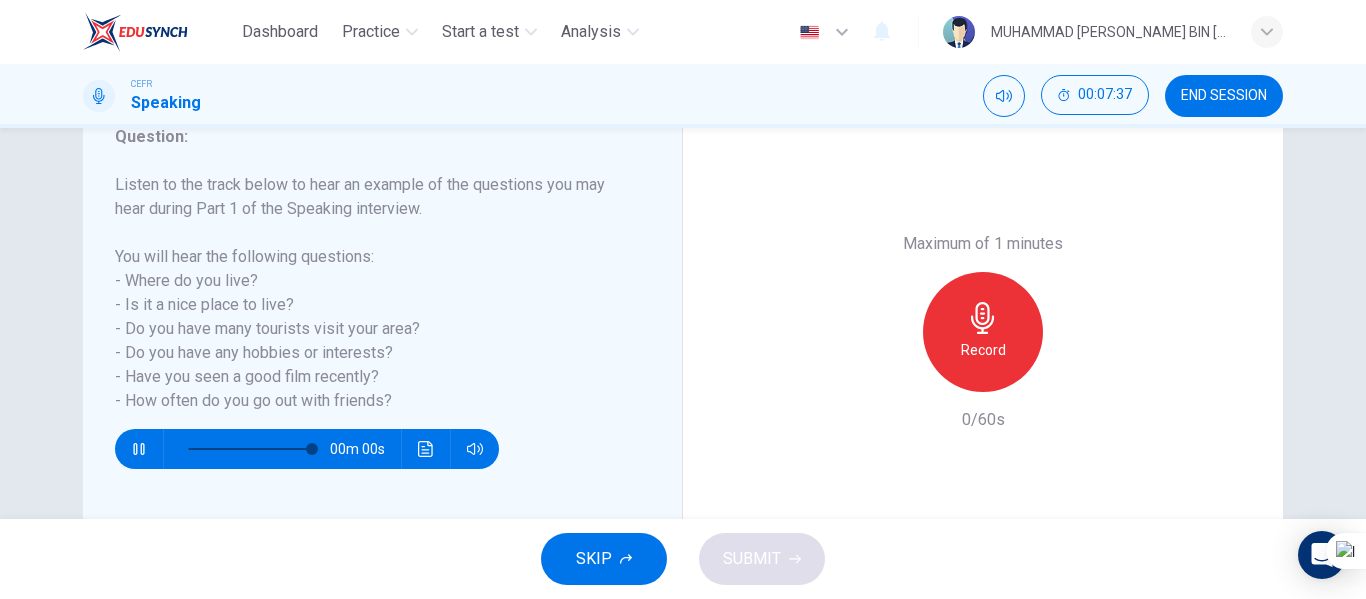 type on "0" 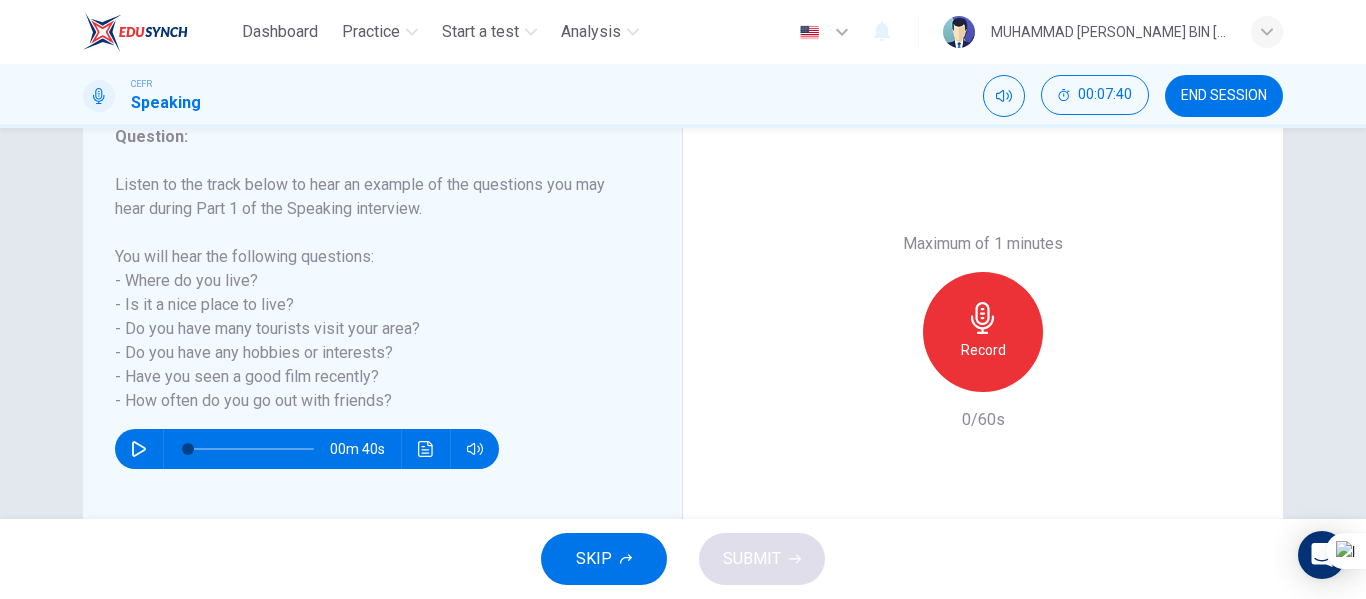 click on "Record" at bounding box center (983, 332) 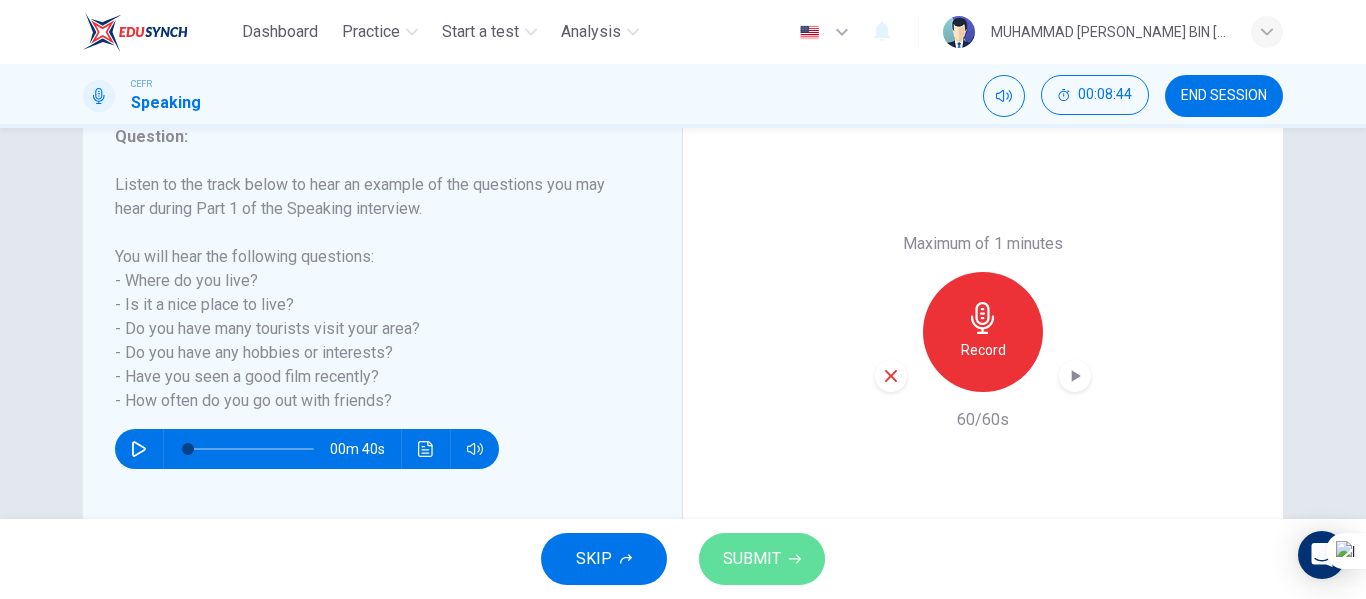 click on "SUBMIT" at bounding box center [762, 559] 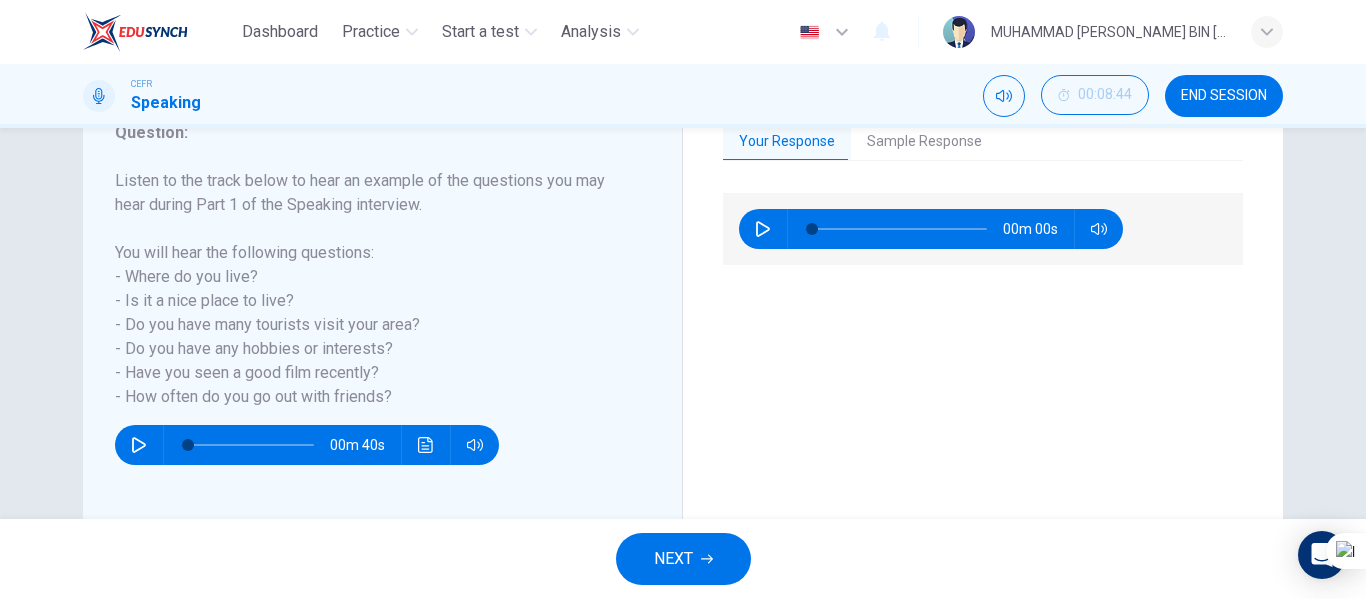 scroll, scrollTop: 184, scrollLeft: 0, axis: vertical 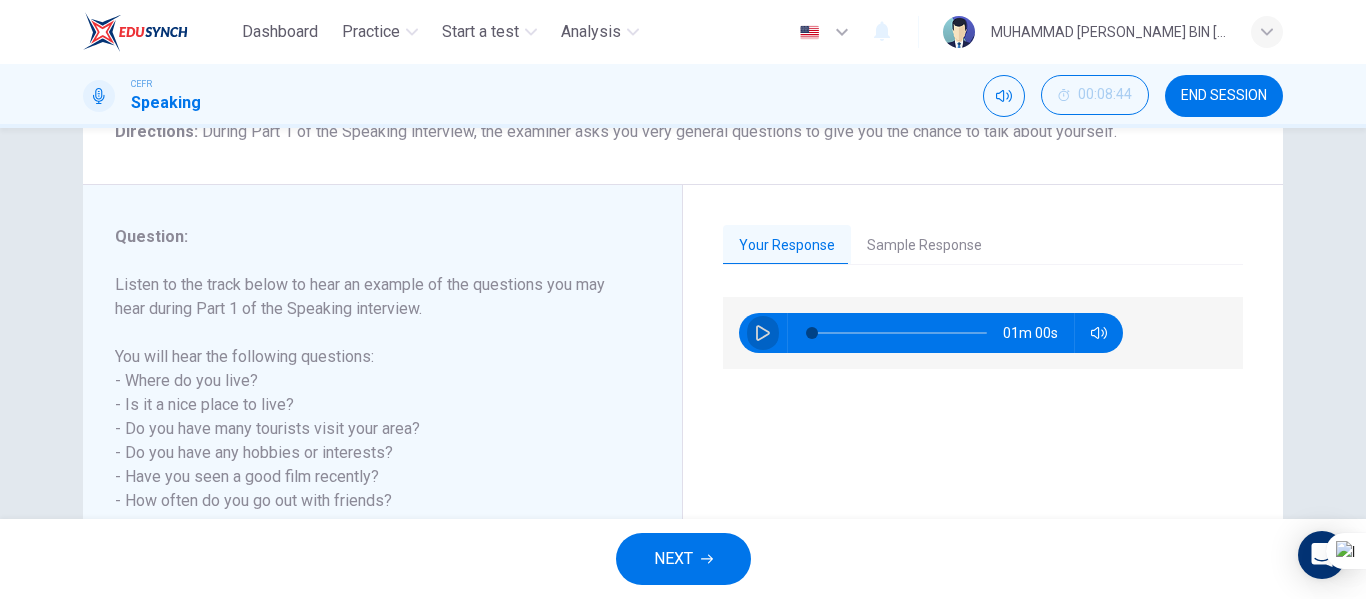 click 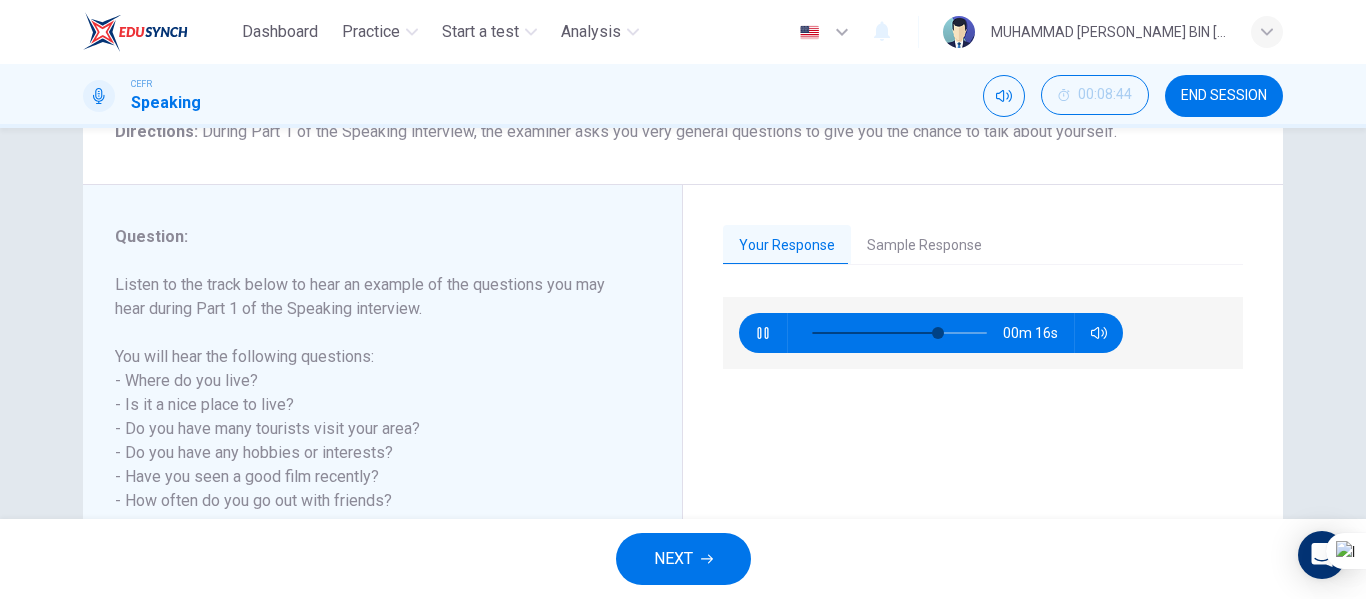 type on "74" 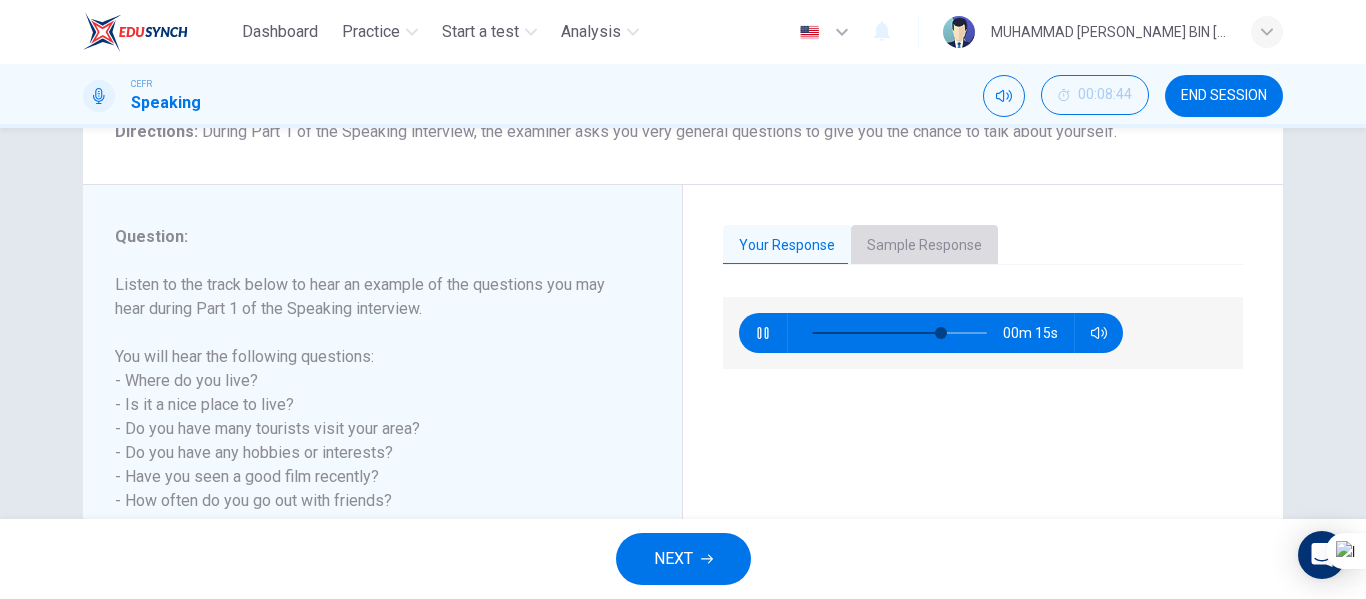 click on "Sample Response" at bounding box center (924, 246) 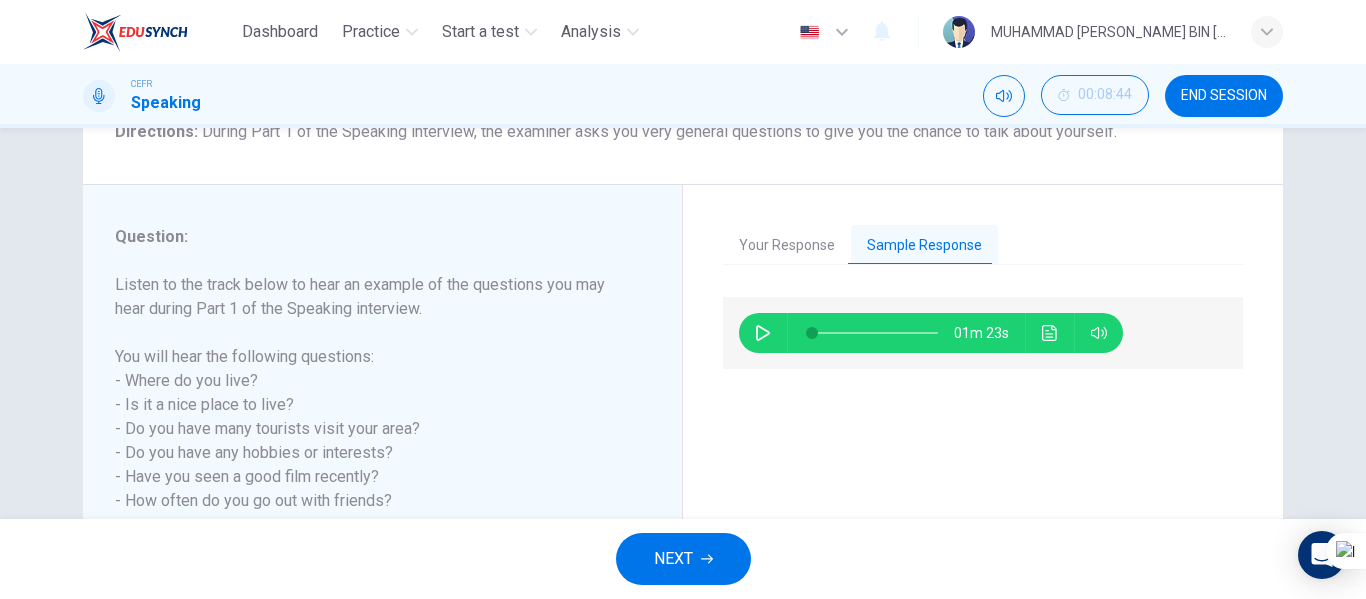 click 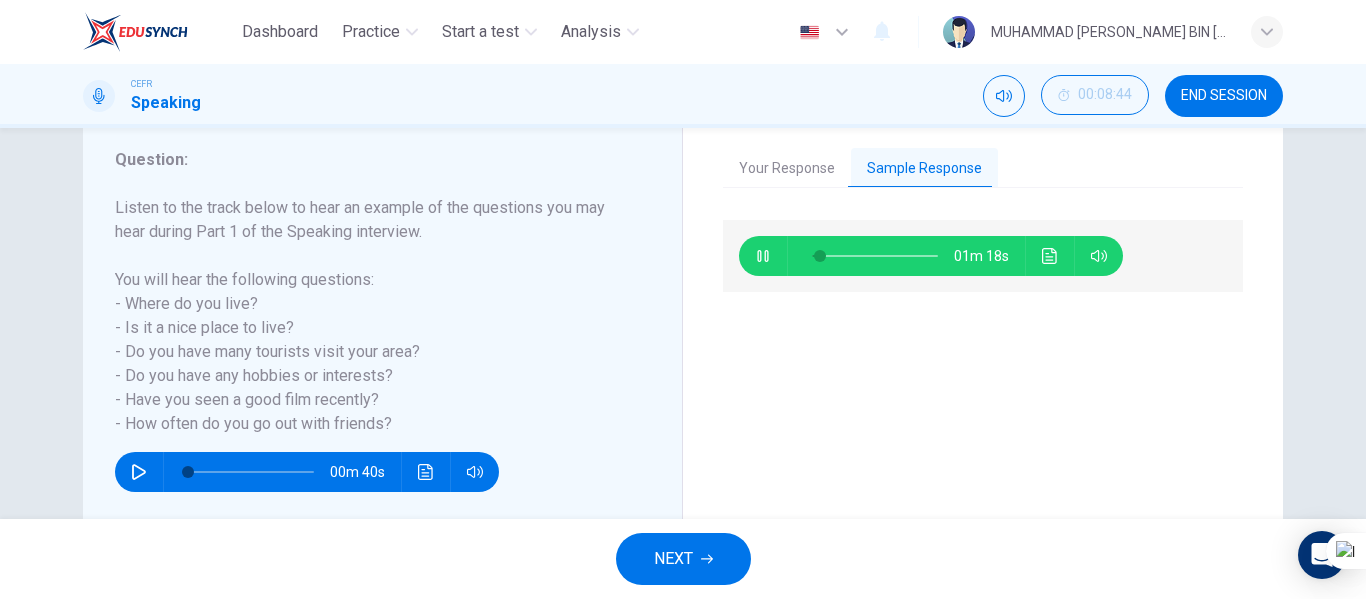 scroll, scrollTop: 284, scrollLeft: 0, axis: vertical 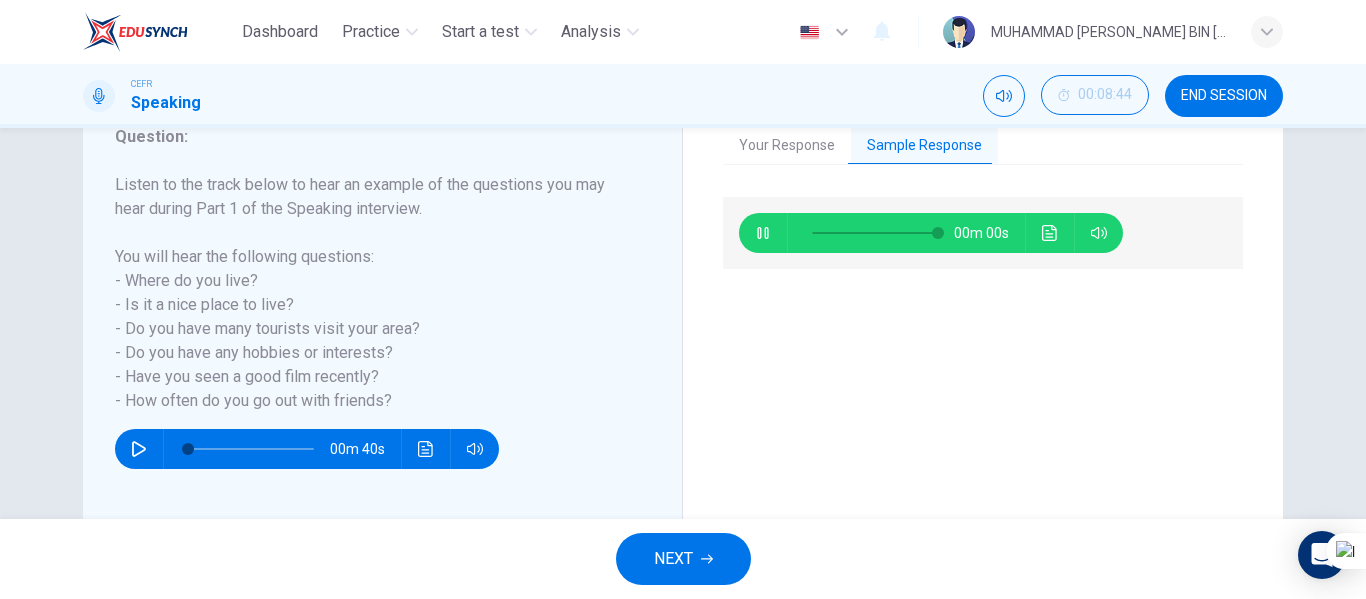 type on "0" 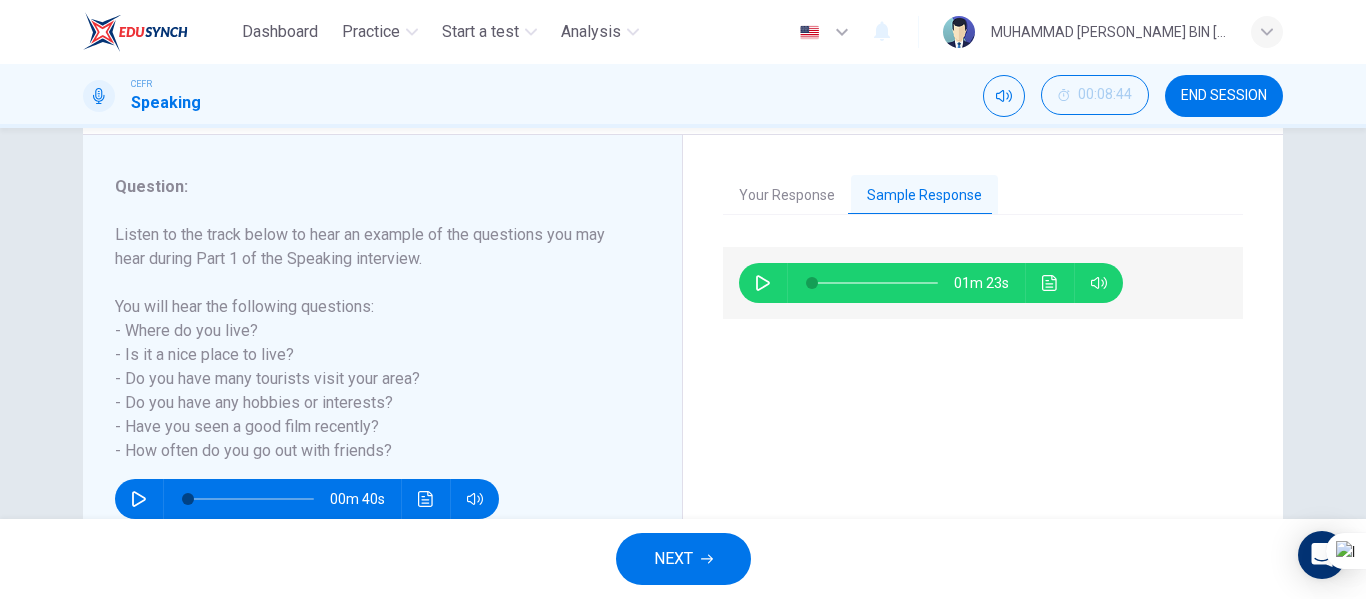 scroll, scrollTop: 184, scrollLeft: 0, axis: vertical 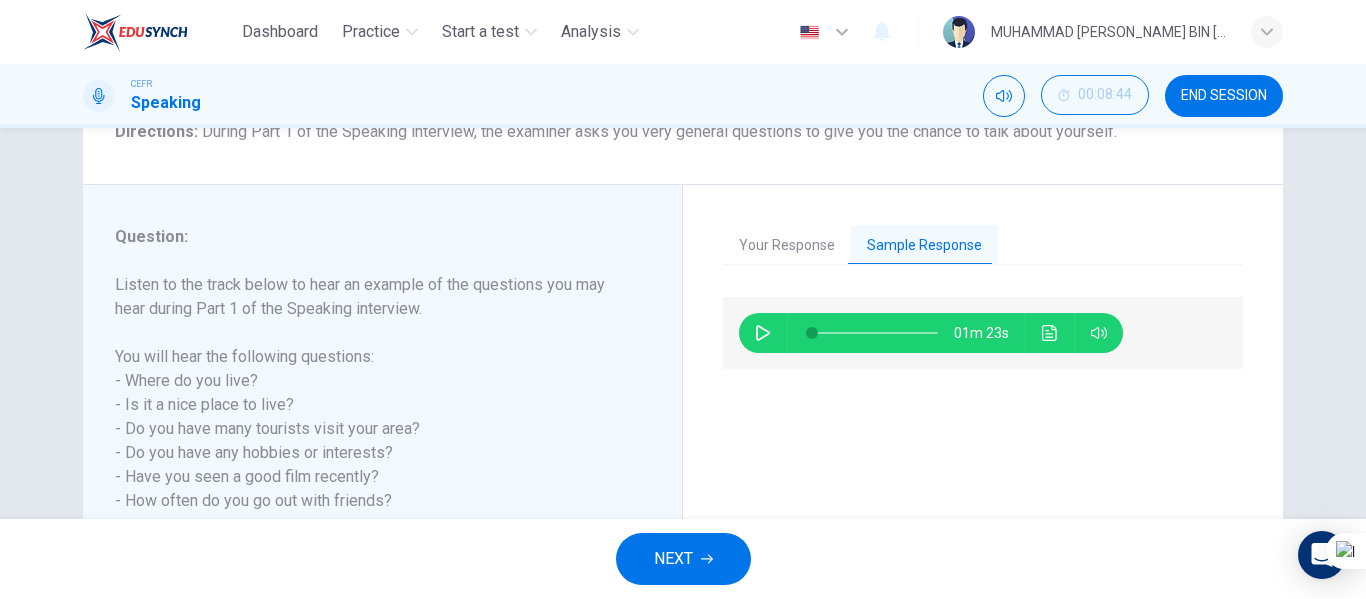 click on "Your Response" at bounding box center [787, 246] 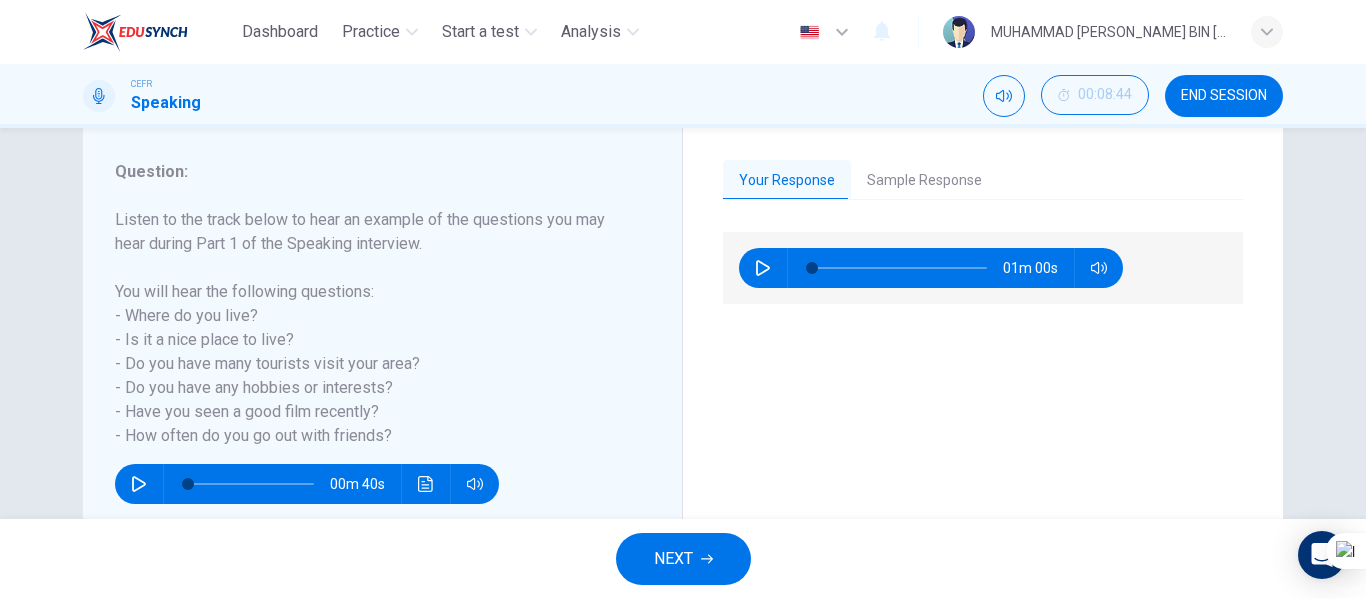 scroll, scrollTop: 284, scrollLeft: 0, axis: vertical 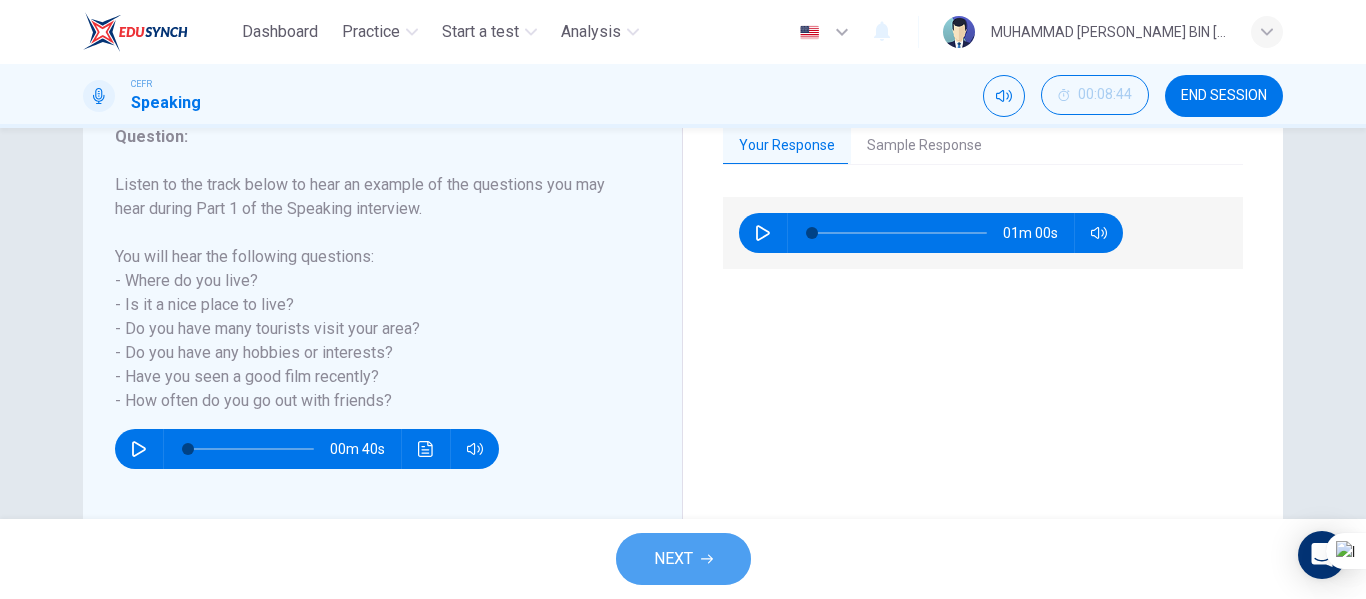 click on "NEXT" at bounding box center [673, 559] 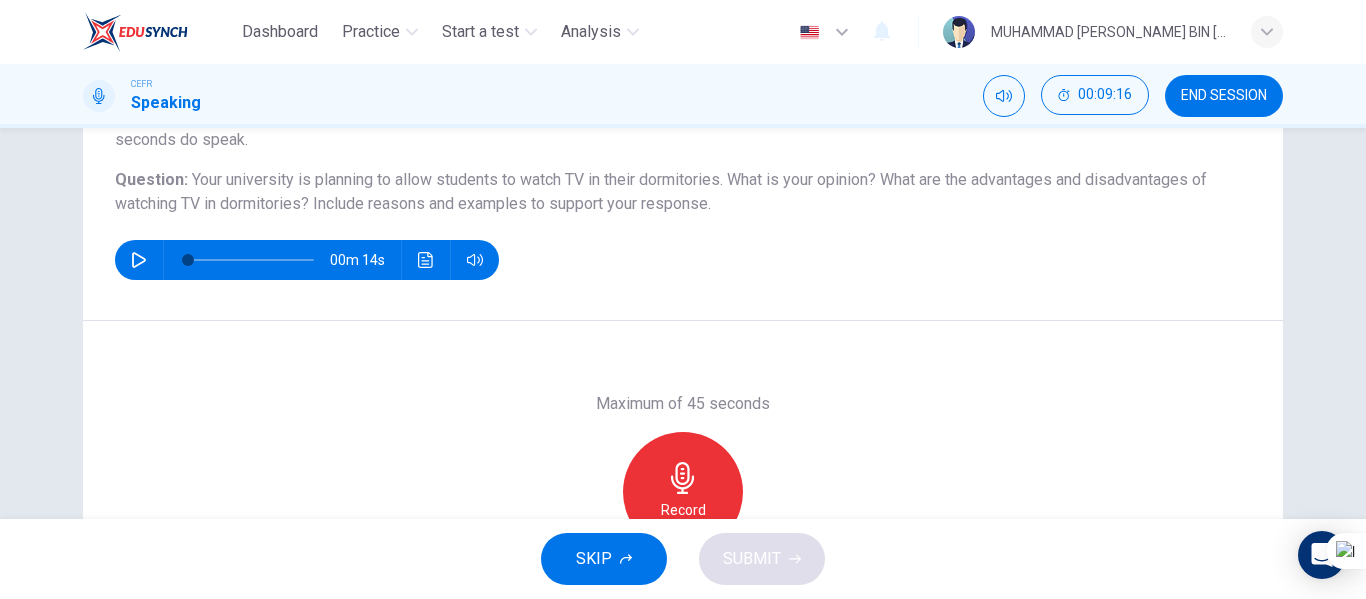 scroll, scrollTop: 100, scrollLeft: 0, axis: vertical 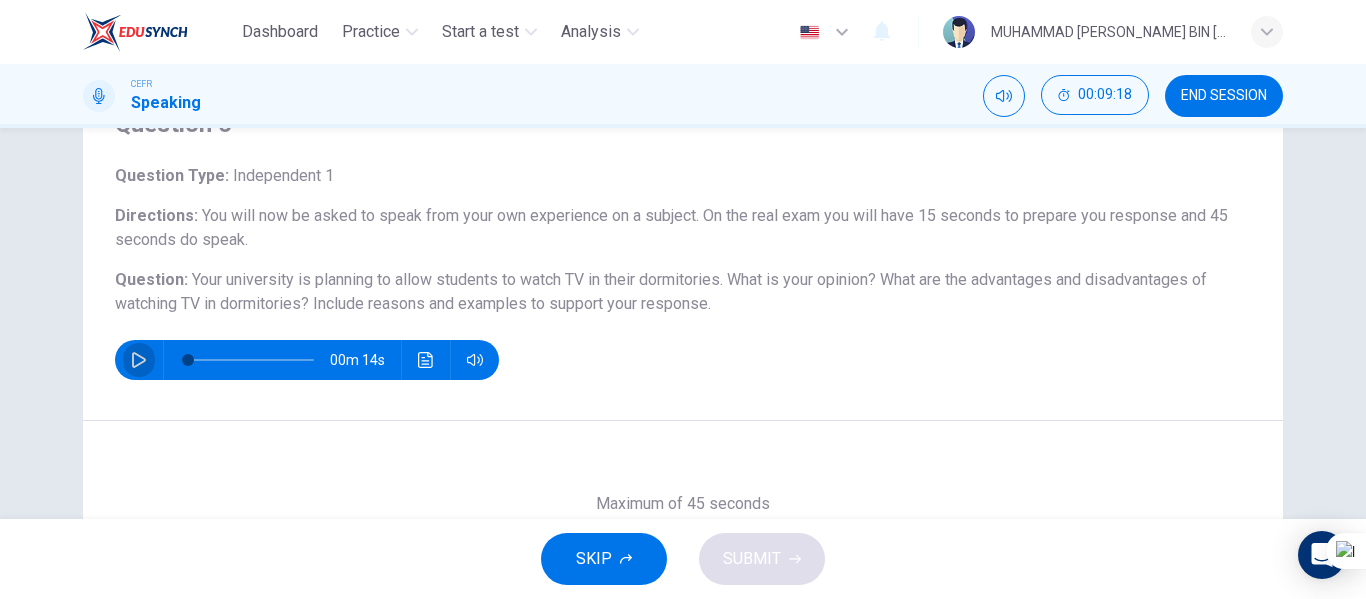 click at bounding box center (139, 360) 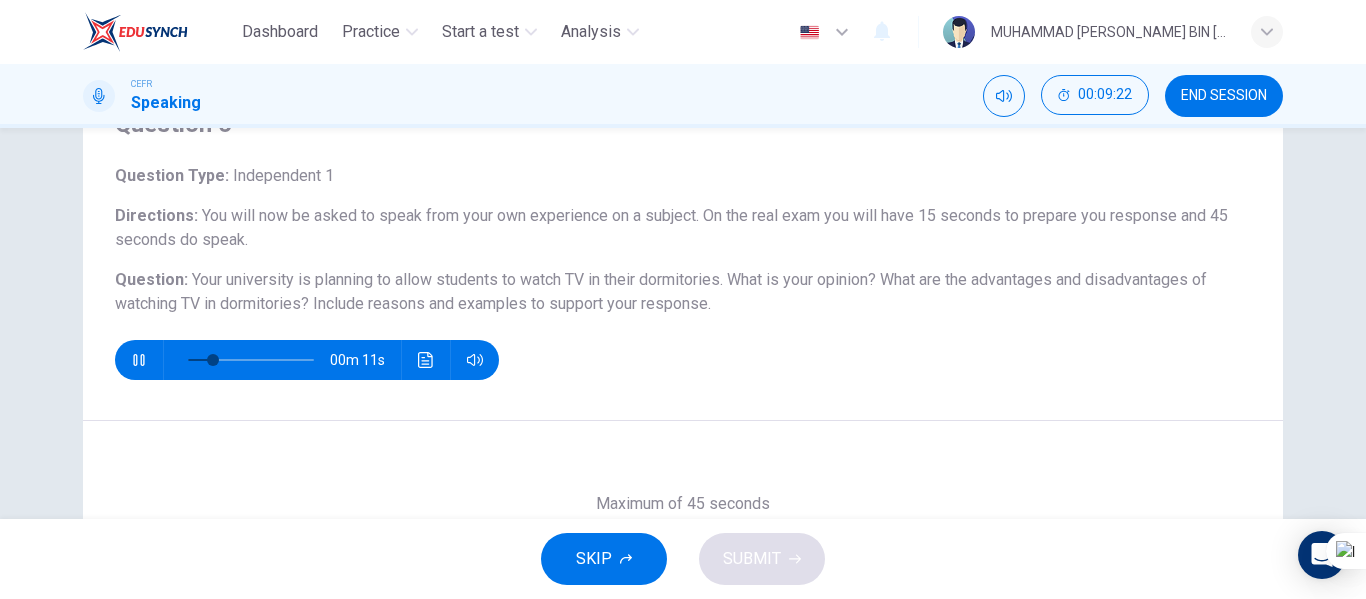 scroll, scrollTop: 200, scrollLeft: 0, axis: vertical 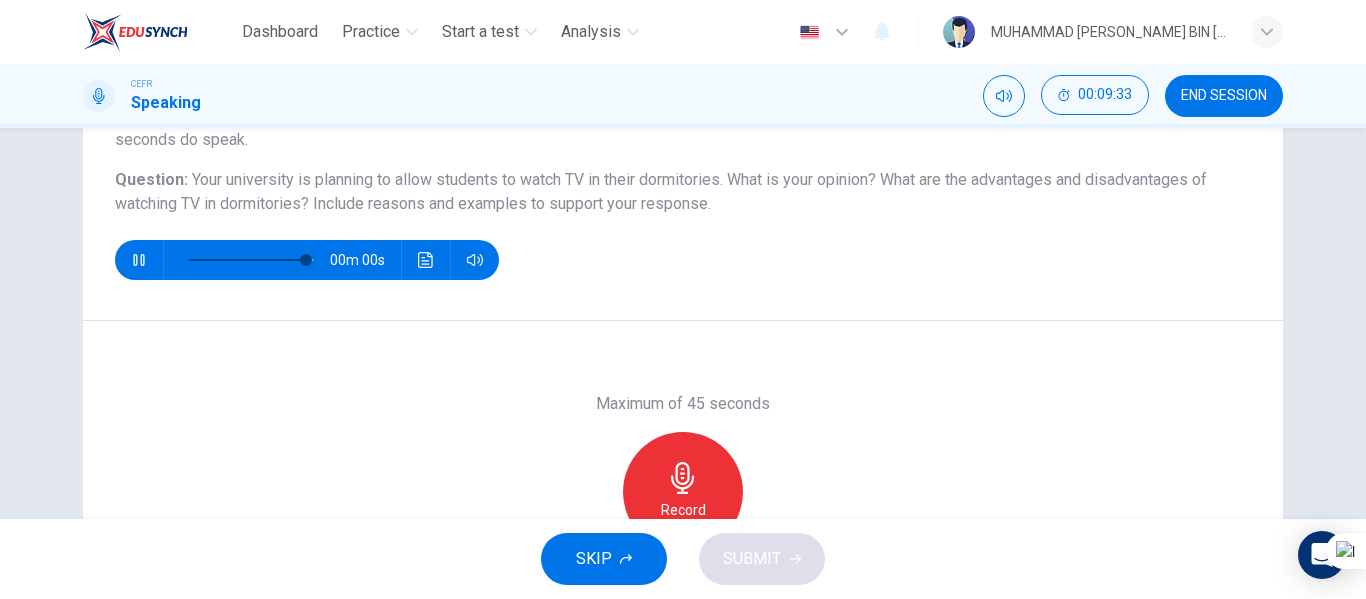 type on "0" 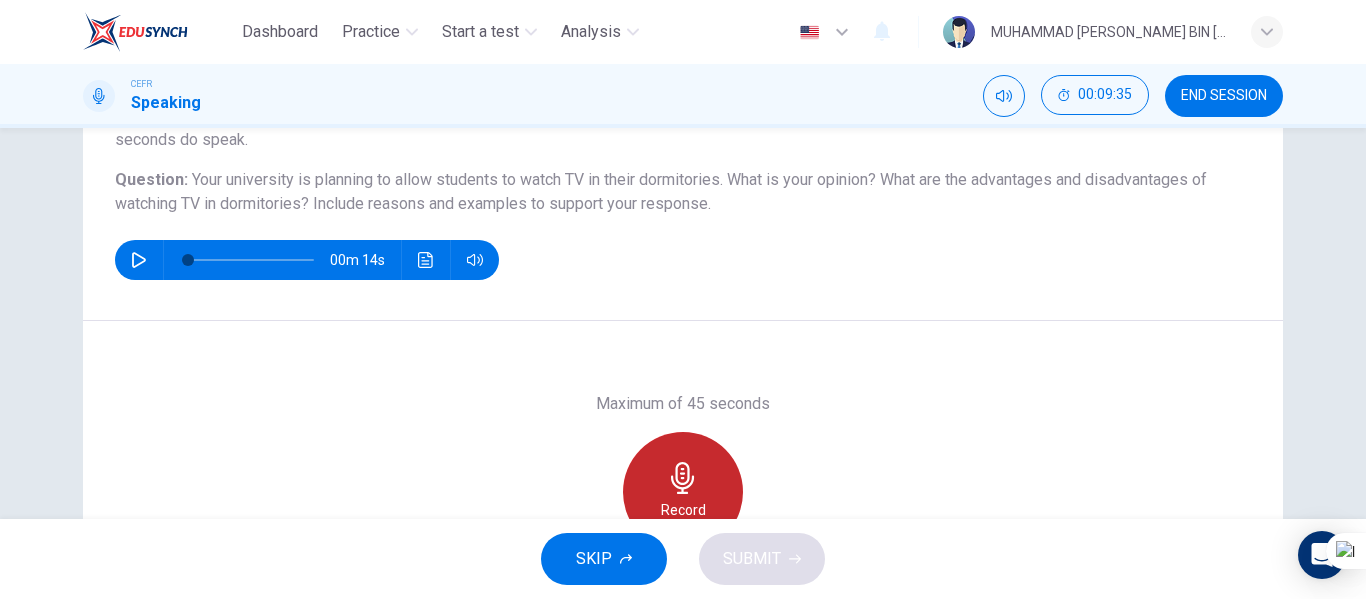 click on "Record" at bounding box center (683, 492) 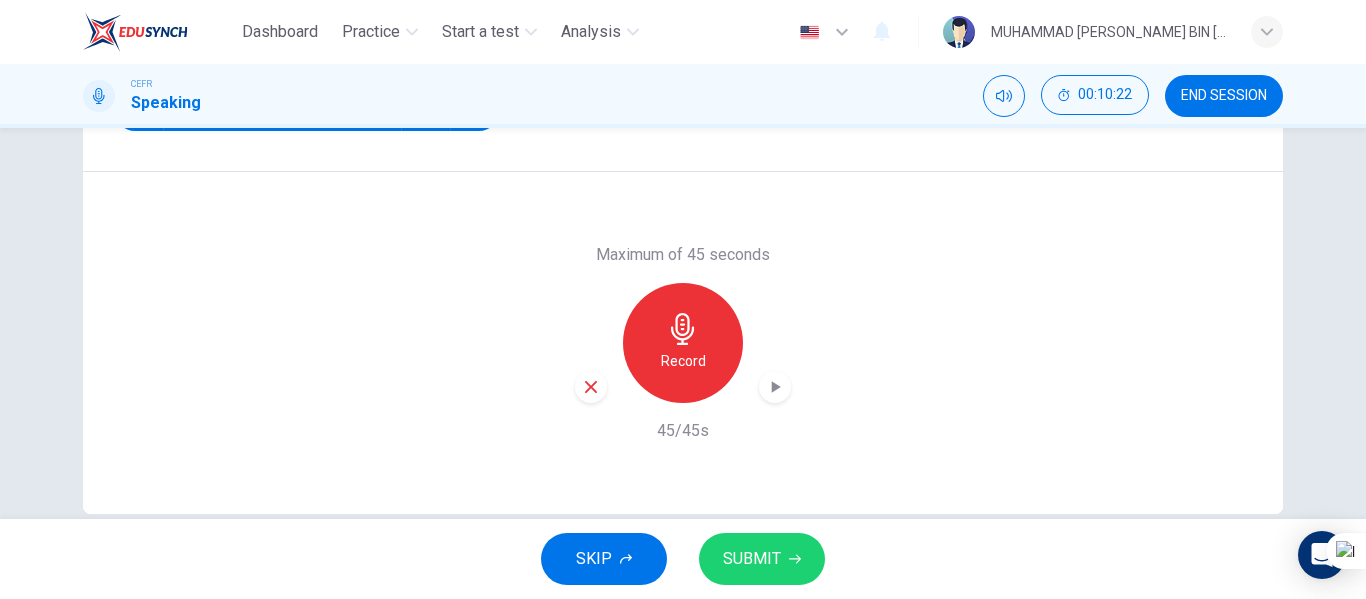 scroll, scrollTop: 384, scrollLeft: 0, axis: vertical 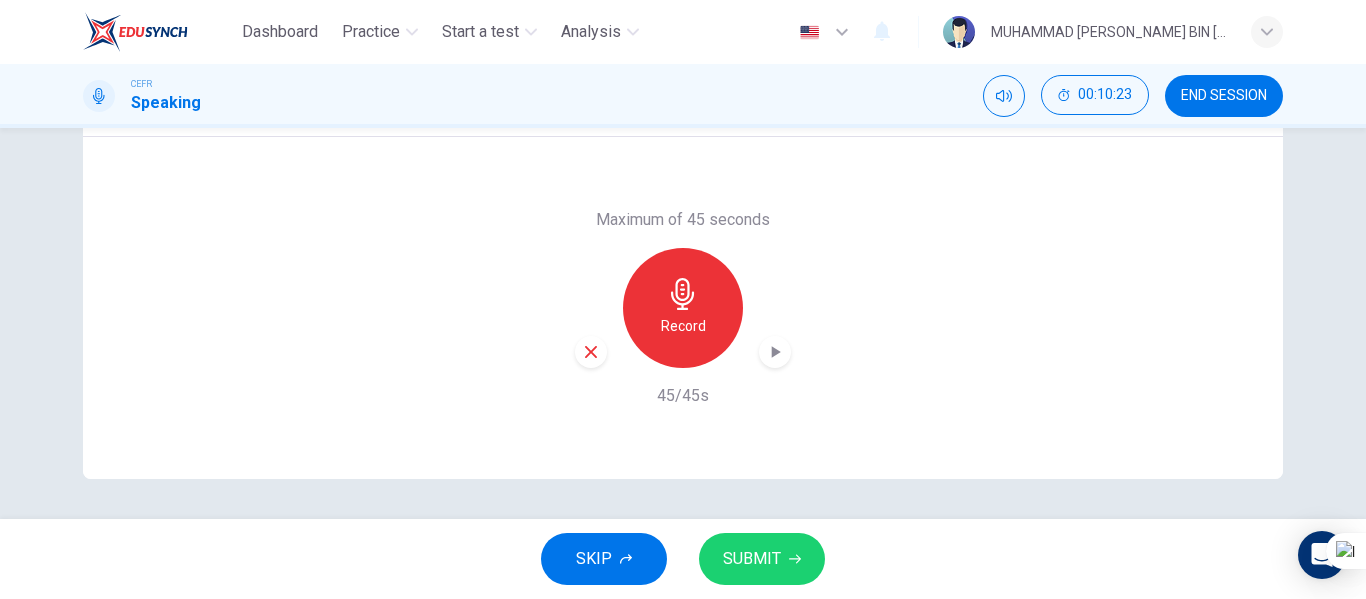 click on "SUBMIT" at bounding box center [762, 559] 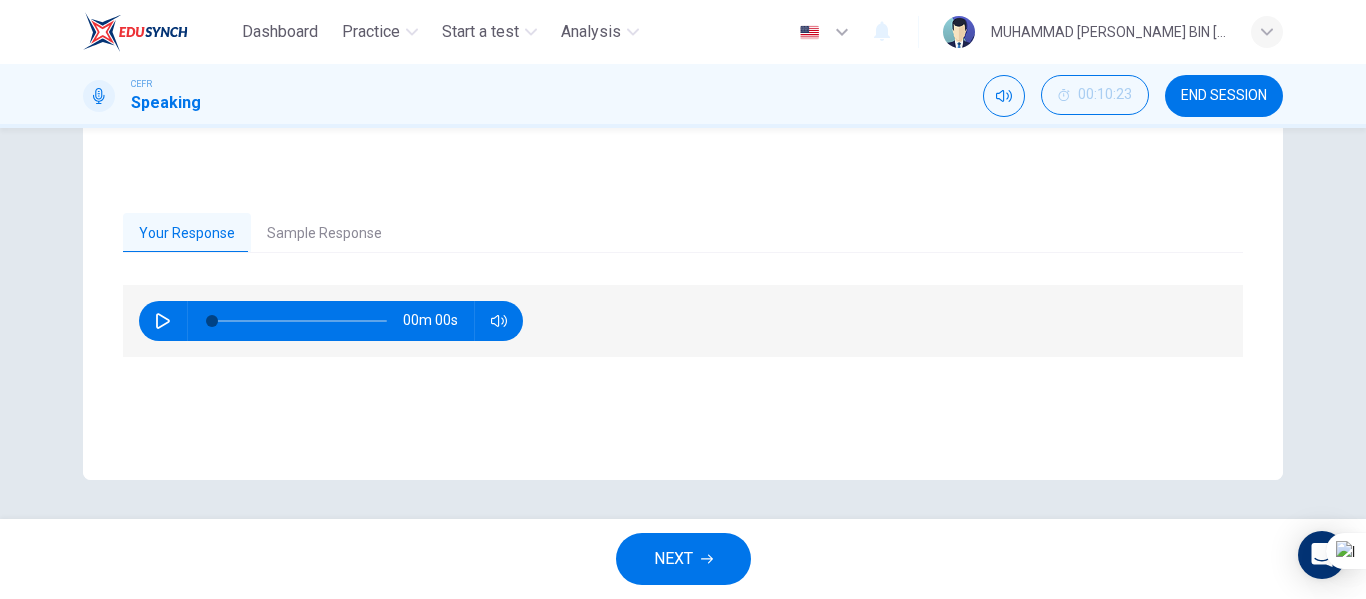 scroll, scrollTop: 384, scrollLeft: 0, axis: vertical 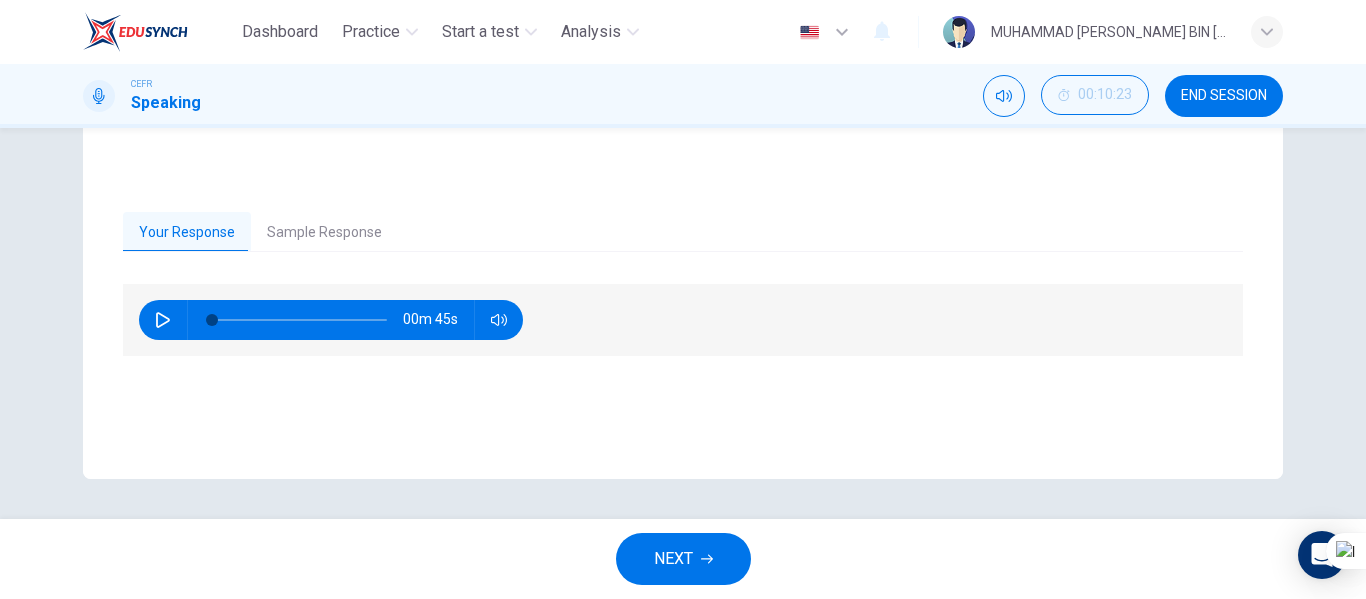 click 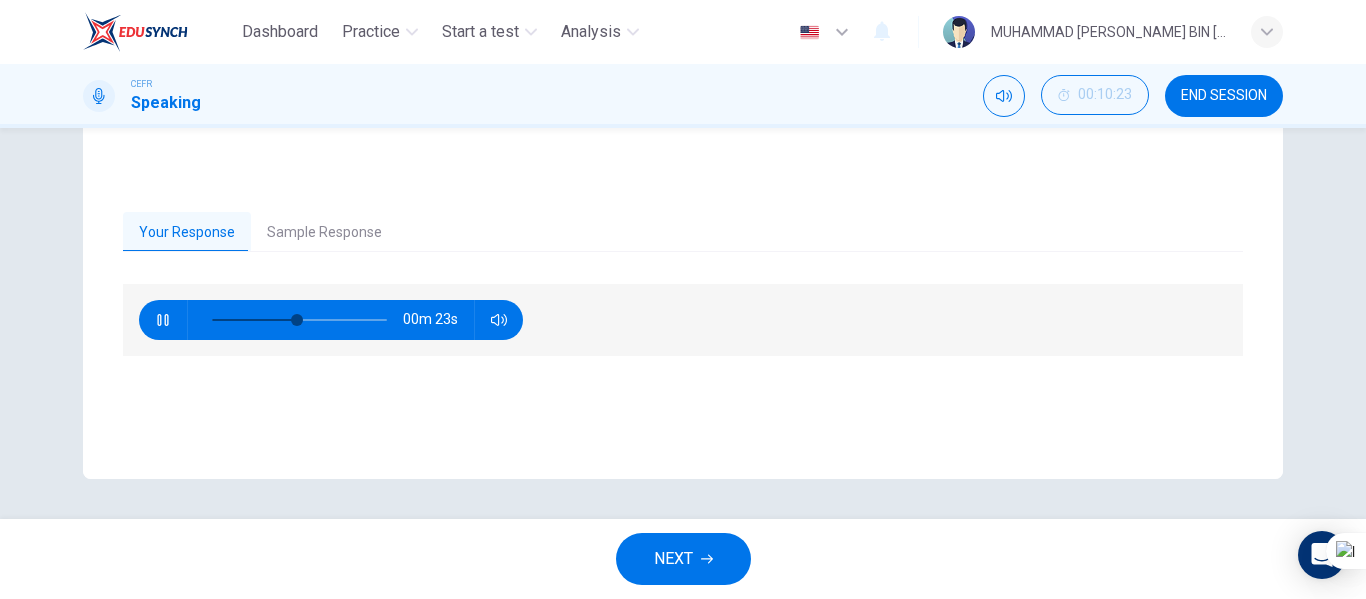 click on "Sample Response" at bounding box center [324, 233] 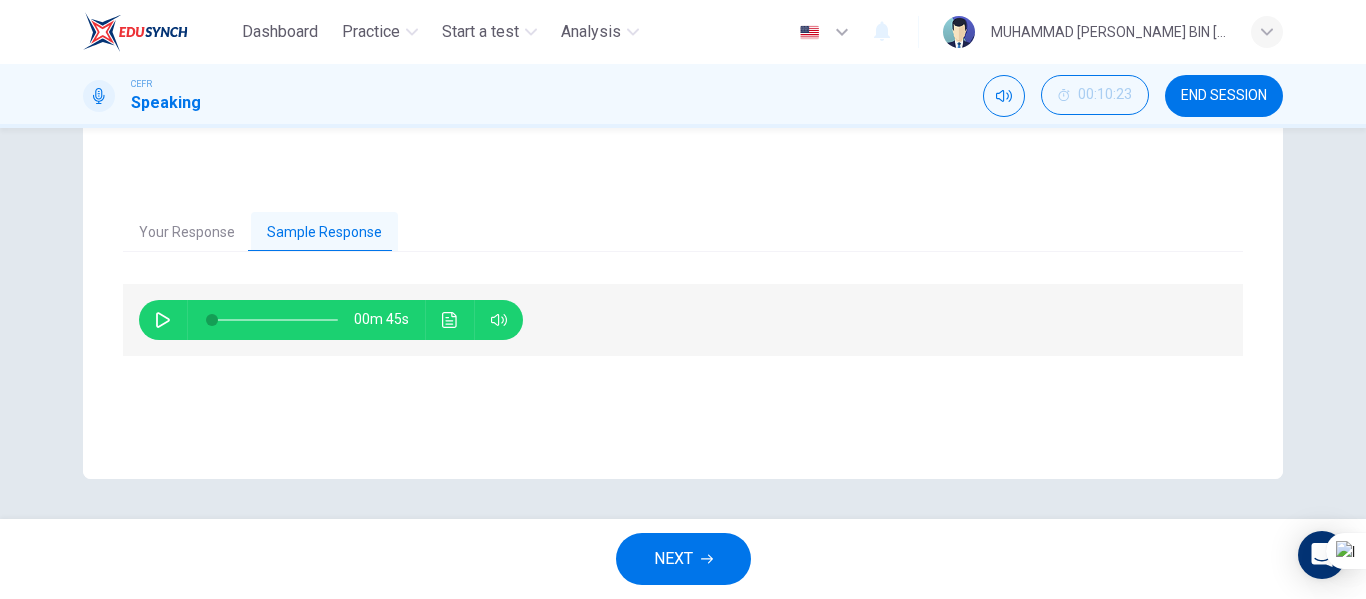 type on "53" 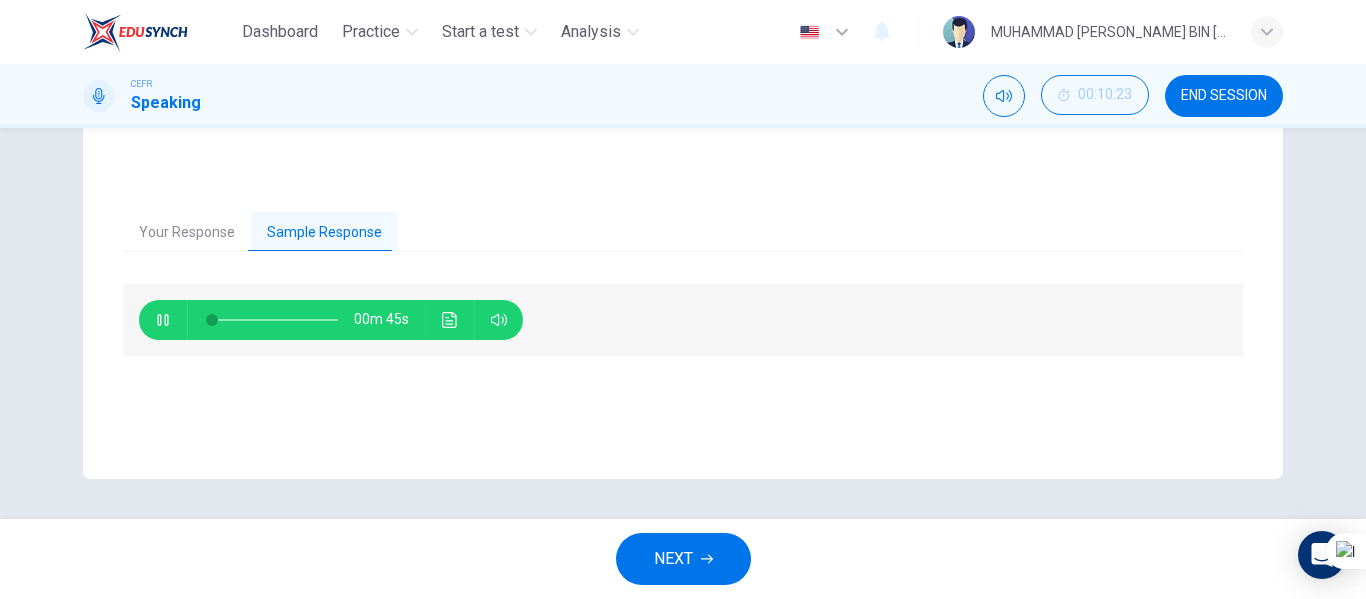 type on "0" 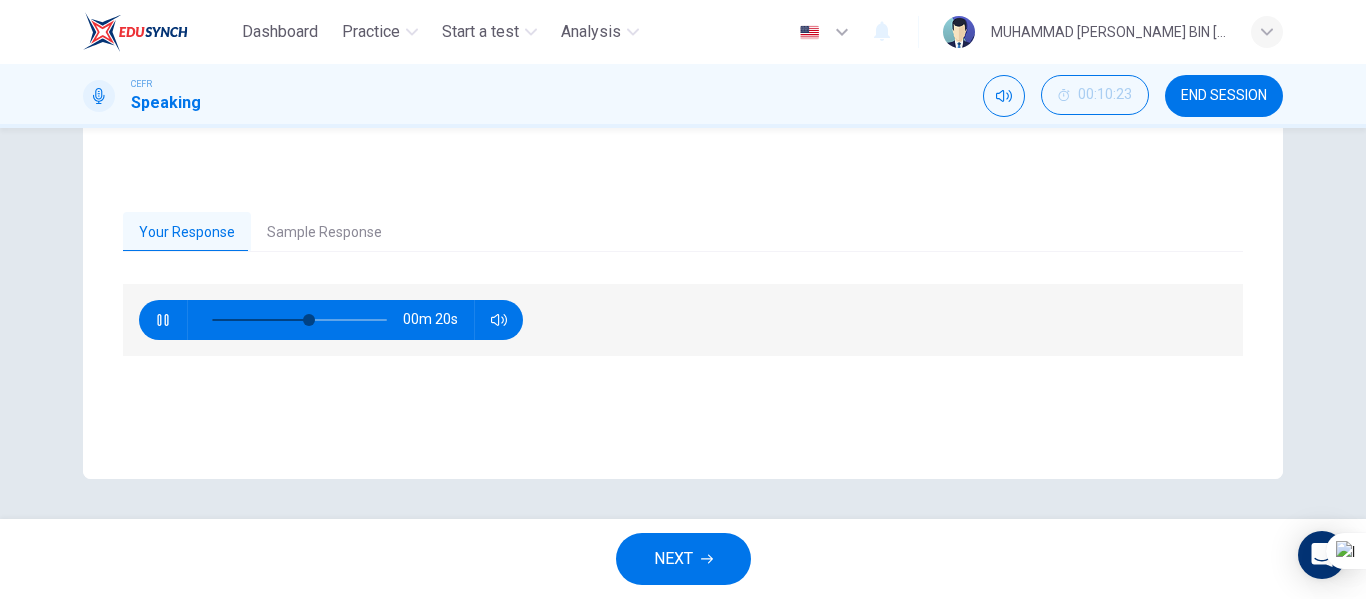 click at bounding box center (163, 320) 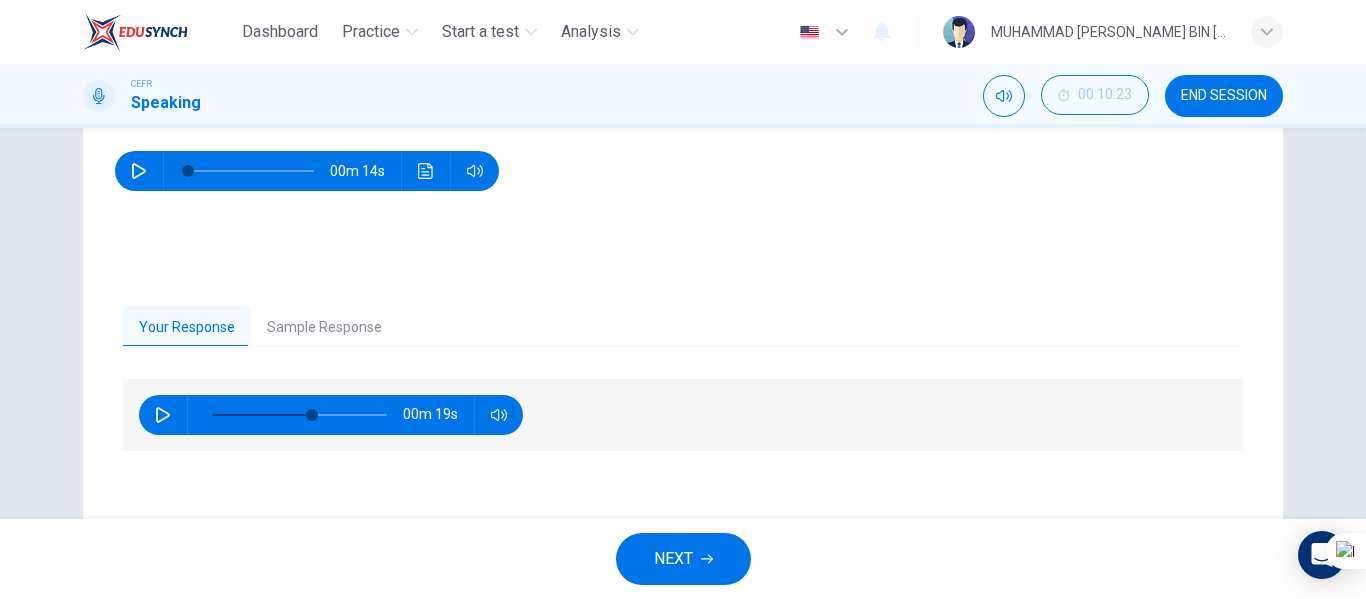 scroll, scrollTop: 300, scrollLeft: 0, axis: vertical 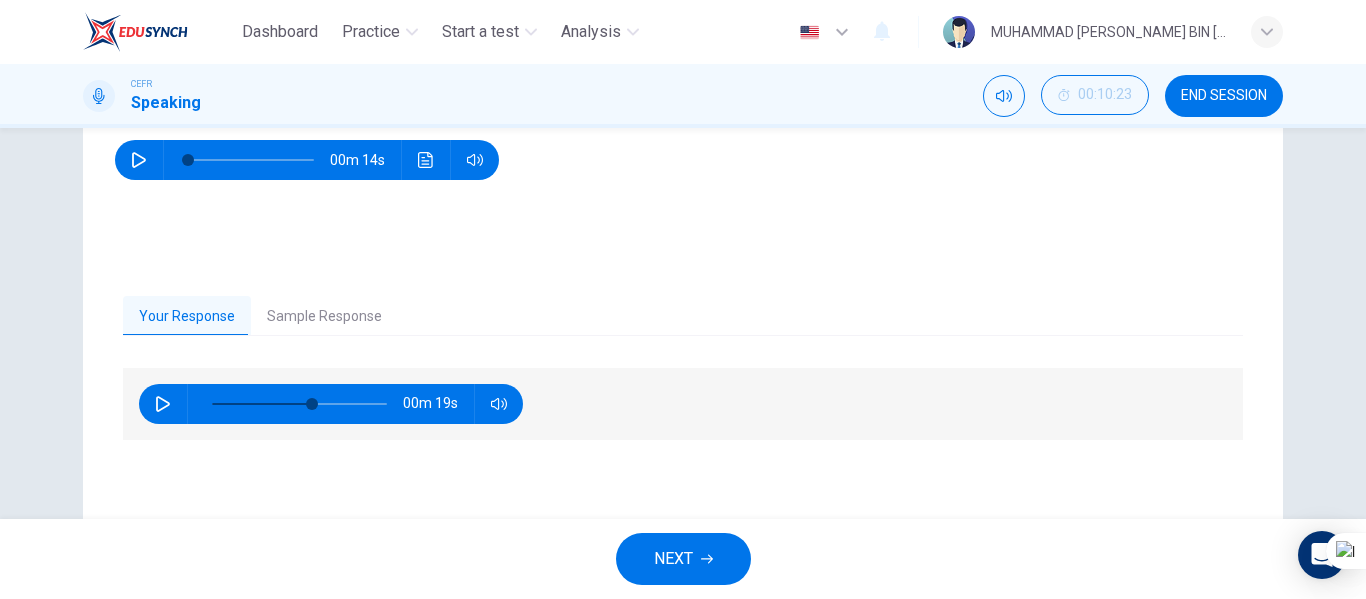 type on "57" 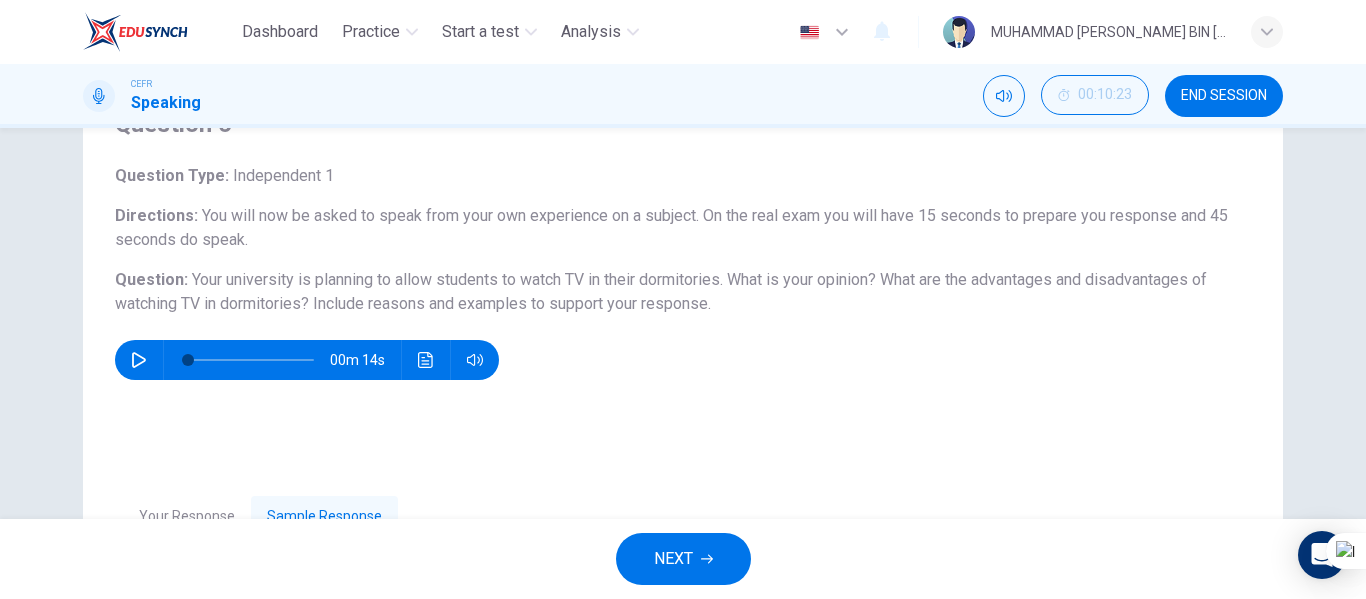 scroll, scrollTop: 200, scrollLeft: 0, axis: vertical 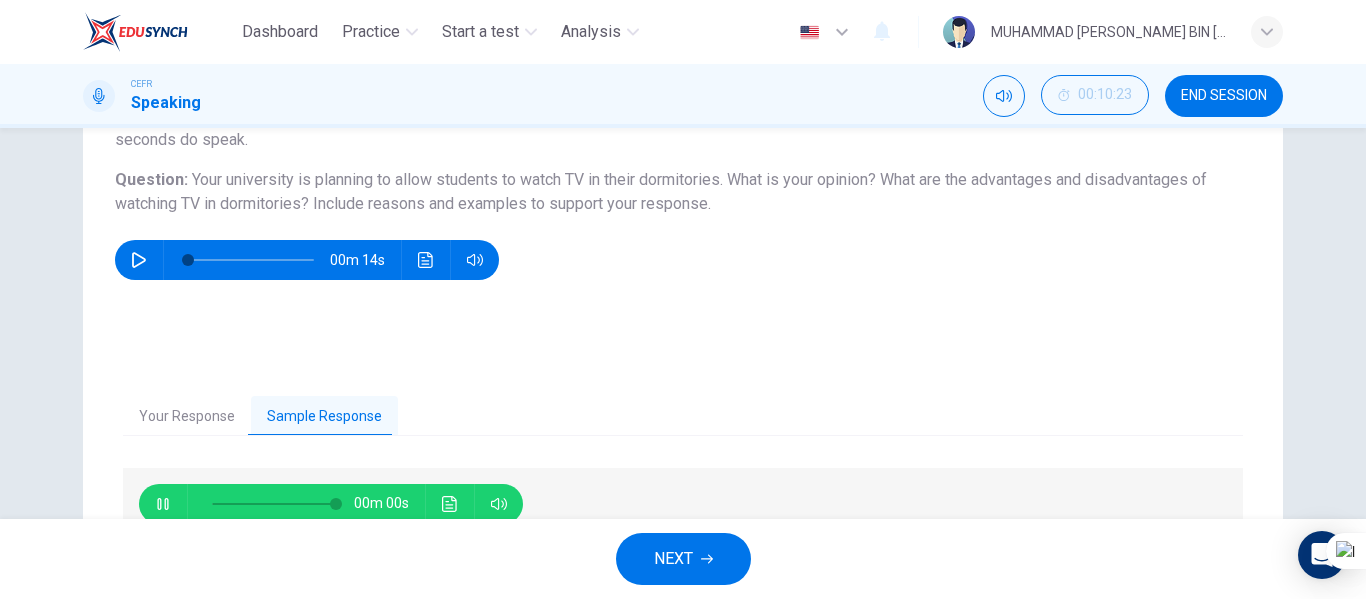 type on "0" 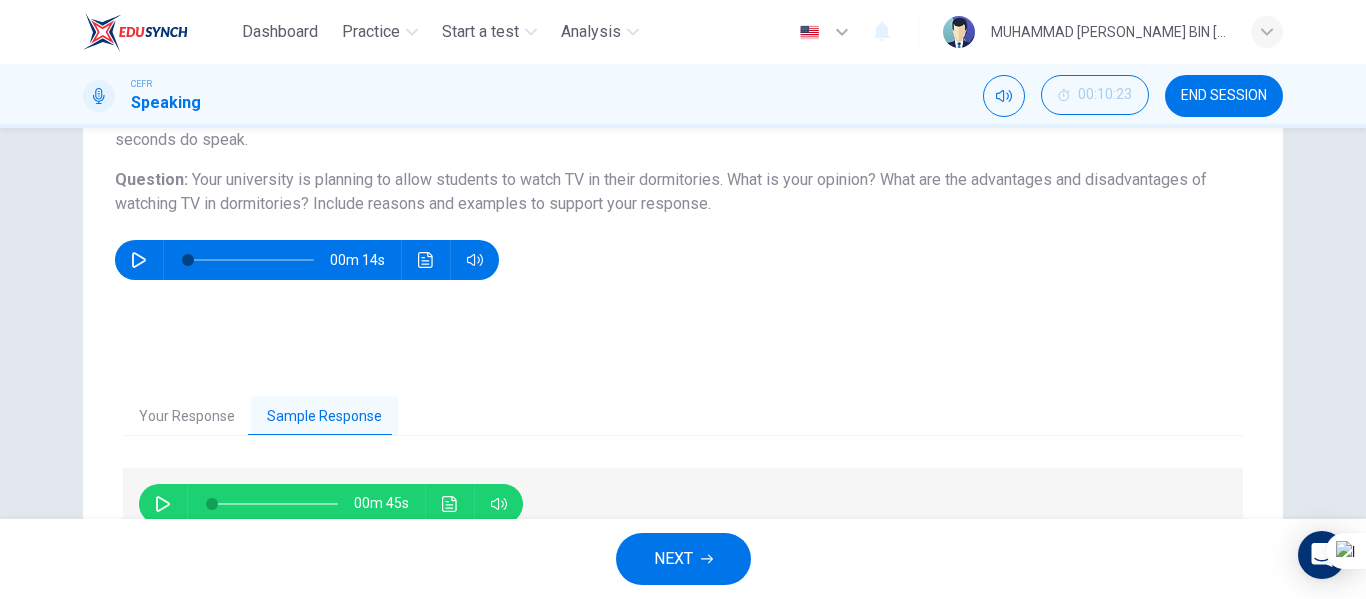 click 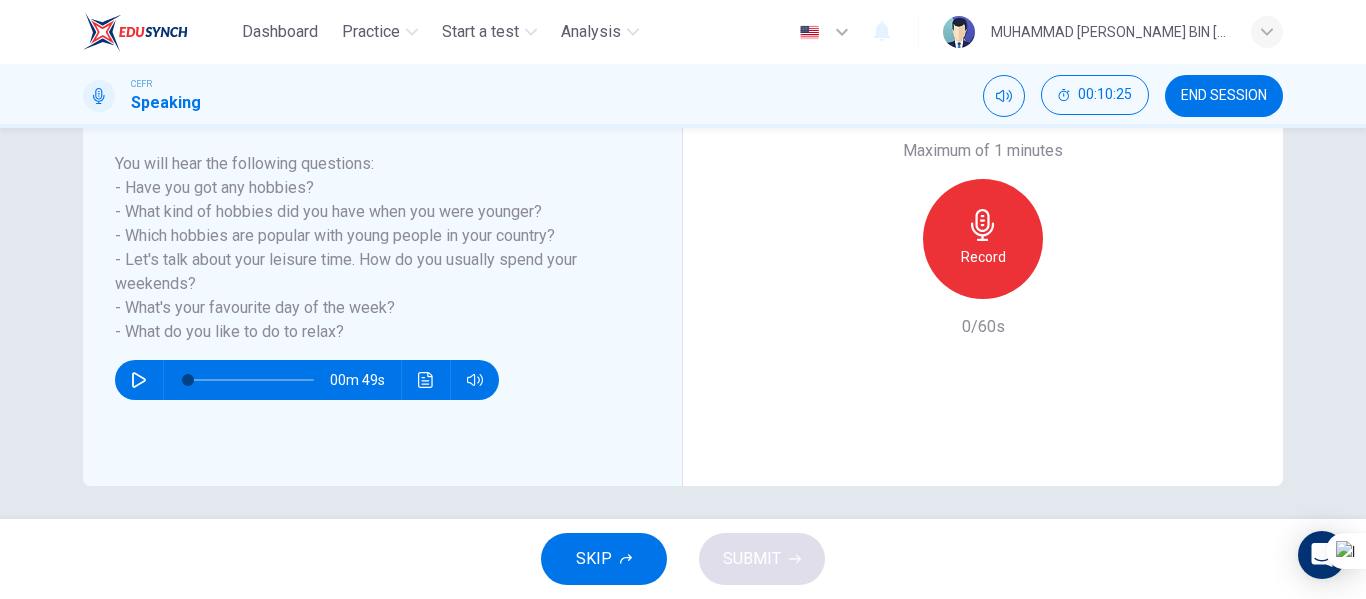 scroll, scrollTop: 384, scrollLeft: 0, axis: vertical 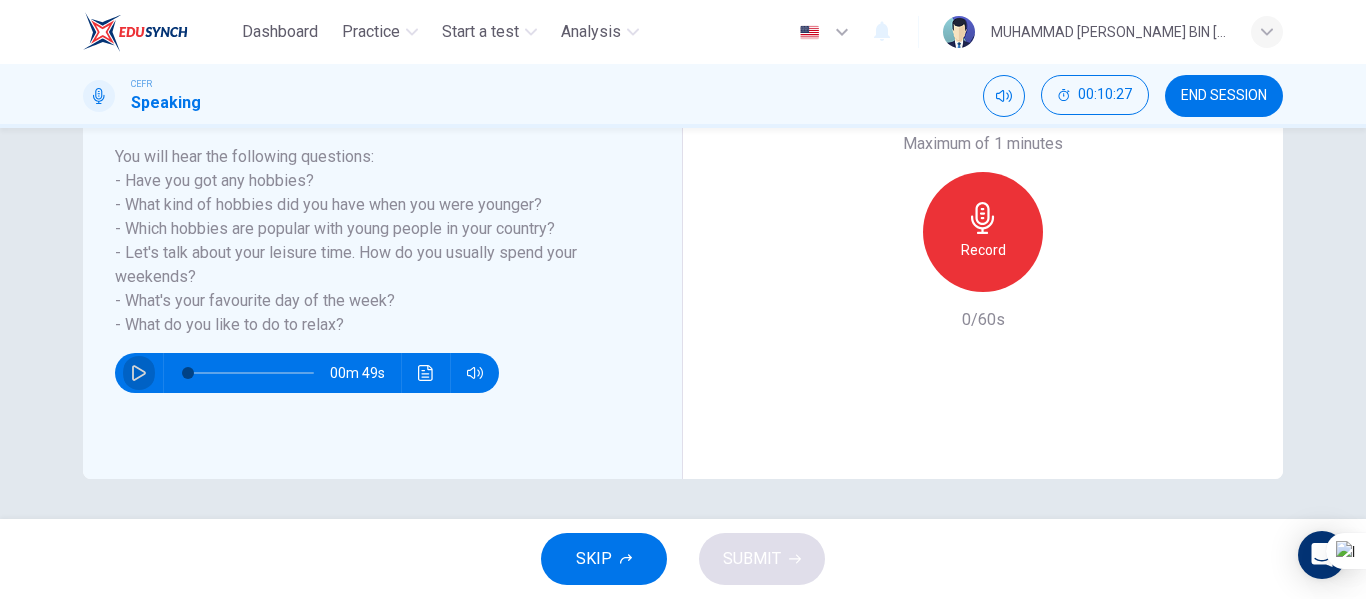 click 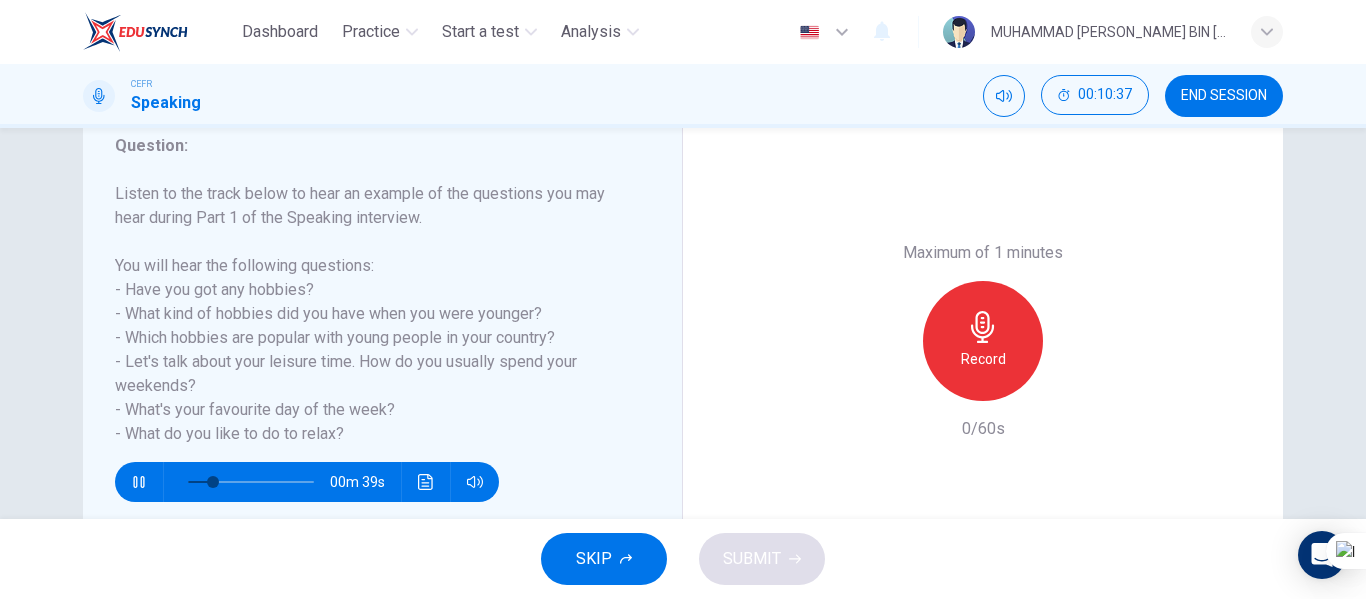 scroll, scrollTop: 284, scrollLeft: 0, axis: vertical 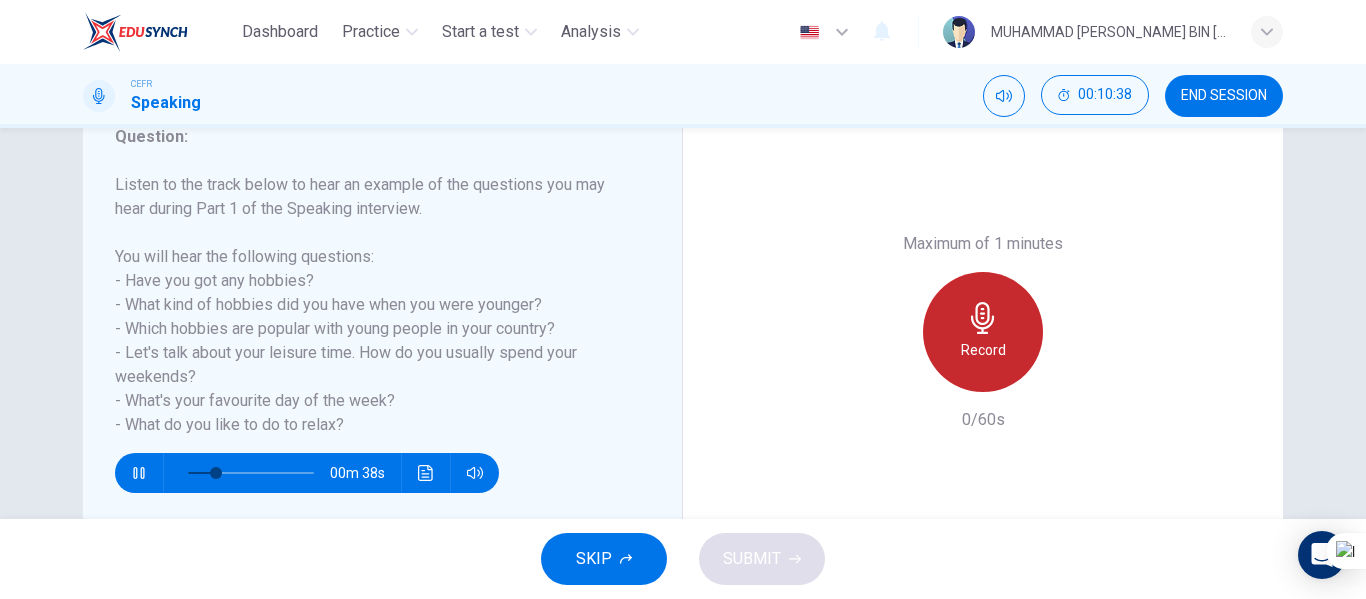 click 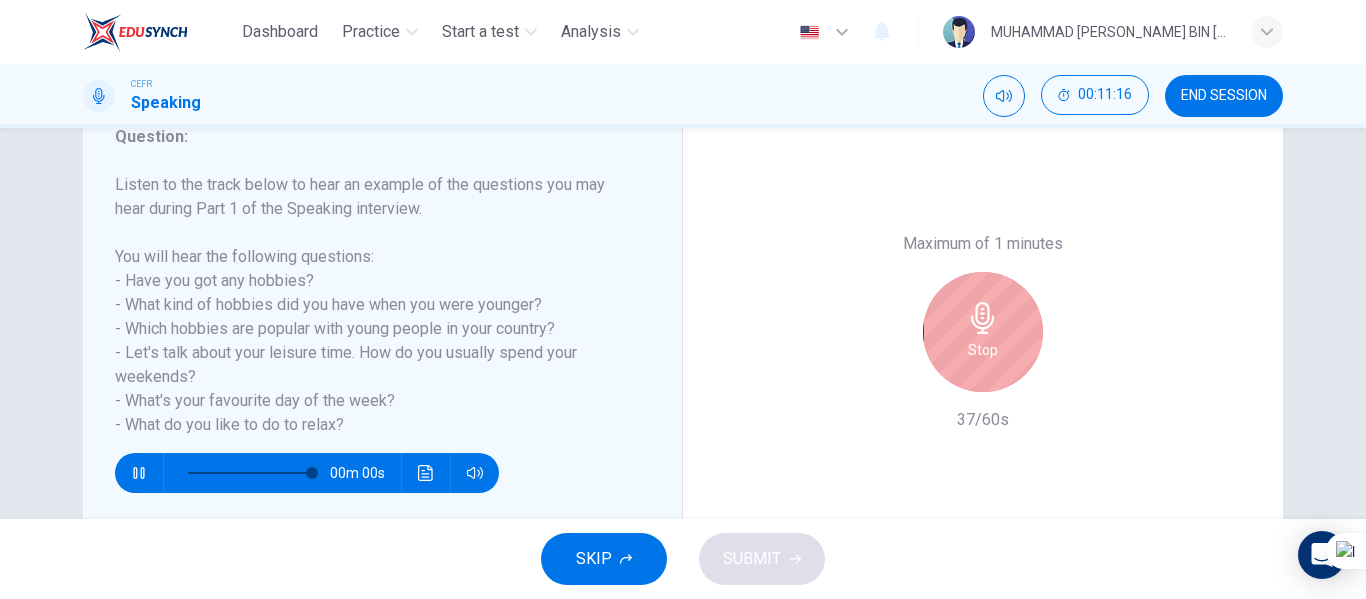 type on "0" 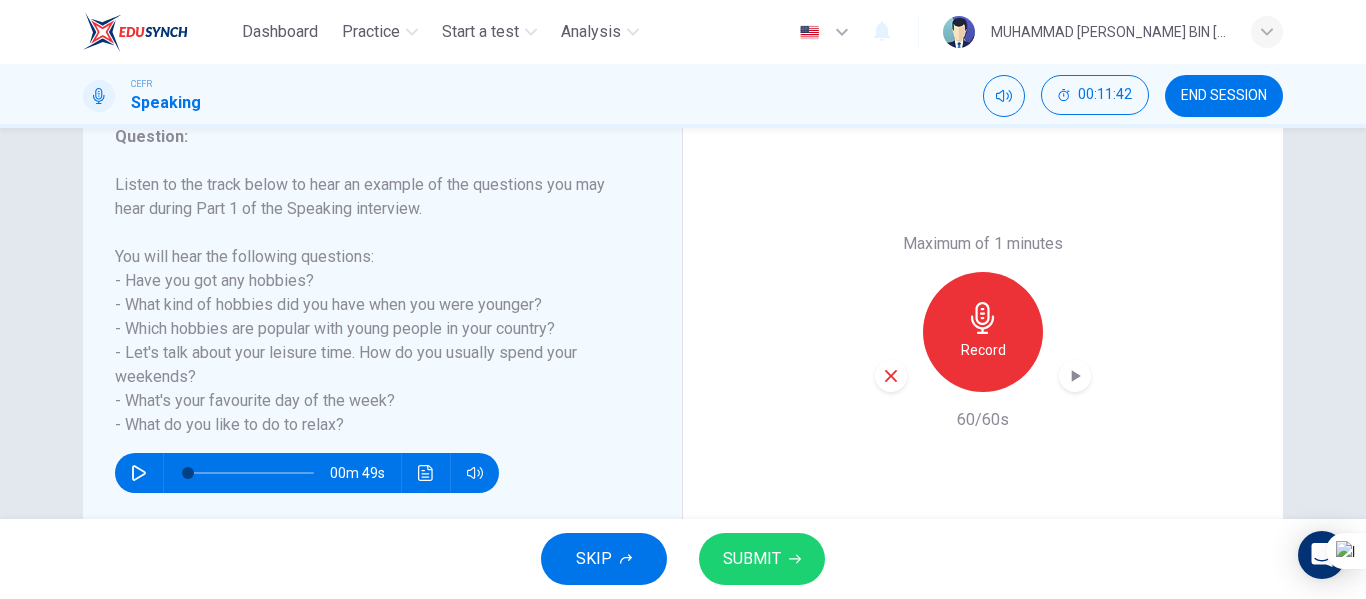 click on "SUBMIT" at bounding box center [752, 559] 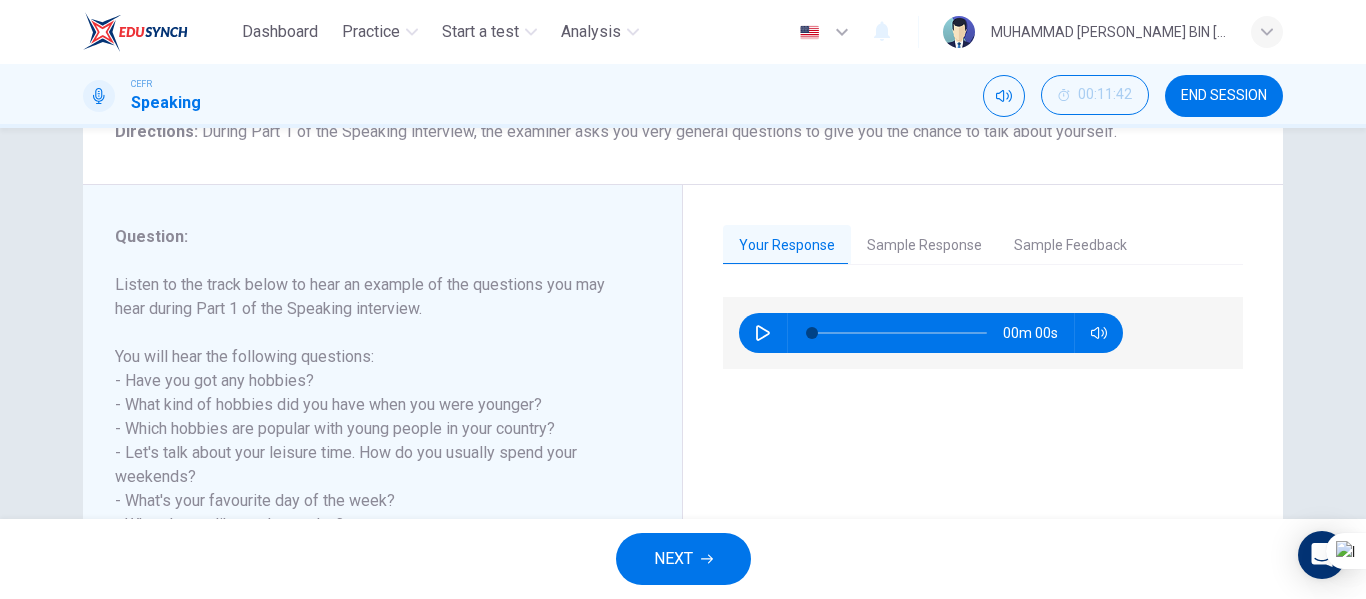scroll, scrollTop: 284, scrollLeft: 0, axis: vertical 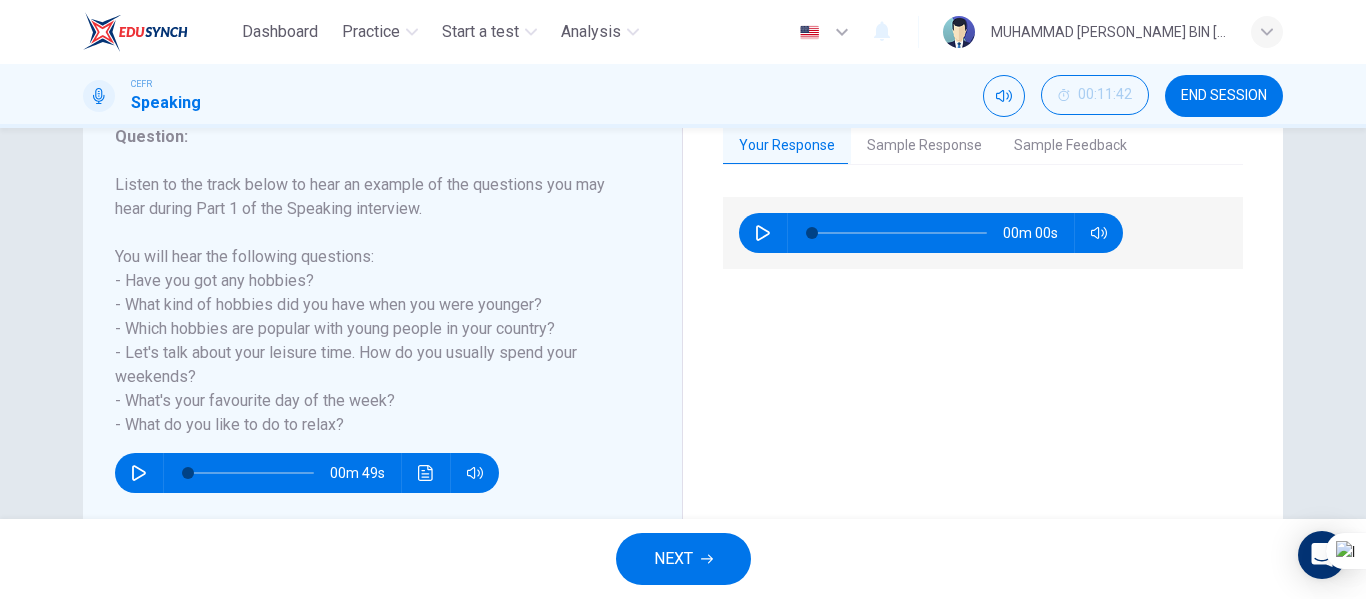 click on "Sample Response" at bounding box center (924, 146) 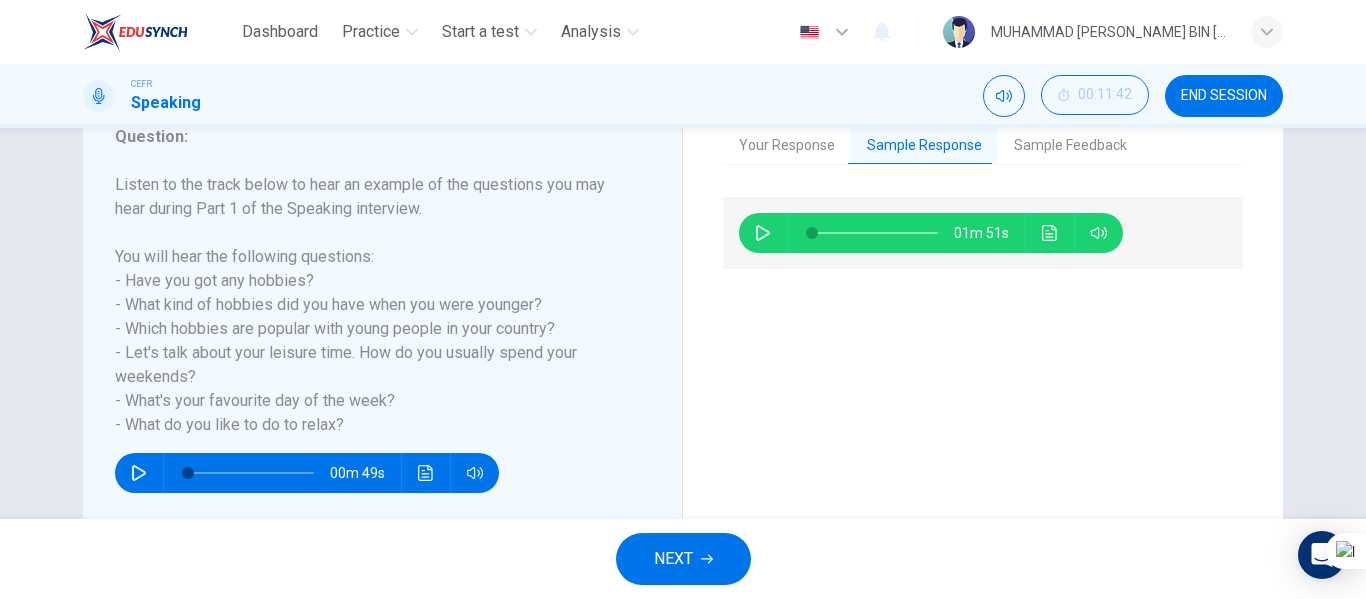 click 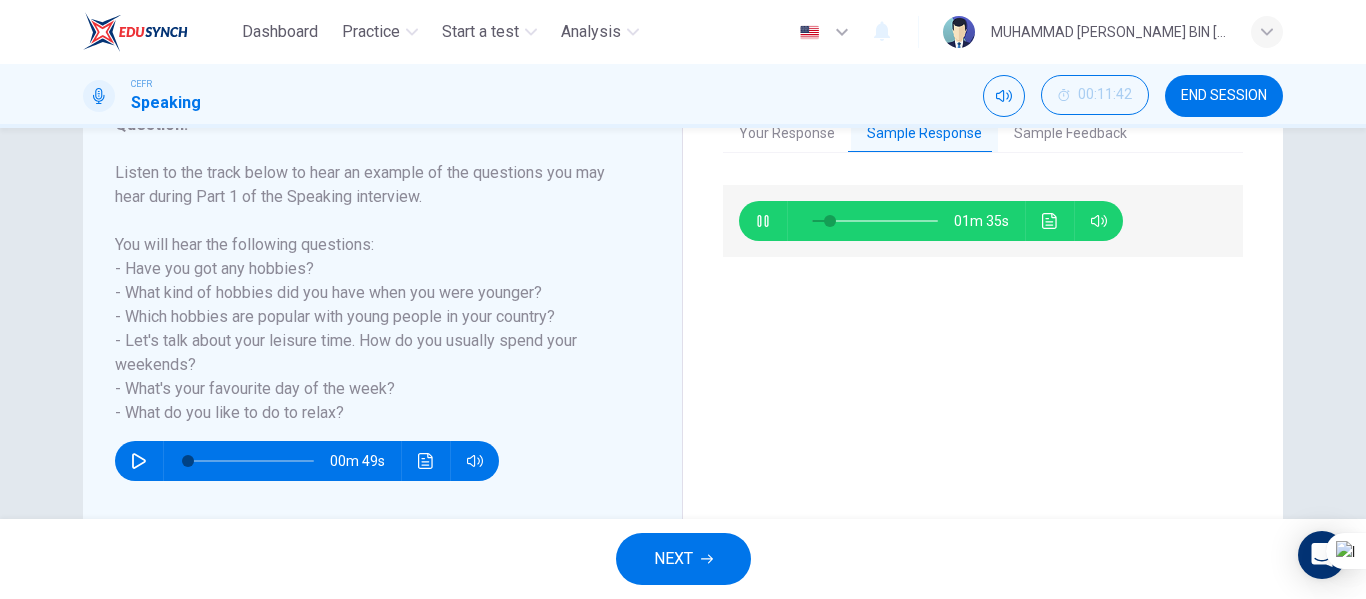 scroll, scrollTop: 300, scrollLeft: 0, axis: vertical 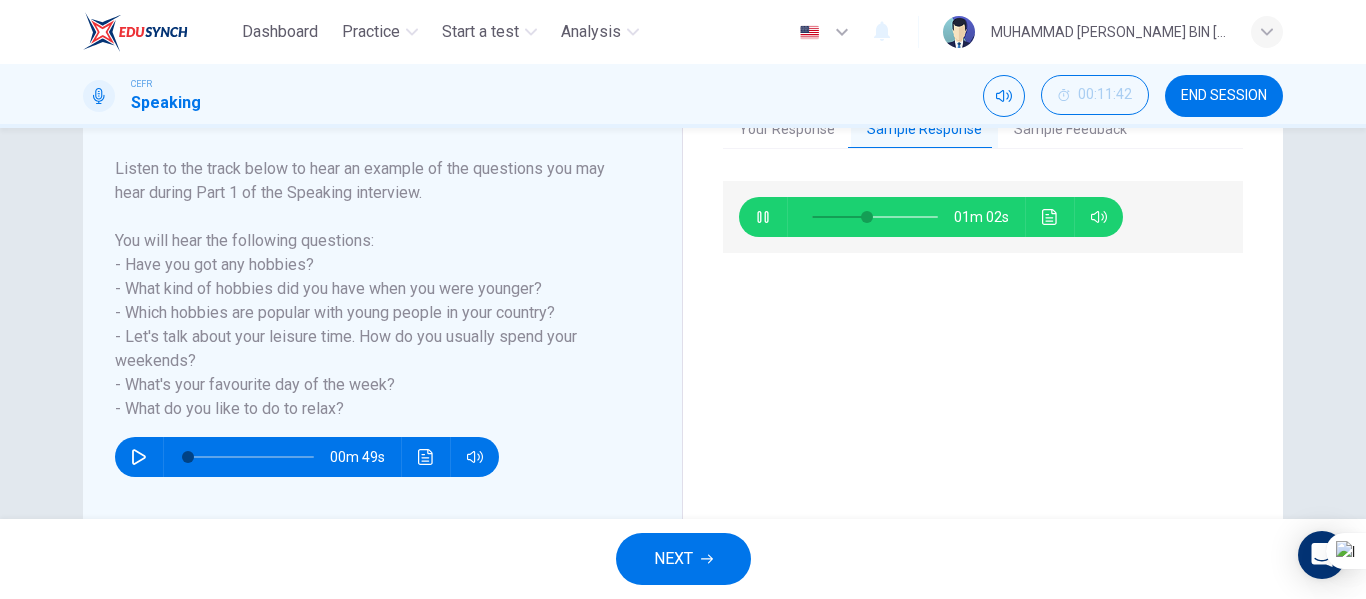 type on "45" 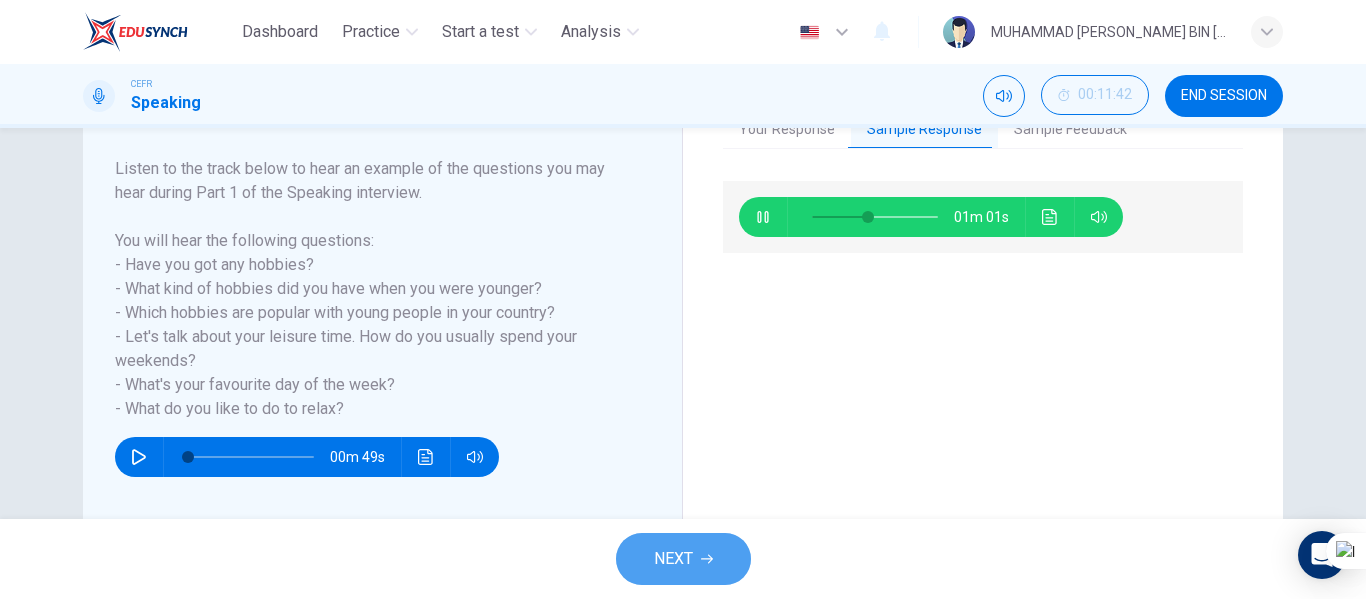 click on "NEXT" at bounding box center (683, 559) 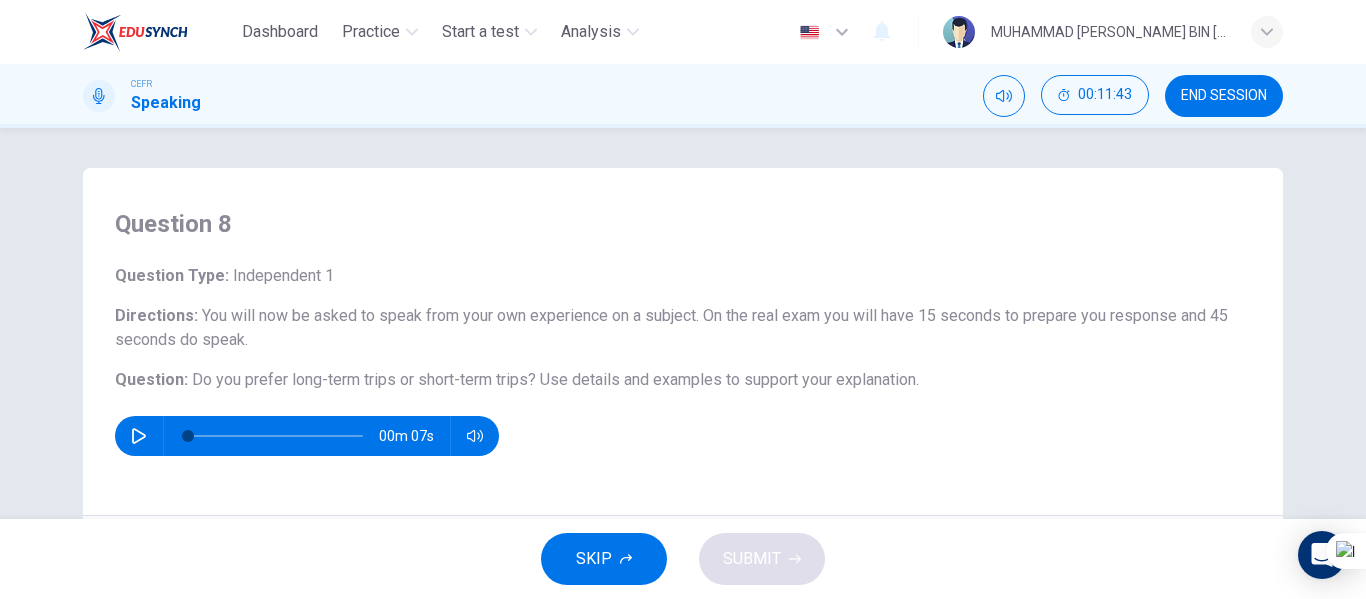 click at bounding box center [139, 436] 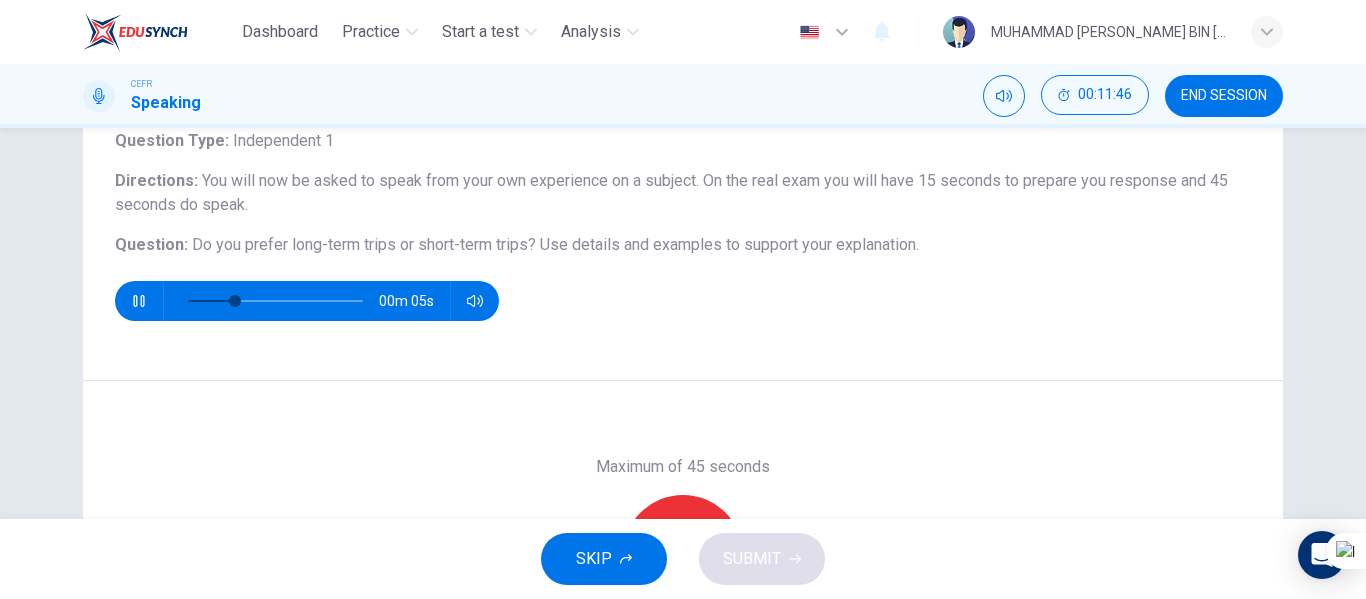 scroll, scrollTop: 100, scrollLeft: 0, axis: vertical 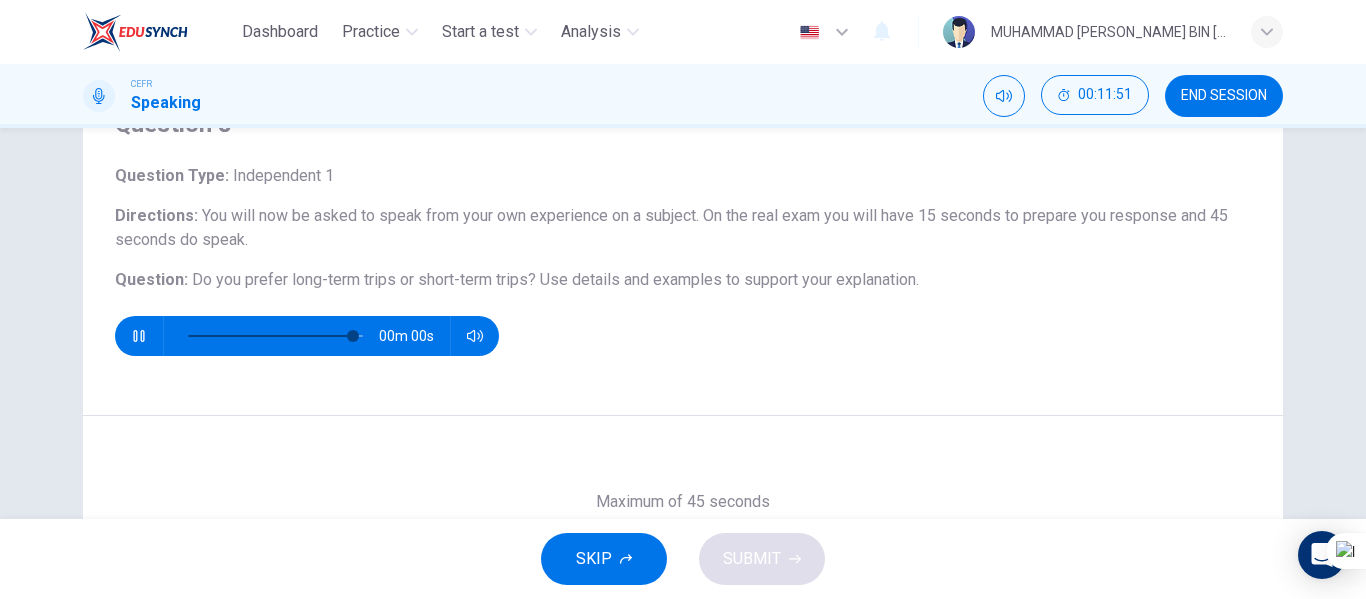 type on "0" 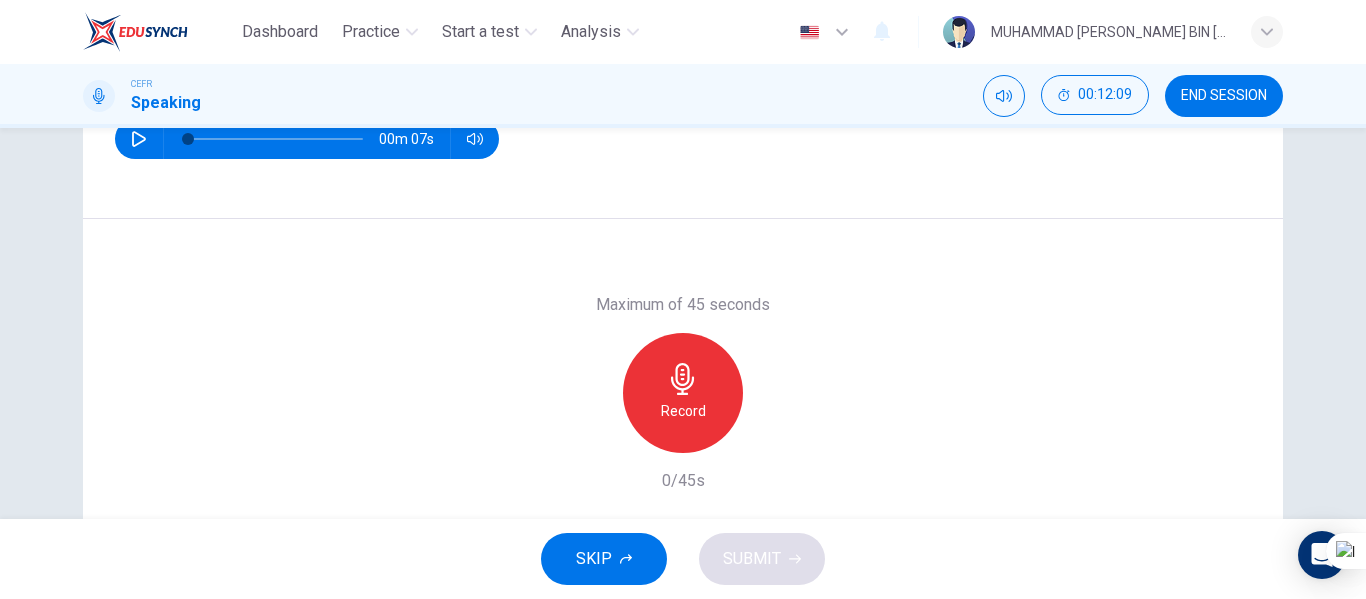 scroll, scrollTop: 300, scrollLeft: 0, axis: vertical 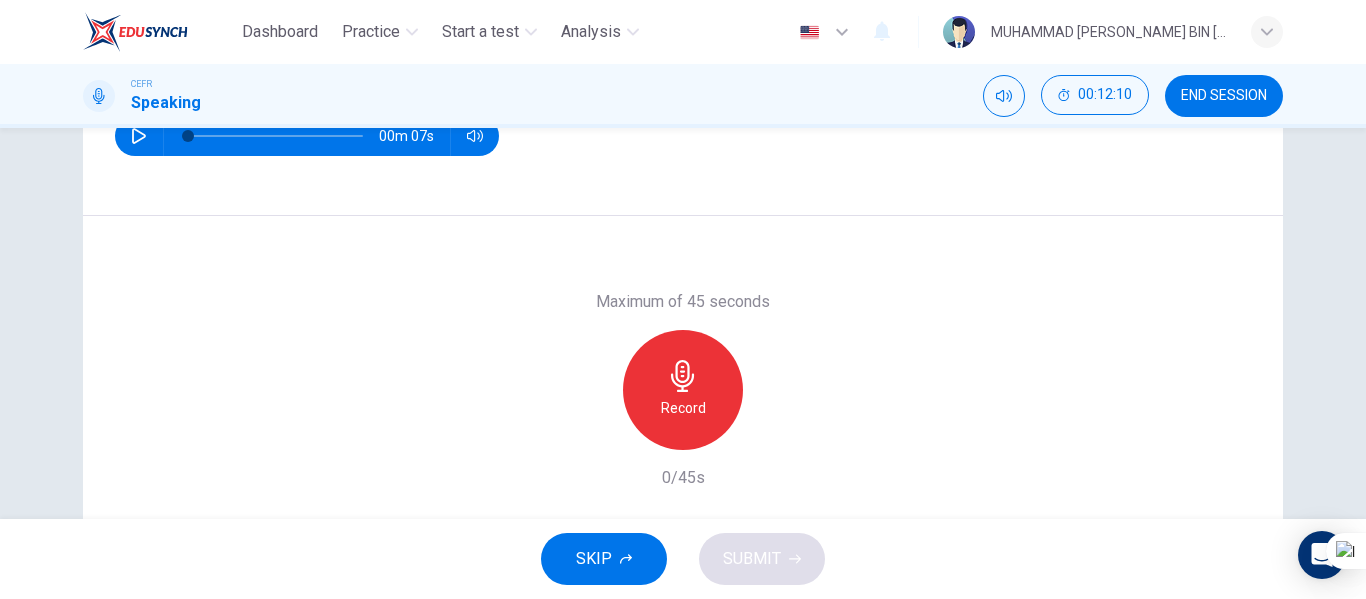 click 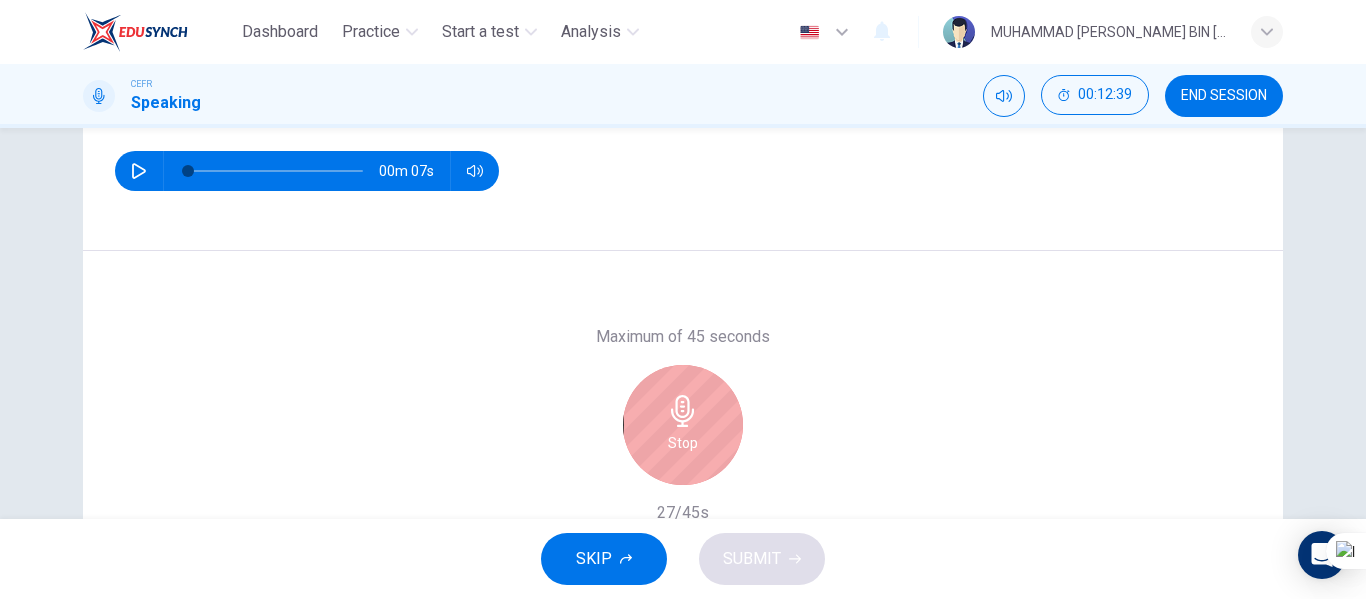 scroll, scrollTop: 300, scrollLeft: 0, axis: vertical 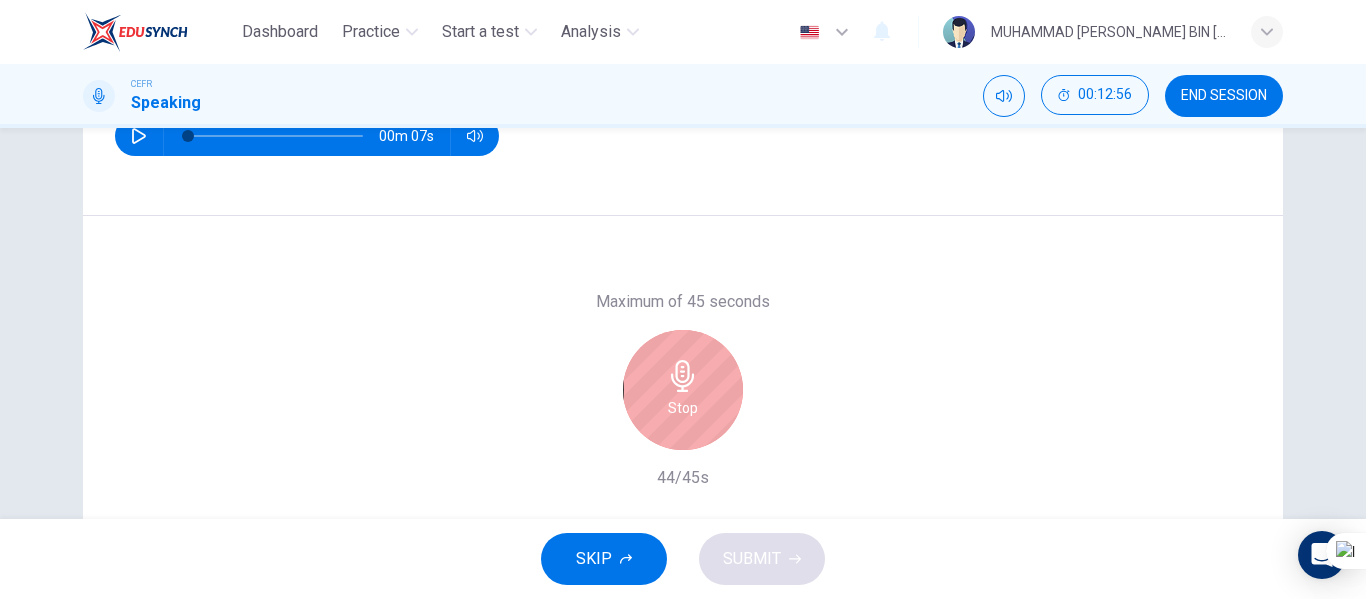 click on "Stop" at bounding box center (683, 390) 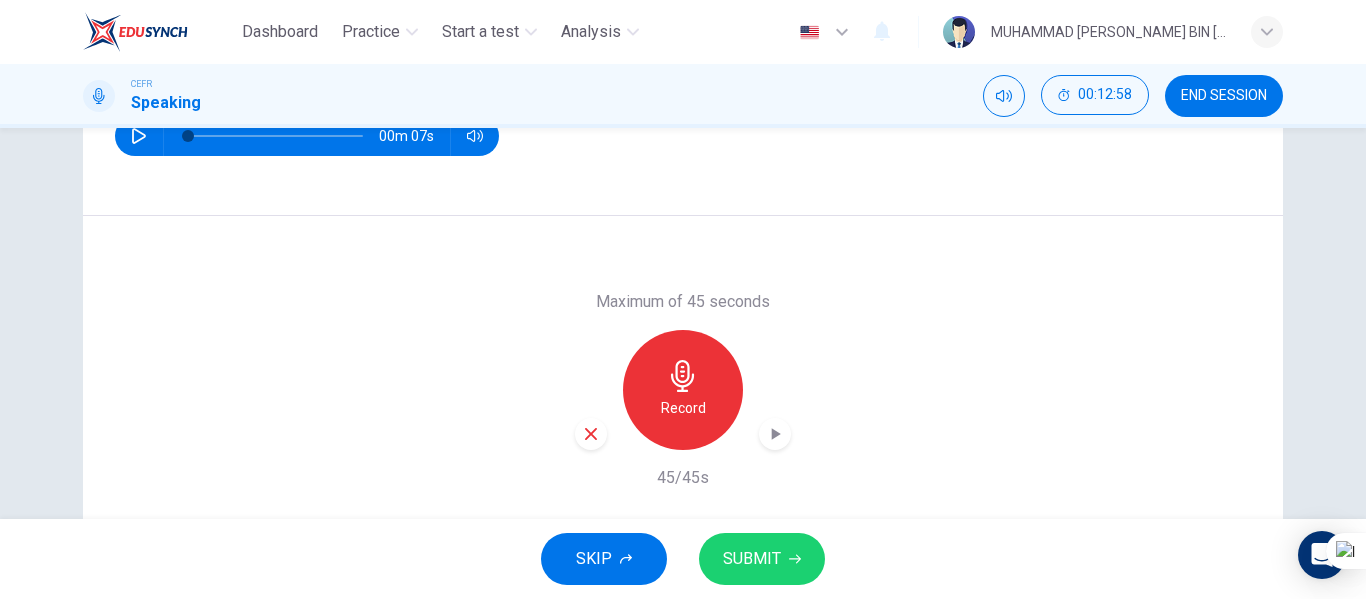 click on "SUBMIT" at bounding box center [752, 559] 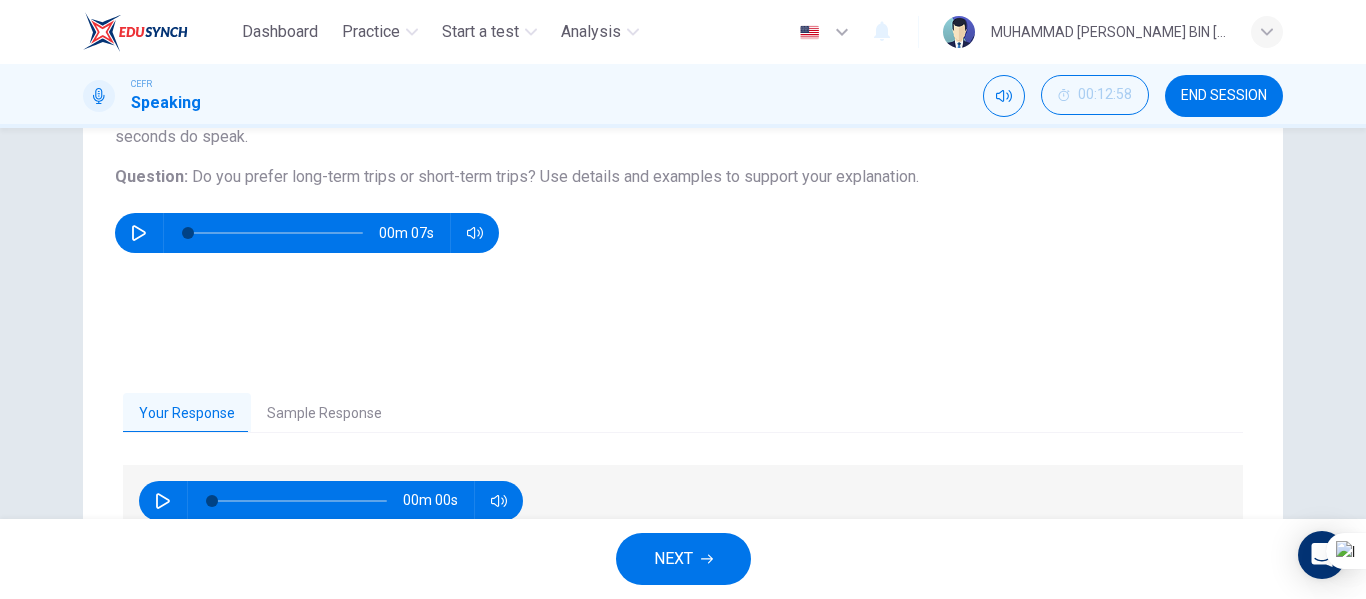 scroll, scrollTop: 100, scrollLeft: 0, axis: vertical 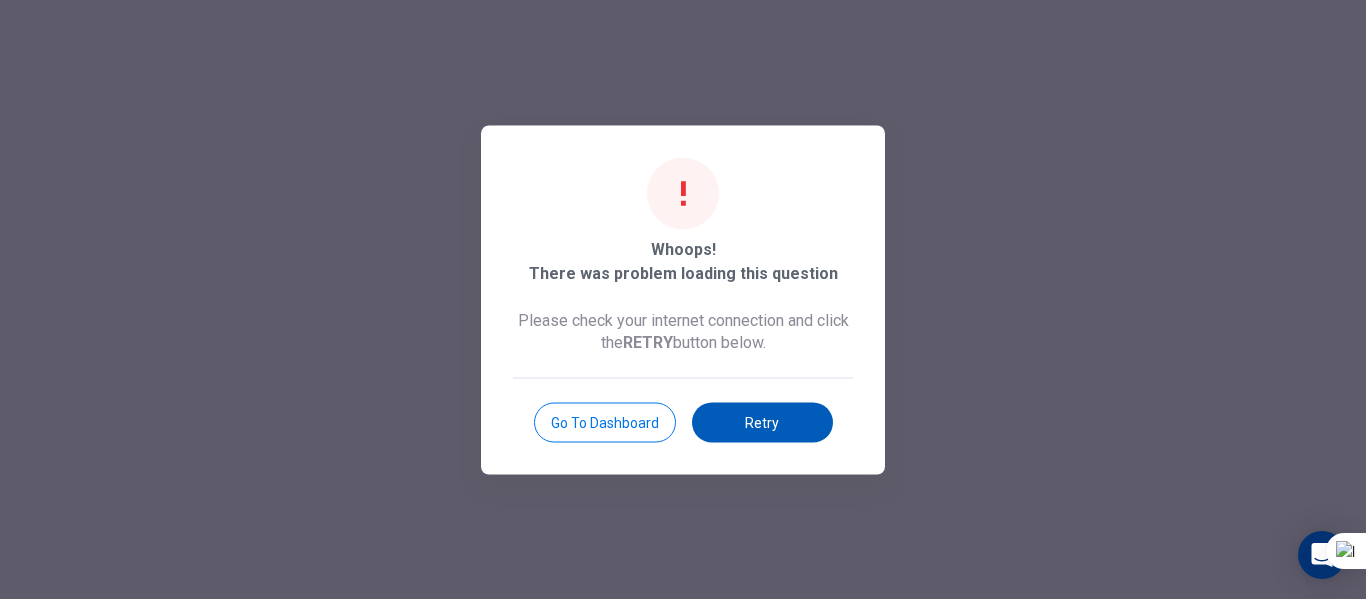 click on "Retry" at bounding box center (762, 422) 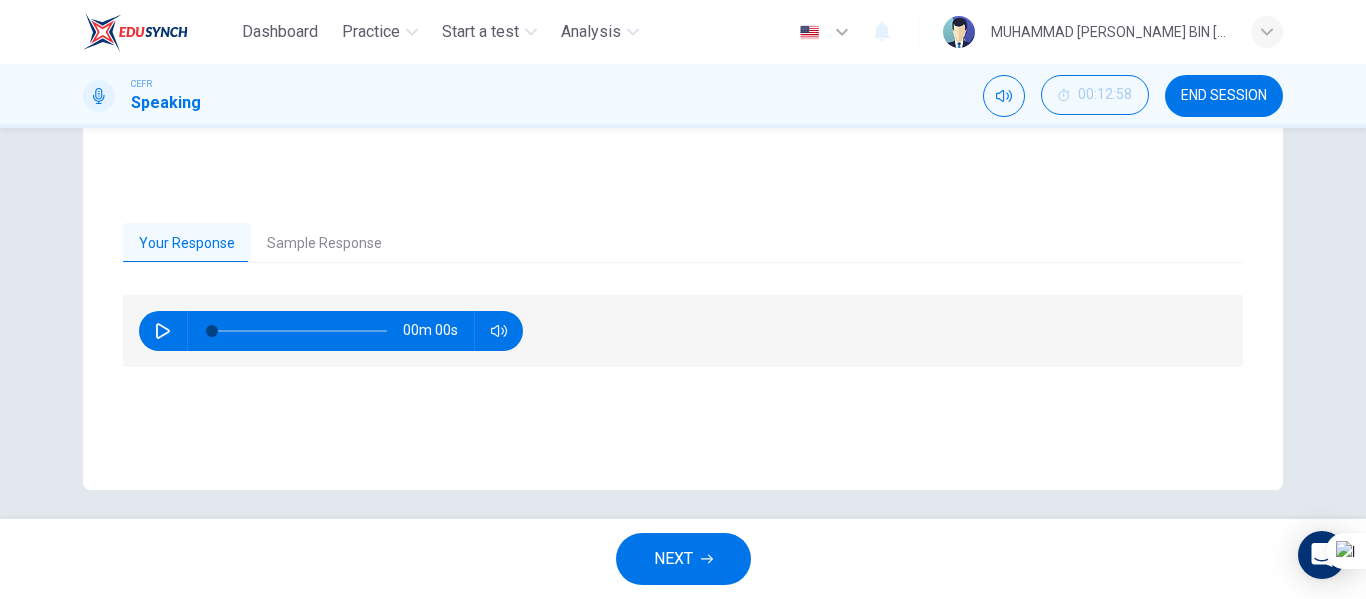 scroll, scrollTop: 384, scrollLeft: 0, axis: vertical 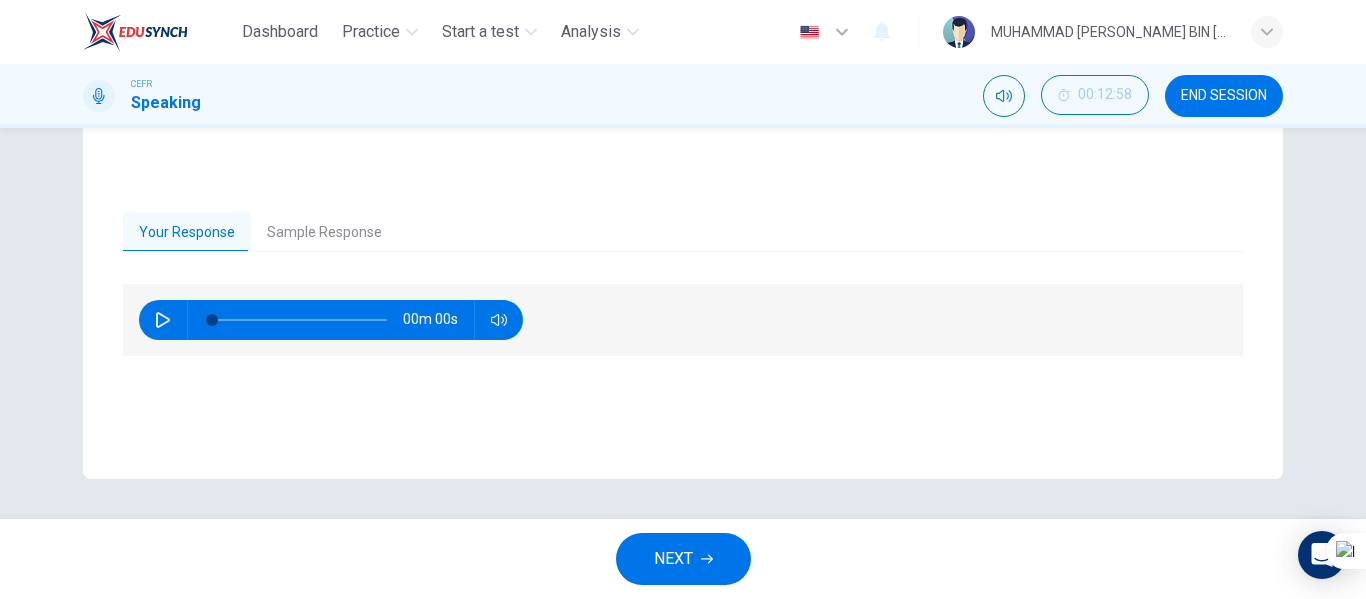 click 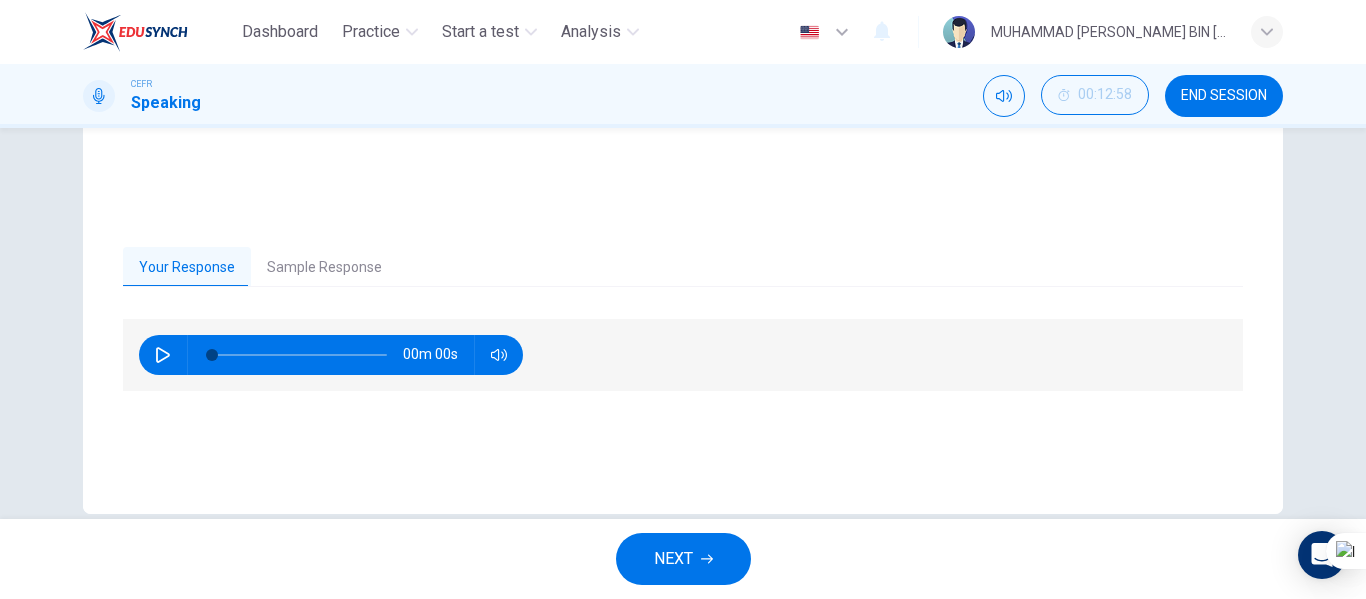 scroll, scrollTop: 384, scrollLeft: 0, axis: vertical 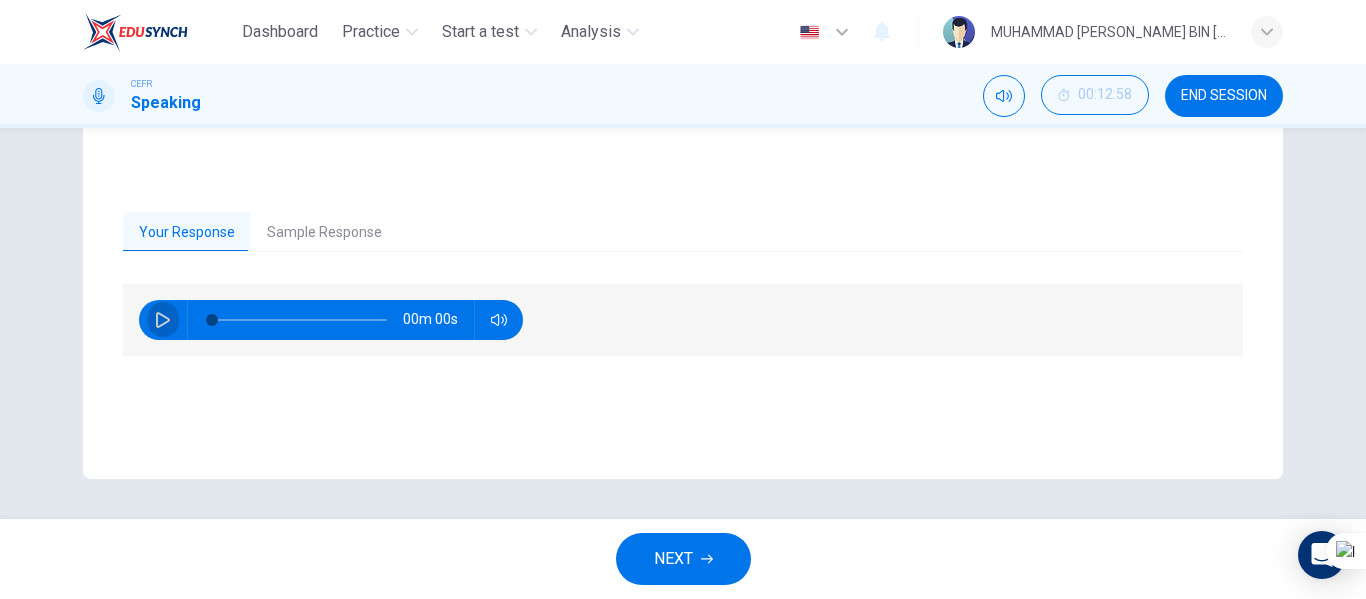 click 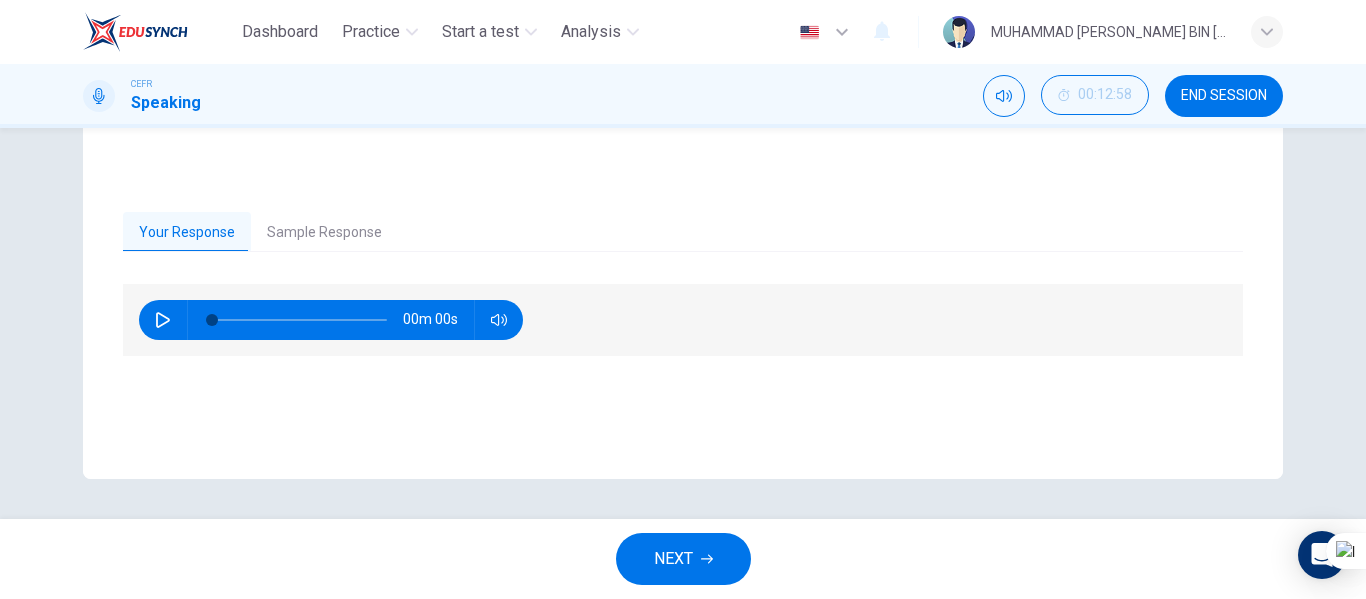 click 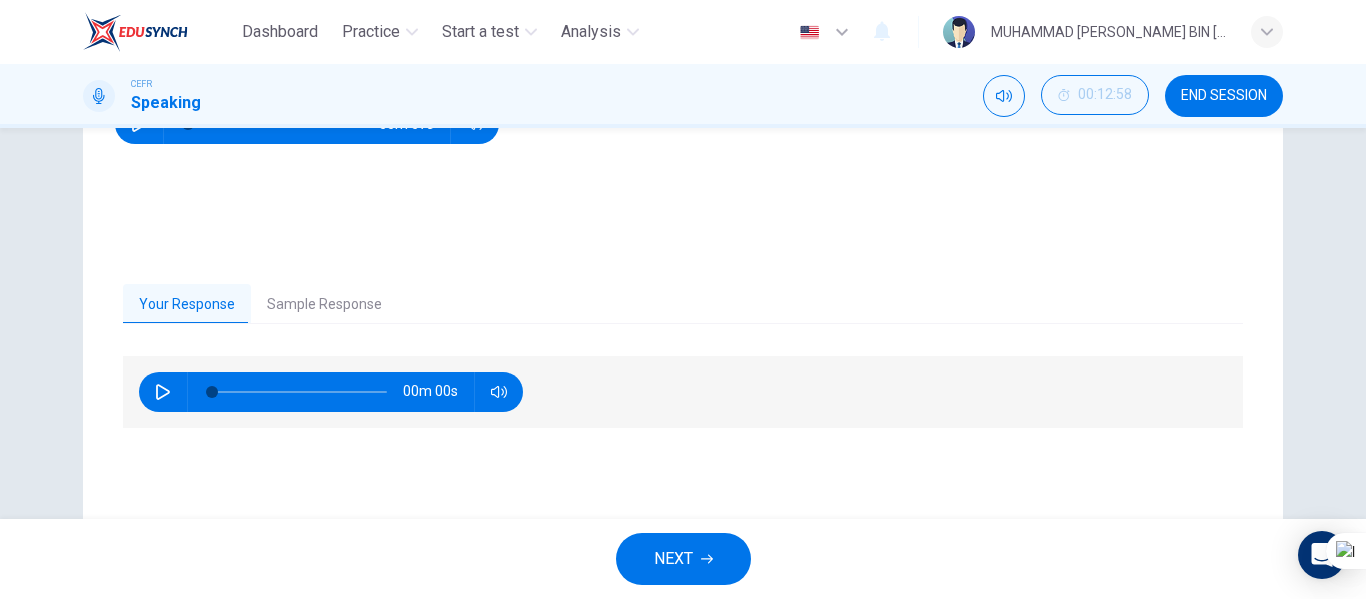scroll, scrollTop: 384, scrollLeft: 0, axis: vertical 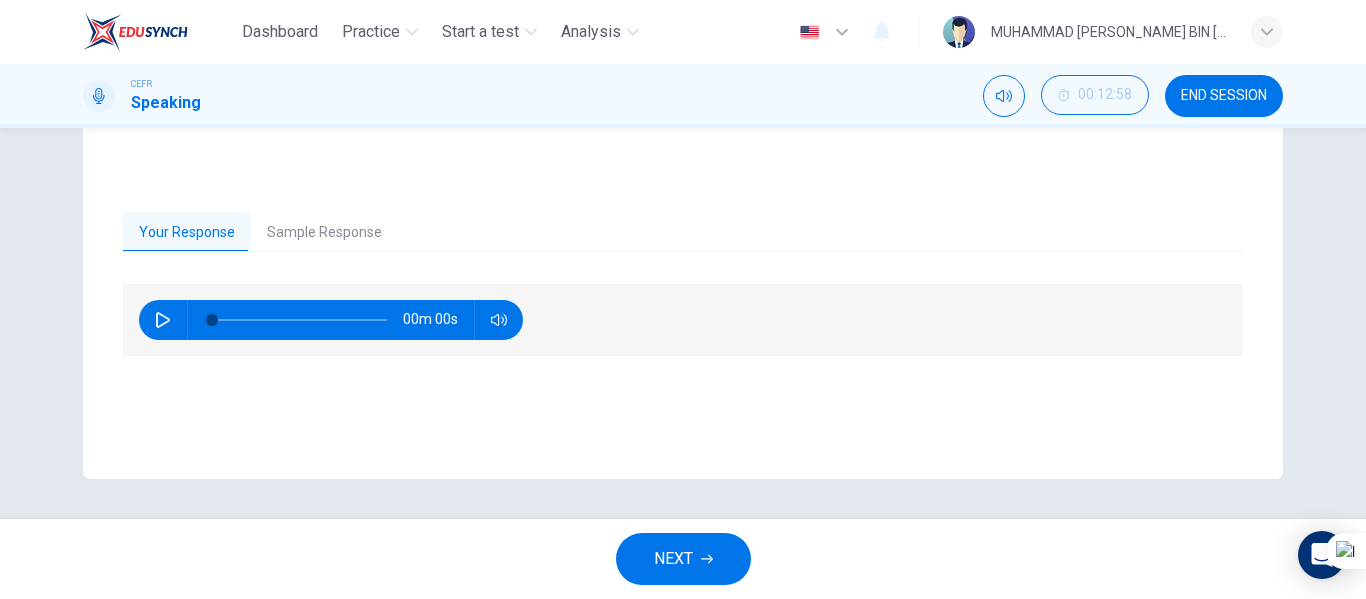 click on "Sample Response" at bounding box center (324, 233) 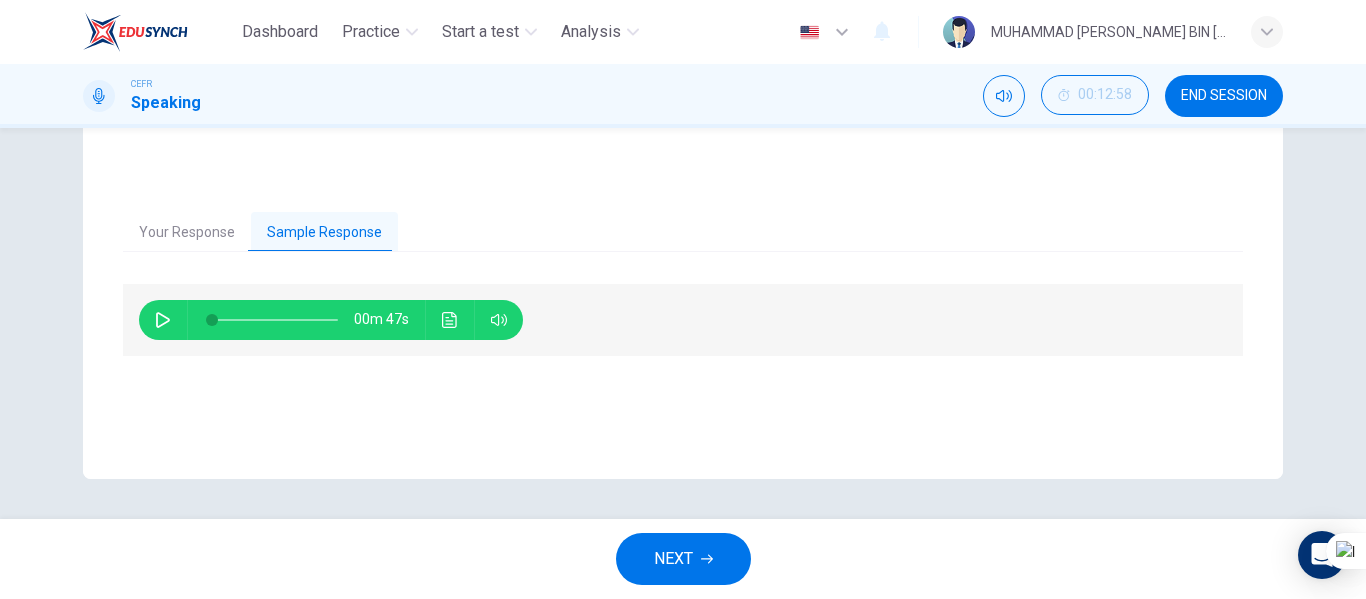 click on "Your Response Sample Response 00m 00s 00m 47s" at bounding box center (683, 326) 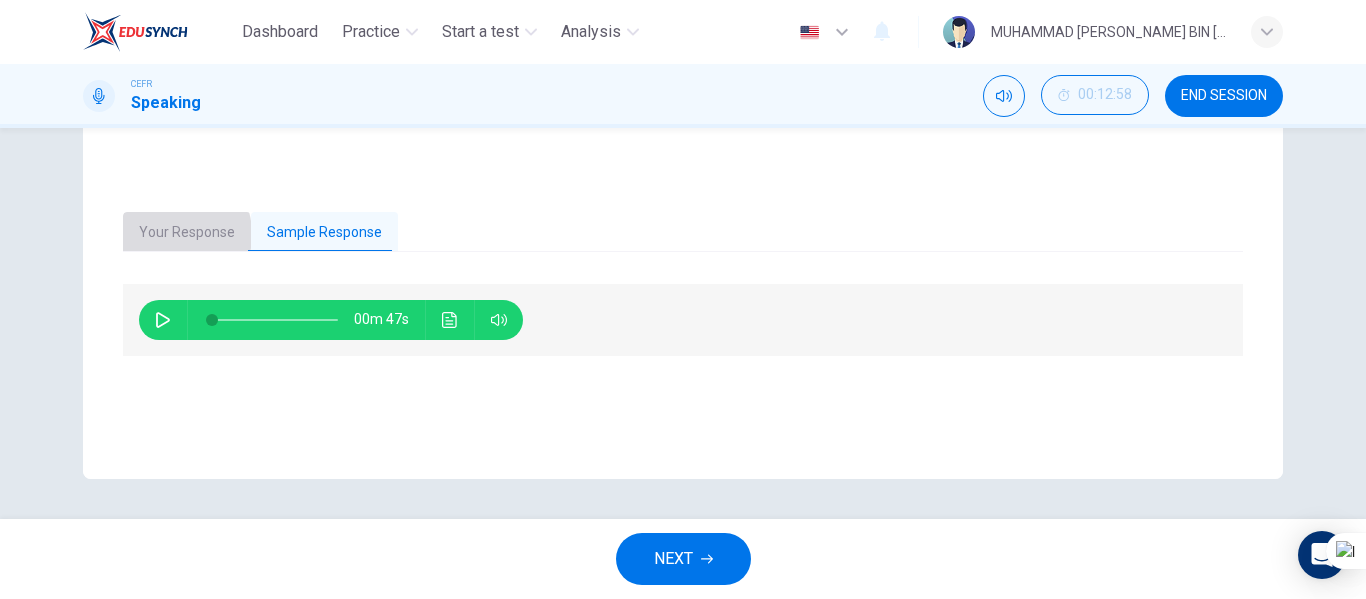 click on "Your Response" at bounding box center [187, 233] 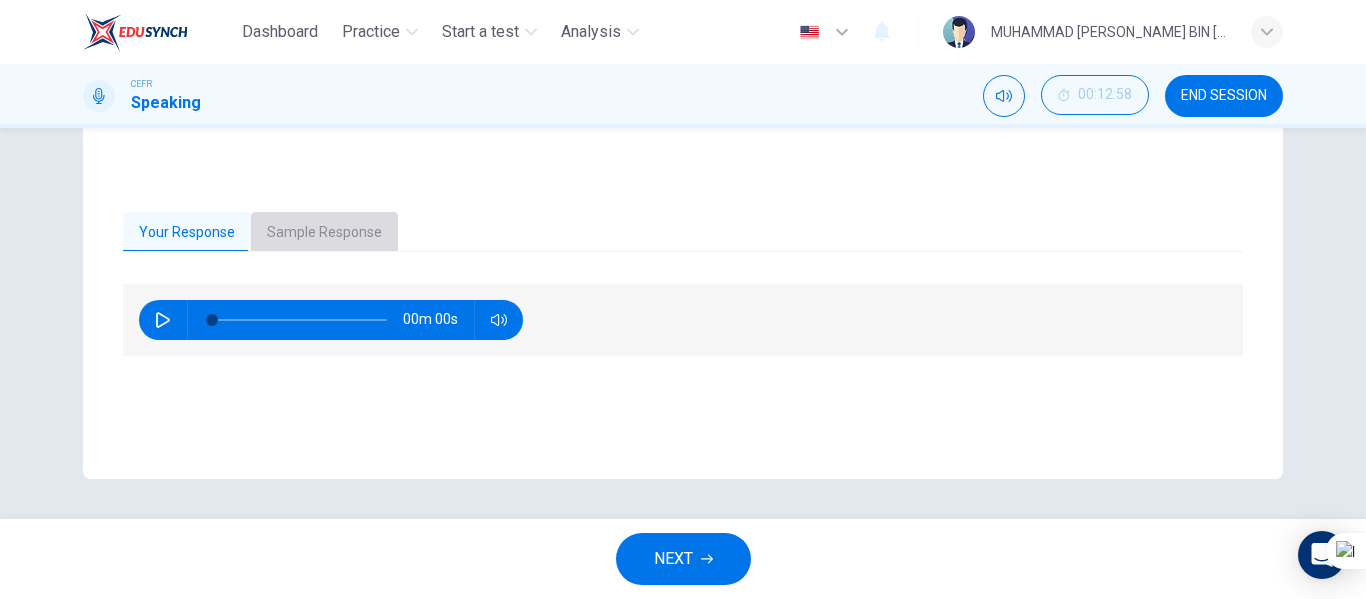 click on "Sample Response" at bounding box center [324, 233] 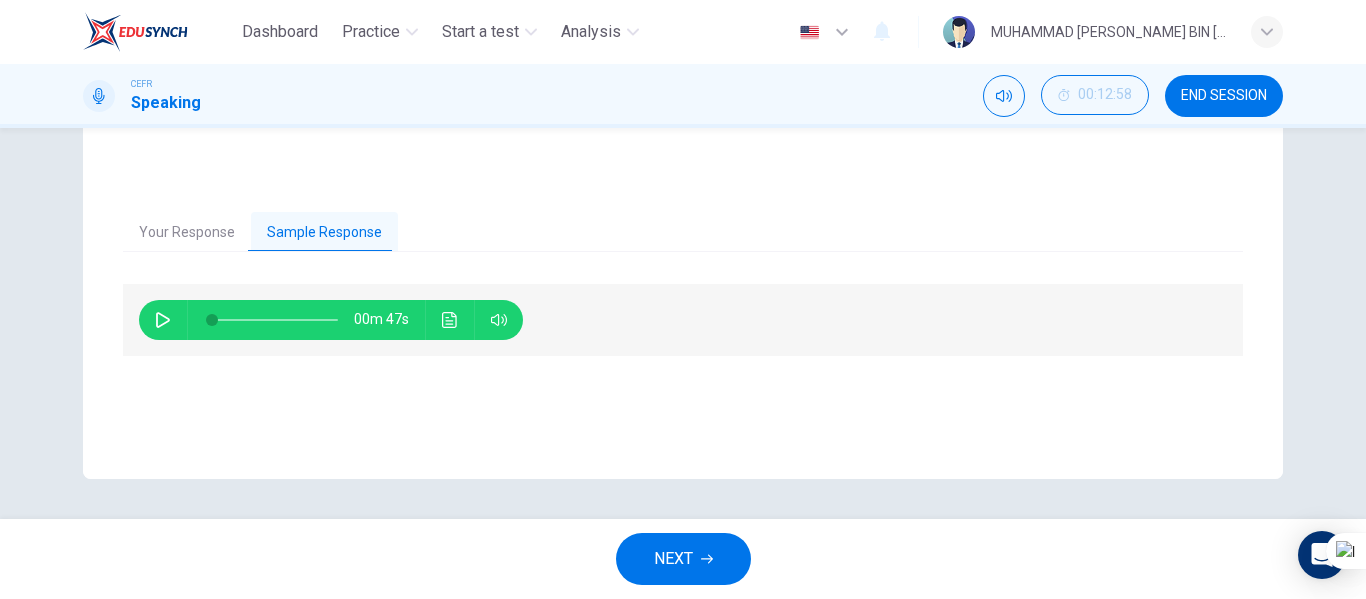 click 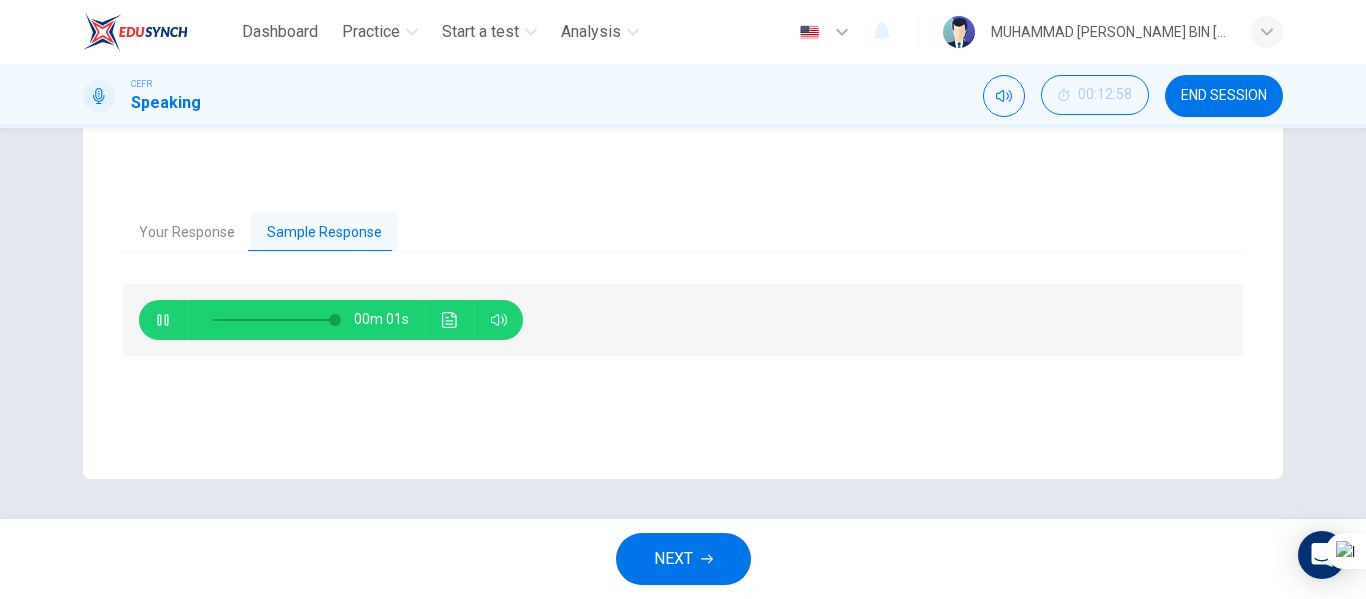 type on "0" 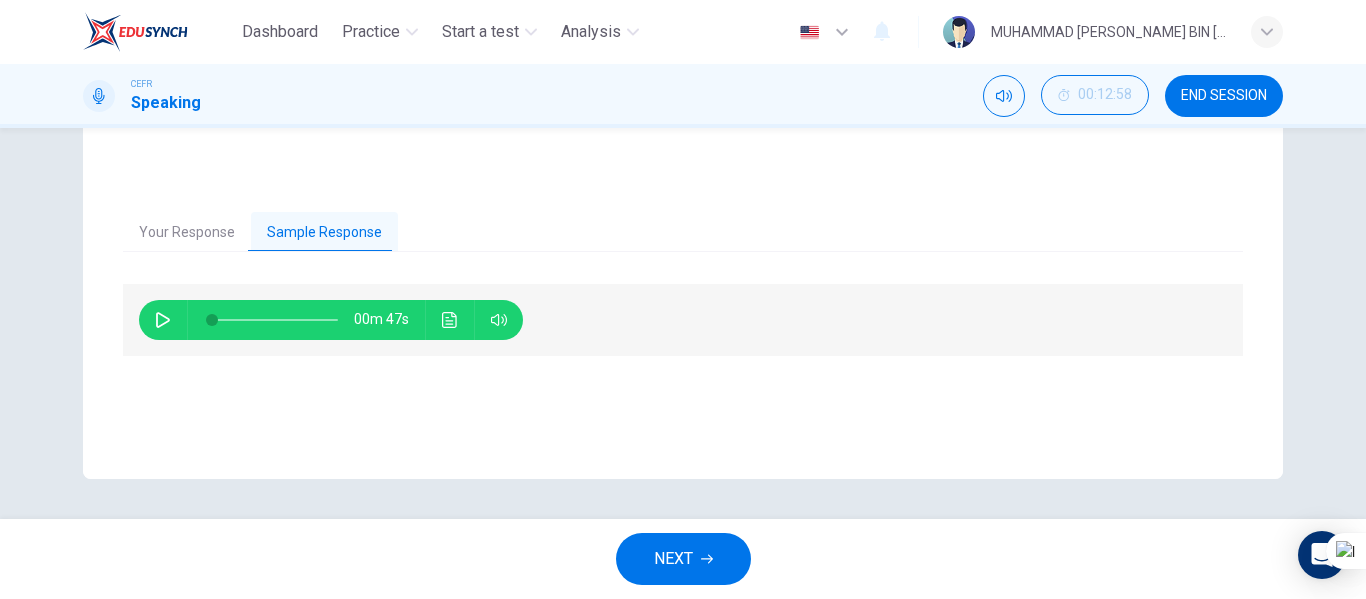 click on "NEXT" at bounding box center (683, 559) 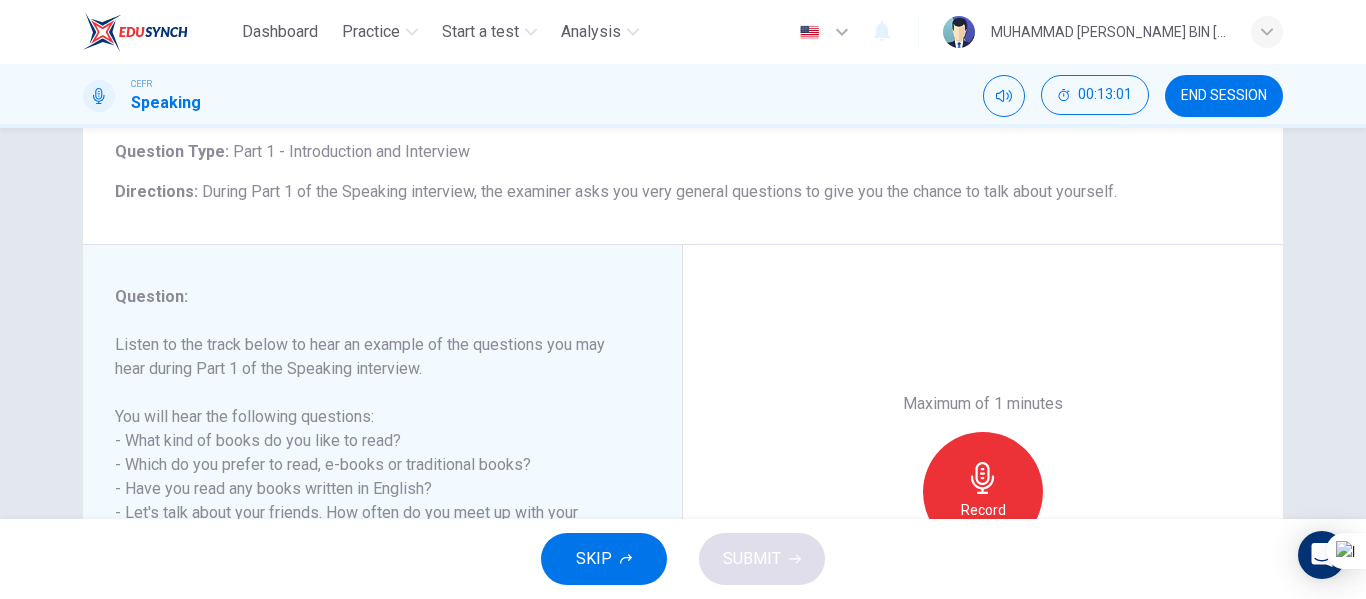 scroll, scrollTop: 384, scrollLeft: 0, axis: vertical 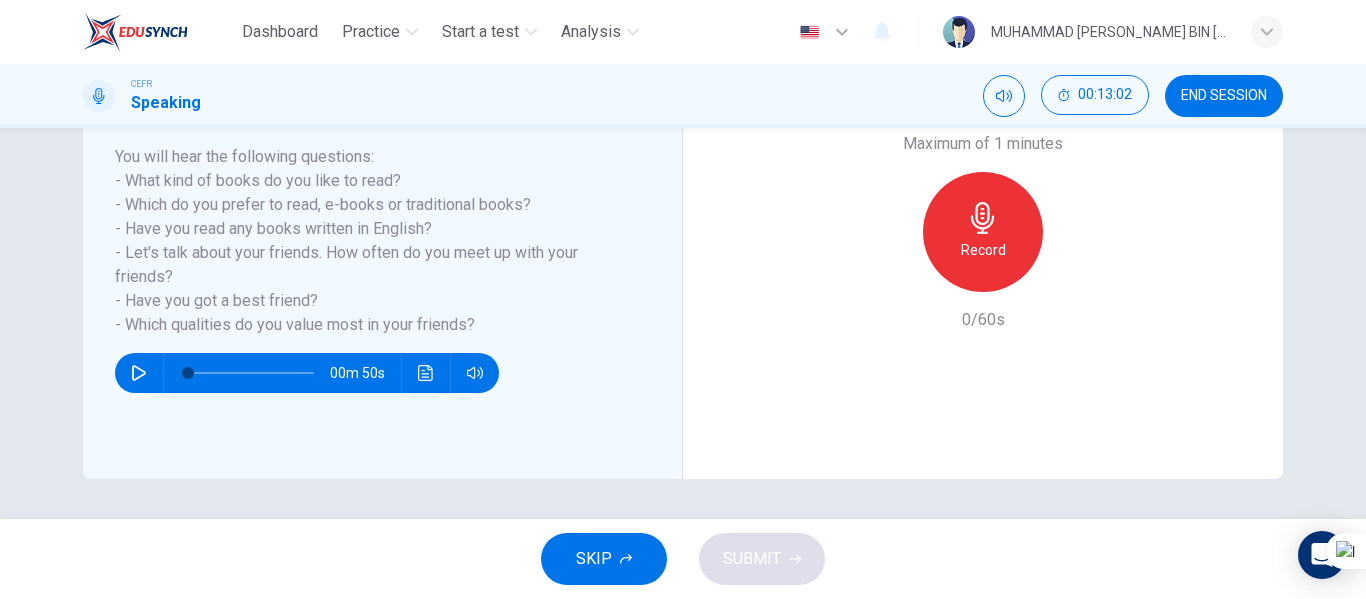 click 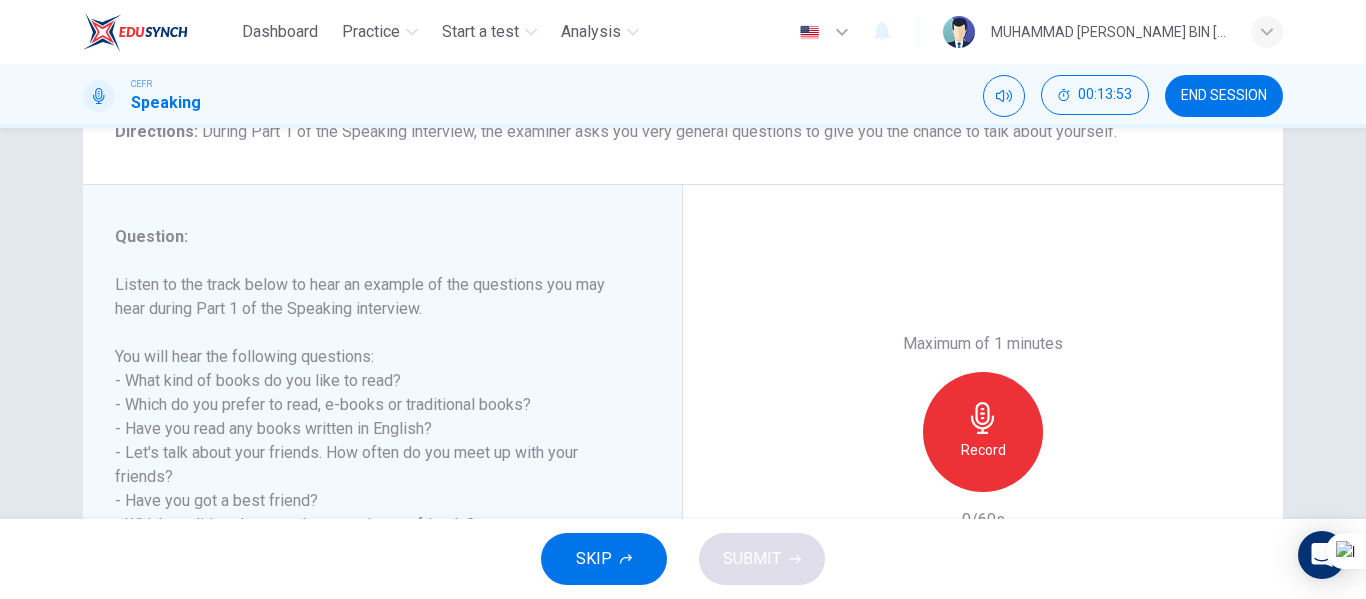scroll, scrollTop: 284, scrollLeft: 0, axis: vertical 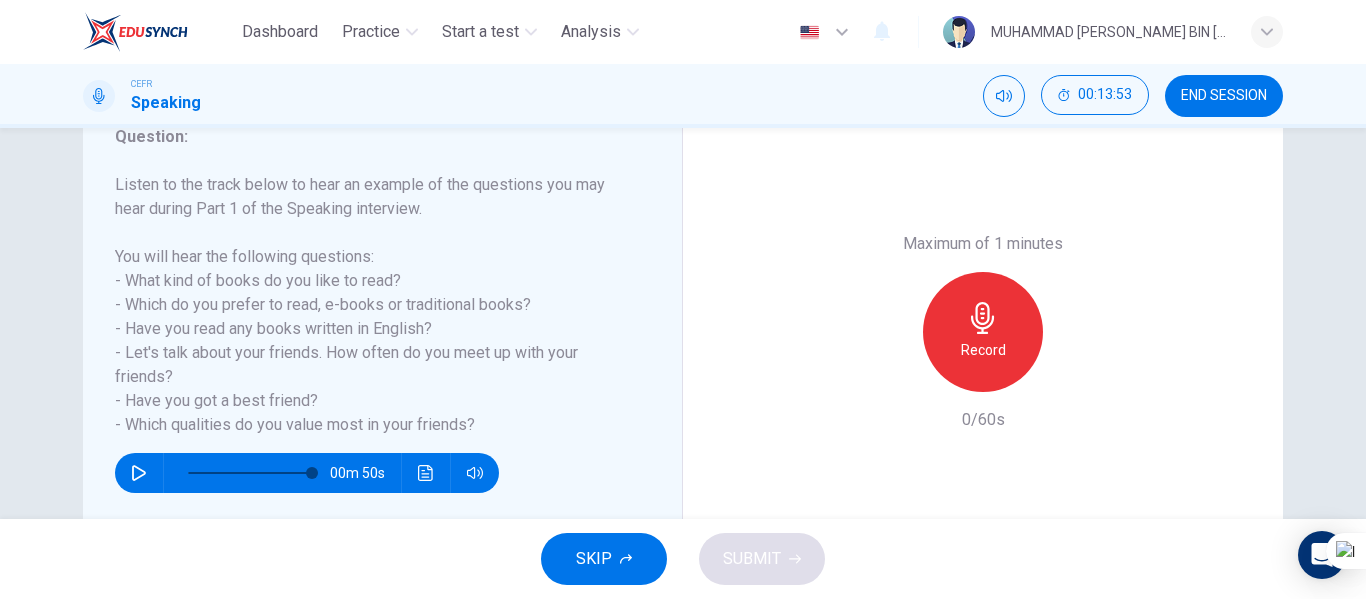 type on "0" 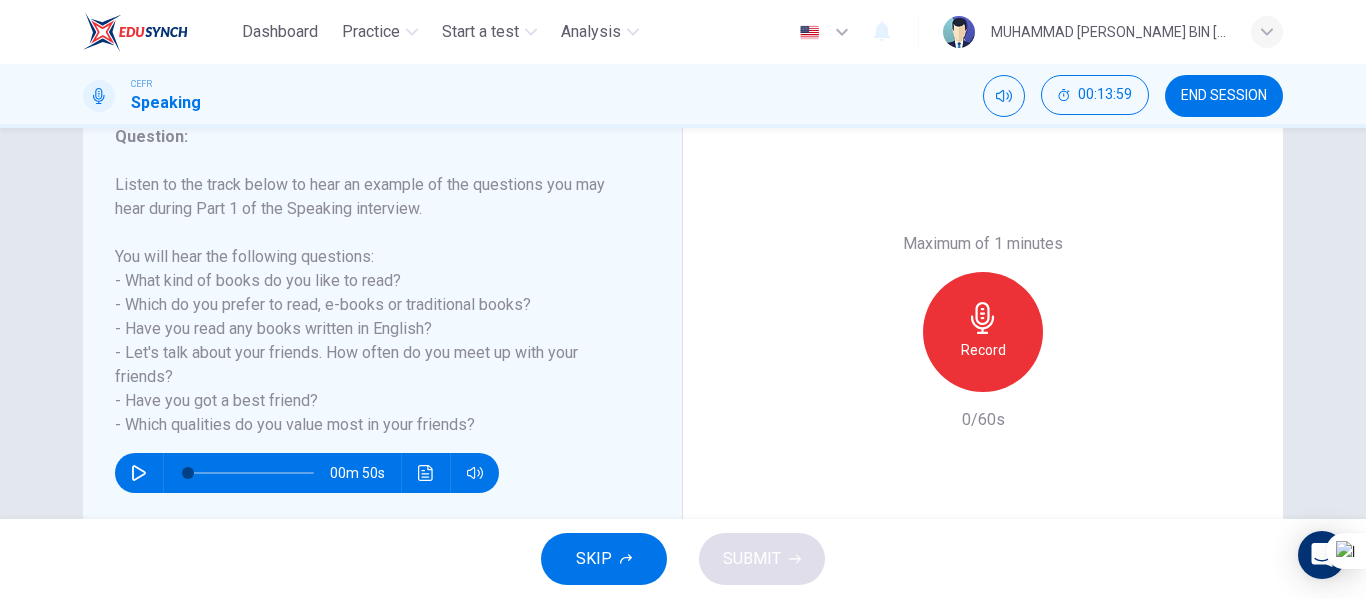 click on "Record" at bounding box center [983, 350] 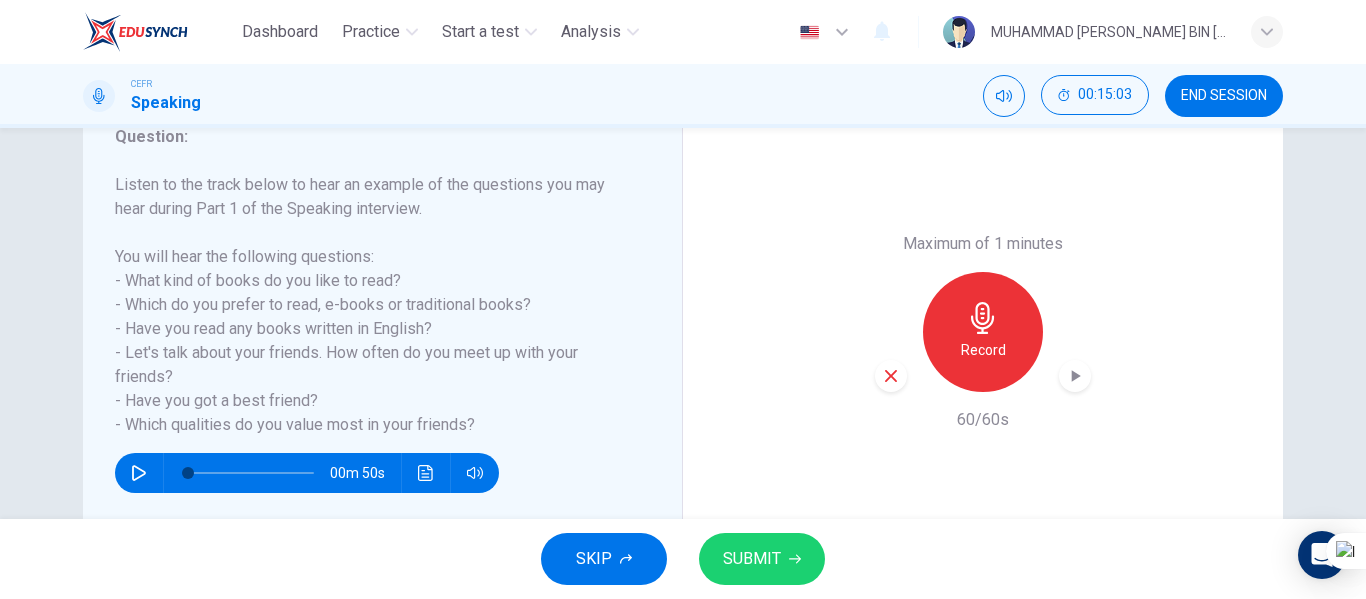 click on "SUBMIT" at bounding box center (752, 559) 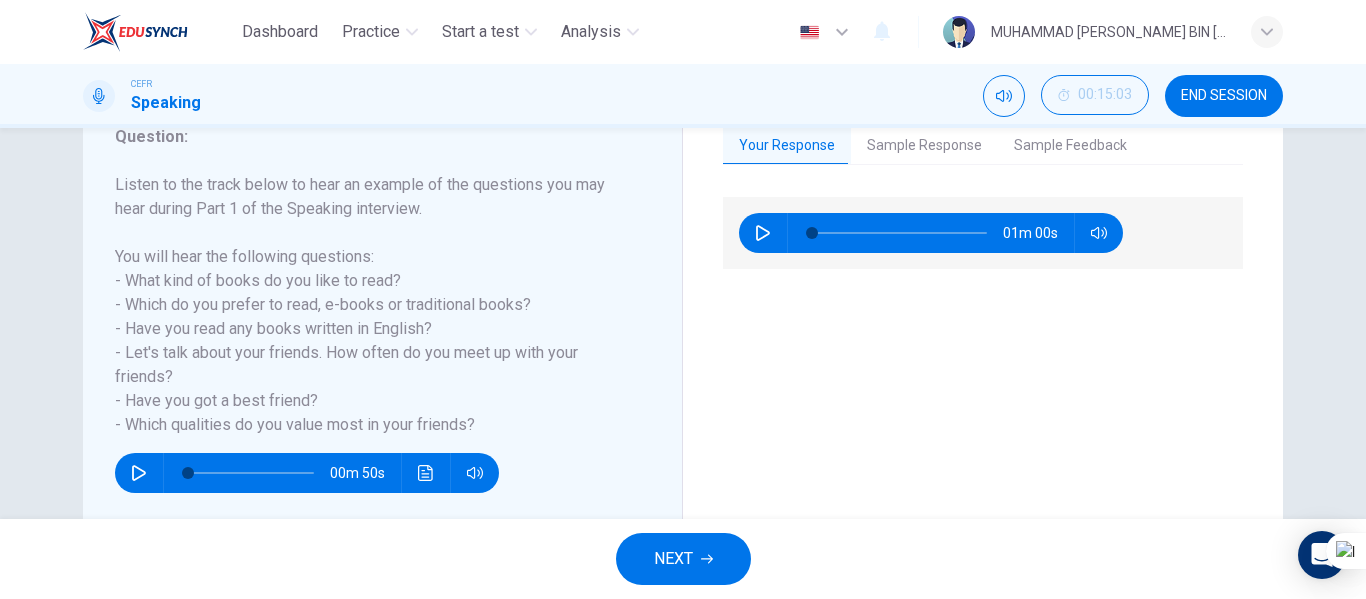 click 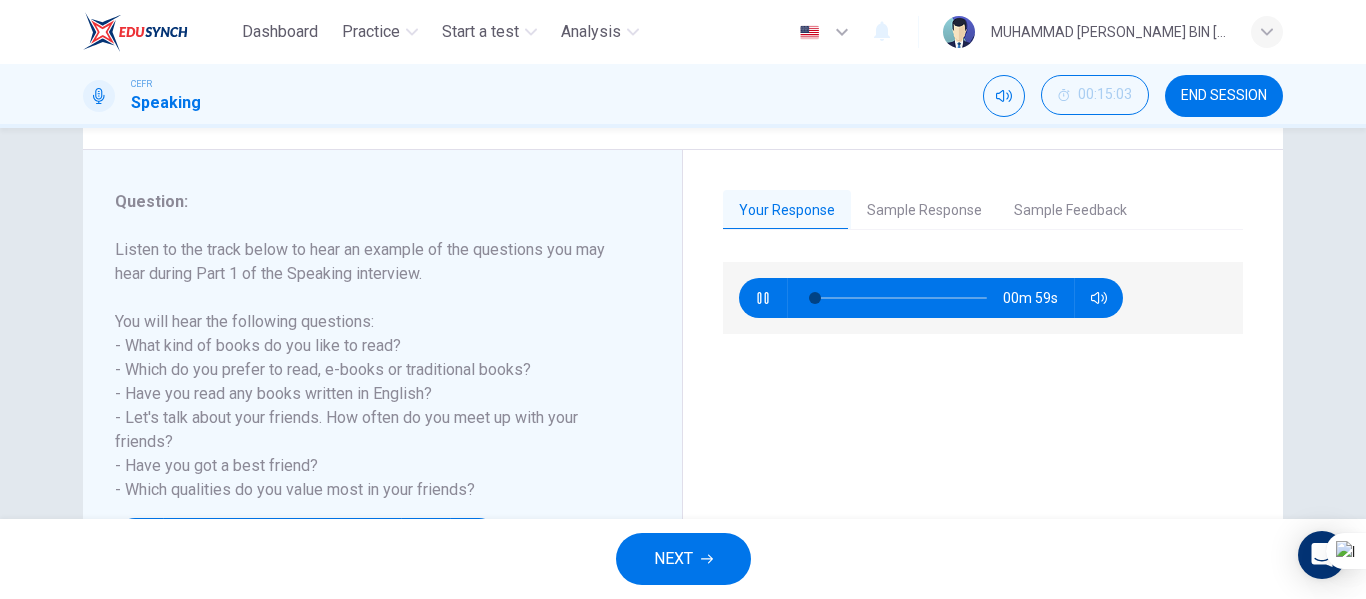scroll, scrollTop: 184, scrollLeft: 0, axis: vertical 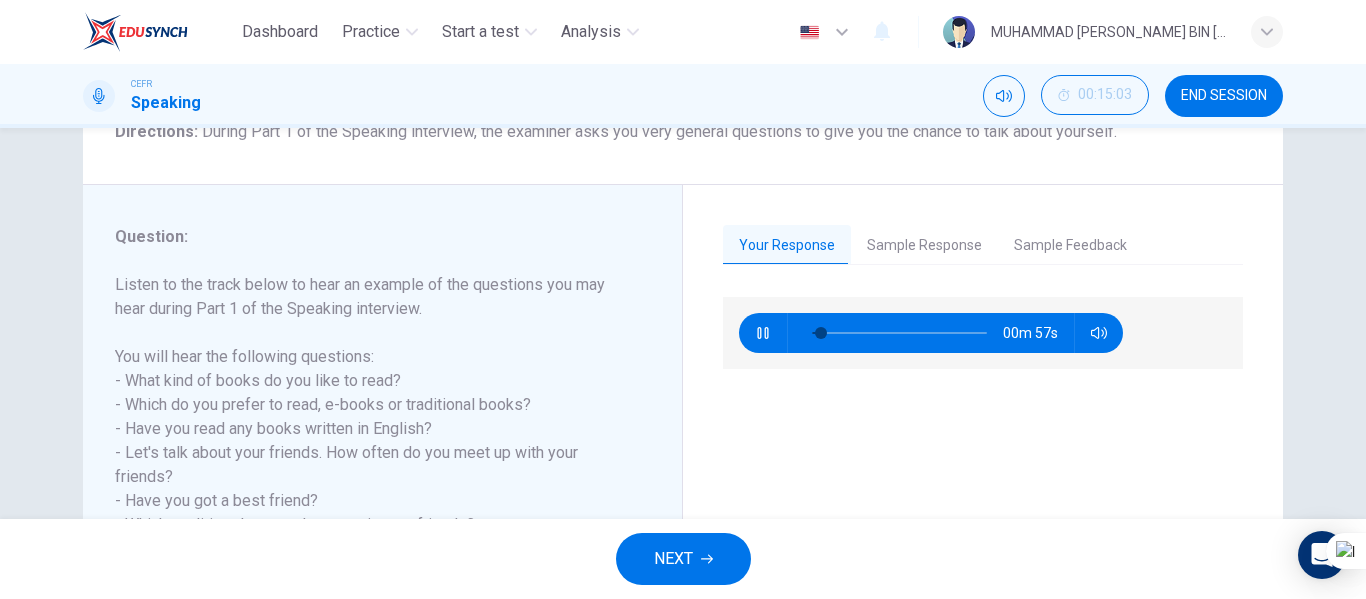 click on "Sample Feedback" at bounding box center (1070, 246) 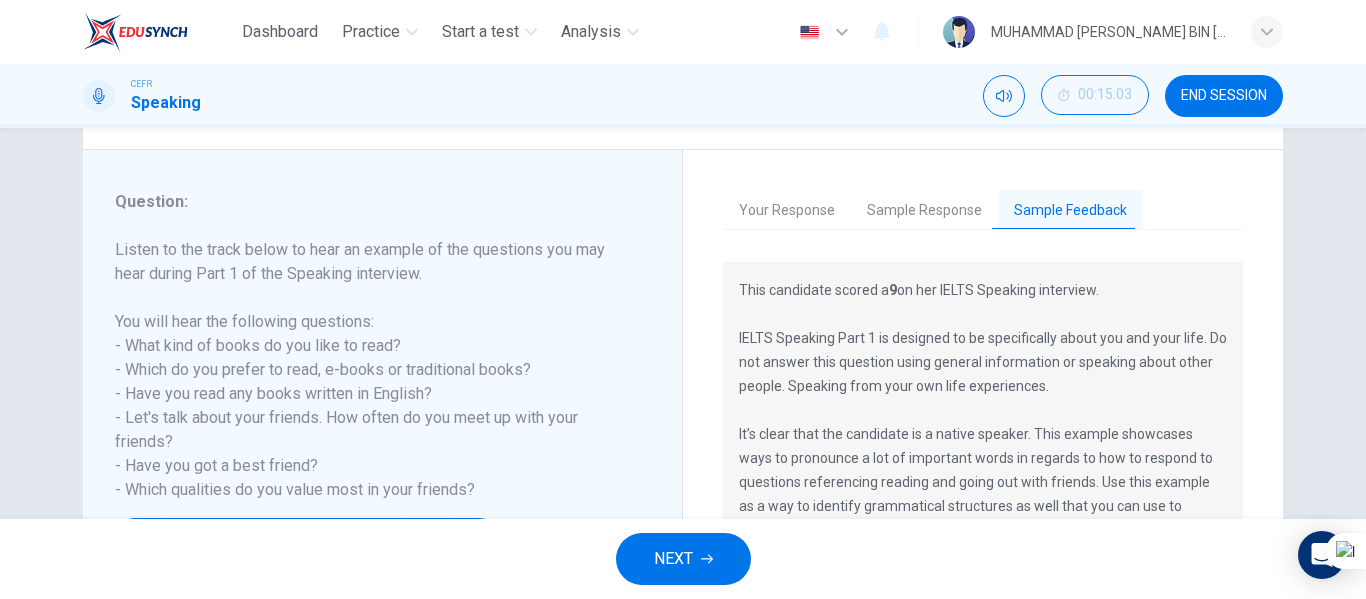 scroll, scrollTop: 184, scrollLeft: 0, axis: vertical 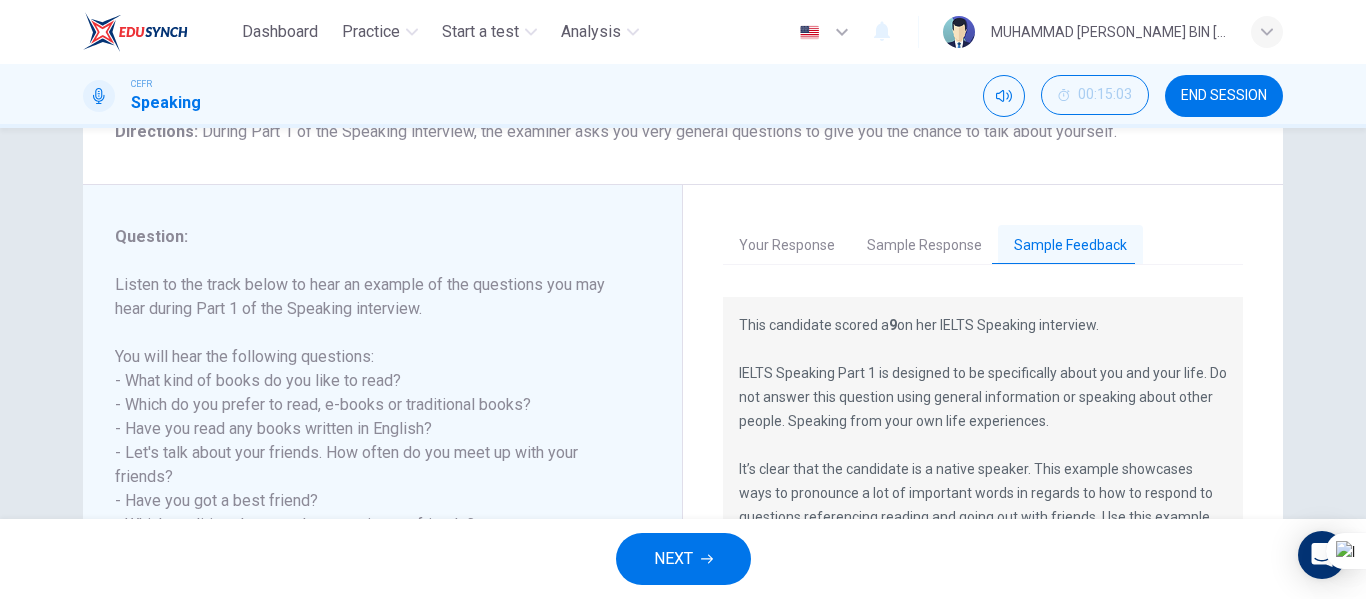 click on "Your Response Sample Response Sample Feedback 00m 49s 01m 49s This candidate scored a  9  on her IELTS Speaking interview.
IELTS Speaking Part 1 is designed to be specifically about you and your life. Do not answer this question using general information or speaking about other people. Speaking from your own life experiences.
It’s clear that the candidate is a native speaker. This example showcases ways to pronounce a lot of important words in regards to how to respond to questions referencing reading and going out with friends. Use this example as a way to identify grammatical structures as well that you can use to respond to questions about going out, friendship, and making acquaintances." at bounding box center (983, 432) 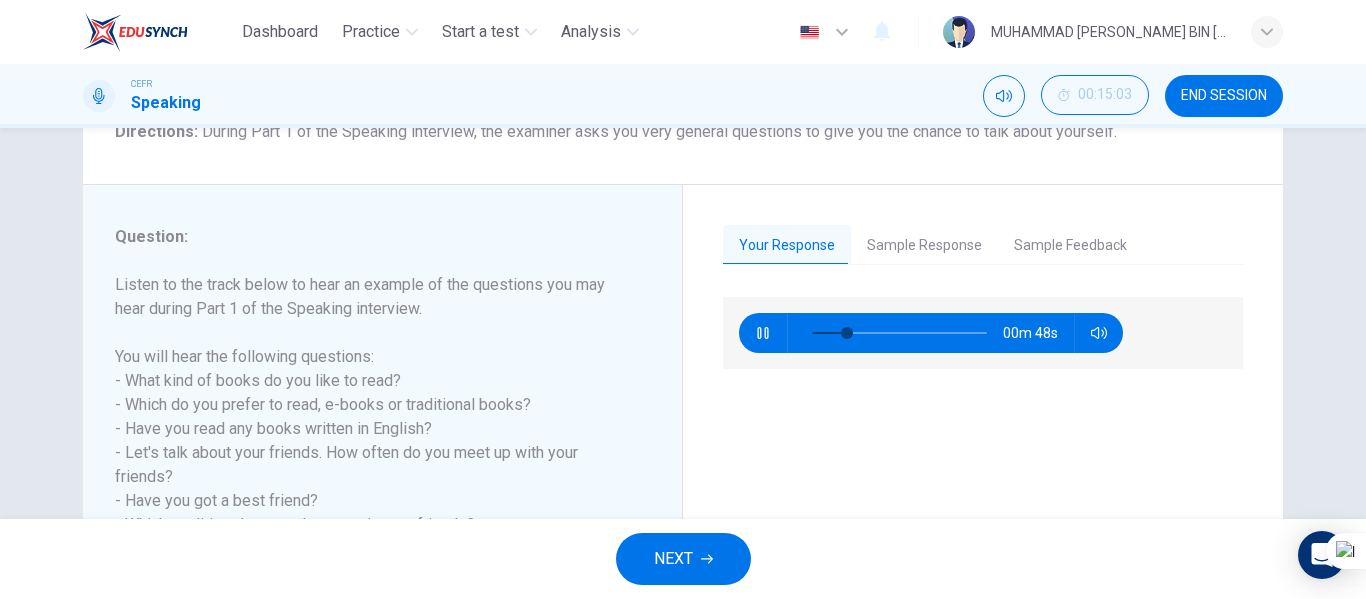 type on "21" 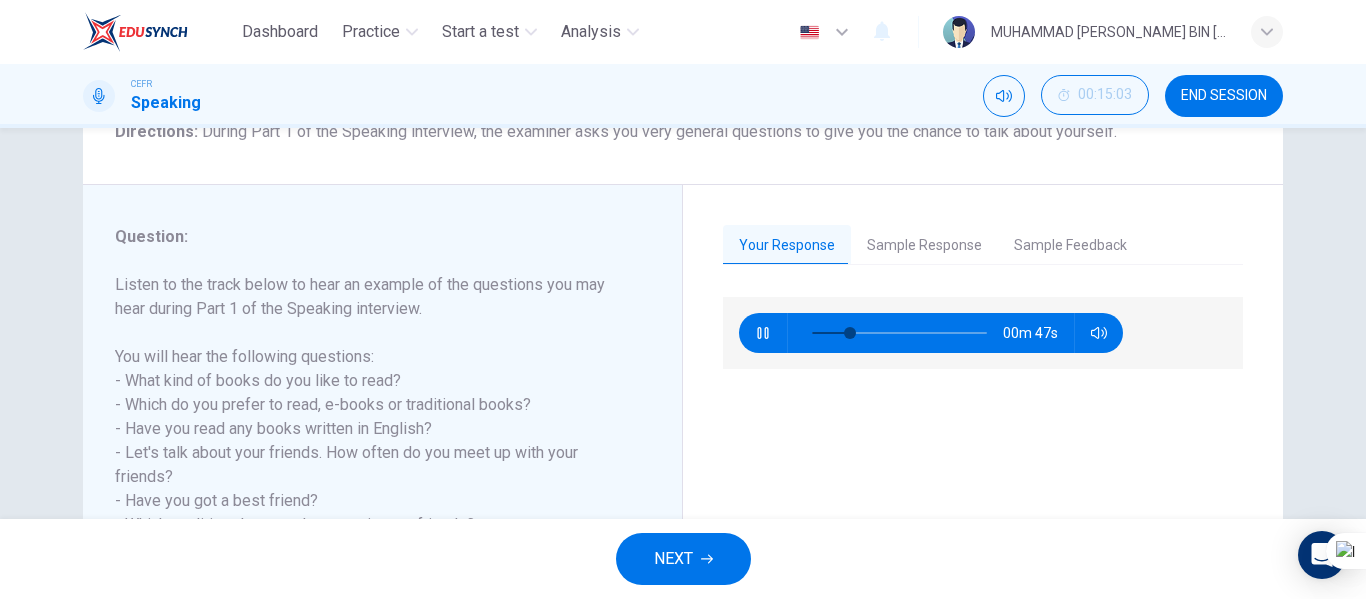 click on "NEXT" at bounding box center (673, 559) 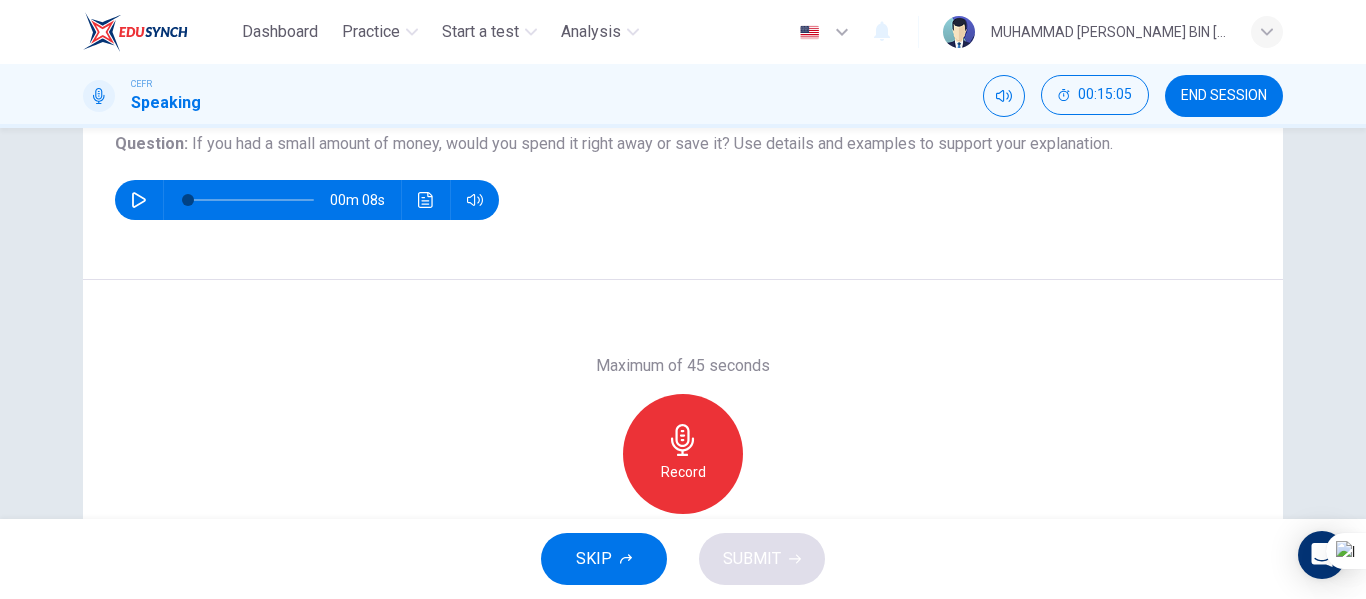 scroll, scrollTop: 0, scrollLeft: 0, axis: both 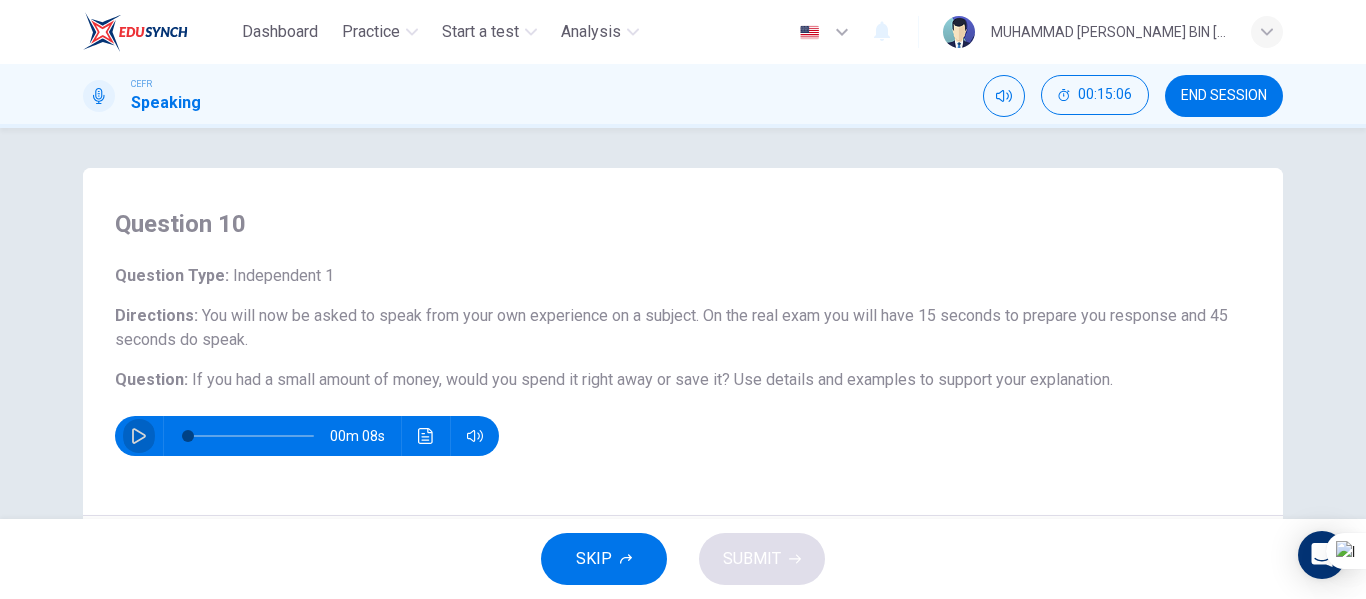 click 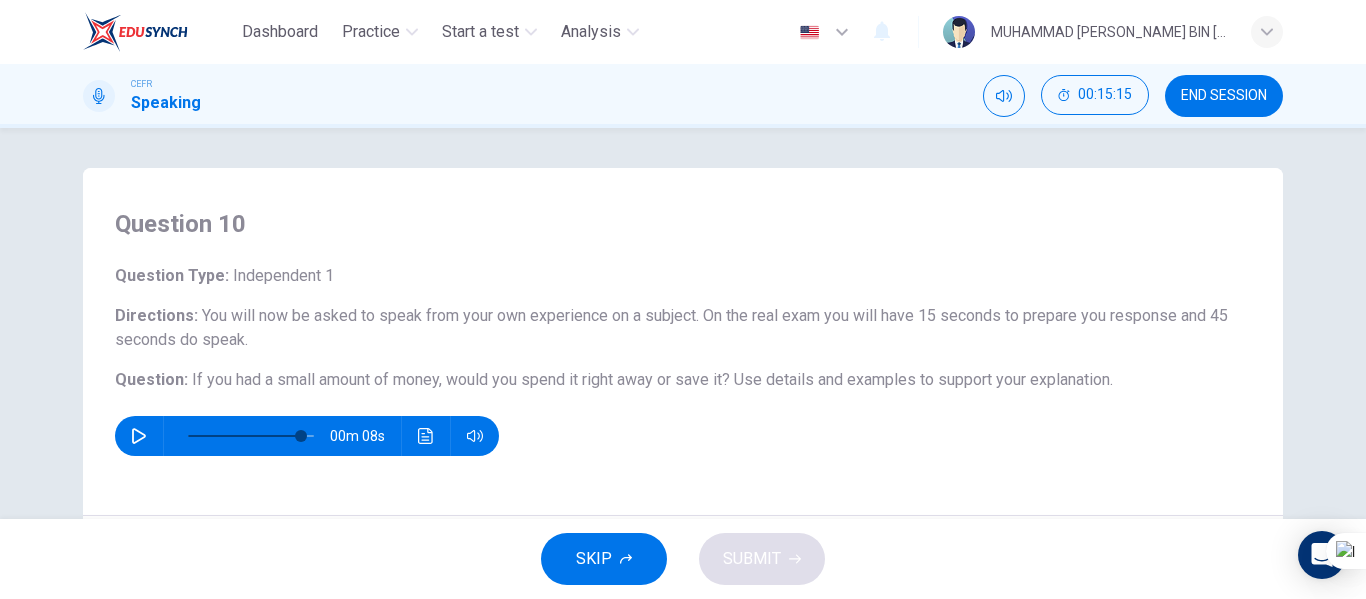 type on "0" 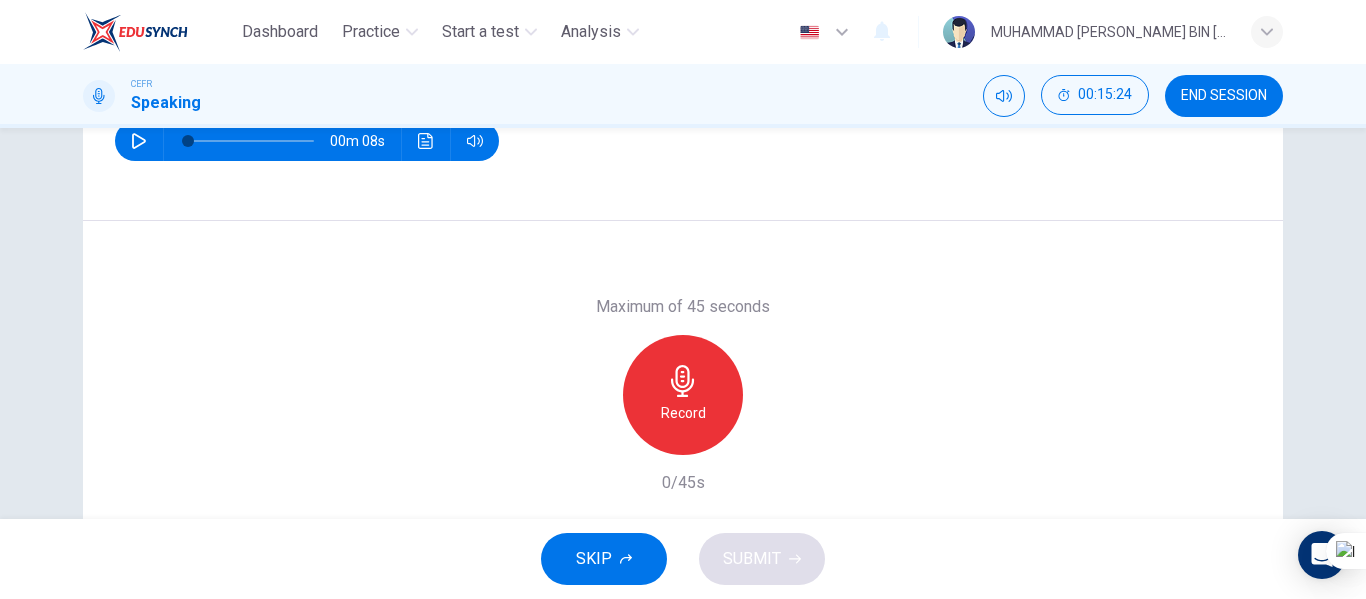scroll, scrollTop: 300, scrollLeft: 0, axis: vertical 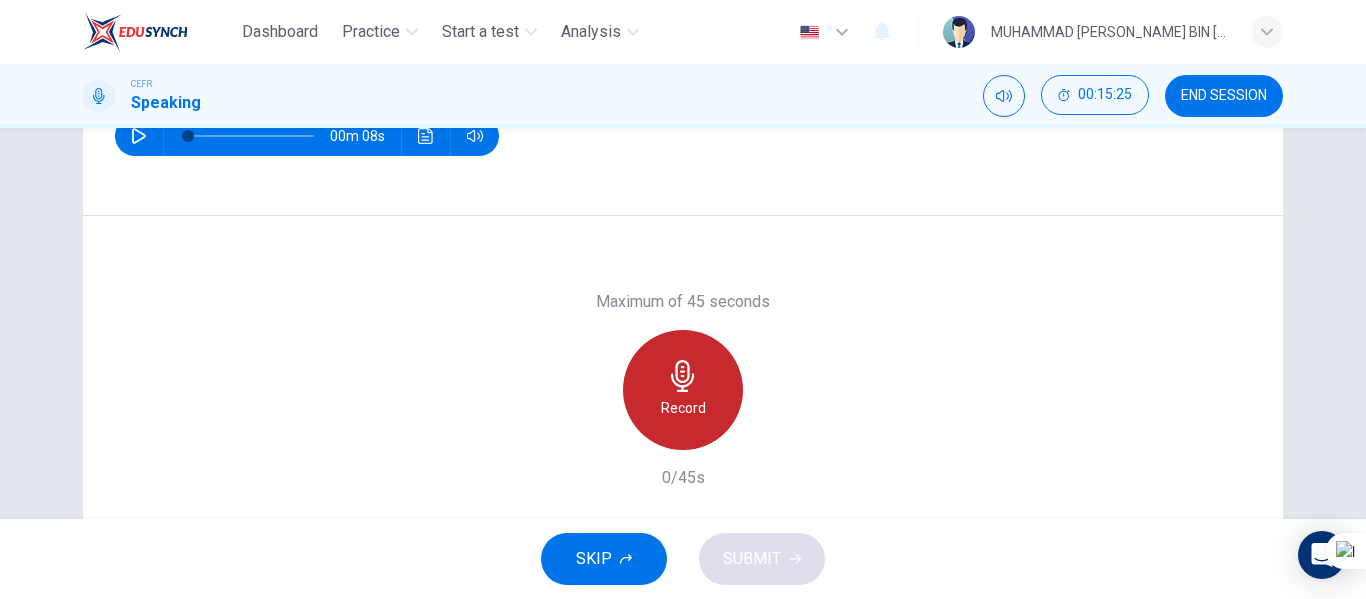 click on "Record" at bounding box center [683, 390] 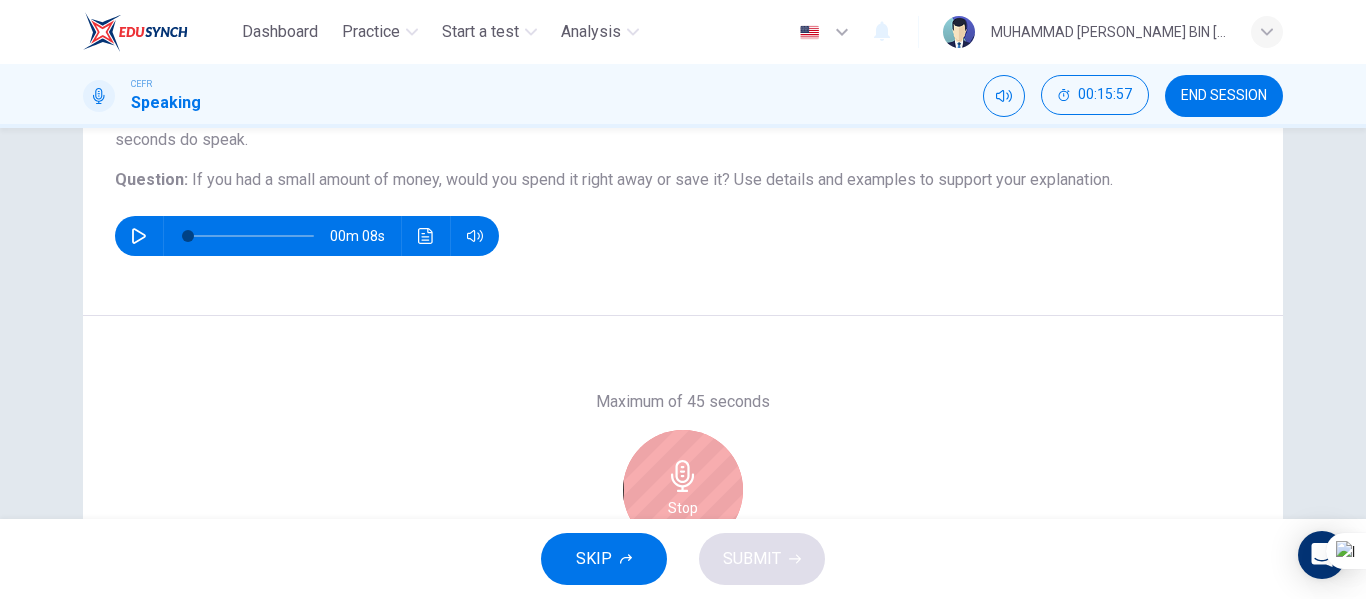 scroll, scrollTop: 300, scrollLeft: 0, axis: vertical 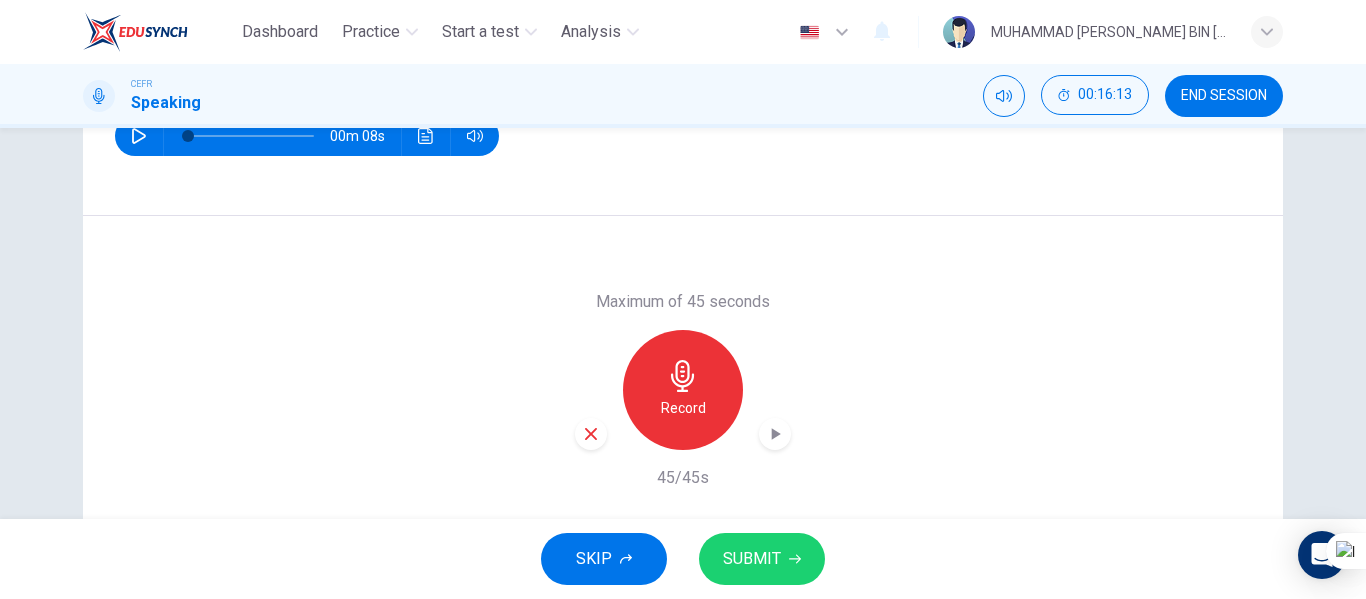 click on "SUBMIT" at bounding box center (752, 559) 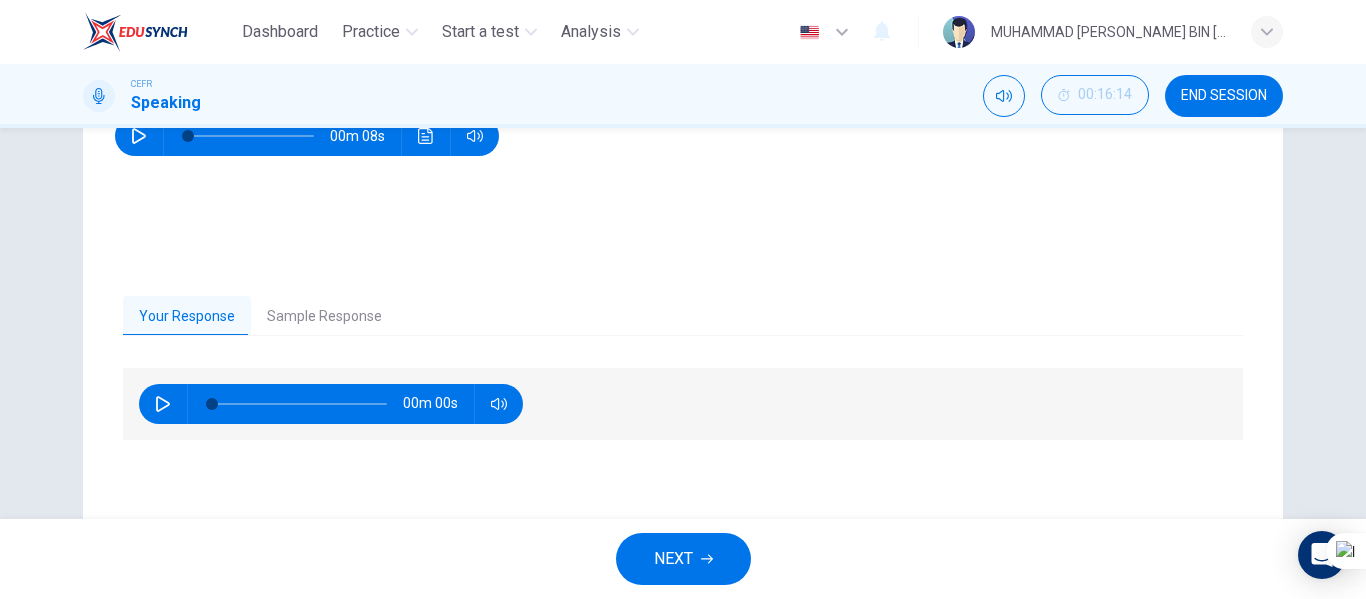 click on "NEXT" at bounding box center (683, 559) 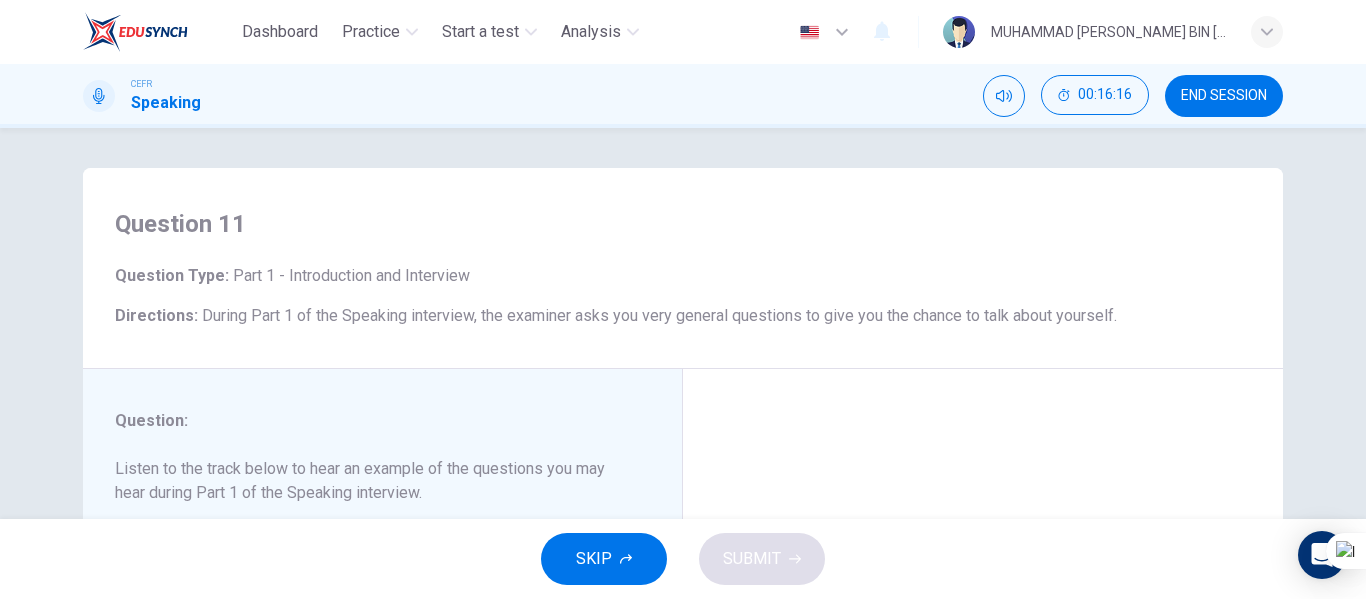 click on "END SESSION" at bounding box center (1224, 96) 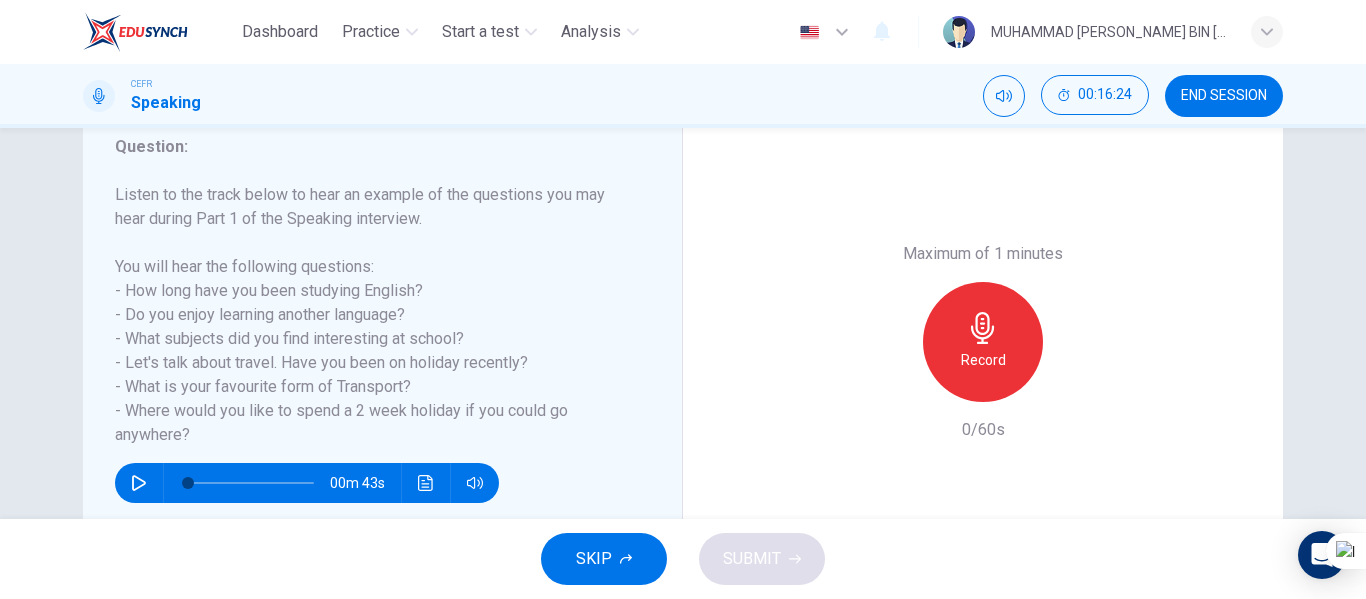 scroll, scrollTop: 384, scrollLeft: 0, axis: vertical 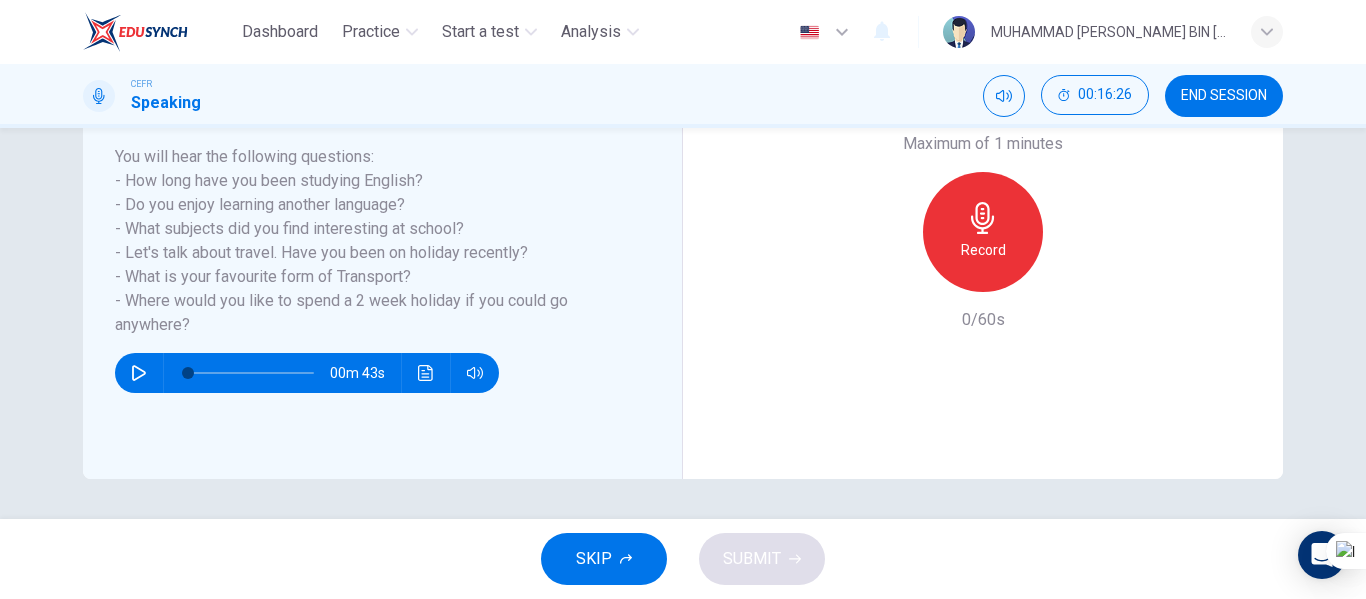 click at bounding box center [139, 373] 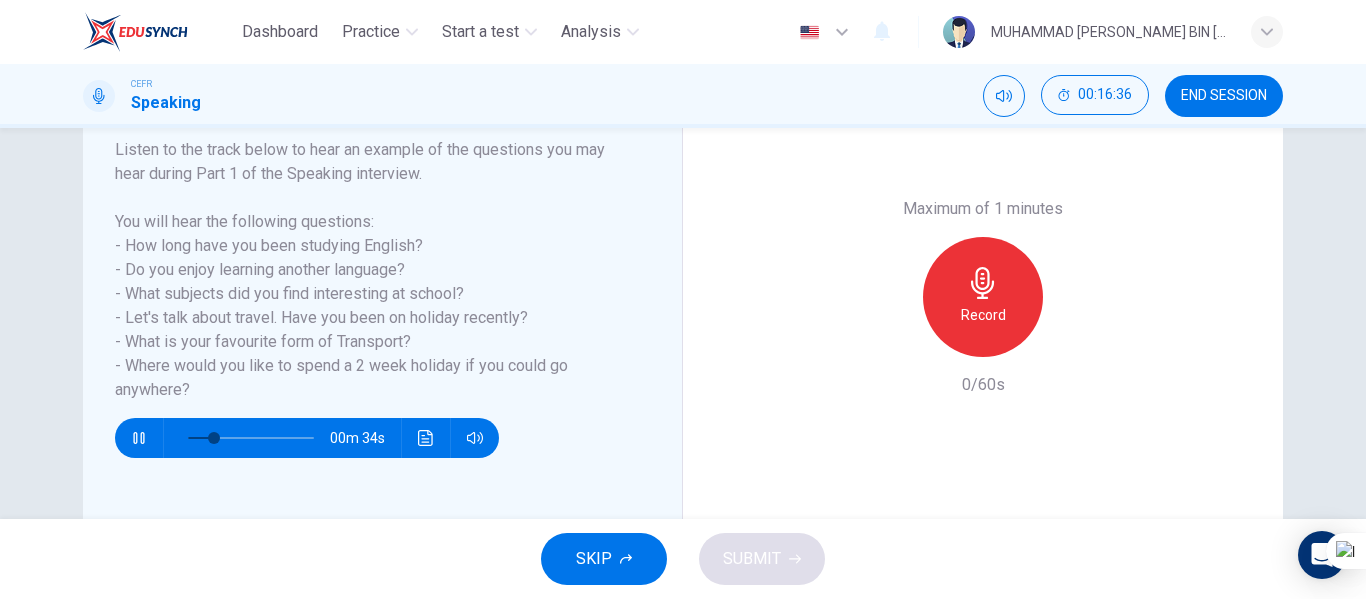 scroll, scrollTop: 284, scrollLeft: 0, axis: vertical 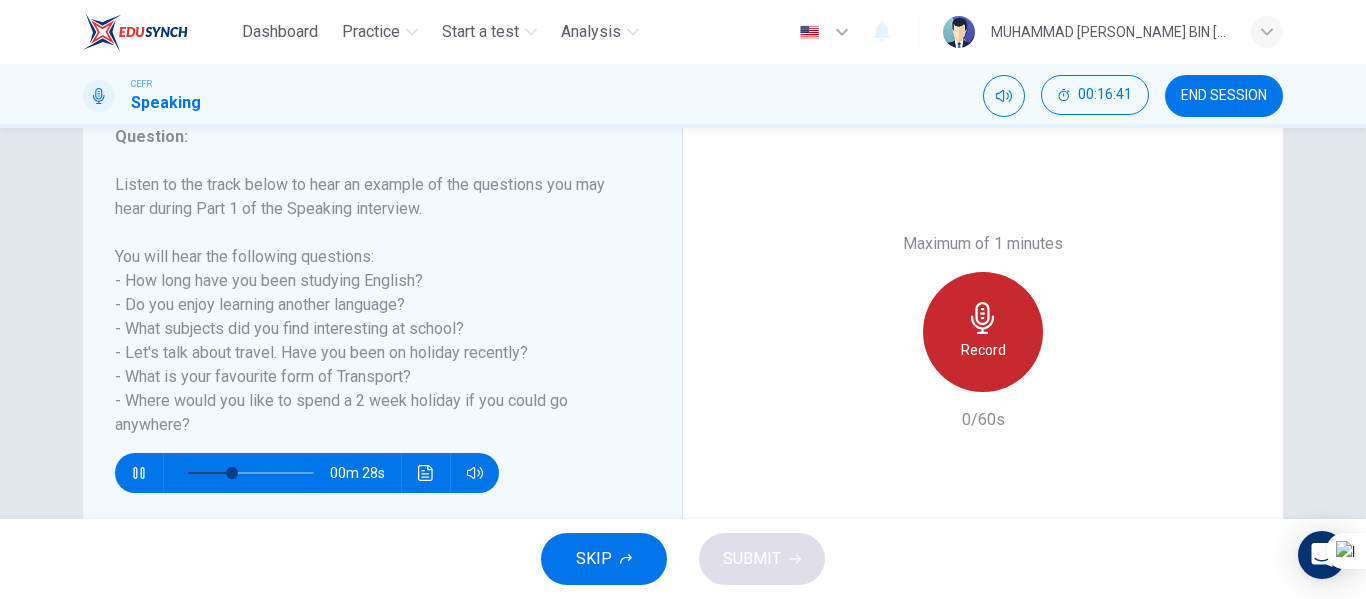click on "Record" at bounding box center [983, 350] 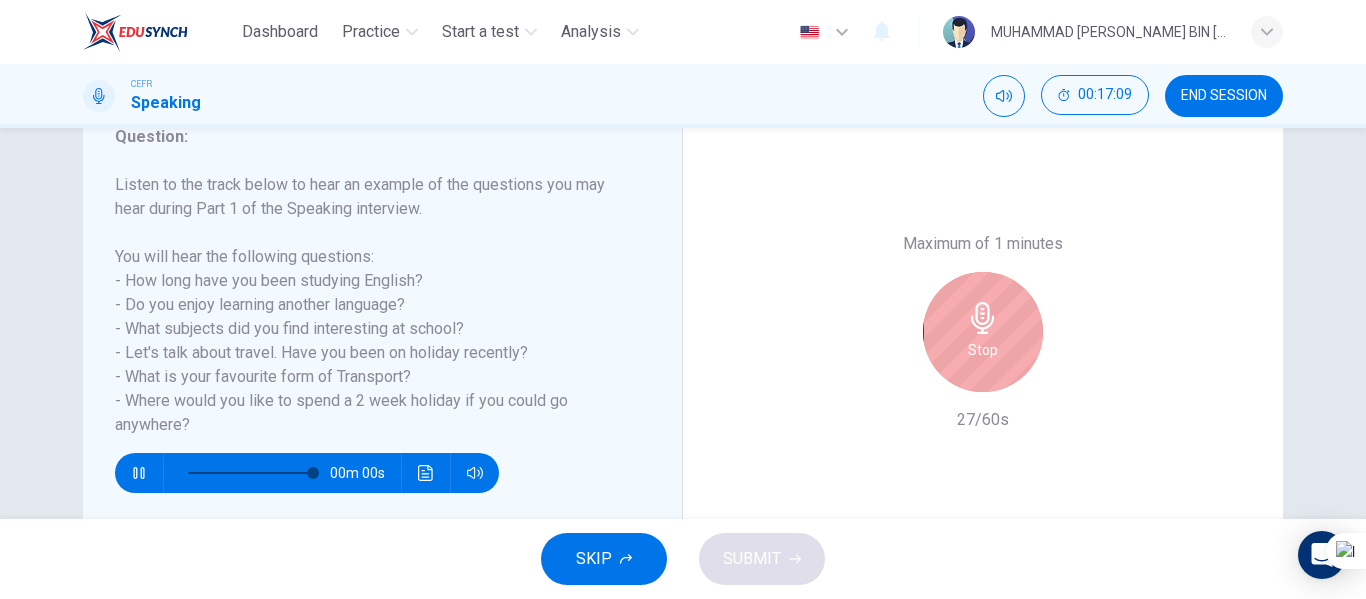 type on "0" 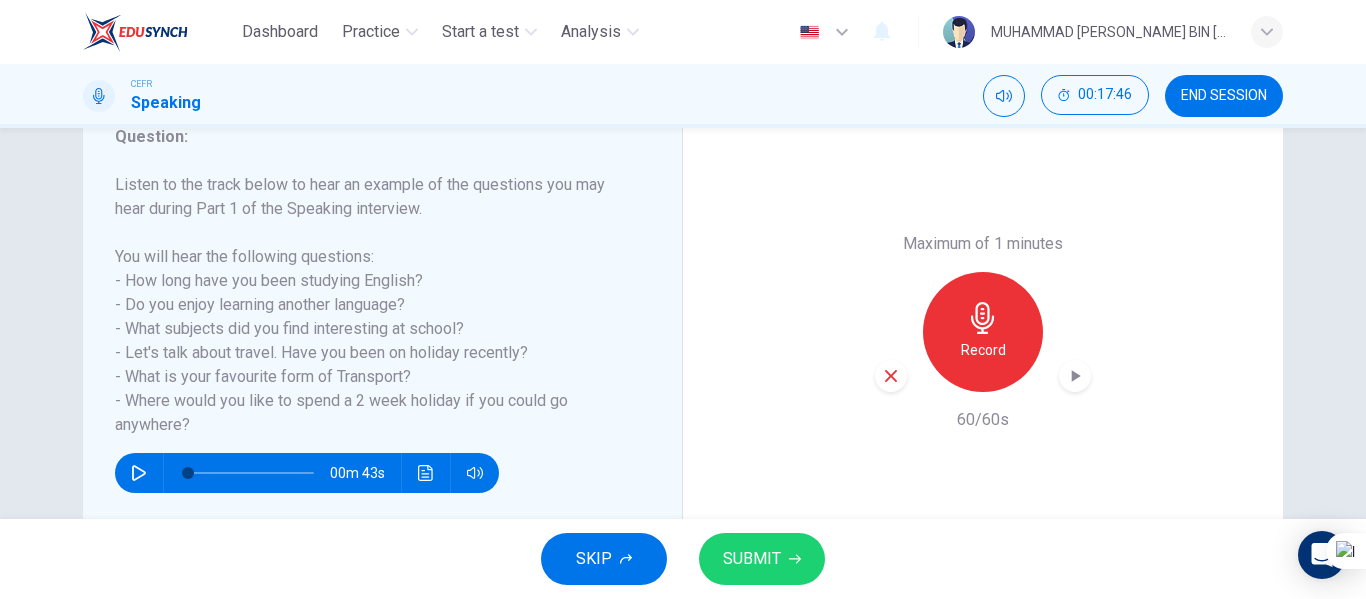 click on "SUBMIT" at bounding box center [762, 559] 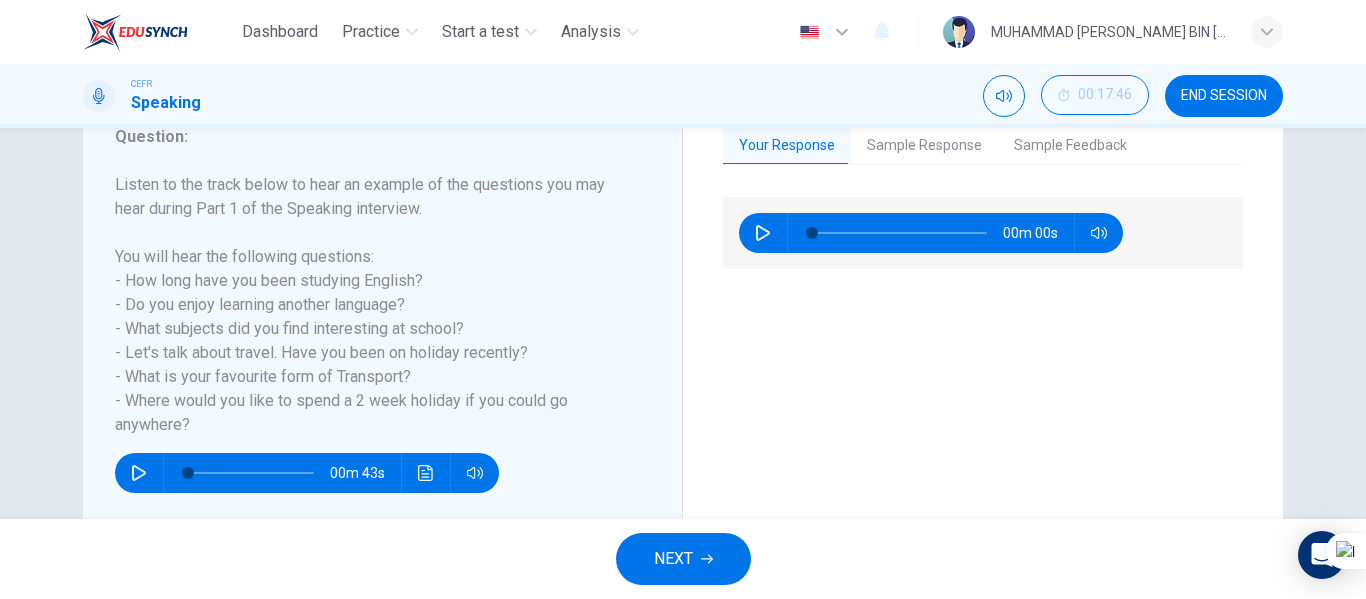 click on "NEXT" at bounding box center (683, 559) 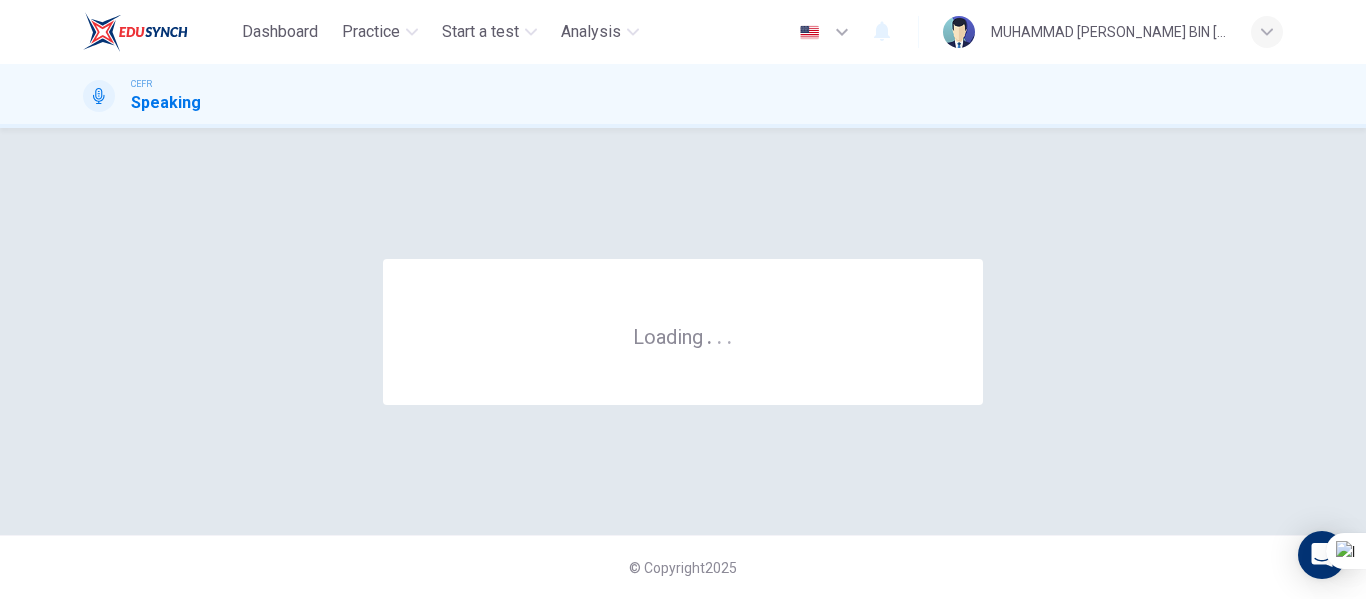 scroll, scrollTop: 0, scrollLeft: 0, axis: both 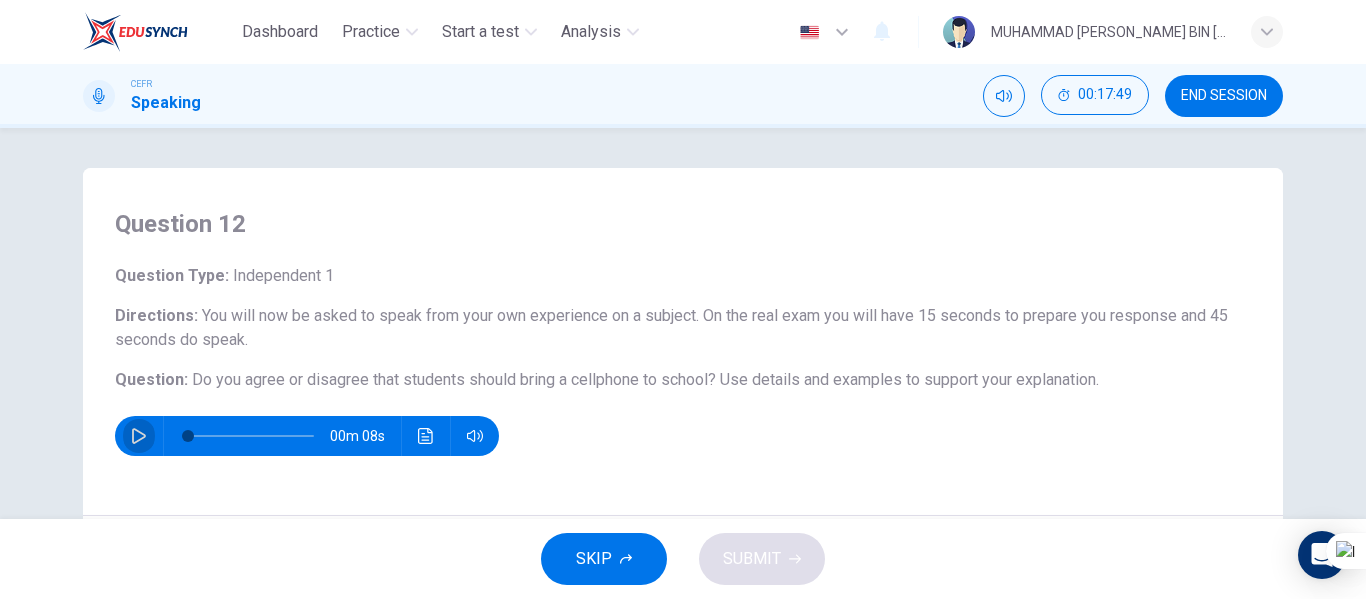 click at bounding box center (139, 436) 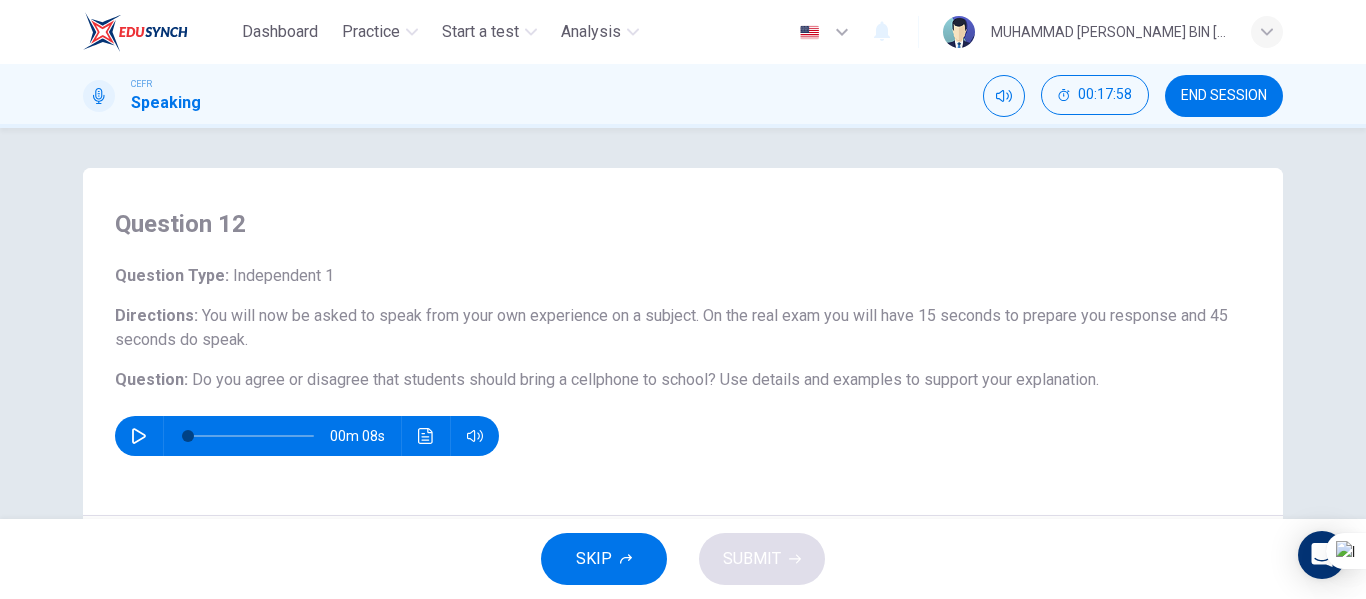 type on "0" 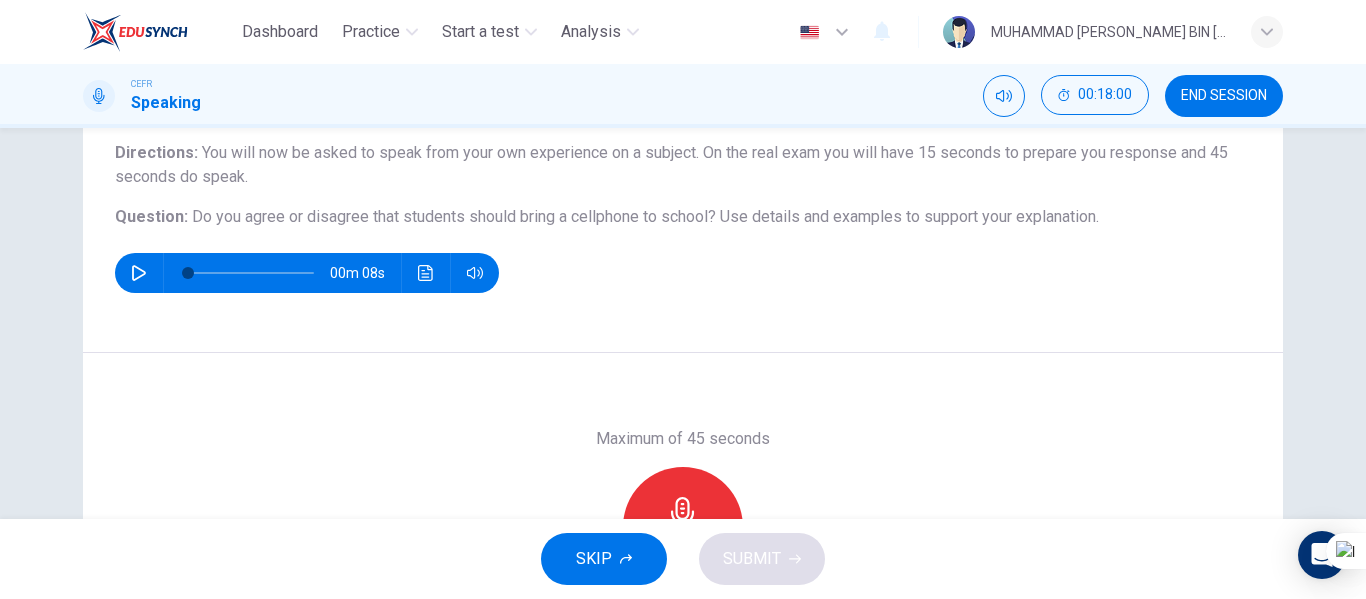 scroll, scrollTop: 384, scrollLeft: 0, axis: vertical 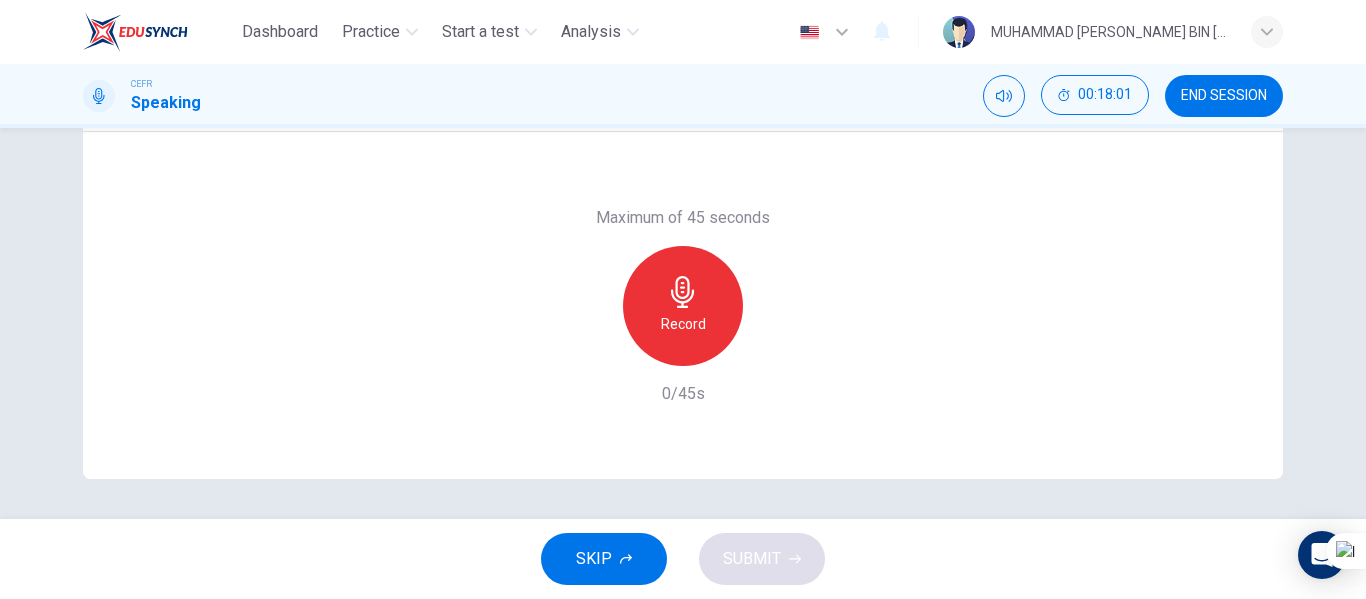 click on "Record" at bounding box center [683, 306] 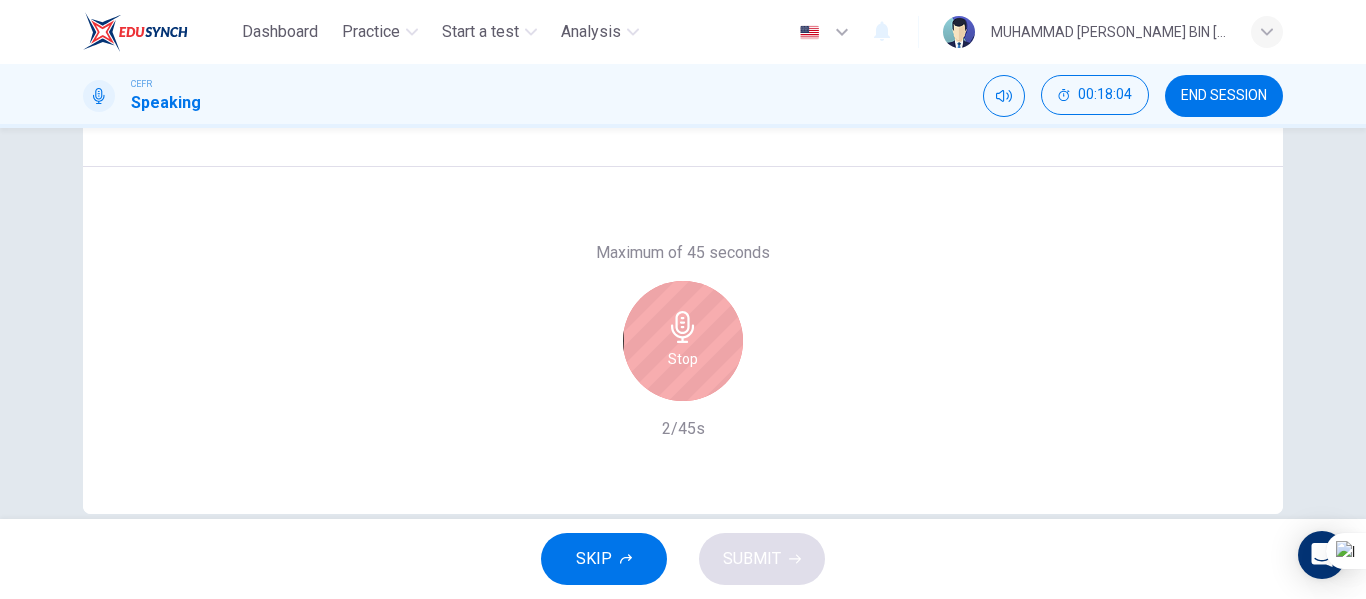 scroll, scrollTop: 384, scrollLeft: 0, axis: vertical 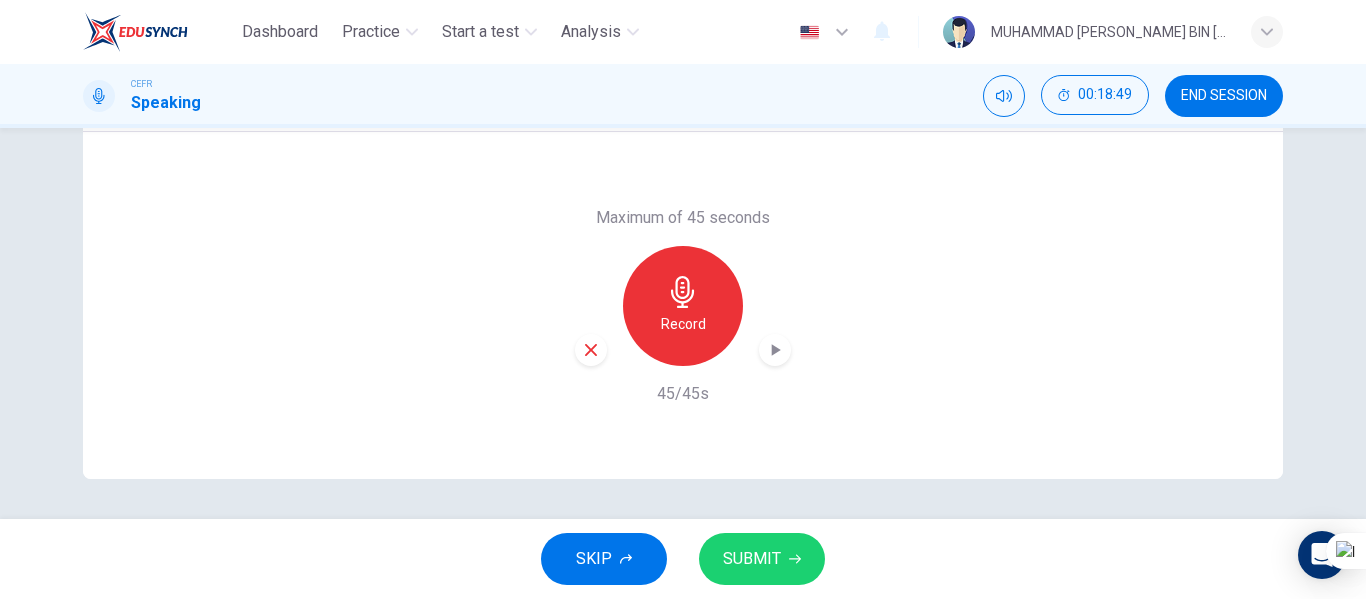 click on "SUBMIT" at bounding box center (762, 559) 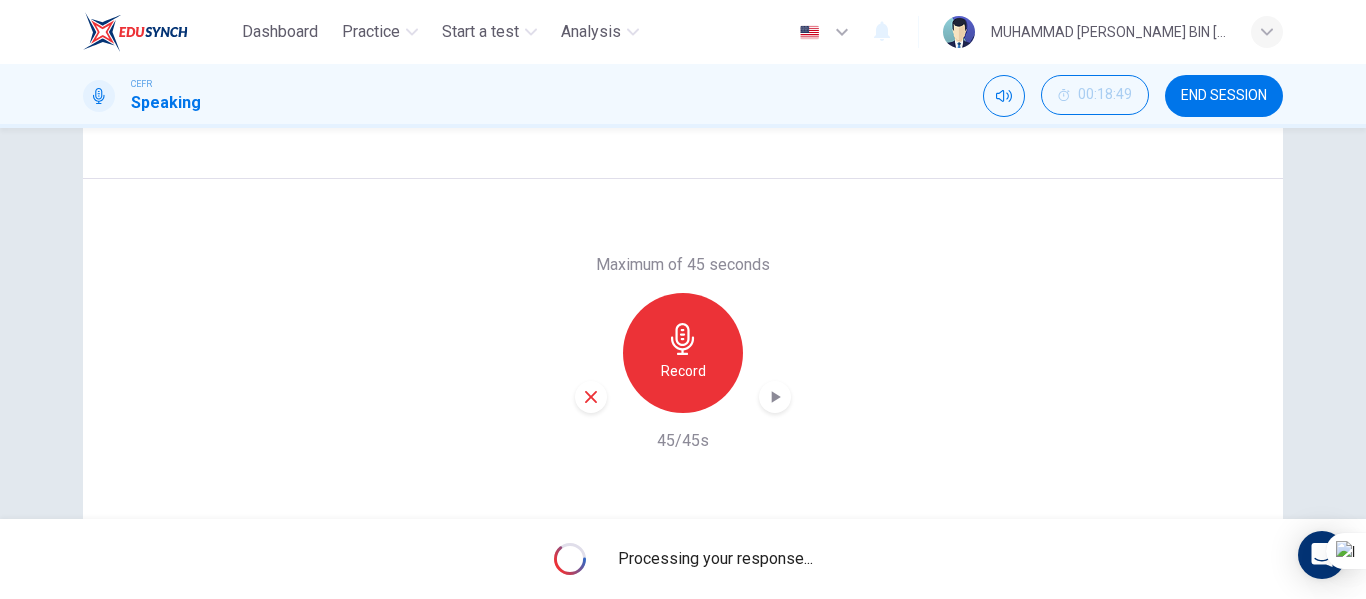 scroll, scrollTop: 384, scrollLeft: 0, axis: vertical 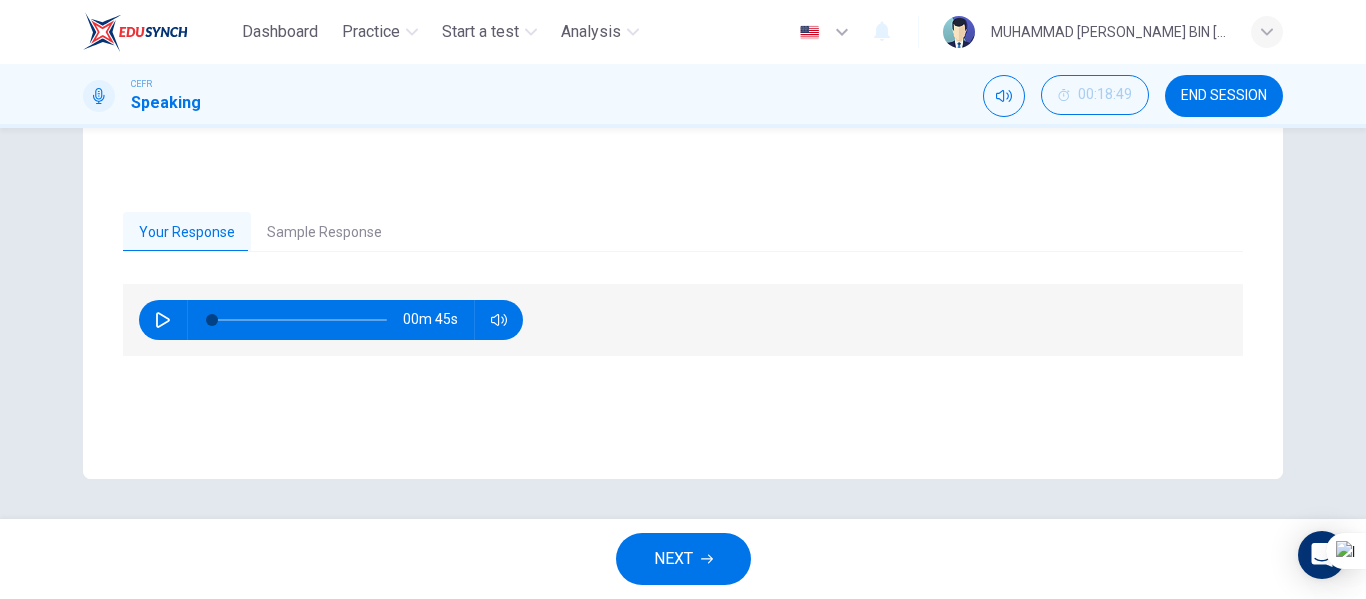click on "NEXT" at bounding box center (683, 559) 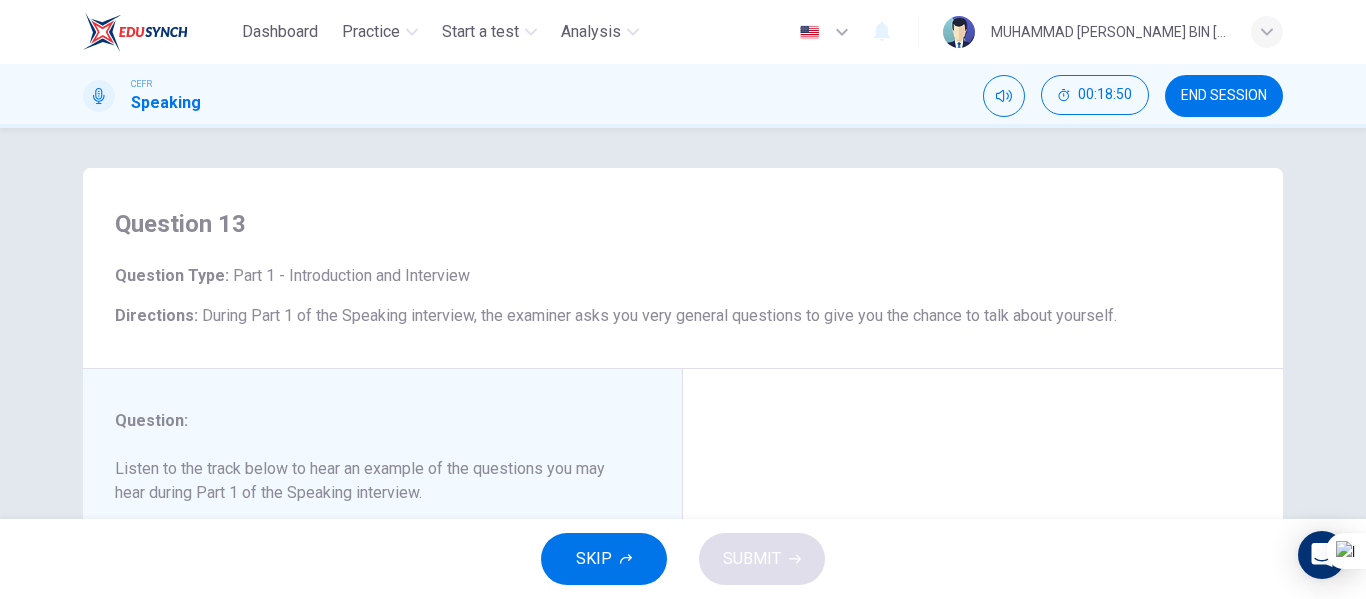 click on "END SESSION" at bounding box center (1224, 96) 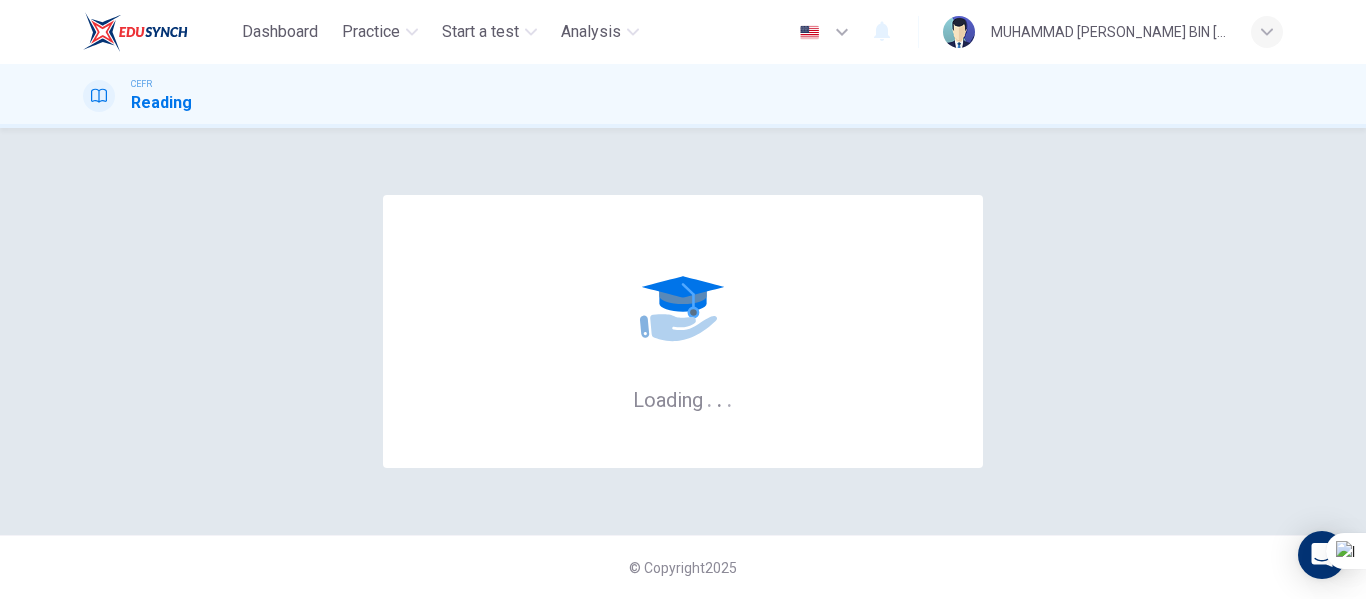 scroll, scrollTop: 0, scrollLeft: 0, axis: both 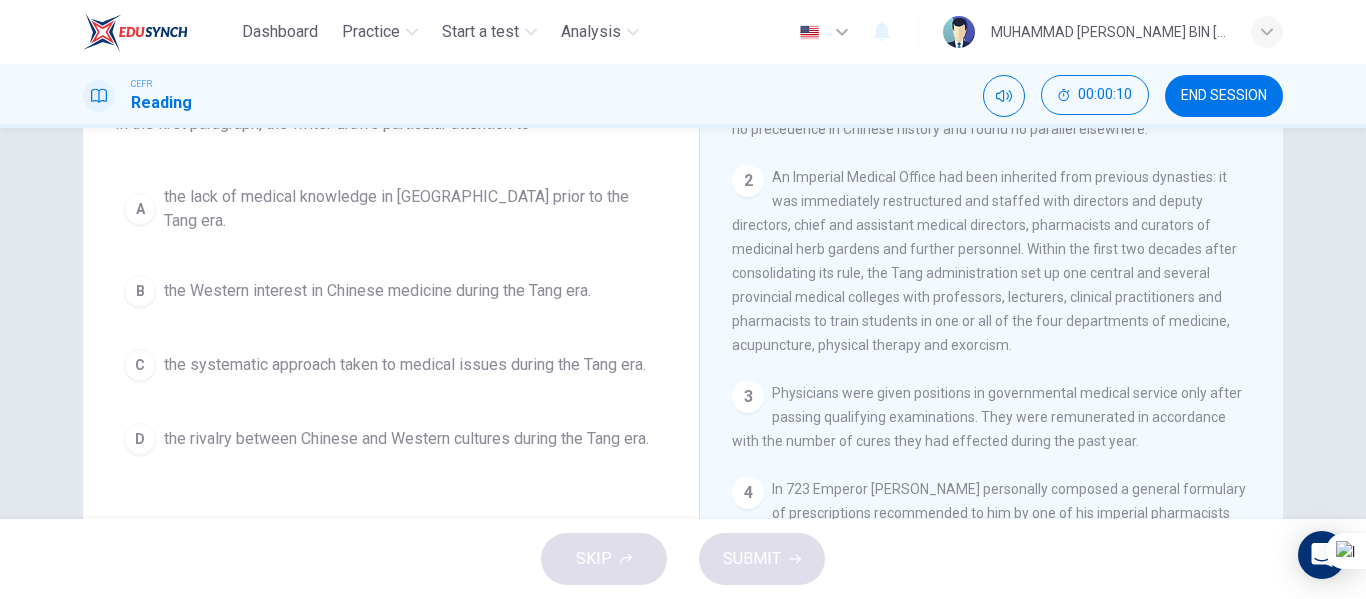click on "C" at bounding box center [140, 365] 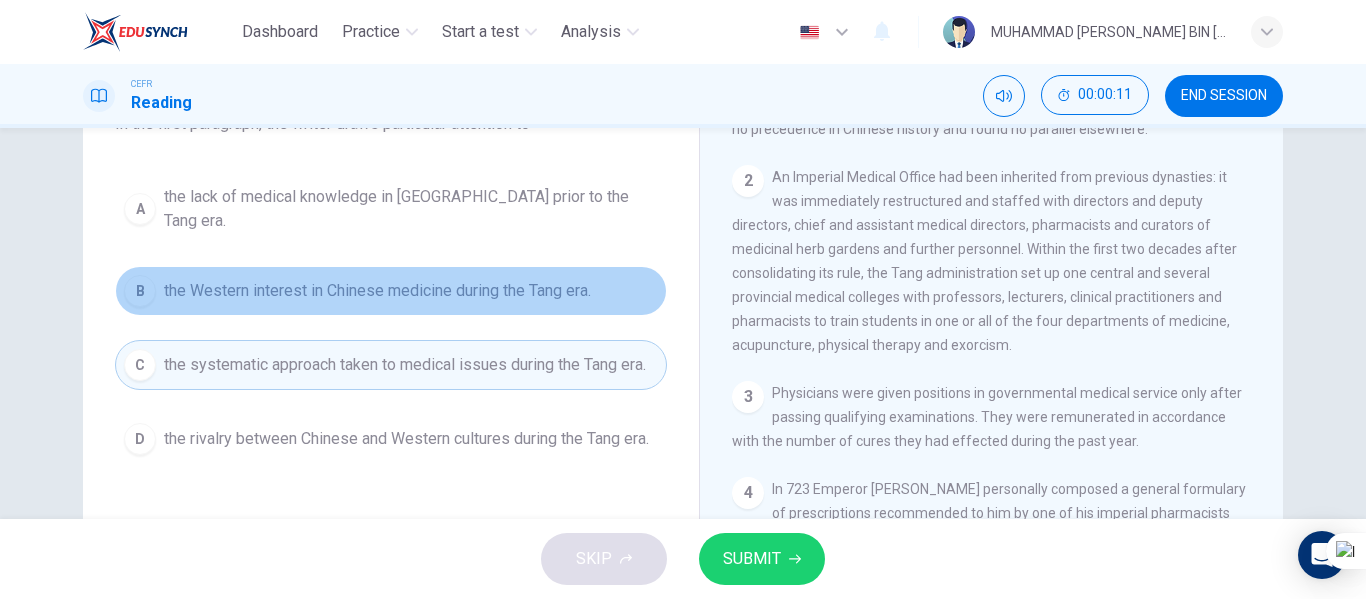 click on "B" at bounding box center (140, 291) 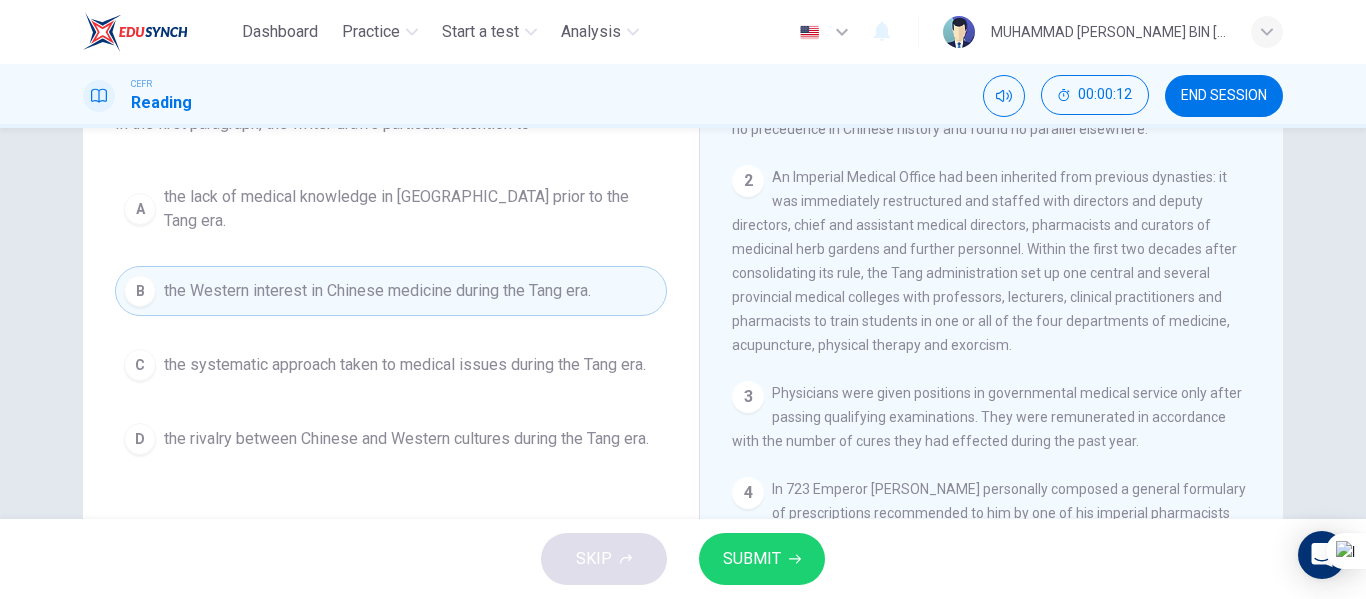 scroll, scrollTop: 100, scrollLeft: 0, axis: vertical 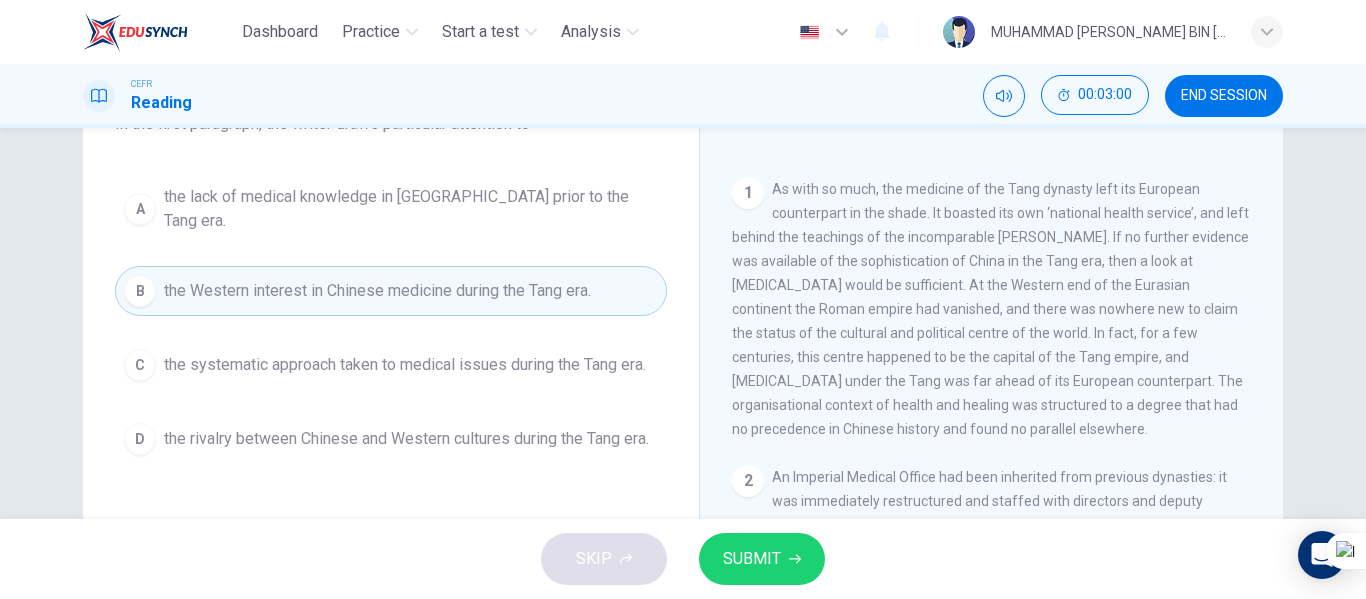 click on "the lack of medical knowledge in China prior to the Tang era." at bounding box center (411, 209) 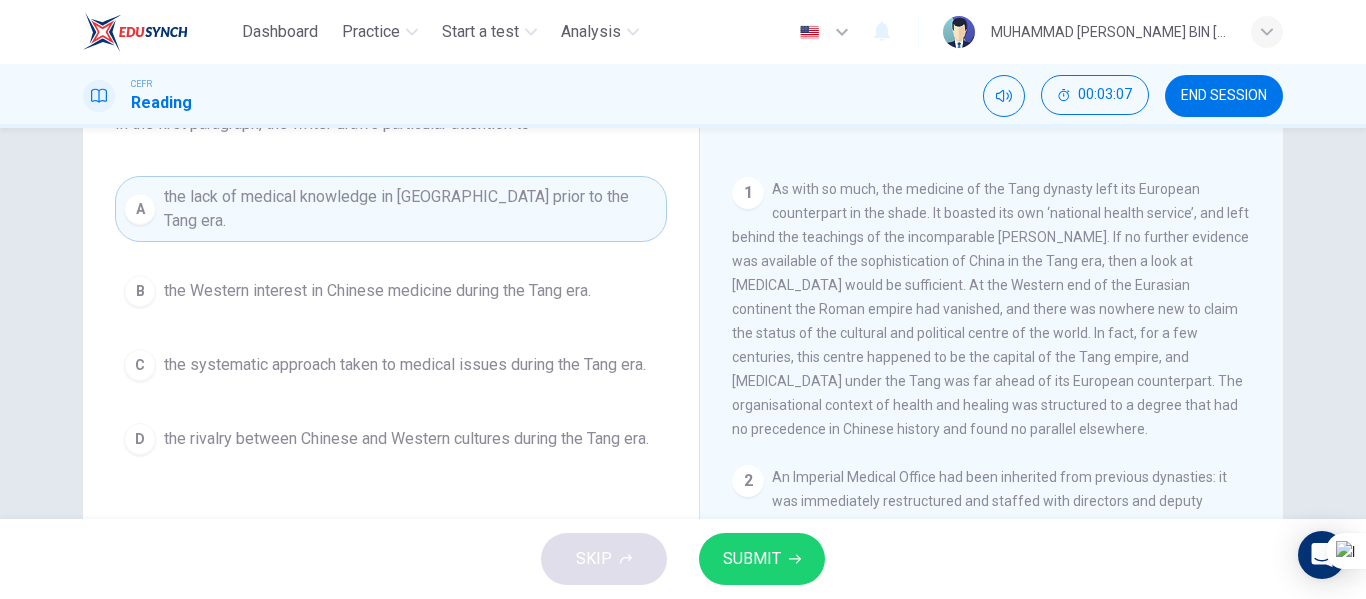 click on "the rivalry between Chinese and Western cultures during the Tang era." at bounding box center (406, 439) 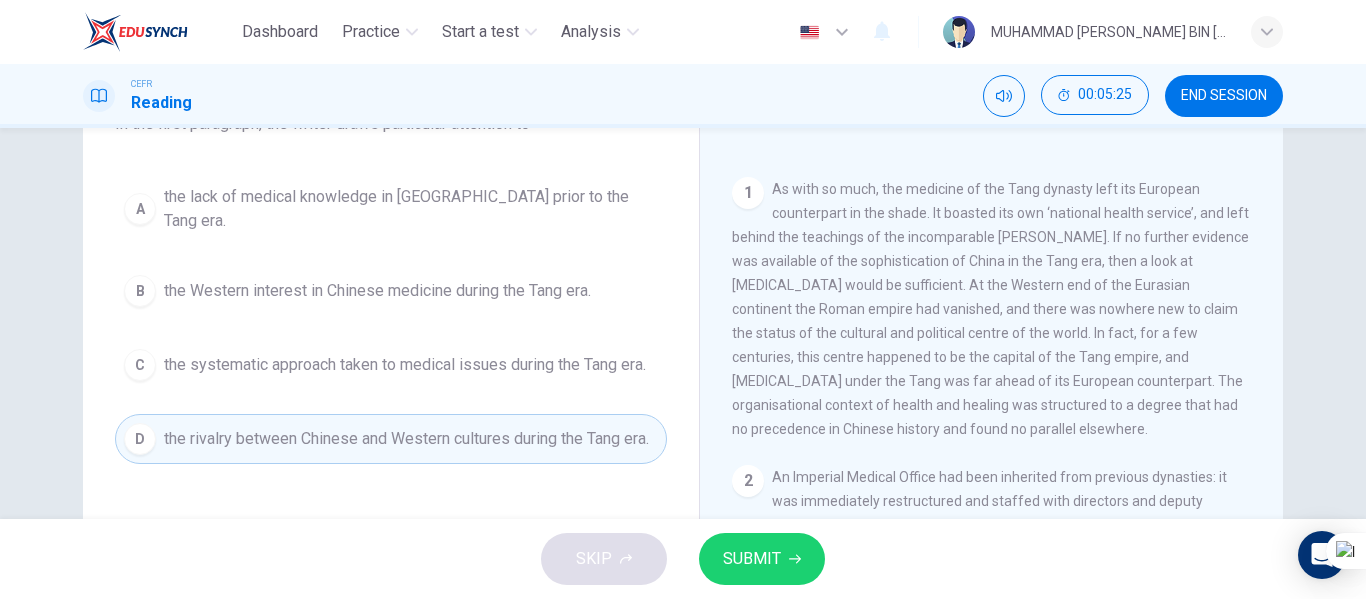 click on "D" at bounding box center [140, 439] 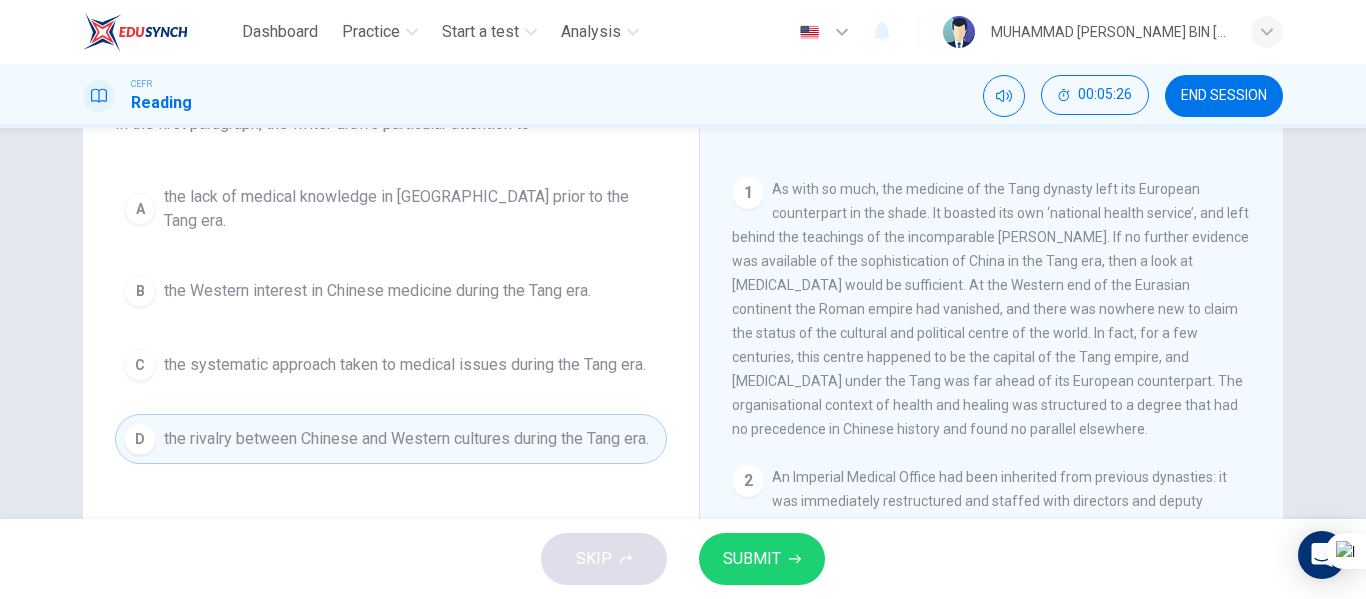 click on "SUBMIT" at bounding box center [752, 559] 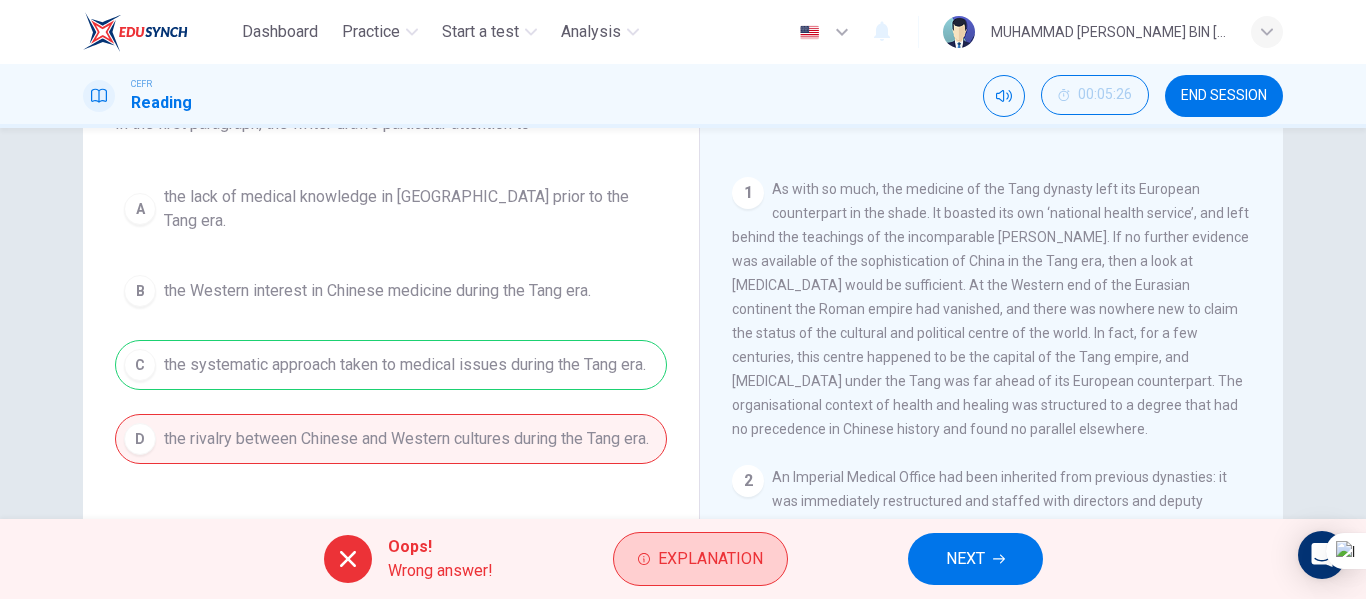 click on "Explanation" at bounding box center (700, 559) 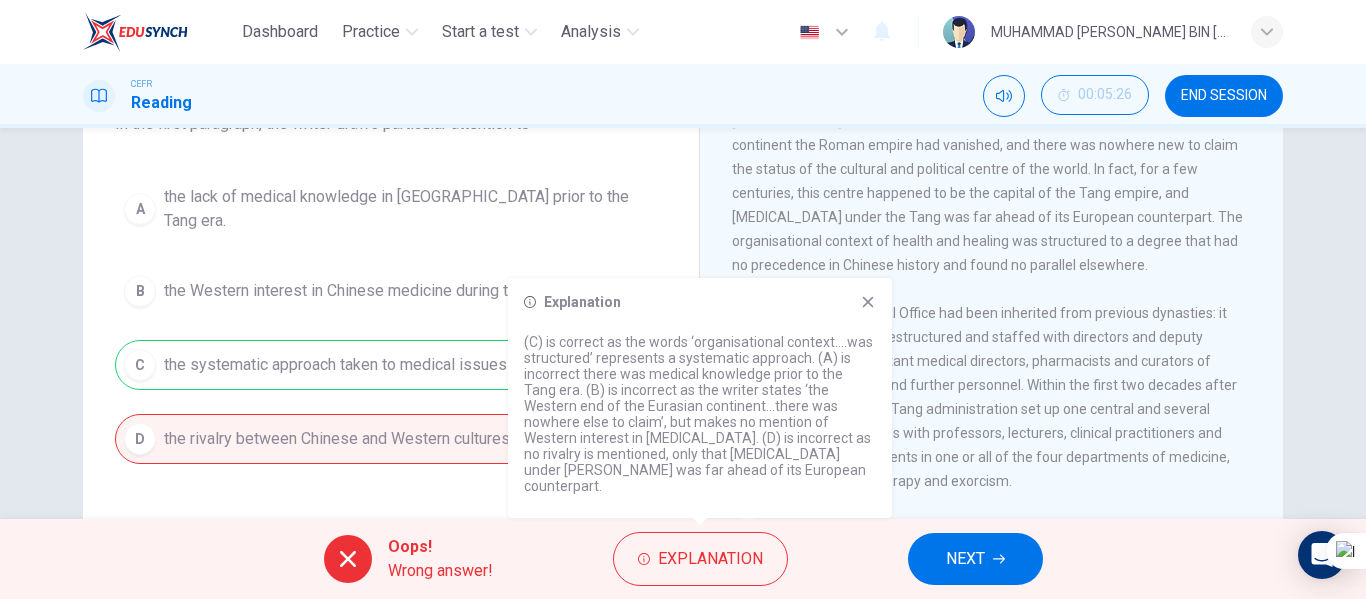 scroll, scrollTop: 500, scrollLeft: 0, axis: vertical 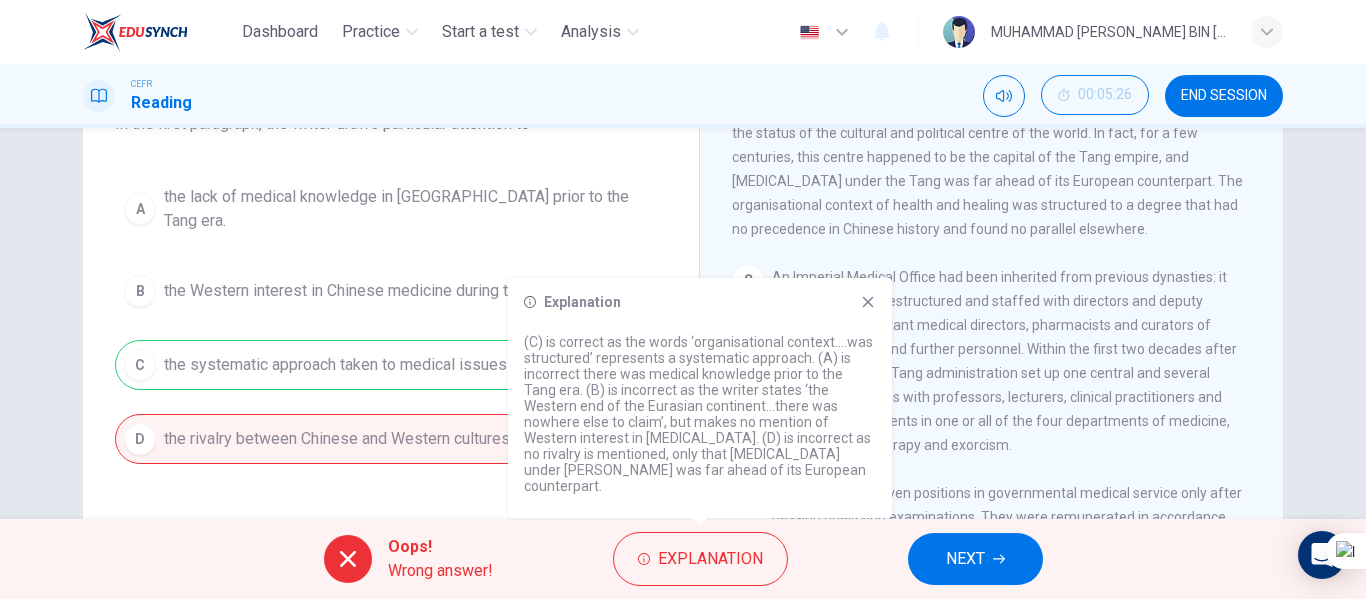 click 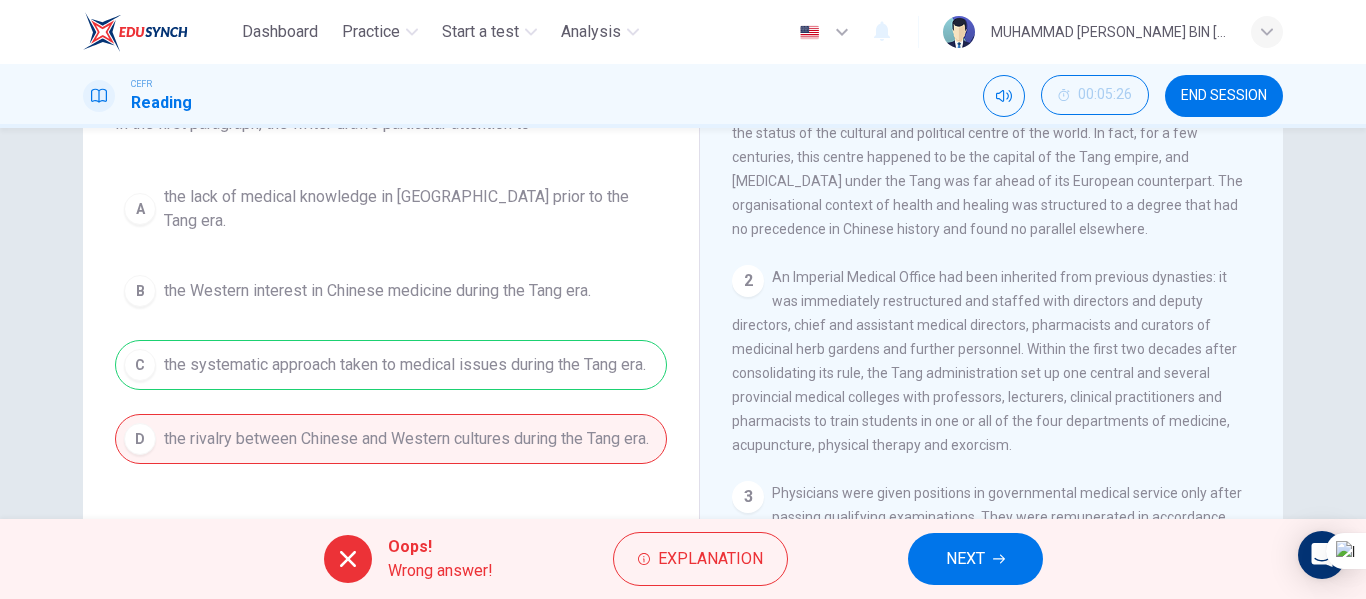 click on "NEXT" at bounding box center (975, 559) 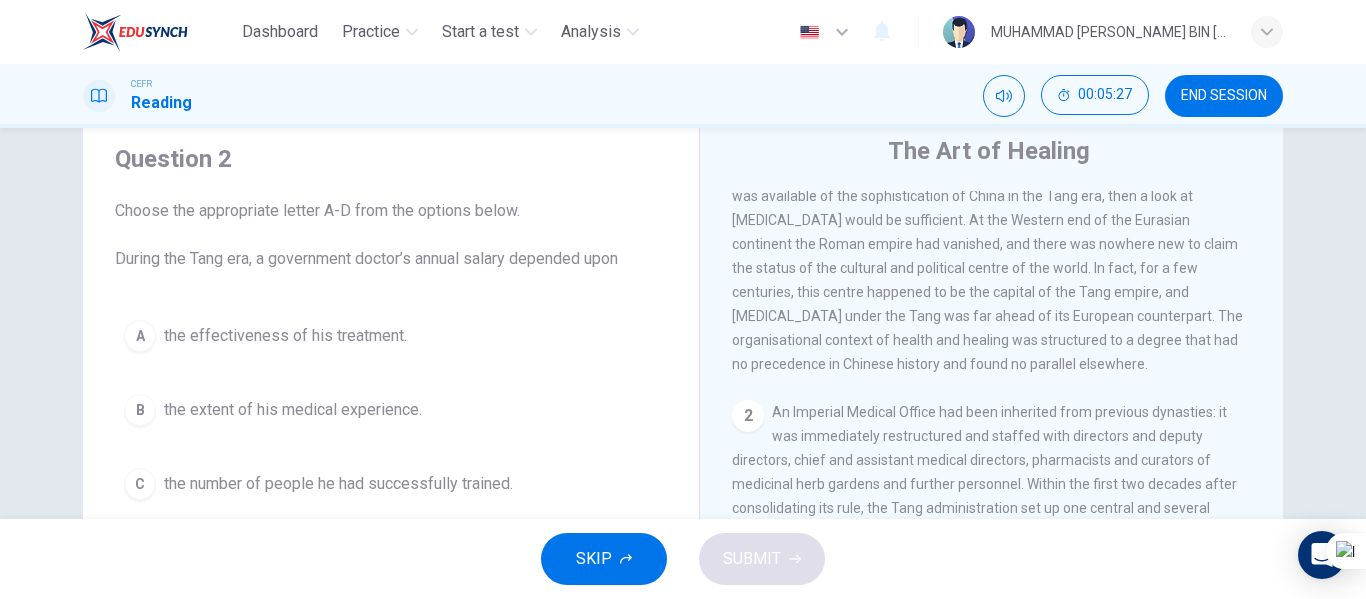 scroll, scrollTop: 100, scrollLeft: 0, axis: vertical 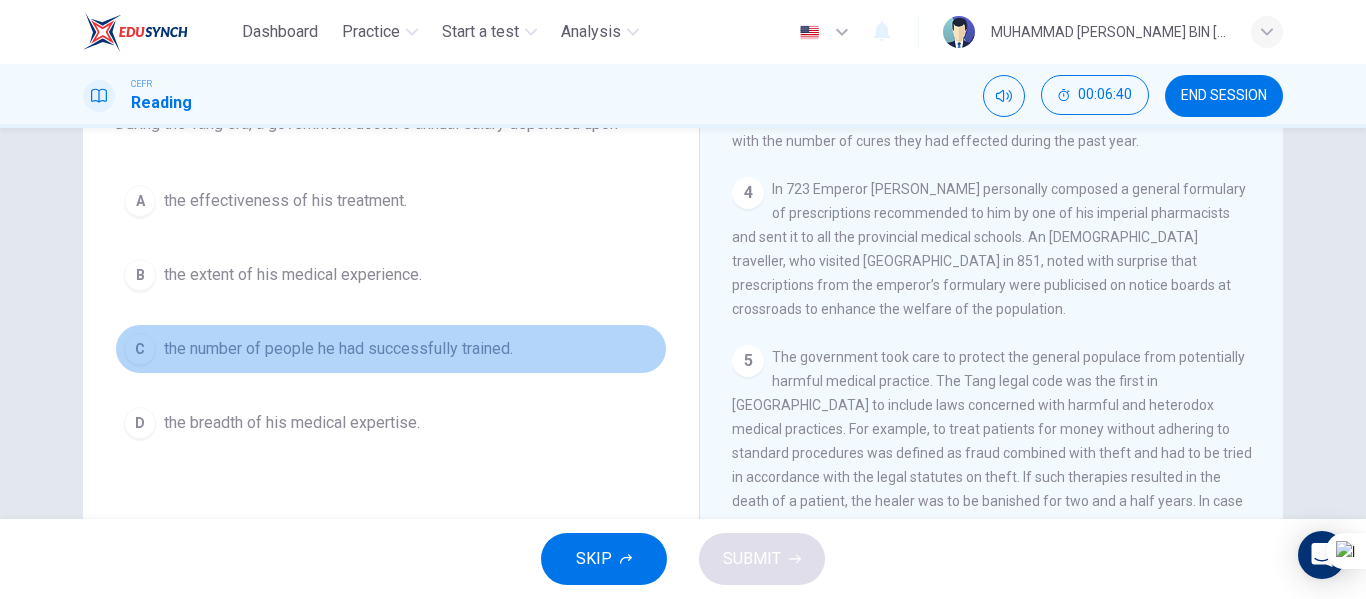 click on "C" at bounding box center [140, 349] 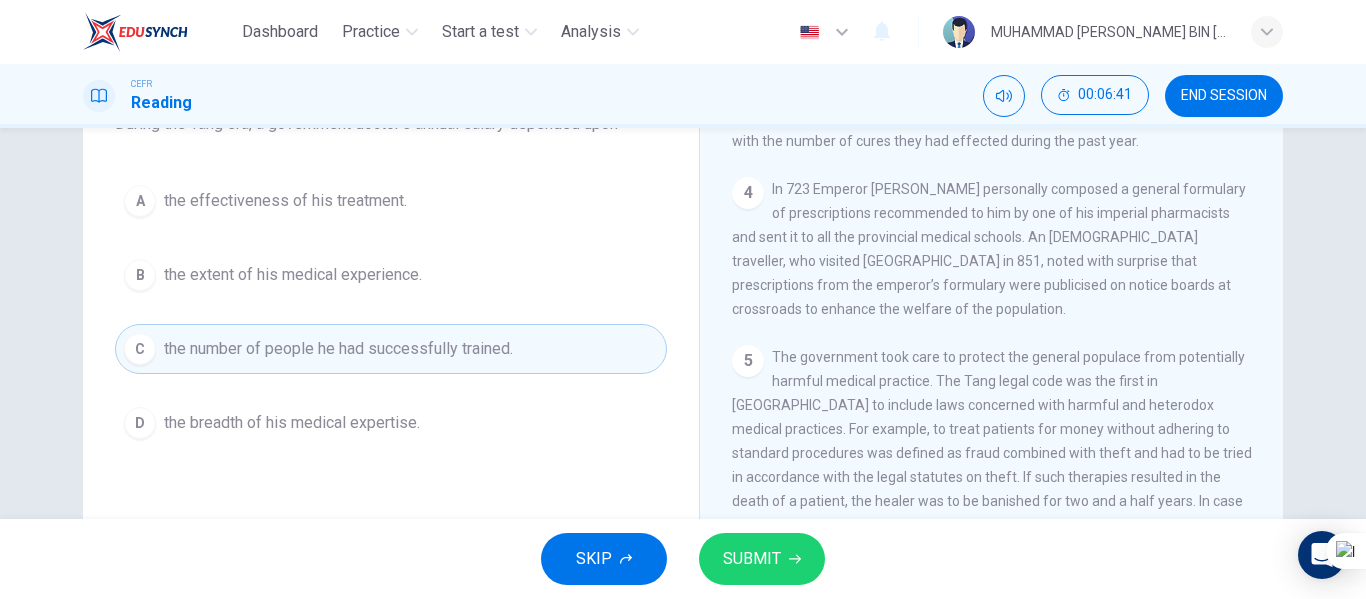 click on "SUBMIT" at bounding box center (762, 559) 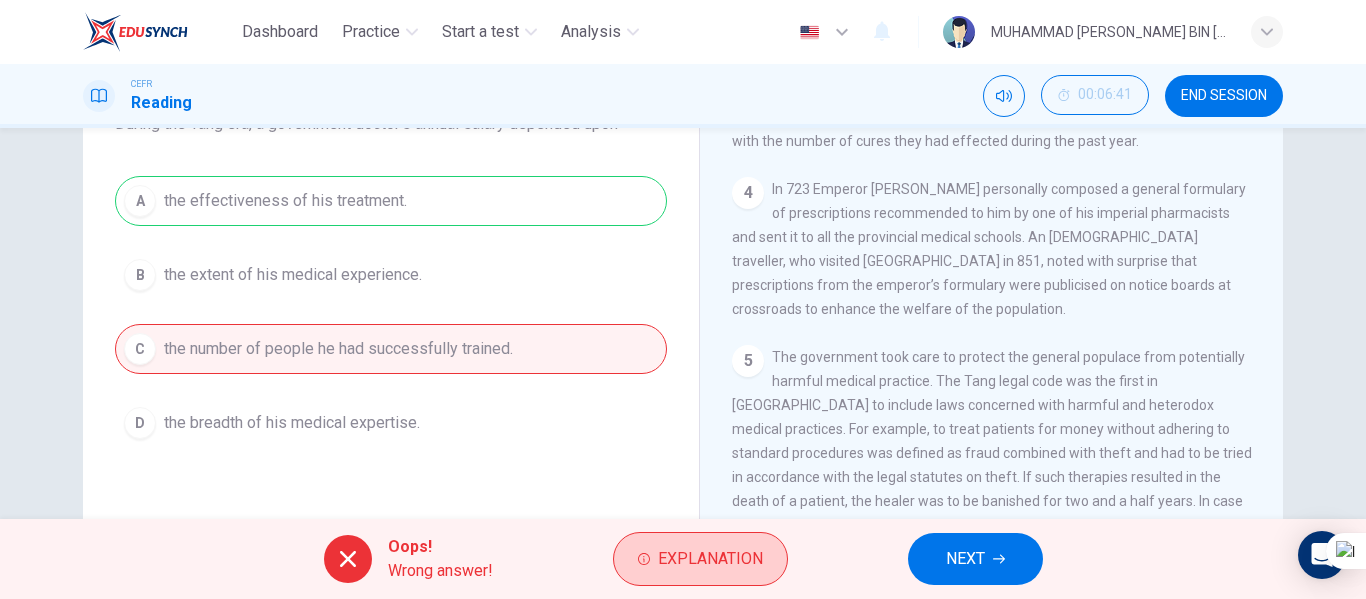 click on "Explanation" at bounding box center [700, 559] 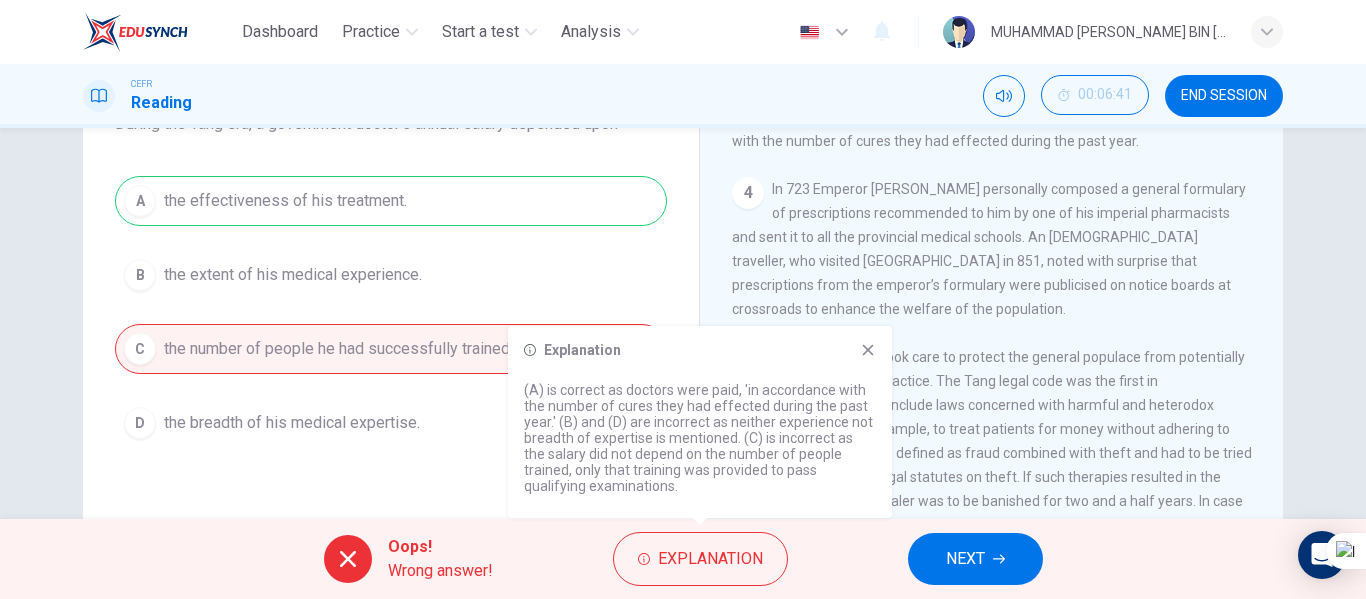 click 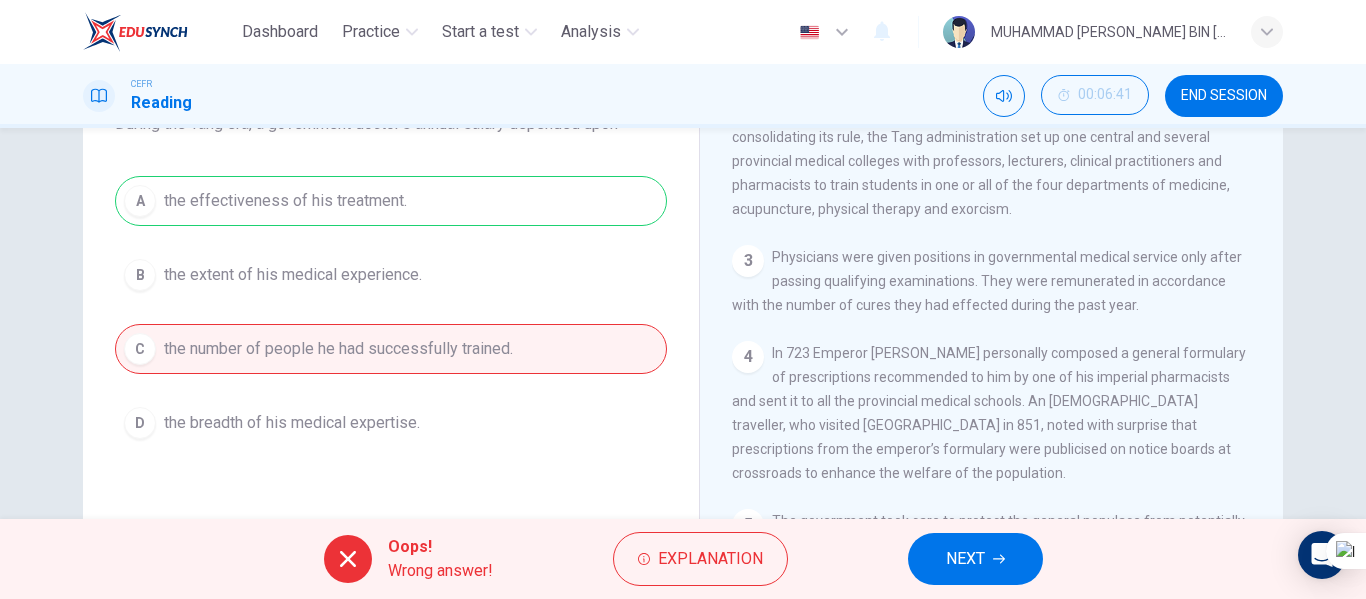 scroll, scrollTop: 700, scrollLeft: 0, axis: vertical 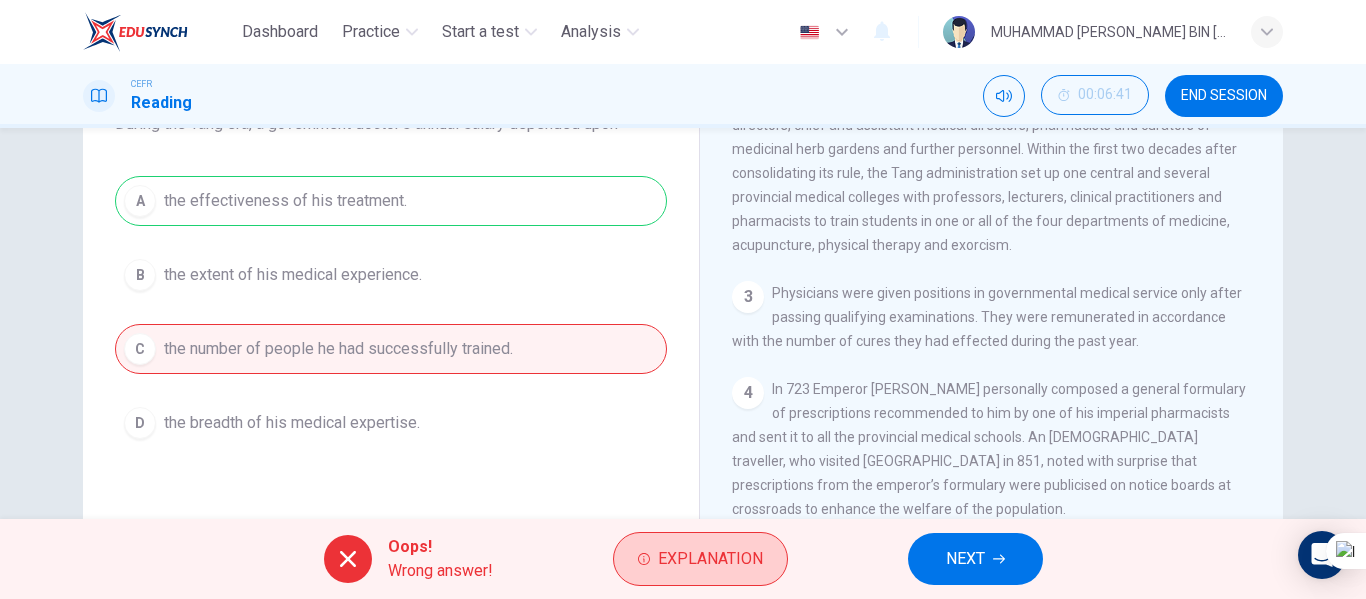 click on "Explanation" at bounding box center (710, 559) 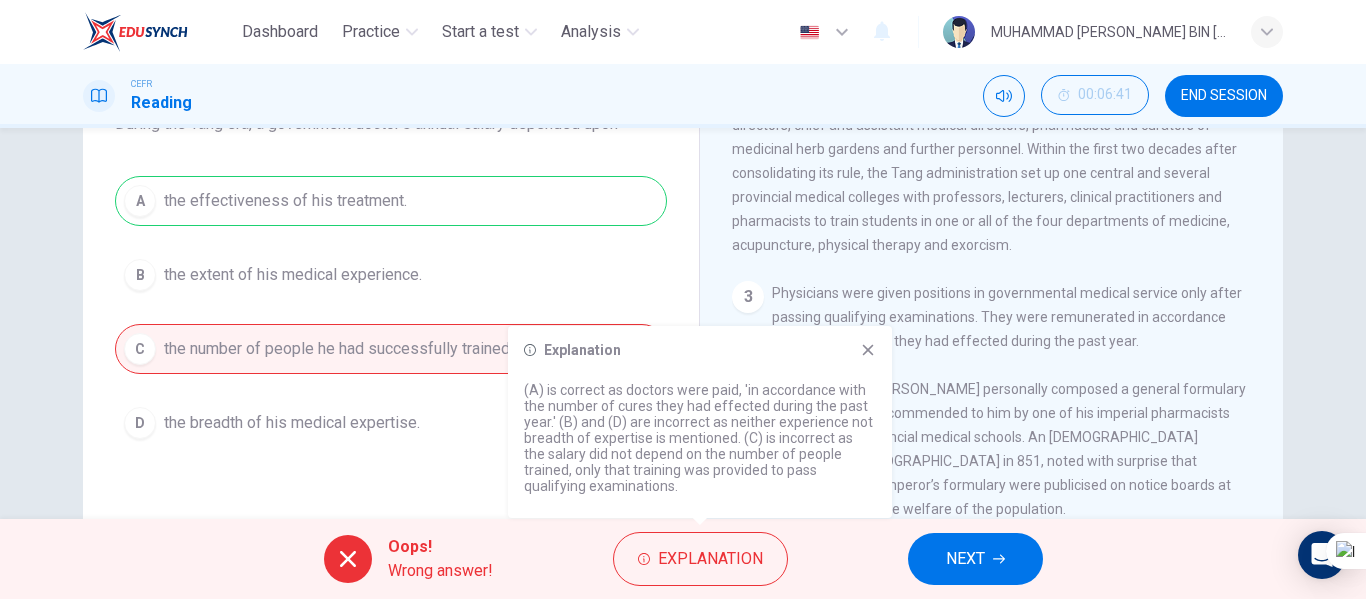 click on "Explanation (A) is correct as doctors were paid, 'in accordance with the number of cures they had effected during the past year.' (B) and (D) are incorrect as neither experience not breadth of expertise is mentioned. (C) is incorrect as the salary did not depend on the number of people trained, only that training was provided to pass qualifying examinations." at bounding box center [700, 422] 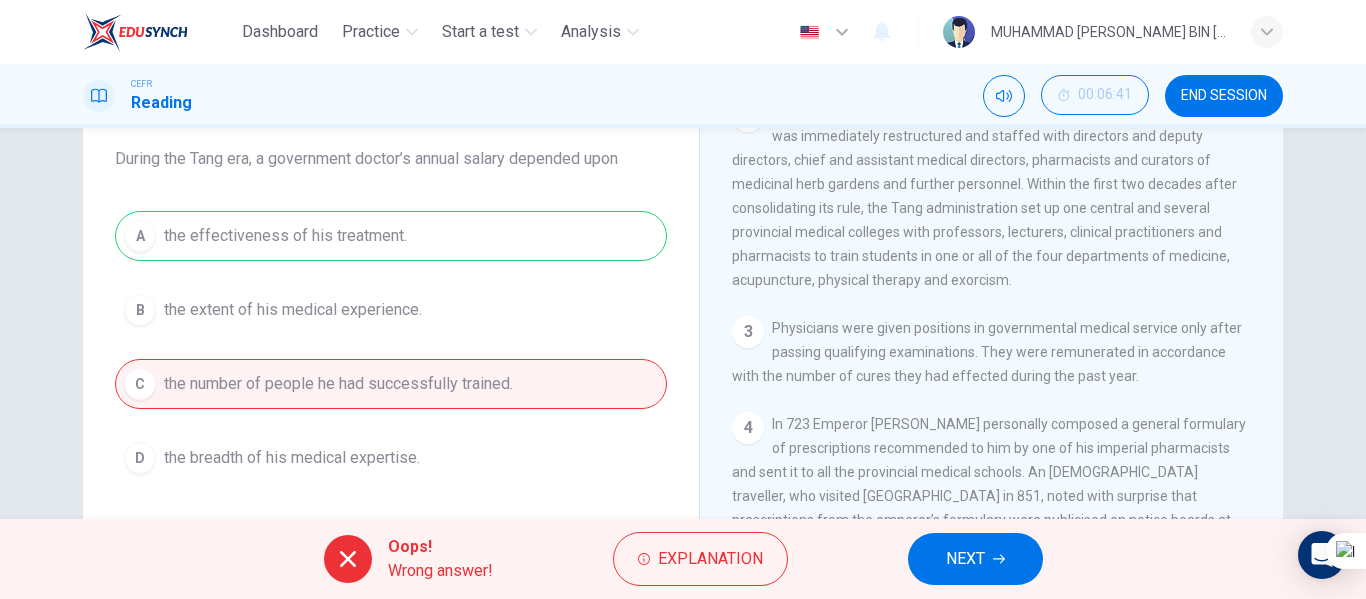 scroll, scrollTop: 200, scrollLeft: 0, axis: vertical 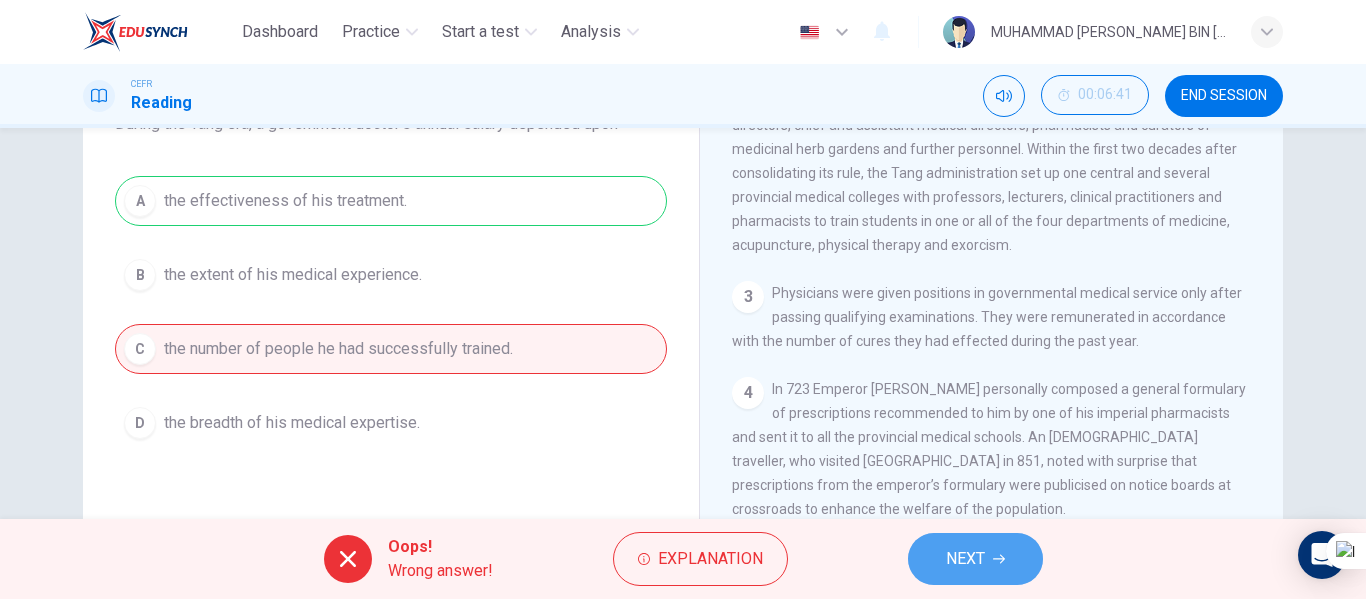 click on "NEXT" at bounding box center [975, 559] 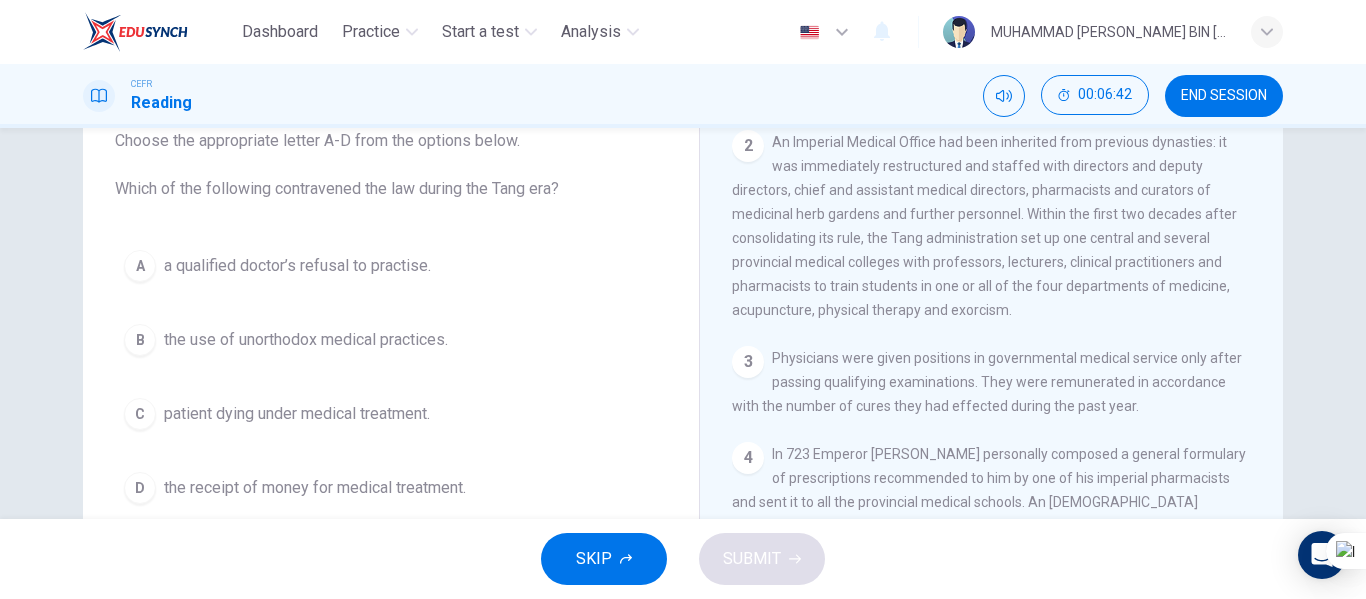 scroll, scrollTop: 100, scrollLeft: 0, axis: vertical 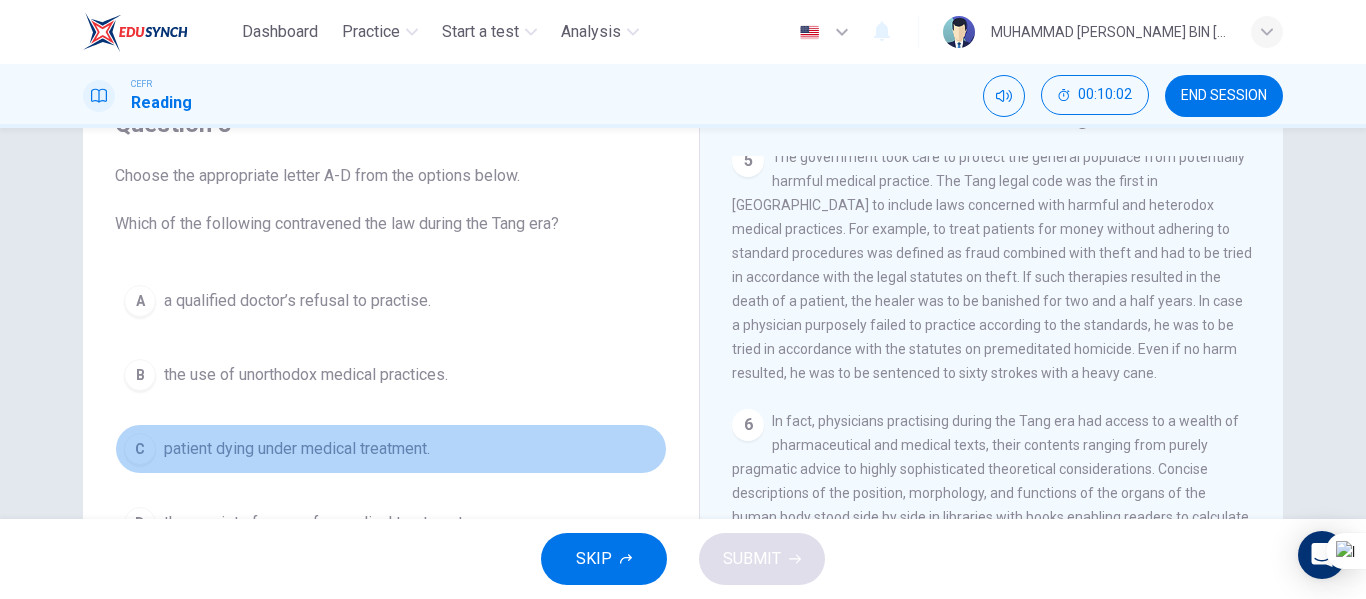 click on "C" at bounding box center (140, 449) 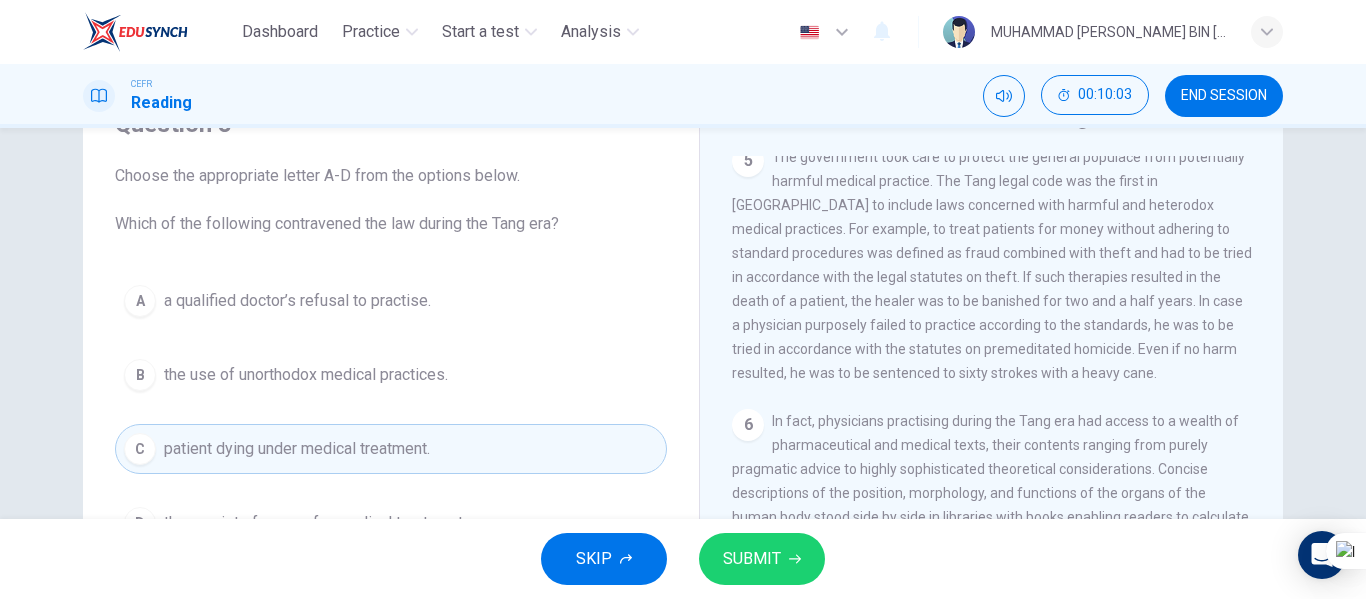 click on "SUBMIT" at bounding box center [752, 559] 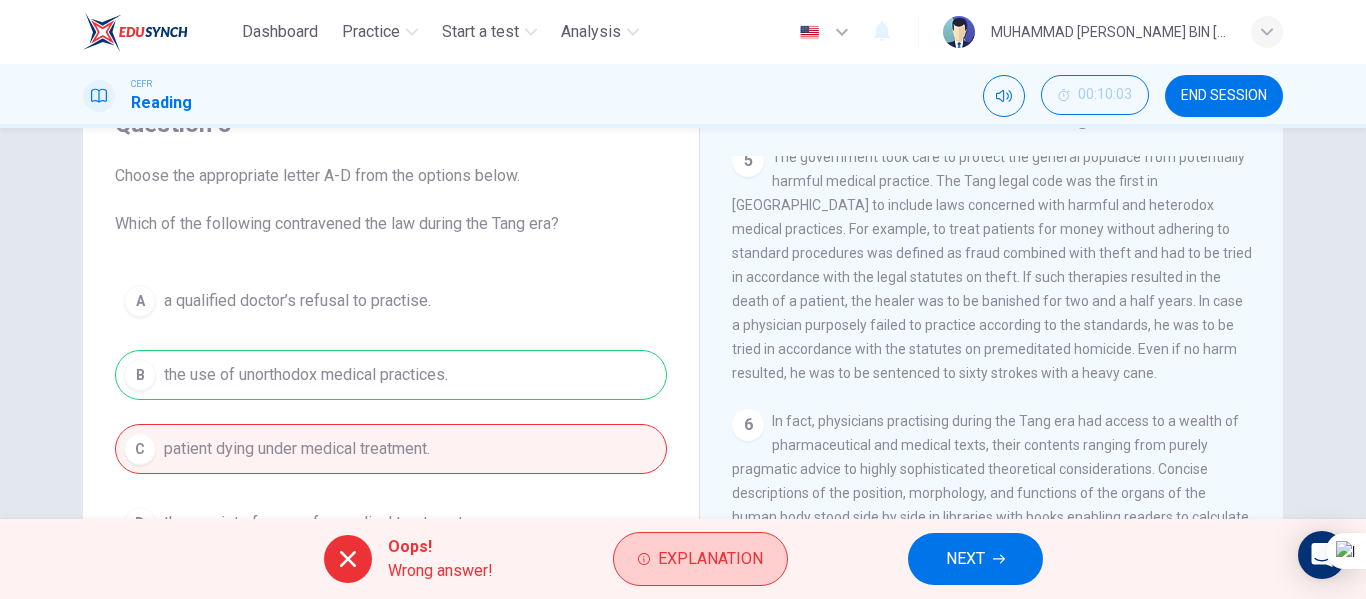 click on "Explanation" at bounding box center [710, 559] 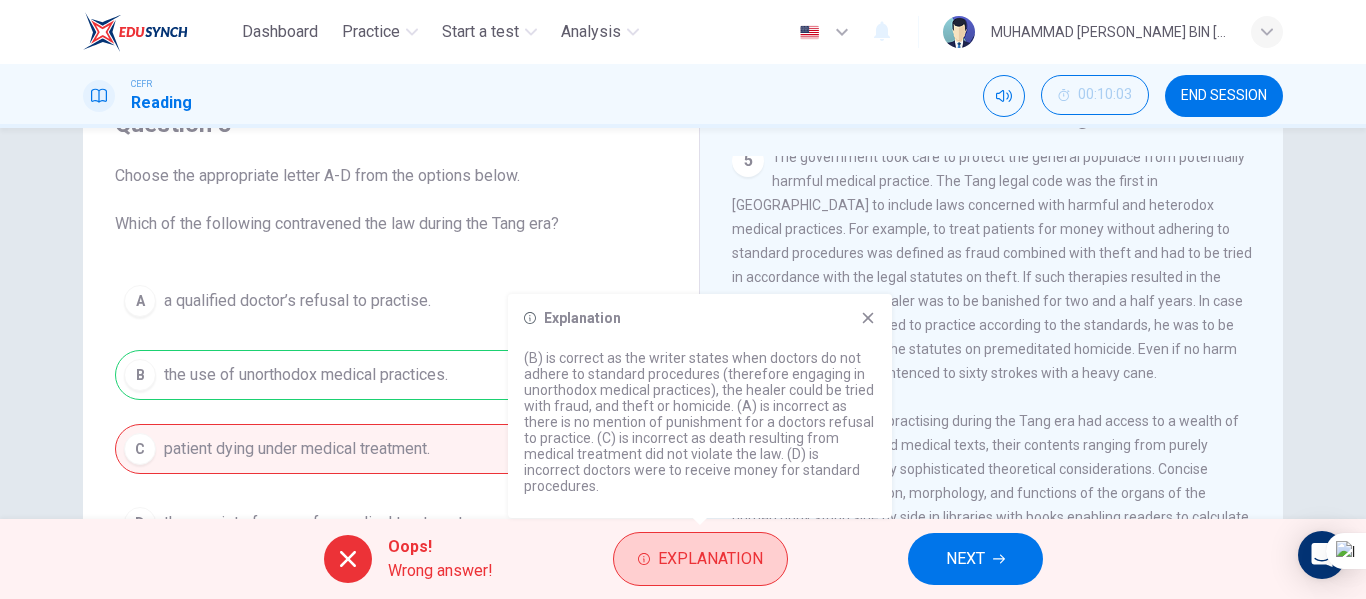 click on "Explanation" at bounding box center [710, 559] 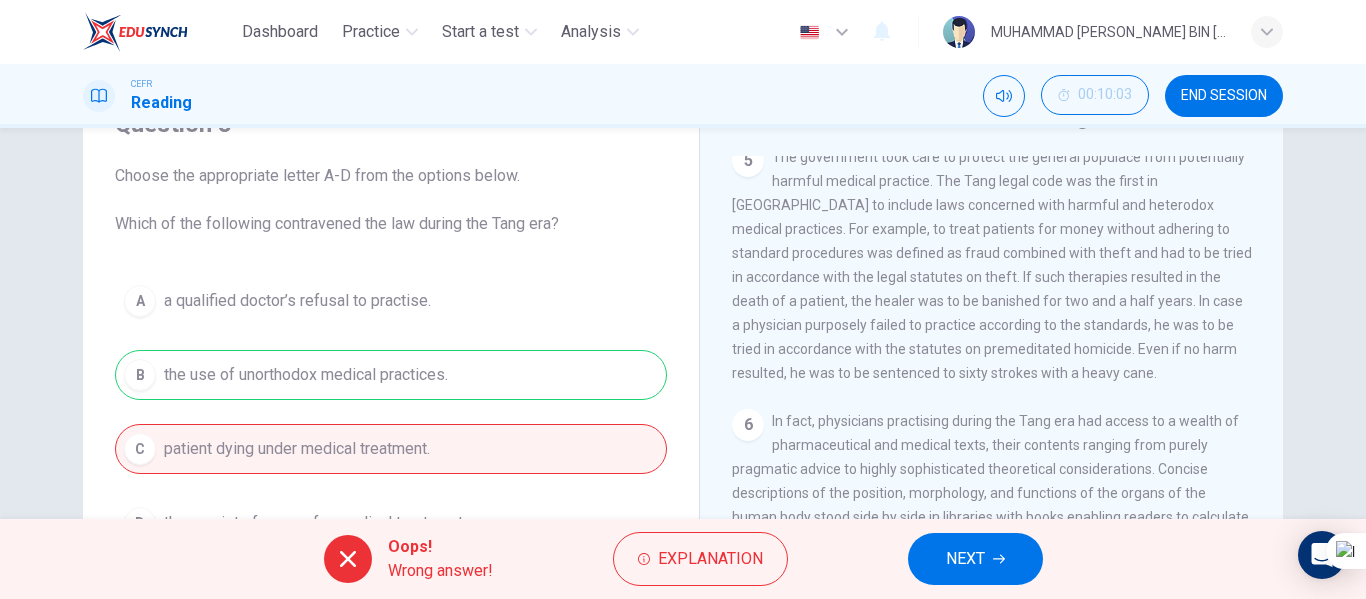 click on "NEXT" at bounding box center (975, 559) 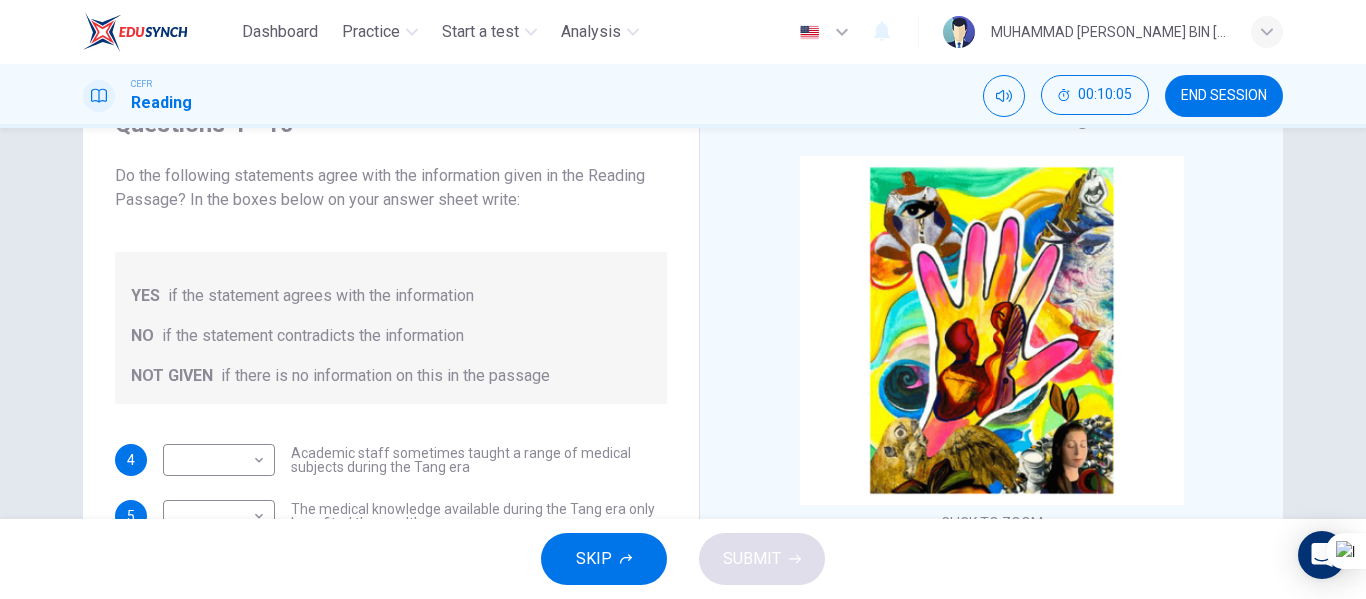 scroll, scrollTop: 0, scrollLeft: 0, axis: both 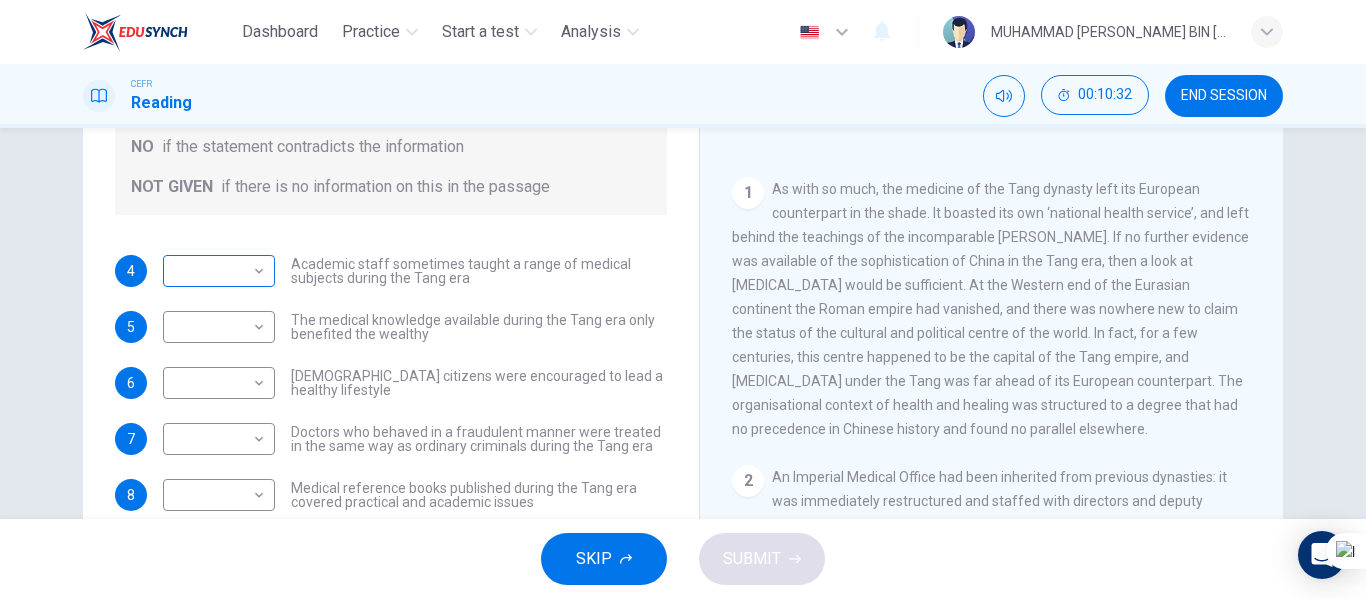 click on "Dashboard Practice Start a test Analysis English en ​ MUHAMMAD ILMAM FIKRI BIN ISMAIL CEFR Reading 00:10:32 END SESSION Questions 4 - 10 Do the following statements agree with the information given in the Reading Passage?
In the boxes below on your answer sheet write: YES if the statement agrees with the information NO if the statement contradicts the information NOT GIVEN if there is no information on this in the passage 4 ​ ​ Academic staff sometimes taught a range of medical subjects during the Tang era 5 ​ ​ The medical knowledge available during the Tang era only benefited the wealthy 6 ​ ​ Tang citizens were encouraged to lead a healthy lifestyle 7 ​ ​ Doctors who behaved in a fraudulent manner were treated in the same way as ordinary criminals during the Tang era 8 ​ ​ Medical reference books published during the Tang era covered practical and academic issues 9 ​ ​ Waitai Miyao contained medical data from the Tang era 10 ​ ​ The Art of Healing CLICK TO ZOOM Click to Zoom" at bounding box center [683, 299] 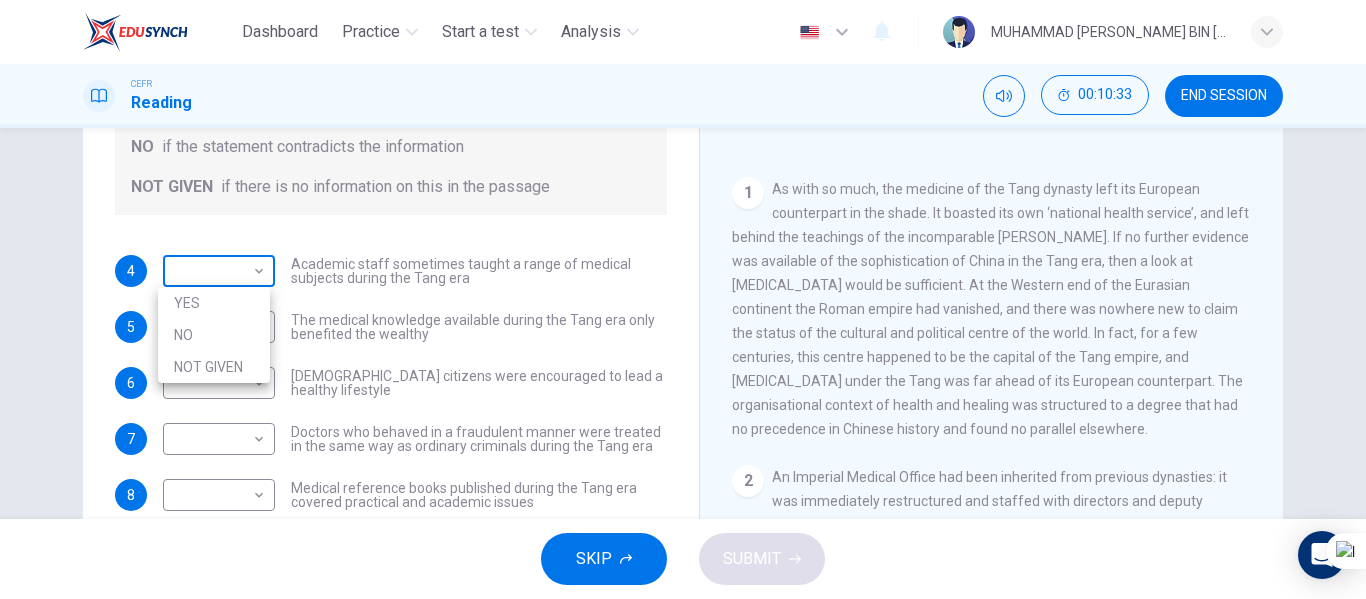 click at bounding box center [683, 299] 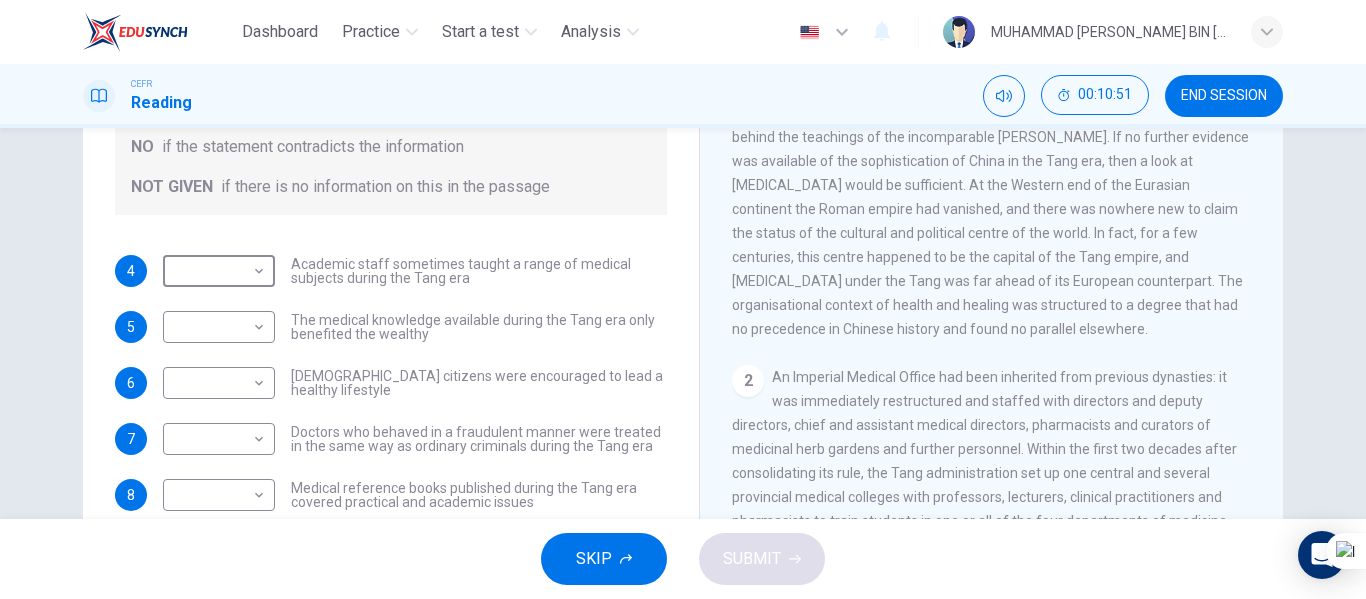 scroll, scrollTop: 500, scrollLeft: 0, axis: vertical 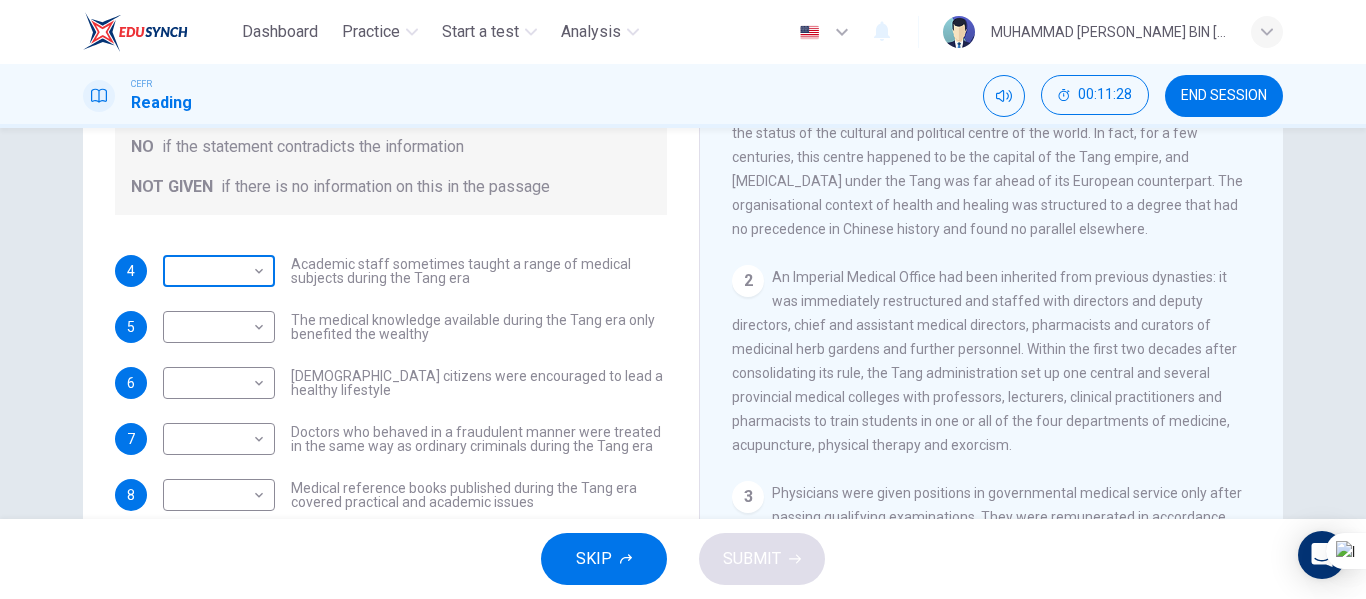 click on "Dashboard Practice Start a test Analysis English en ​ MUHAMMAD ILMAM FIKRI BIN ISMAIL CEFR Reading 00:11:28 END SESSION Questions 4 - 10 Do the following statements agree with the information given in the Reading Passage?
In the boxes below on your answer sheet write: YES if the statement agrees with the information NO if the statement contradicts the information NOT GIVEN if there is no information on this in the passage 4 ​ ​ Academic staff sometimes taught a range of medical subjects during the Tang era 5 ​ ​ The medical knowledge available during the Tang era only benefited the wealthy 6 ​ ​ Tang citizens were encouraged to lead a healthy lifestyle 7 ​ ​ Doctors who behaved in a fraudulent manner were treated in the same way as ordinary criminals during the Tang era 8 ​ ​ Medical reference books published during the Tang era covered practical and academic issues 9 ​ ​ Waitai Miyao contained medical data from the Tang era 10 ​ ​ The Art of Healing CLICK TO ZOOM Click to Zoom" at bounding box center (683, 299) 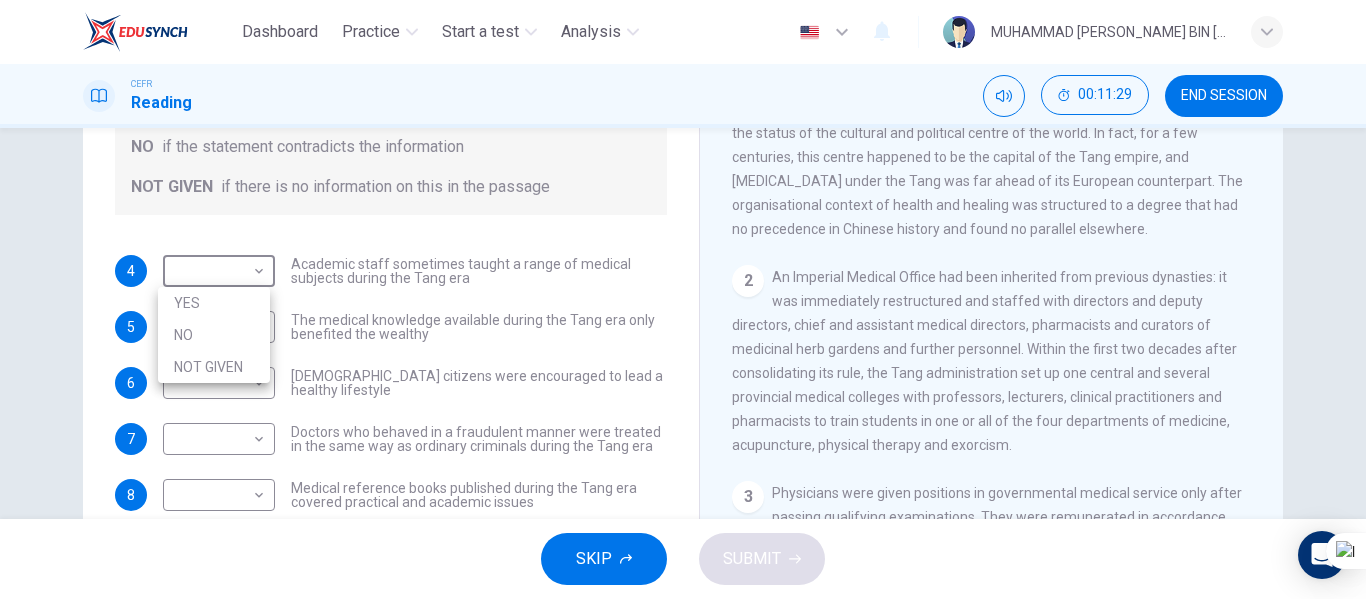 click on "YES" at bounding box center [214, 303] 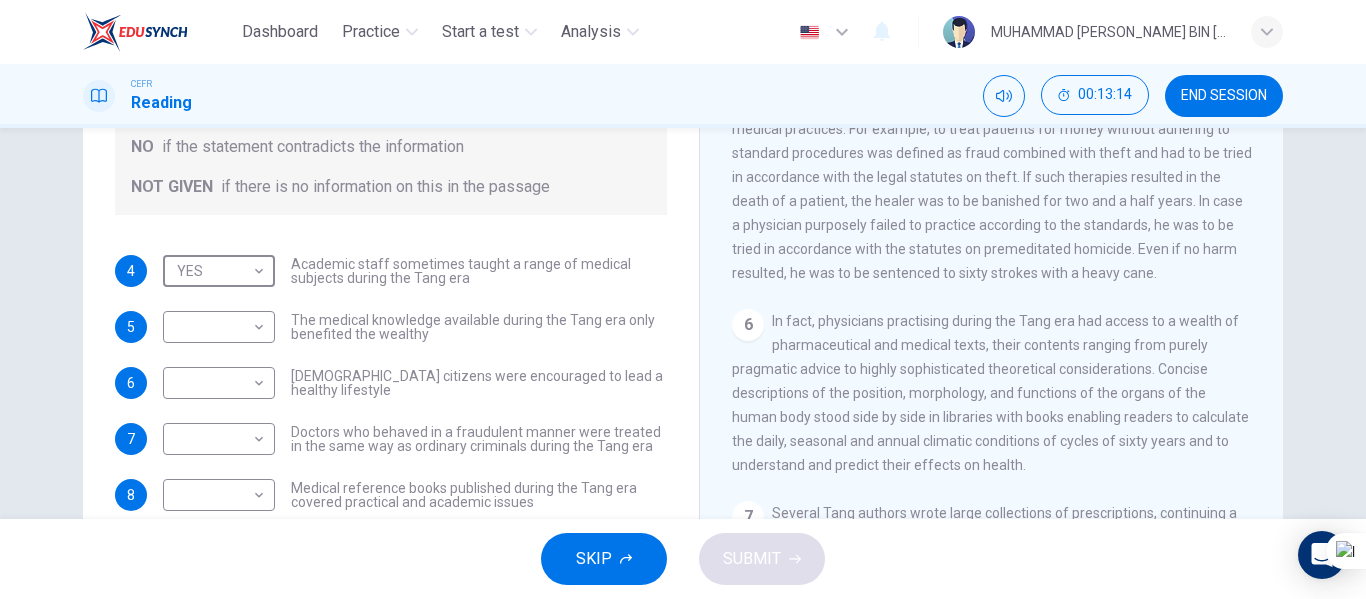 scroll, scrollTop: 1300, scrollLeft: 0, axis: vertical 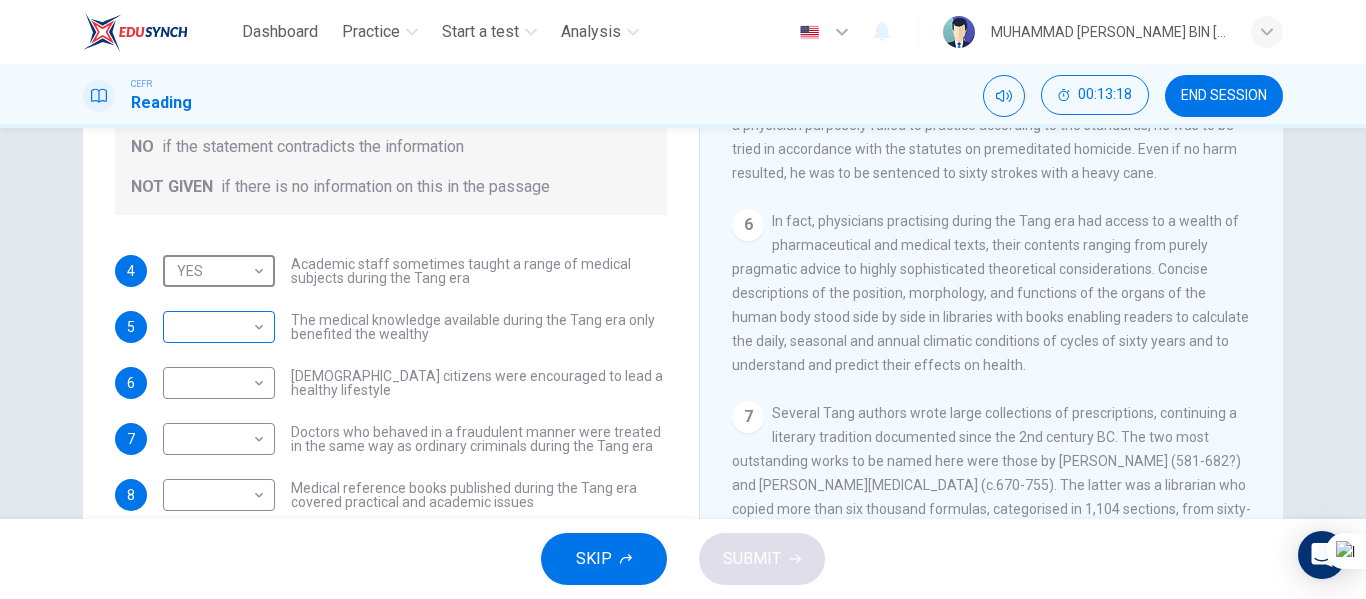 click on "Dashboard Practice Start a test Analysis English en ​ MUHAMMAD ILMAM FIKRI BIN ISMAIL CEFR Reading 00:13:18 END SESSION Questions 4 - 10 Do the following statements agree with the information given in the Reading Passage?
In the boxes below on your answer sheet write: YES if the statement agrees with the information NO if the statement contradicts the information NOT GIVEN if there is no information on this in the passage 4 YES YES ​ Academic staff sometimes taught a range of medical subjects during the Tang era 5 ​ ​ The medical knowledge available during the Tang era only benefited the wealthy 6 ​ ​ Tang citizens were encouraged to lead a healthy lifestyle 7 ​ ​ Doctors who behaved in a fraudulent manner were treated in the same way as ordinary criminals during the Tang era 8 ​ ​ Medical reference books published during the Tang era covered practical and academic issues 9 ​ ​ Waitai Miyao contained medical data from the Tang era 10 ​ ​ The Art of Healing CLICK TO ZOOM 1 2 3 4 5" at bounding box center (683, 299) 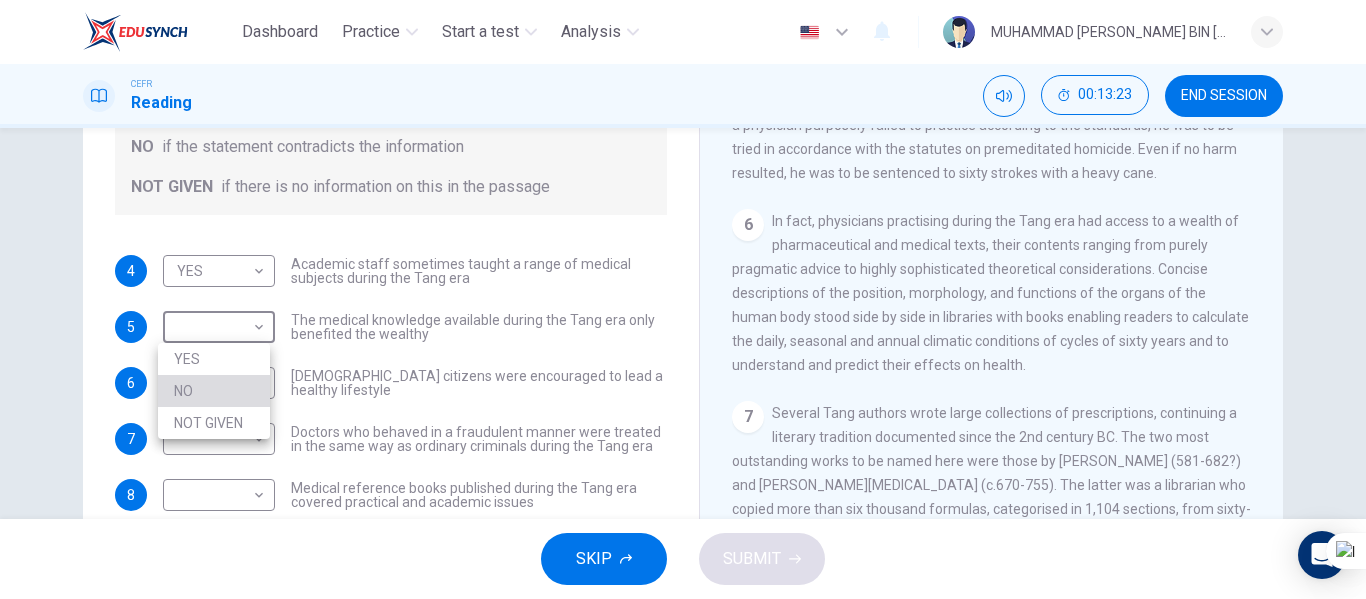 click on "NO" at bounding box center [214, 391] 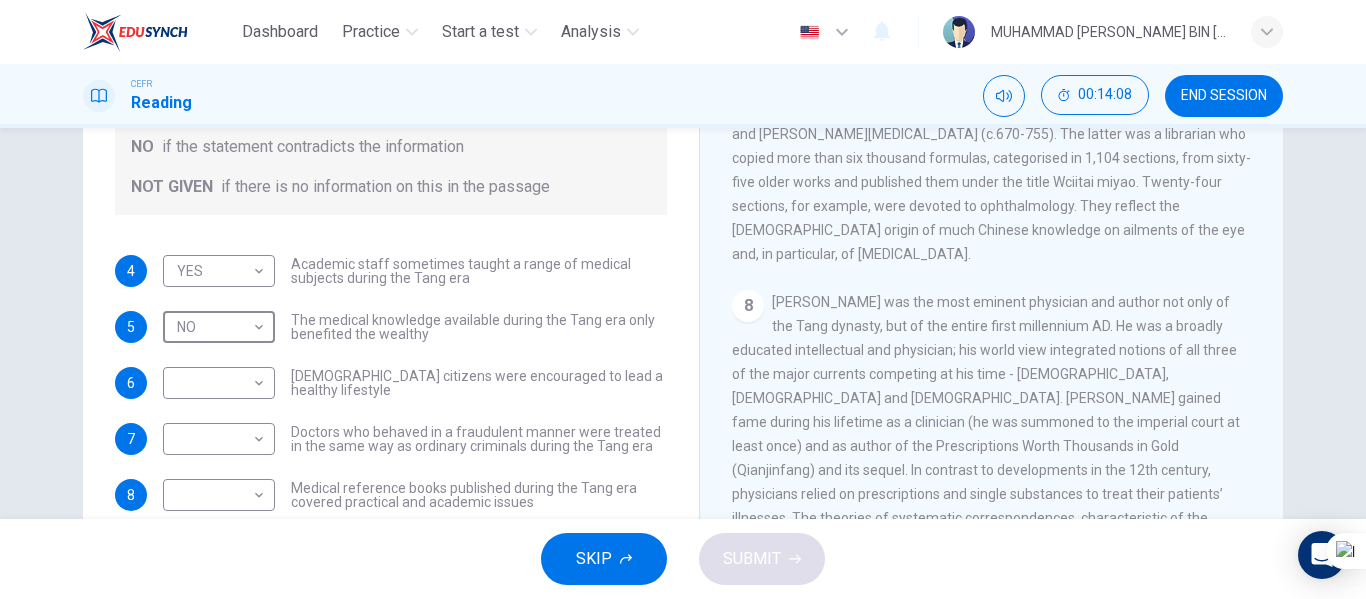 scroll, scrollTop: 1700, scrollLeft: 0, axis: vertical 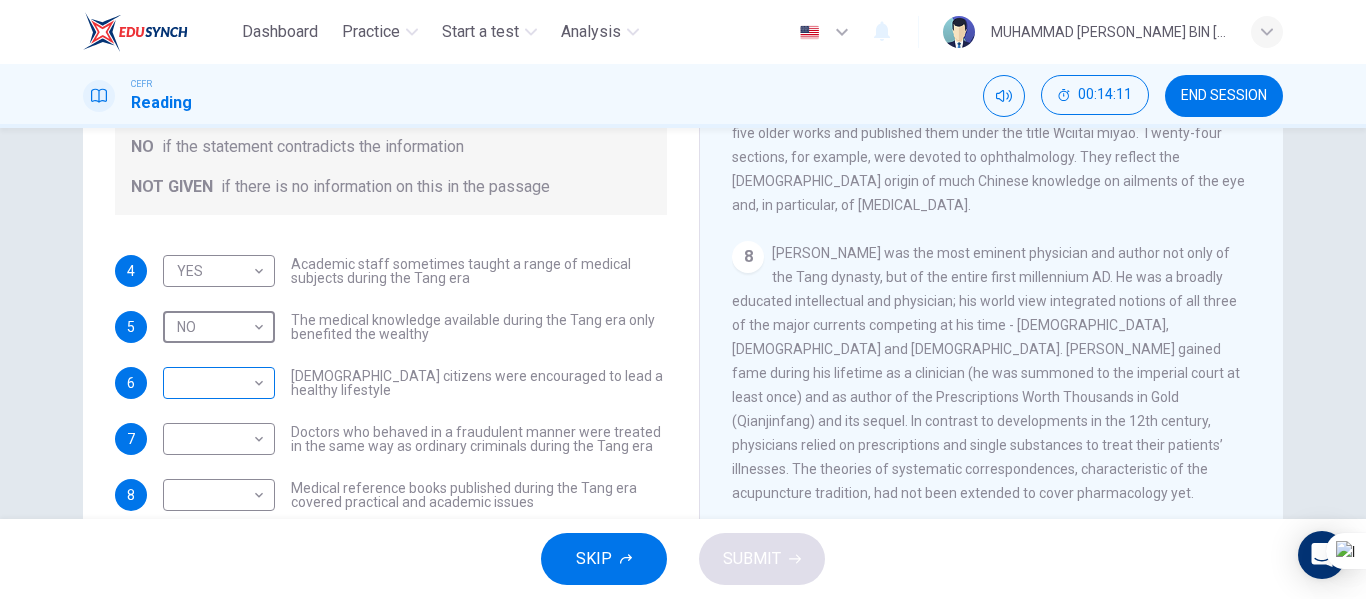 click on "Dashboard Practice Start a test Analysis English en ​ MUHAMMAD ILMAM FIKRI BIN ISMAIL CEFR Reading 00:14:11 END SESSION Questions 4 - 10 Do the following statements agree with the information given in the Reading Passage?
In the boxes below on your answer sheet write: YES if the statement agrees with the information NO if the statement contradicts the information NOT GIVEN if there is no information on this in the passage 4 YES YES ​ Academic staff sometimes taught a range of medical subjects during the Tang era 5 NO NO ​ The medical knowledge available during the Tang era only benefited the wealthy 6 ​ ​ Tang citizens were encouraged to lead a healthy lifestyle 7 ​ ​ Doctors who behaved in a fraudulent manner were treated in the same way as ordinary criminals during the Tang era 8 ​ ​ Medical reference books published during the Tang era covered practical and academic issues 9 ​ ​ Waitai Miyao contained medical data from the Tang era 10 ​ ​ The Art of Healing CLICK TO ZOOM 1 2 3 4" at bounding box center [683, 299] 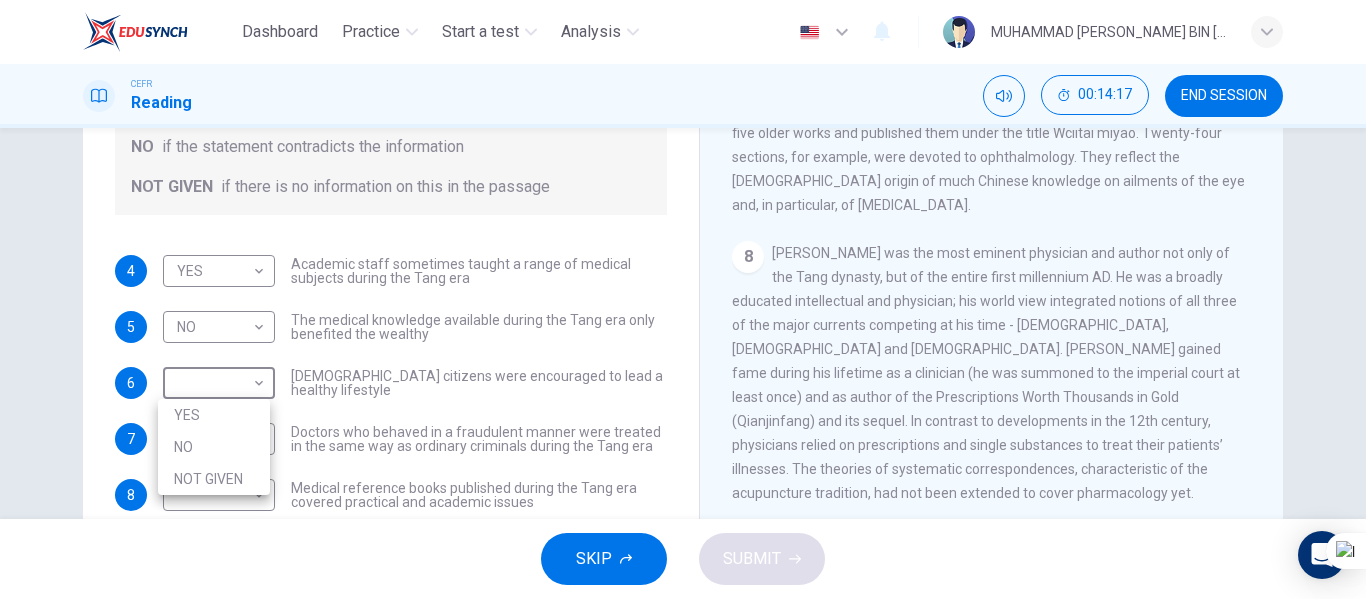 click on "NOT GIVEN" at bounding box center [214, 479] 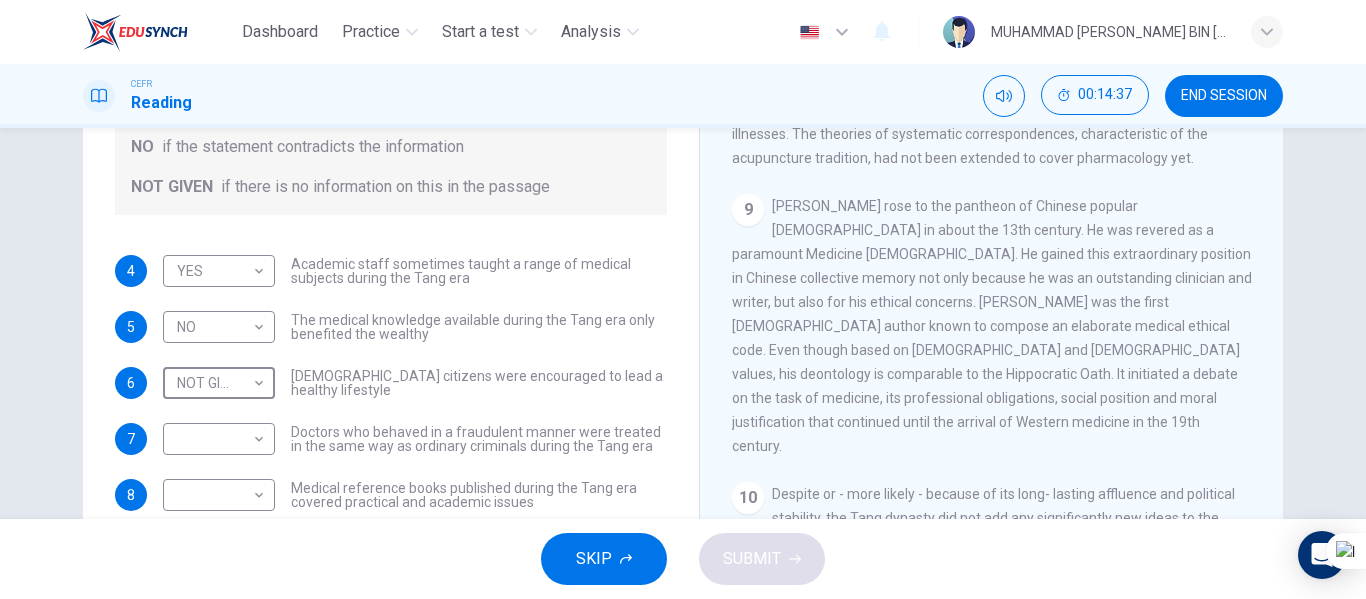 scroll, scrollTop: 2054, scrollLeft: 0, axis: vertical 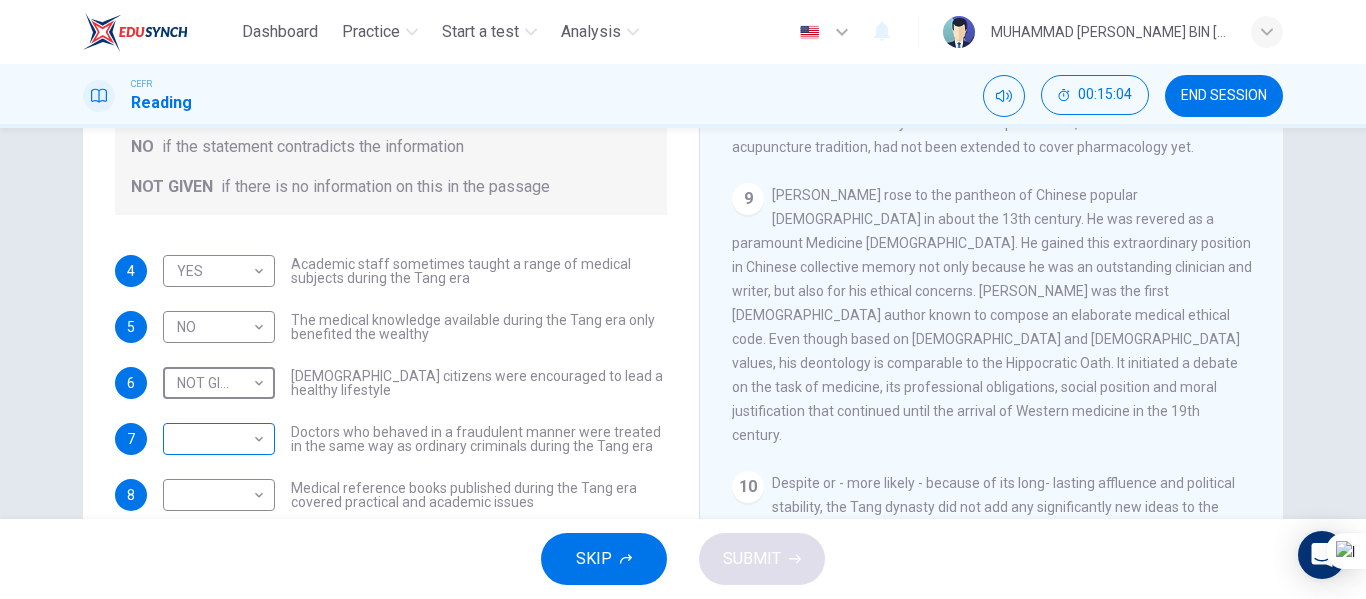 click on "Dashboard Practice Start a test Analysis English en ​ MUHAMMAD ILMAM FIKRI BIN ISMAIL CEFR Reading 00:15:04 END SESSION Questions 4 - 10 Do the following statements agree with the information given in the Reading Passage?
In the boxes below on your answer sheet write: YES if the statement agrees with the information NO if the statement contradicts the information NOT GIVEN if there is no information on this in the passage 4 YES YES ​ Academic staff sometimes taught a range of medical subjects during the Tang era 5 NO NO ​ The medical knowledge available during the Tang era only benefited the wealthy 6 NOT GIVEN NOT GIVEN ​ Tang citizens were encouraged to lead a healthy lifestyle 7 ​ ​ Doctors who behaved in a fraudulent manner were treated in the same way as ordinary criminals during the Tang era 8 ​ ​ Medical reference books published during the Tang era covered practical and academic issues 9 ​ ​ Waitai Miyao contained medical data from the Tang era 10 ​ ​ The Art of Healing 1 2 3" at bounding box center [683, 299] 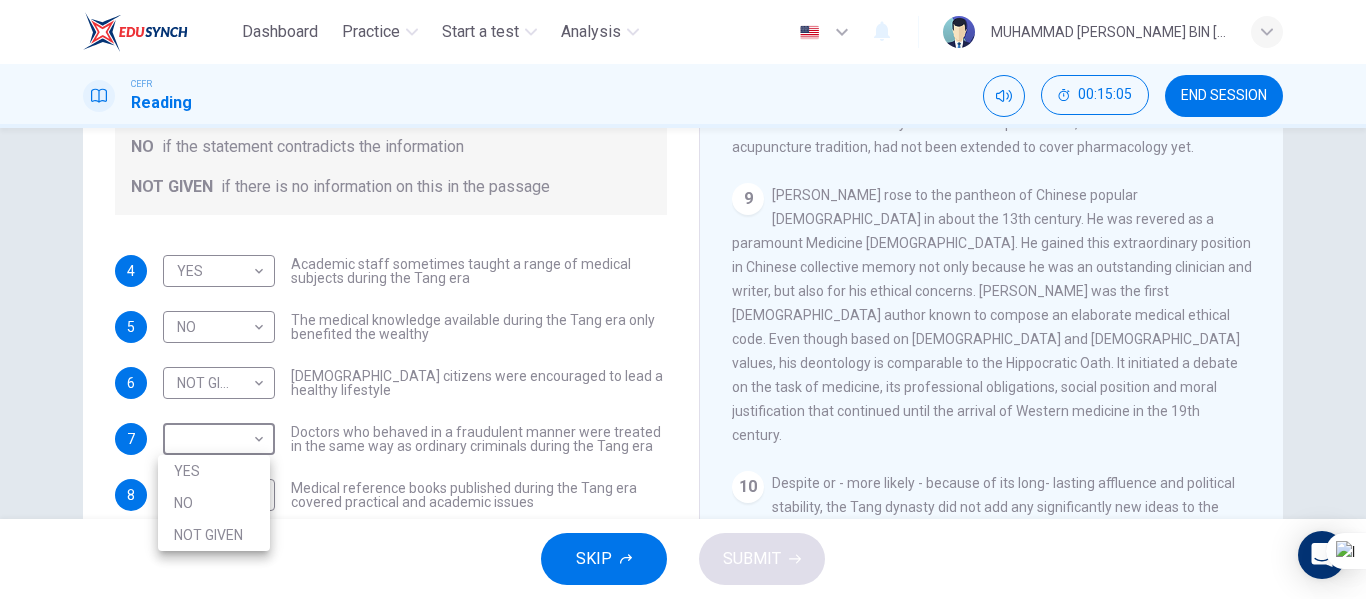 click on "NO" at bounding box center (214, 503) 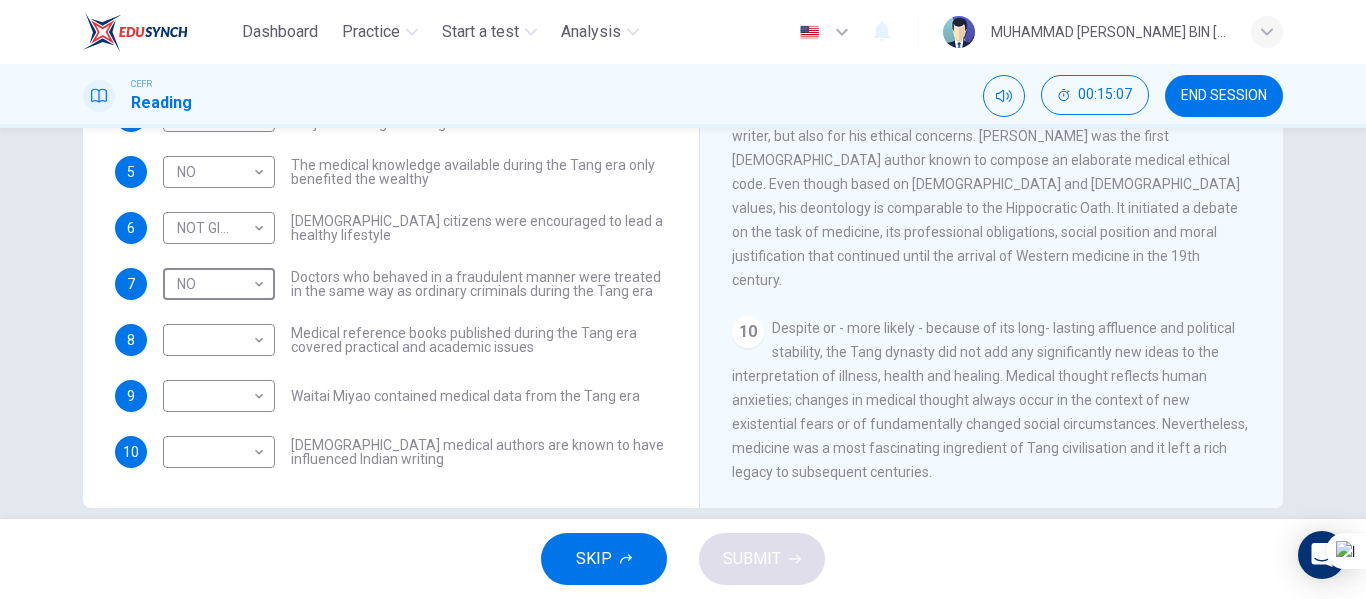 scroll, scrollTop: 384, scrollLeft: 0, axis: vertical 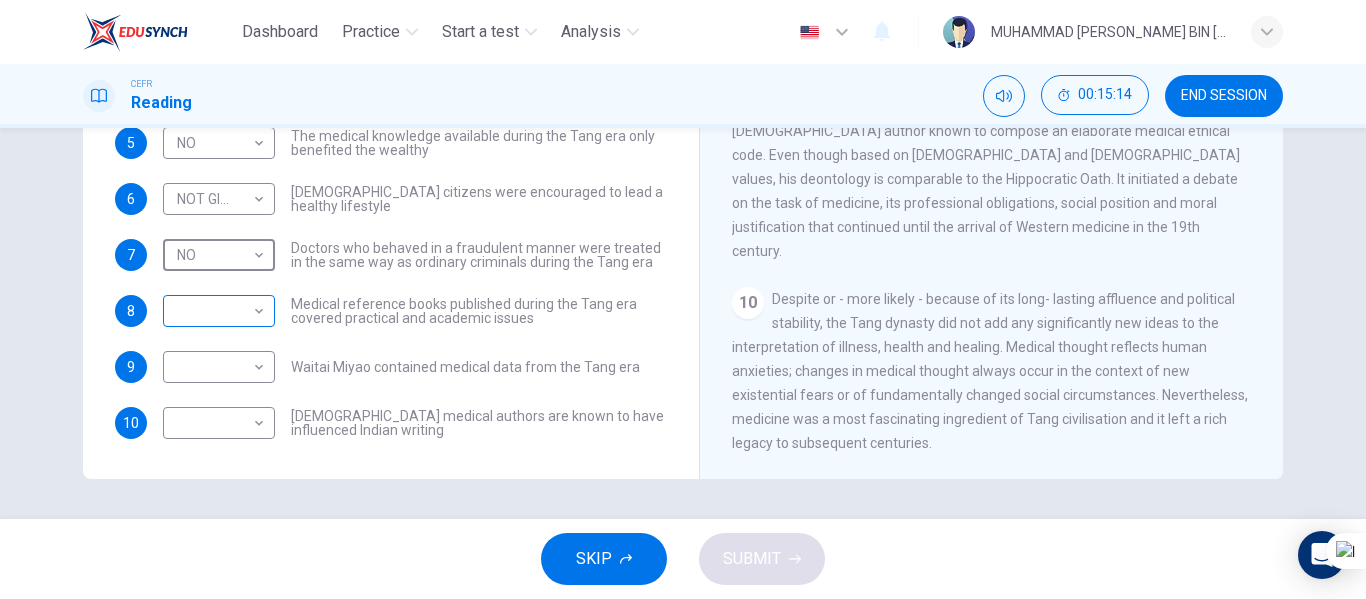 click on "Dashboard Practice Start a test Analysis English en ​ MUHAMMAD ILMAM FIKRI BIN ISMAIL CEFR Reading 00:15:14 END SESSION Questions 4 - 10 Do the following statements agree with the information given in the Reading Passage?
In the boxes below on your answer sheet write: YES if the statement agrees with the information NO if the statement contradicts the information NOT GIVEN if there is no information on this in the passage 4 YES YES ​ Academic staff sometimes taught a range of medical subjects during the Tang era 5 NO NO ​ The medical knowledge available during the Tang era only benefited the wealthy 6 NOT GIVEN NOT GIVEN ​ Tang citizens were encouraged to lead a healthy lifestyle 7 NO NO ​ Doctors who behaved in a fraudulent manner were treated in the same way as ordinary criminals during the Tang era 8 ​ ​ Medical reference books published during the Tang era covered practical and academic issues 9 ​ ​ Waitai Miyao contained medical data from the Tang era 10 ​ ​ The Art of Healing 1 2" at bounding box center [683, 299] 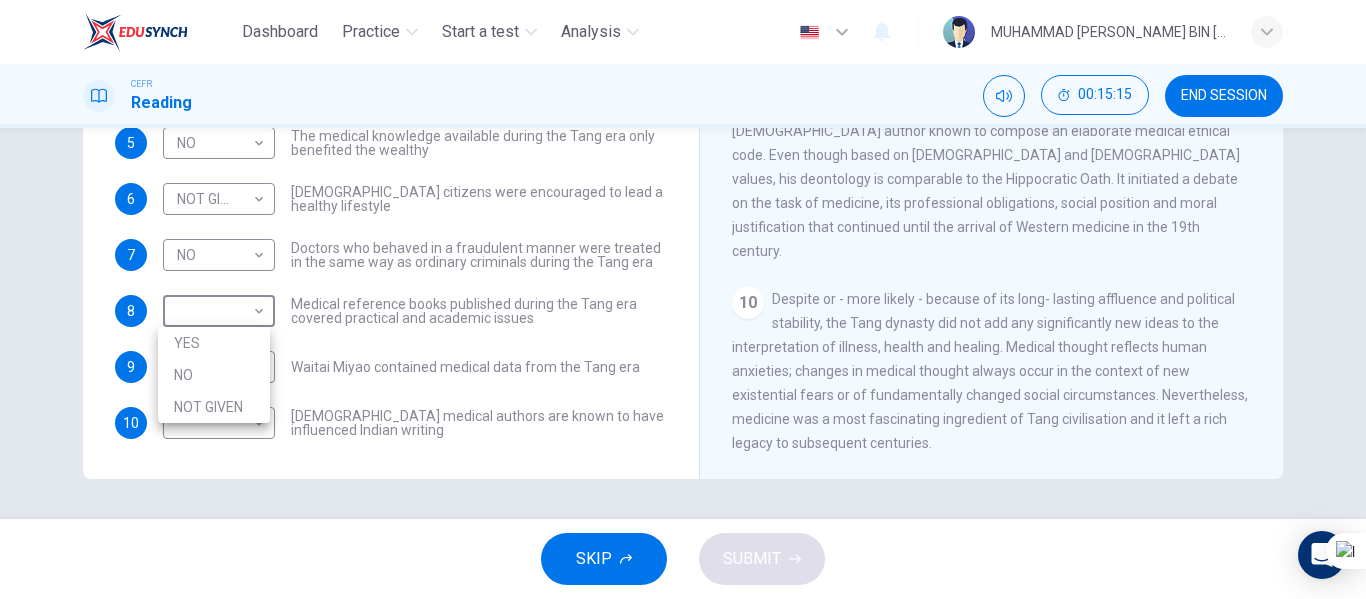 click on "YES" at bounding box center [214, 343] 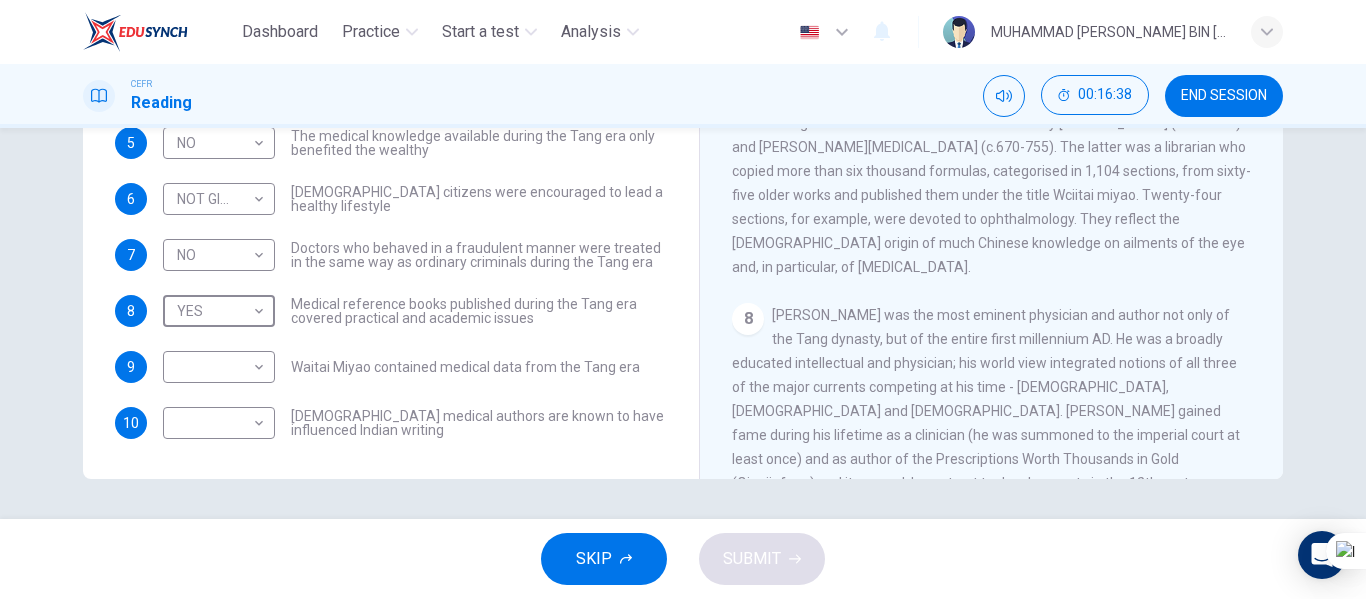 scroll, scrollTop: 1354, scrollLeft: 0, axis: vertical 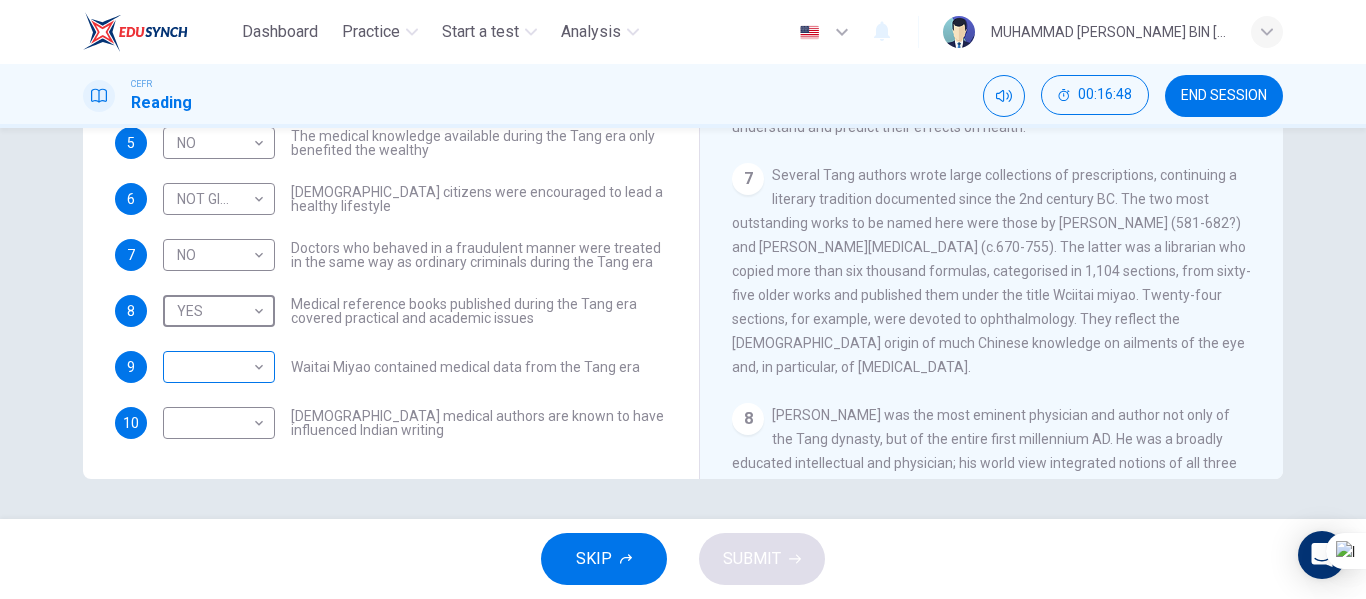 click on "Dashboard Practice Start a test Analysis English en ​ MUHAMMAD ILMAM FIKRI BIN ISMAIL CEFR Reading 00:16:48 END SESSION Questions 4 - 10 Do the following statements agree with the information given in the Reading Passage?
In the boxes below on your answer sheet write: YES if the statement agrees with the information NO if the statement contradicts the information NOT GIVEN if there is no information on this in the passage 4 YES YES ​ Academic staff sometimes taught a range of medical subjects during the Tang era 5 NO NO ​ The medical knowledge available during the Tang era only benefited the wealthy 6 NOT GIVEN NOT GIVEN ​ Tang citizens were encouraged to lead a healthy lifestyle 7 NO NO ​ Doctors who behaved in a fraudulent manner were treated in the same way as ordinary criminals during the Tang era 8 YES YES ​ Medical reference books published during the Tang era covered practical and academic issues 9 ​ ​ Waitai Miyao contained medical data from the Tang era 10 ​ ​ The Art of Healing" at bounding box center (683, 299) 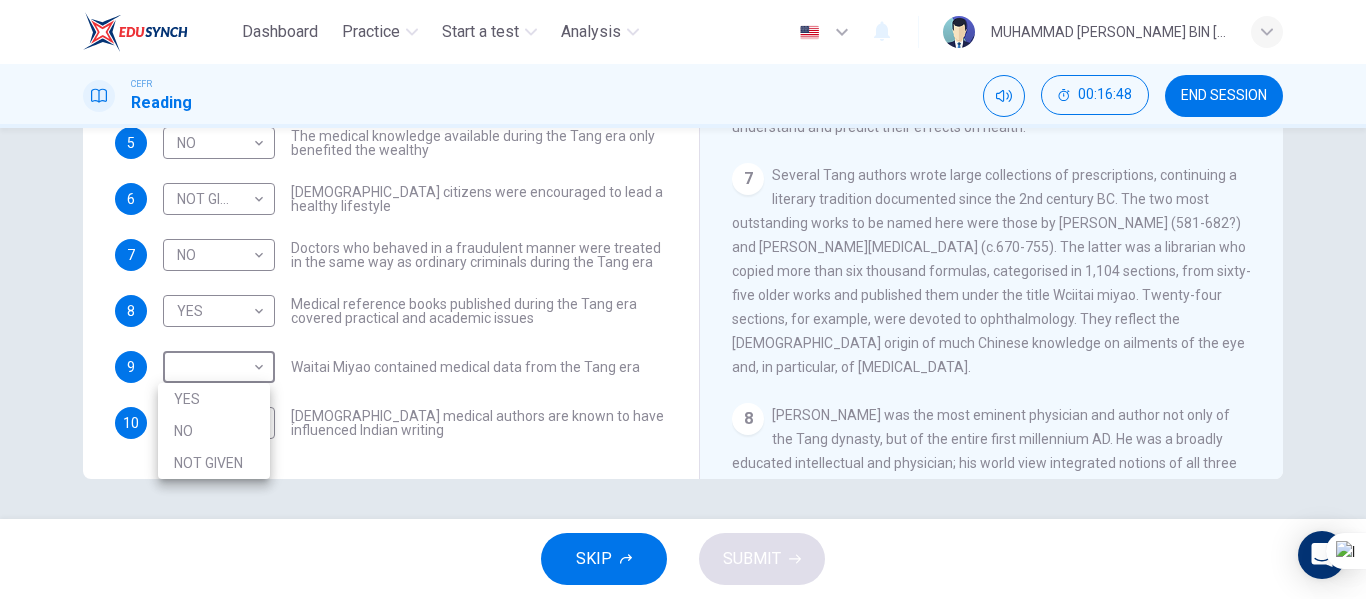 click on "NOT GIVEN" at bounding box center [214, 463] 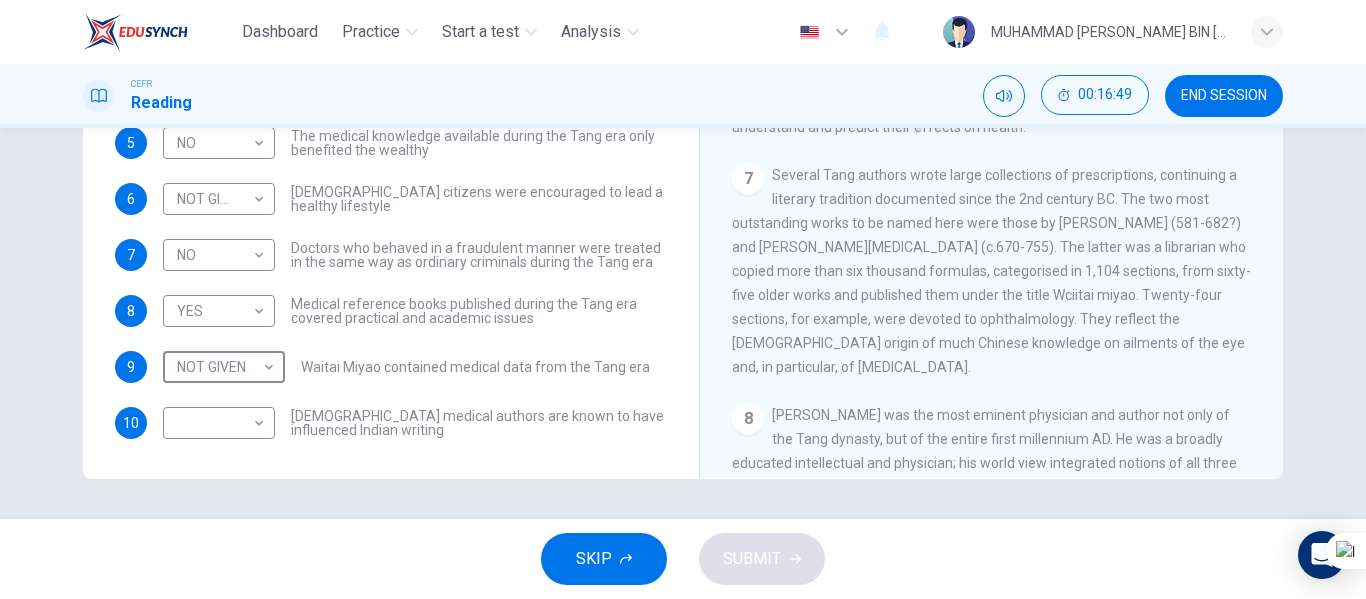 type on "NOT GIVEN" 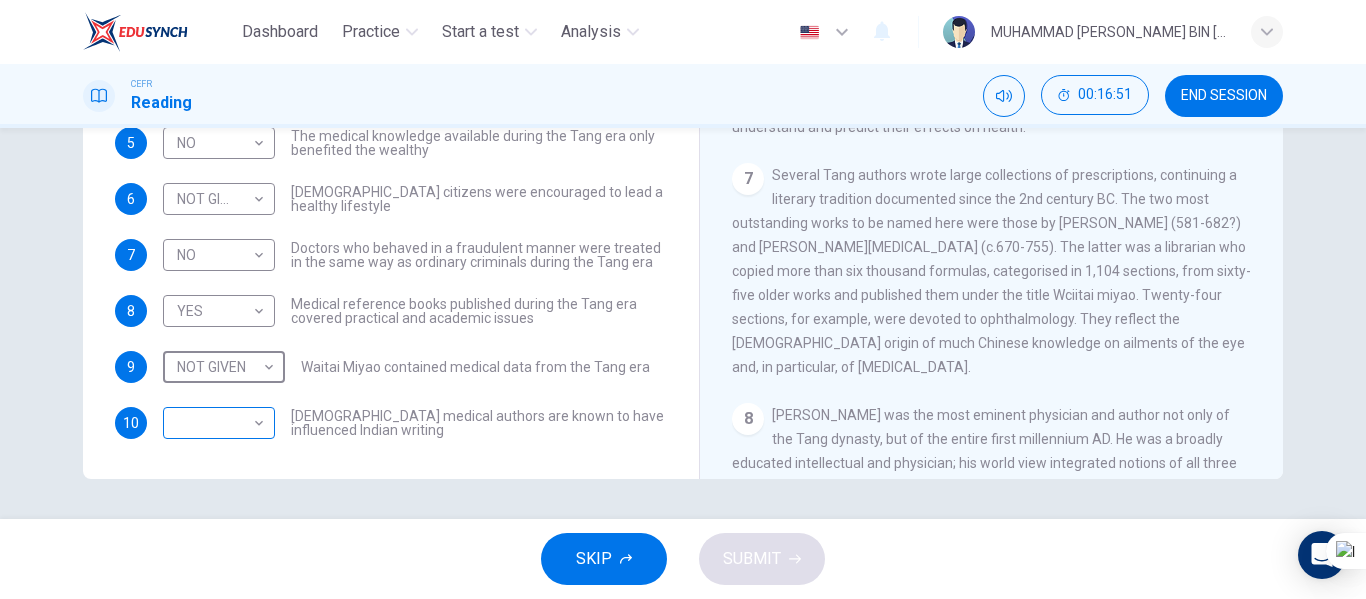 click on "Dashboard Practice Start a test Analysis English en ​ MUHAMMAD ILMAM FIKRI BIN ISMAIL CEFR Reading 00:16:51 END SESSION Questions 4 - 10 Do the following statements agree with the information given in the Reading Passage?
In the boxes below on your answer sheet write: YES if the statement agrees with the information NO if the statement contradicts the information NOT GIVEN if there is no information on this in the passage 4 YES YES ​ Academic staff sometimes taught a range of medical subjects during the Tang era 5 NO NO ​ The medical knowledge available during the Tang era only benefited the wealthy 6 NOT GIVEN NOT GIVEN ​ Tang citizens were encouraged to lead a healthy lifestyle 7 NO NO ​ Doctors who behaved in a fraudulent manner were treated in the same way as ordinary criminals during the Tang era 8 YES YES ​ Medical reference books published during the Tang era covered practical and academic issues 9 NOT GIVEN NOT GIVEN ​ Waitai Miyao contained medical data from the Tang era 10 ​ ​ 1 2" at bounding box center (683, 299) 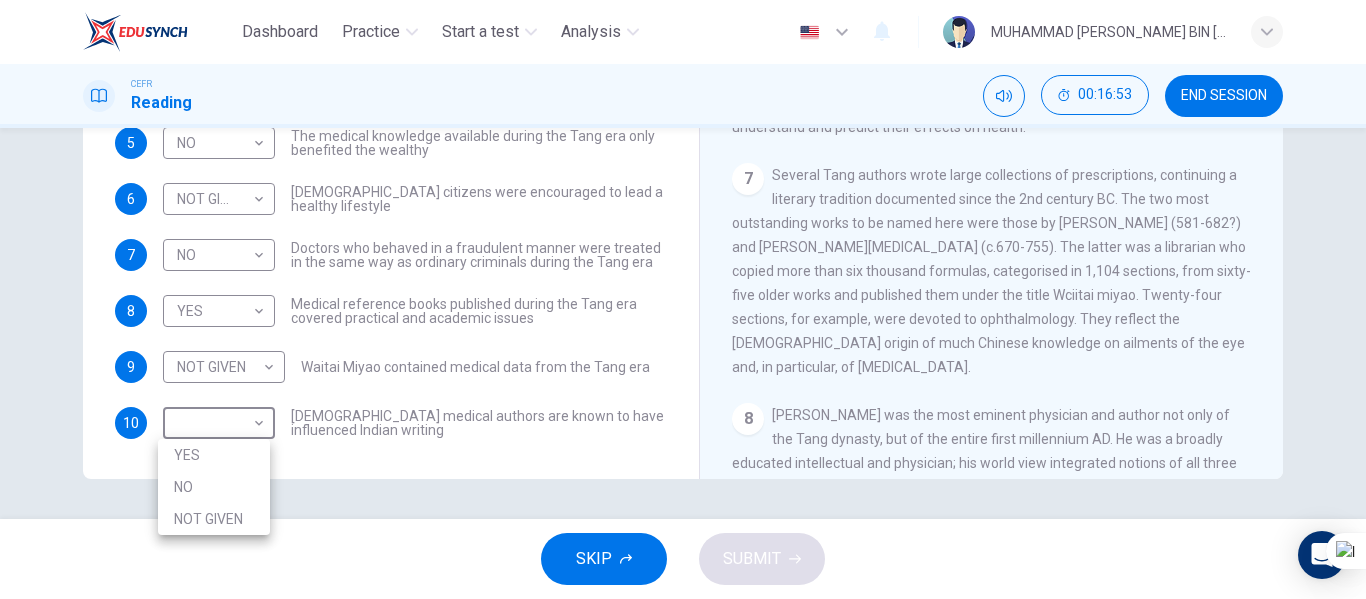 click on "YES" at bounding box center (214, 455) 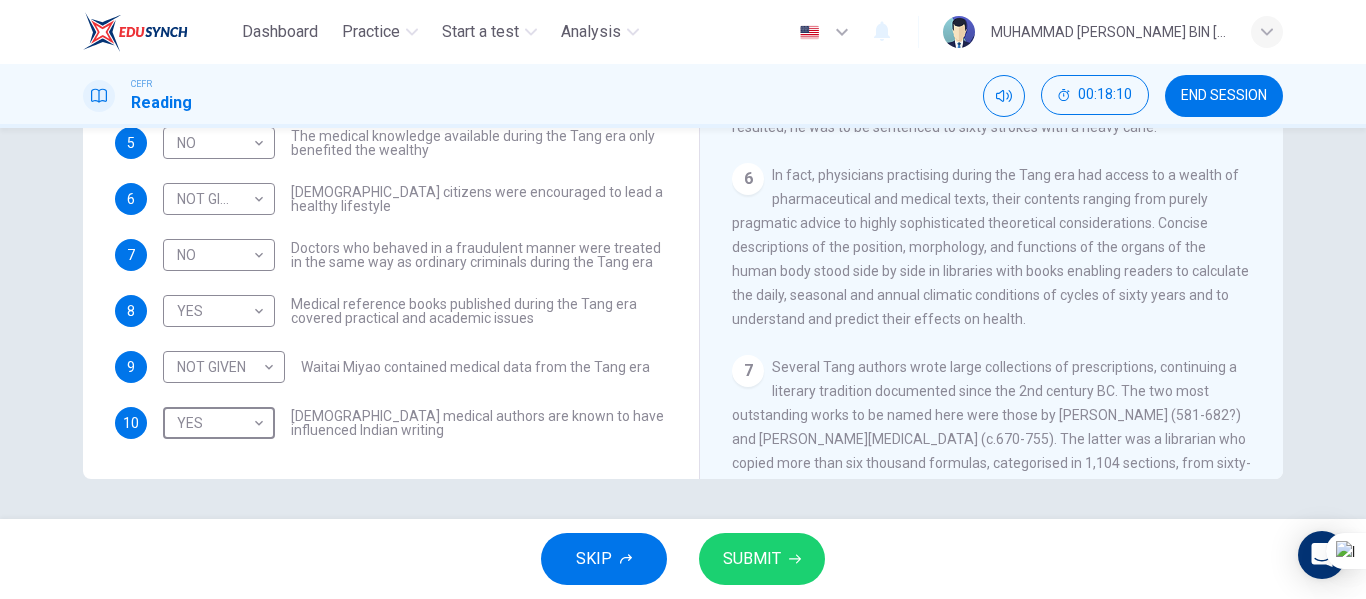 scroll, scrollTop: 1154, scrollLeft: 0, axis: vertical 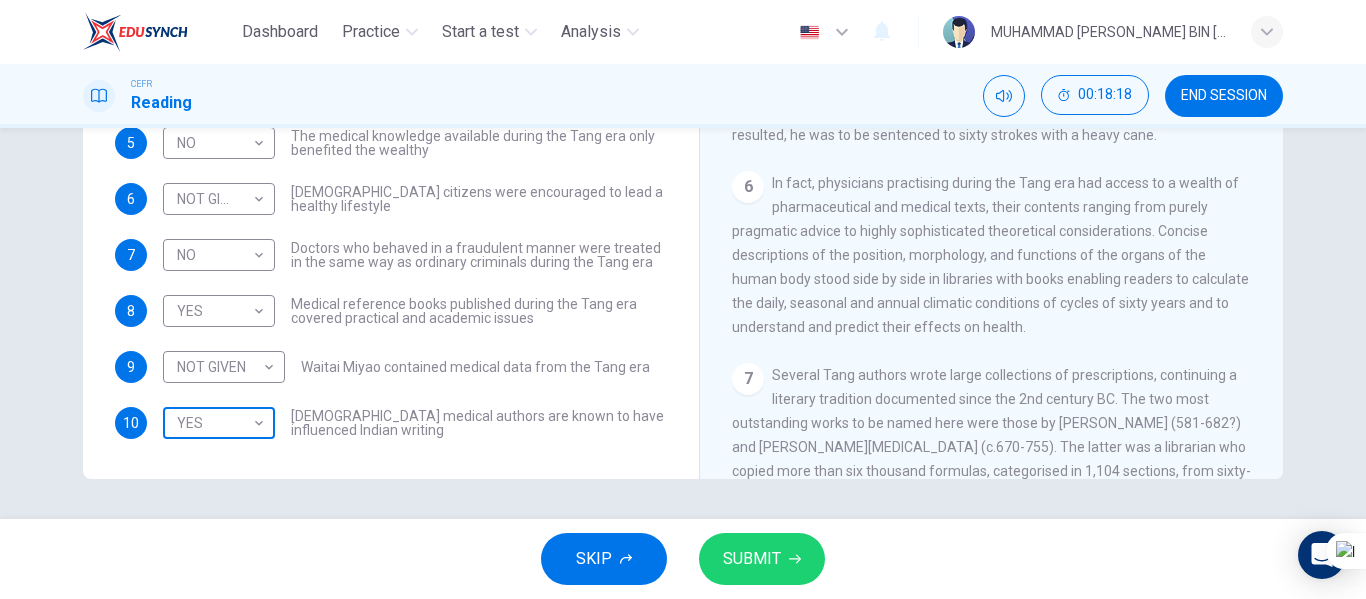 click on "Dashboard Practice Start a test Analysis English en ​ MUHAMMAD ILMAM FIKRI BIN ISMAIL CEFR Reading 00:18:18 END SESSION Questions 4 - 10 Do the following statements agree with the information given in the Reading Passage?
In the boxes below on your answer sheet write: YES if the statement agrees with the information NO if the statement contradicts the information NOT GIVEN if there is no information on this in the passage 4 YES YES ​ Academic staff sometimes taught a range of medical subjects during the Tang era 5 NO NO ​ The medical knowledge available during the Tang era only benefited the wealthy 6 NOT GIVEN NOT GIVEN ​ Tang citizens were encouraged to lead a healthy lifestyle 7 NO NO ​ Doctors who behaved in a fraudulent manner were treated in the same way as ordinary criminals during the Tang era 8 YES YES ​ Medical reference books published during the Tang era covered practical and academic issues 9 NOT GIVEN NOT GIVEN ​ Waitai Miyao contained medical data from the Tang era 10 YES YES ​" at bounding box center (683, 299) 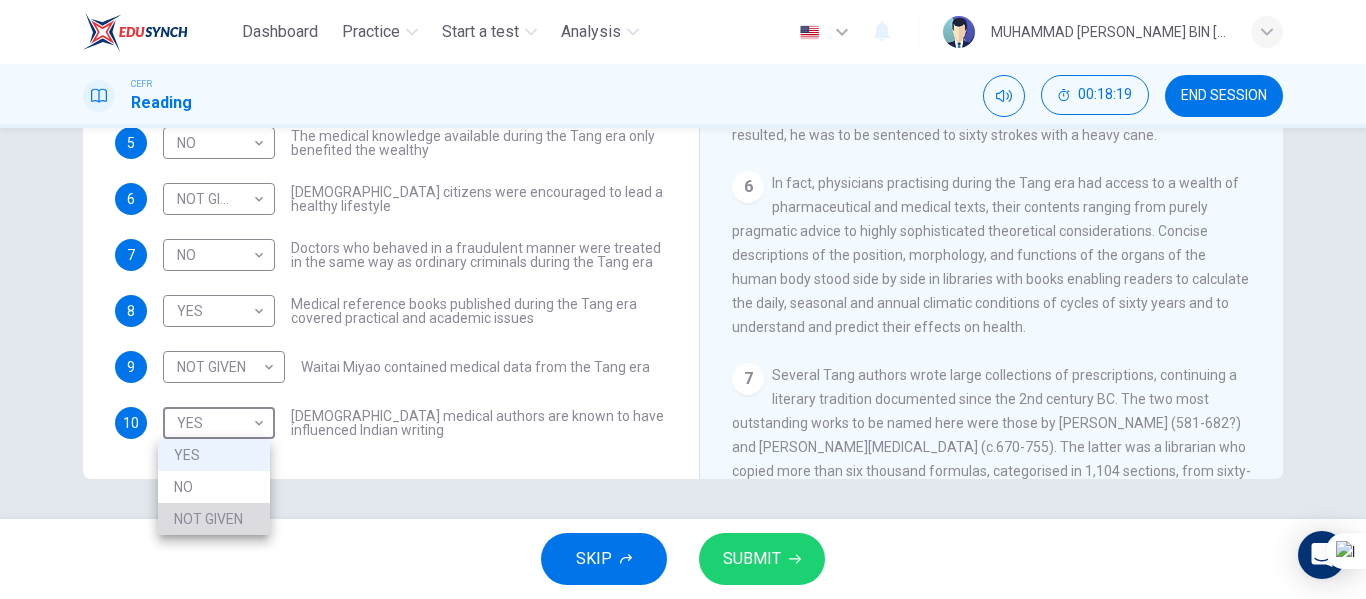 click on "NOT GIVEN" at bounding box center (214, 519) 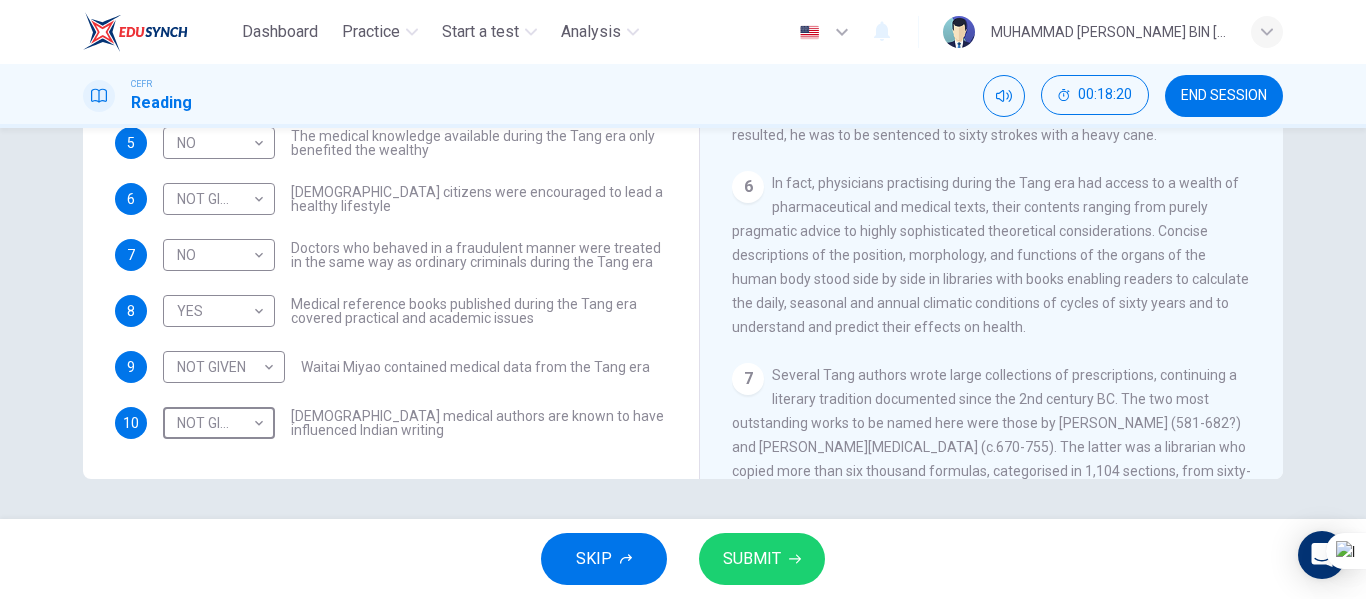 click on "SUBMIT" at bounding box center [762, 559] 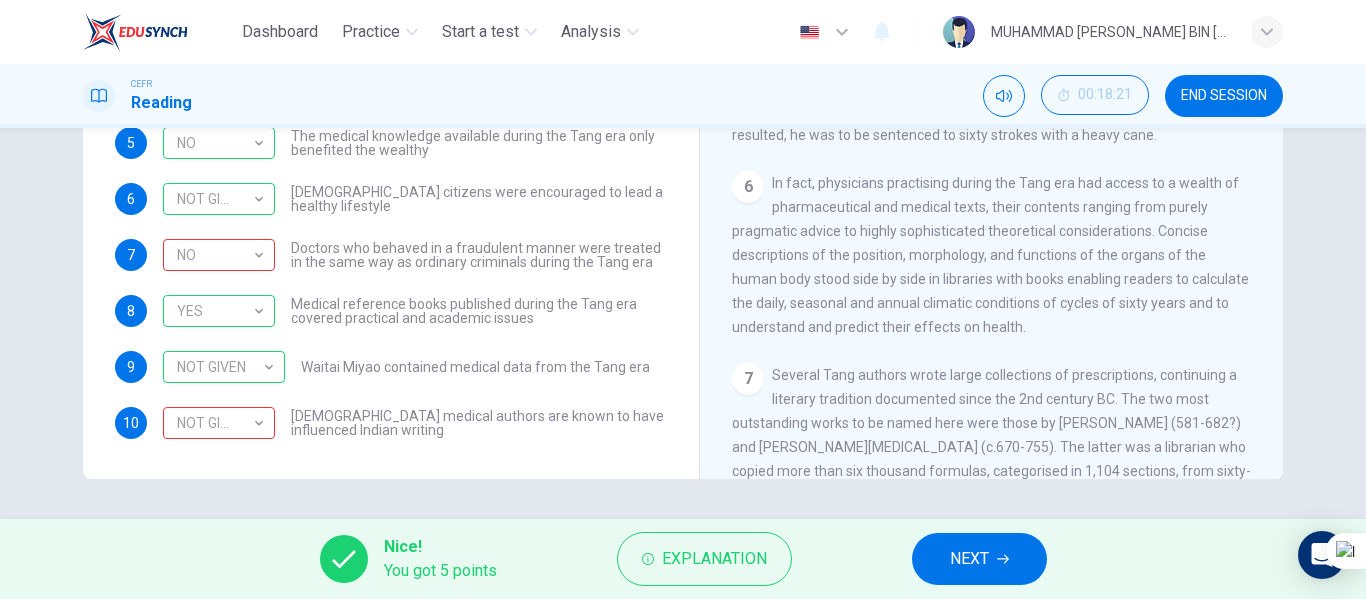 scroll, scrollTop: 0, scrollLeft: 0, axis: both 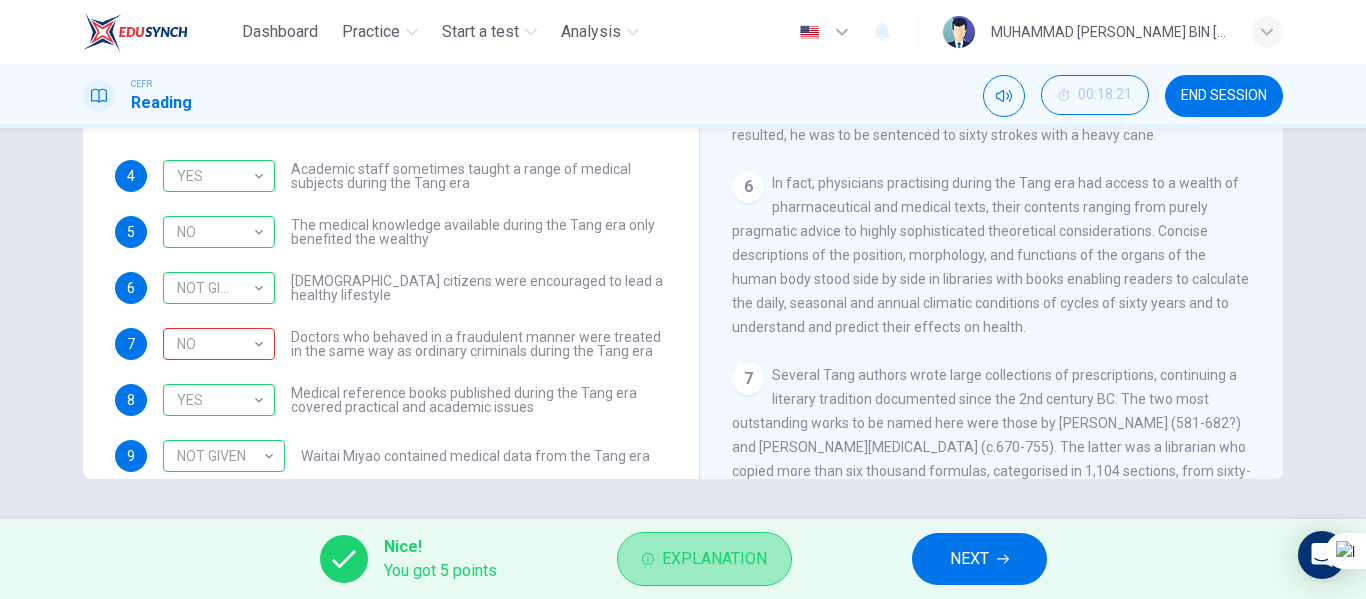 click on "Explanation" at bounding box center [714, 559] 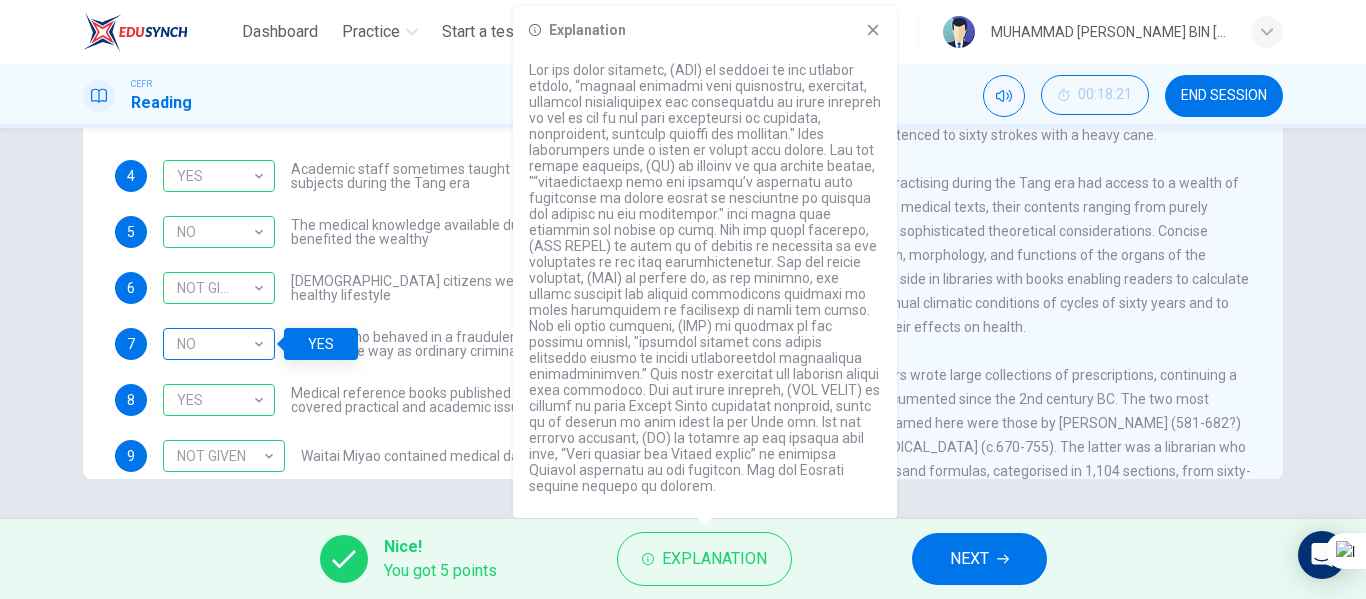 click on "NO" at bounding box center [215, 344] 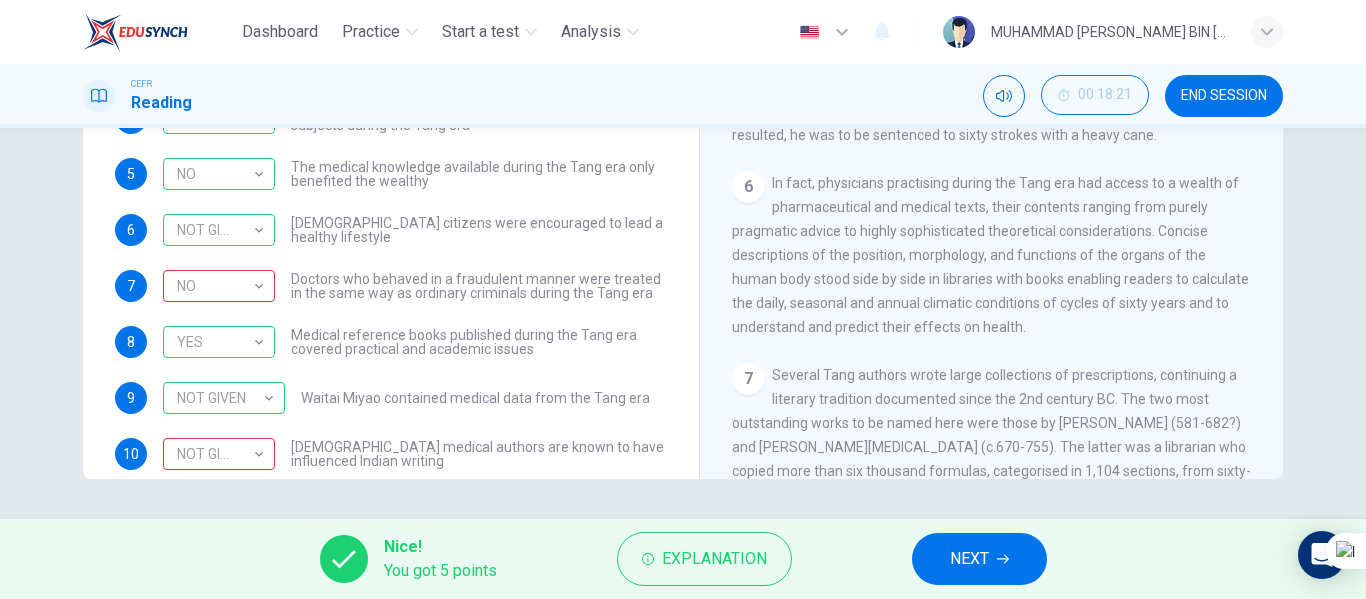 scroll, scrollTop: 89, scrollLeft: 0, axis: vertical 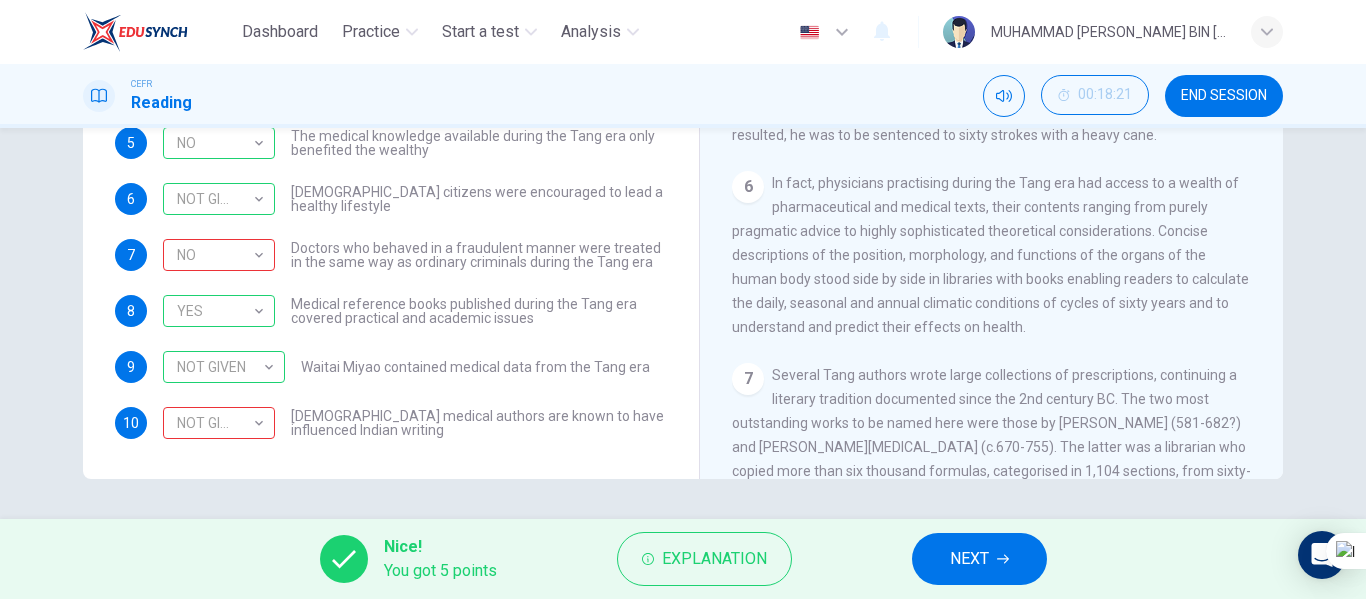 click on "NEXT" at bounding box center (969, 559) 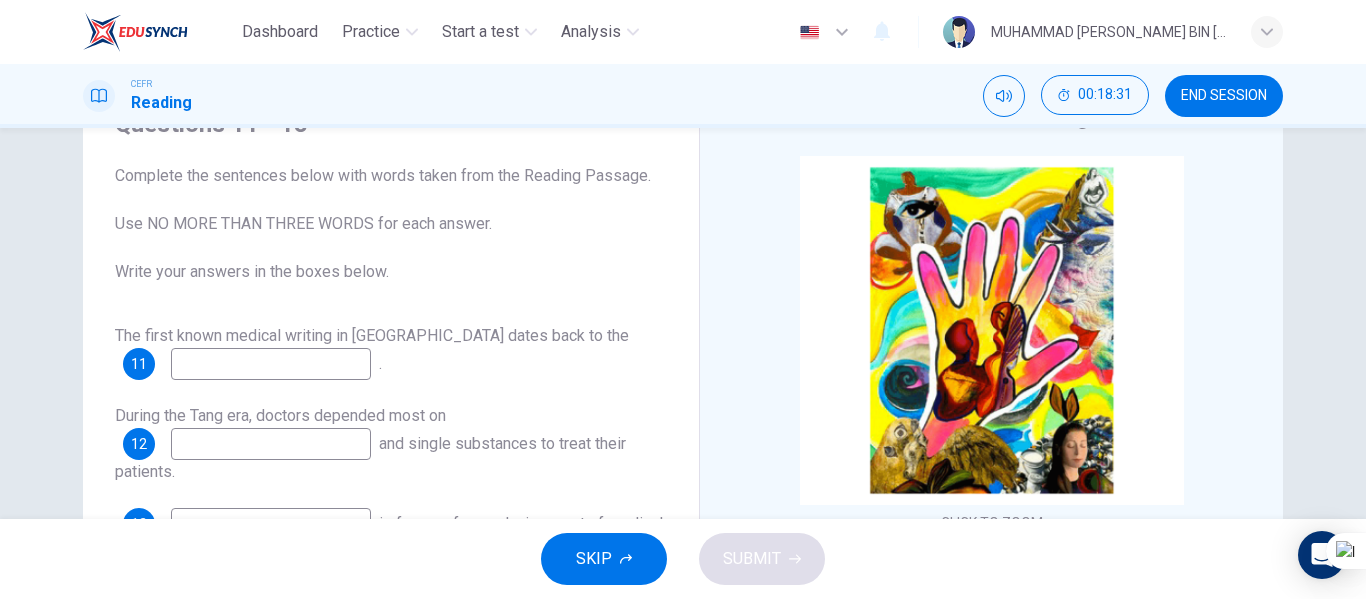 scroll, scrollTop: 200, scrollLeft: 0, axis: vertical 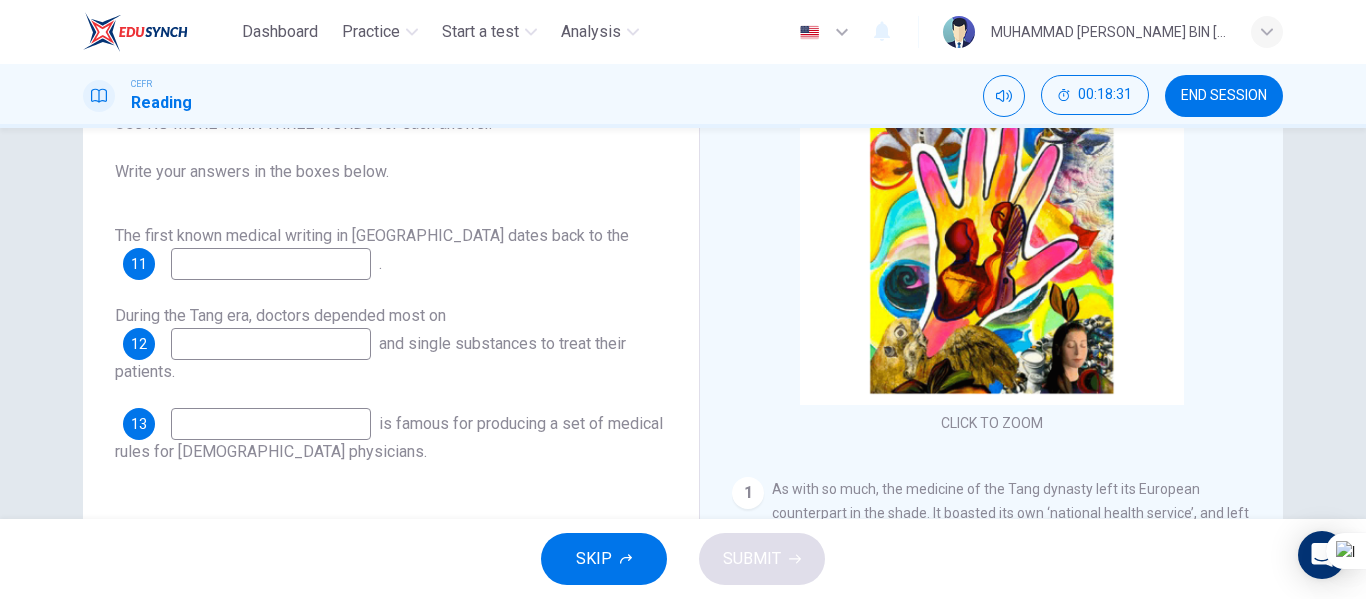 click at bounding box center [271, 264] 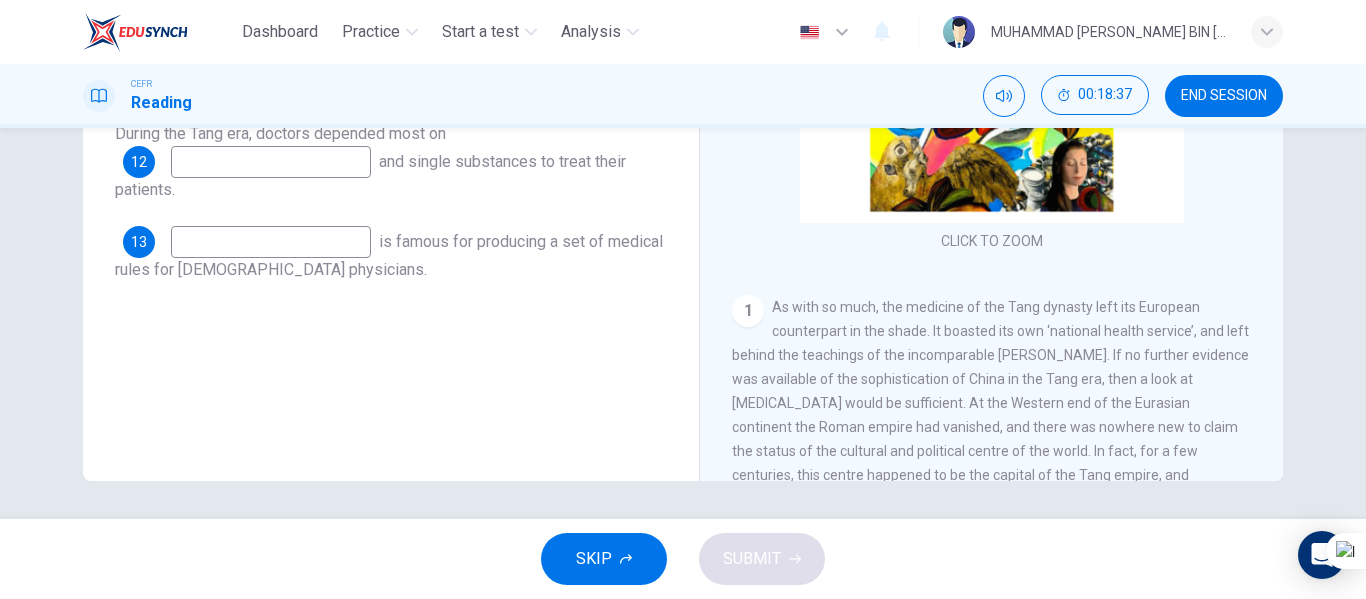 scroll, scrollTop: 384, scrollLeft: 0, axis: vertical 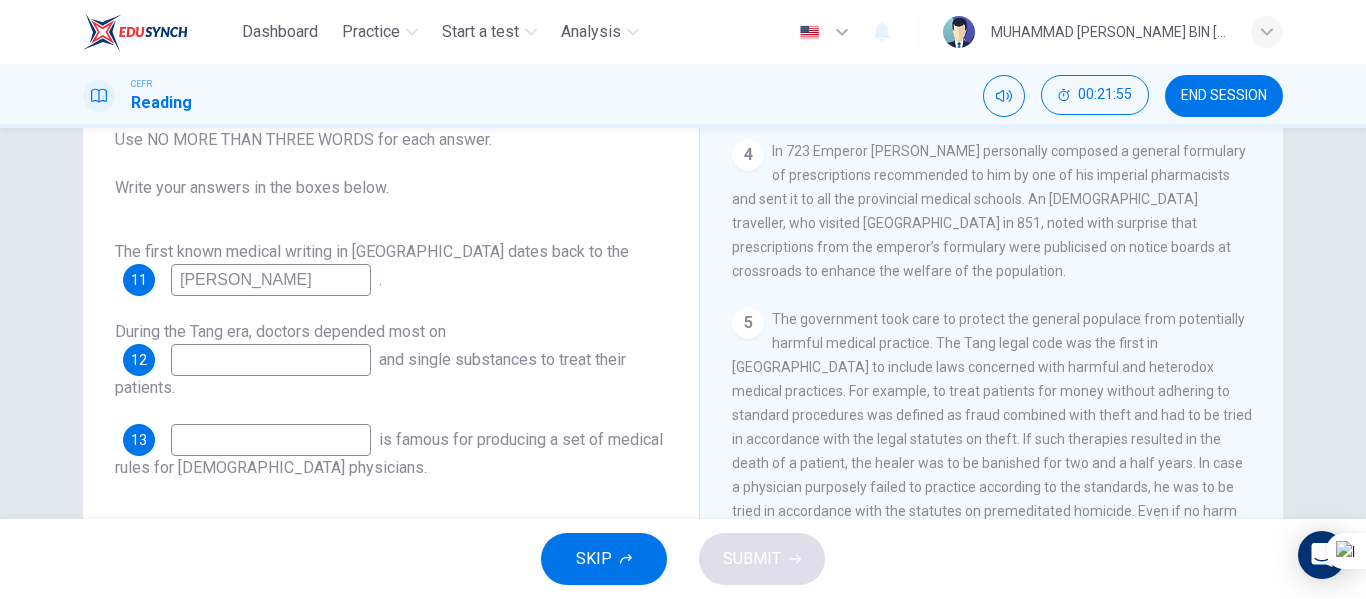 type on "Sun Simiao" 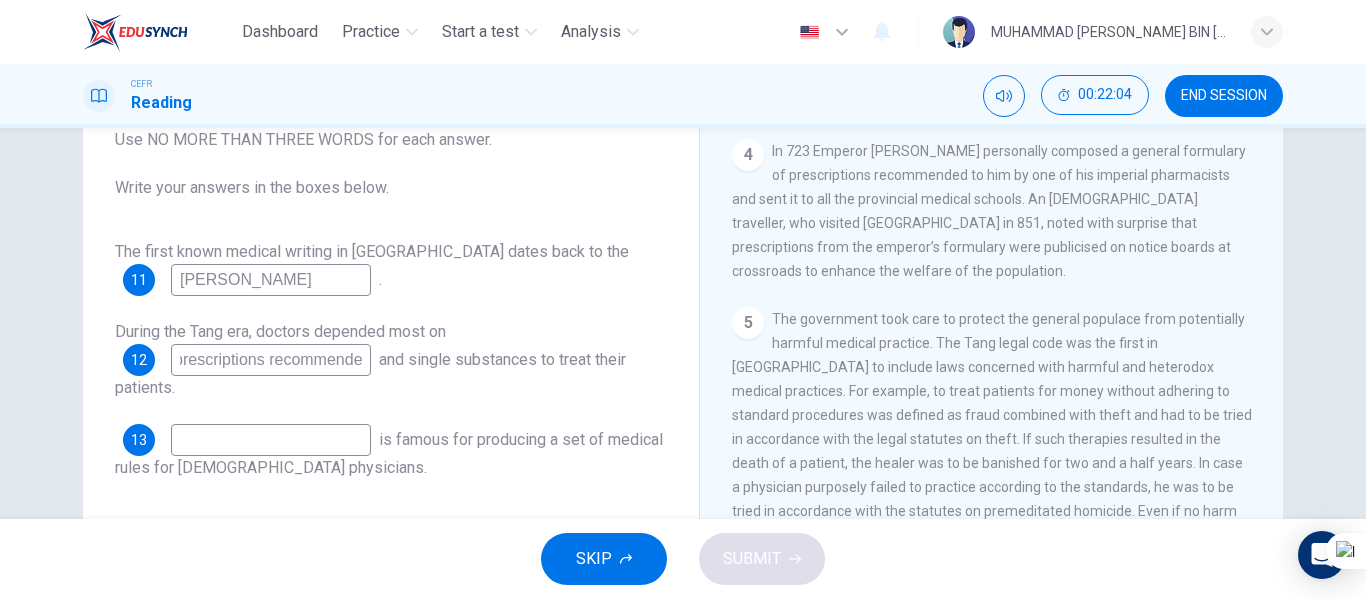 scroll, scrollTop: 0, scrollLeft: 15, axis: horizontal 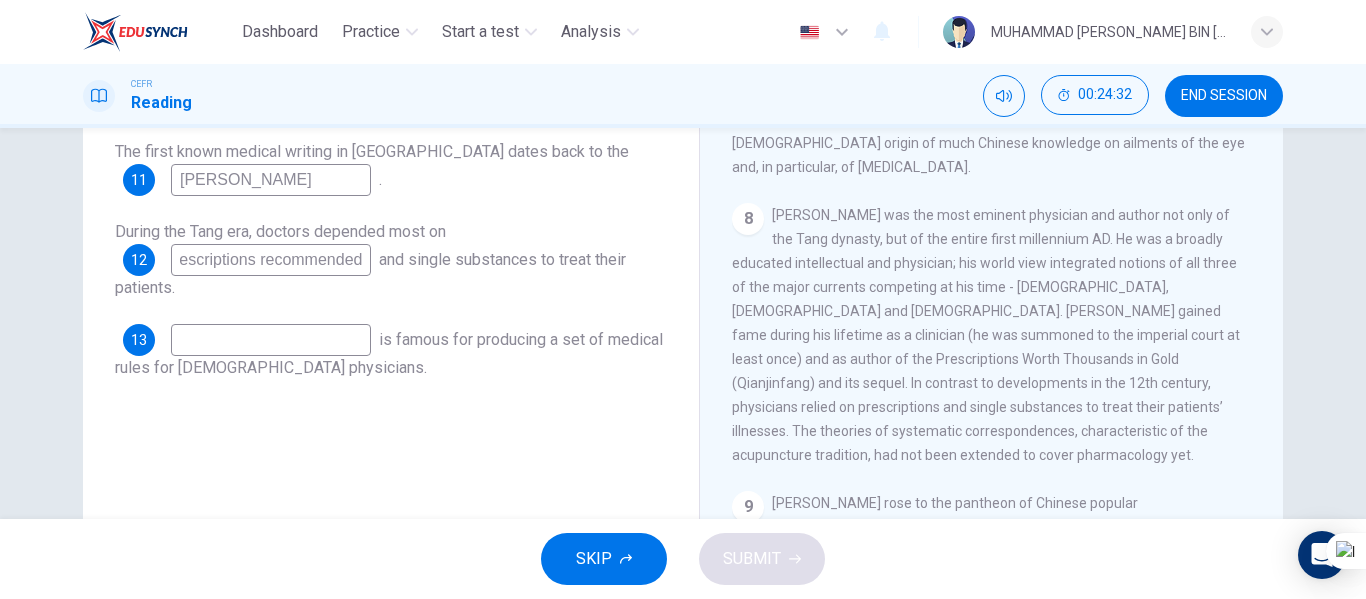 type on "prescriptions recommended" 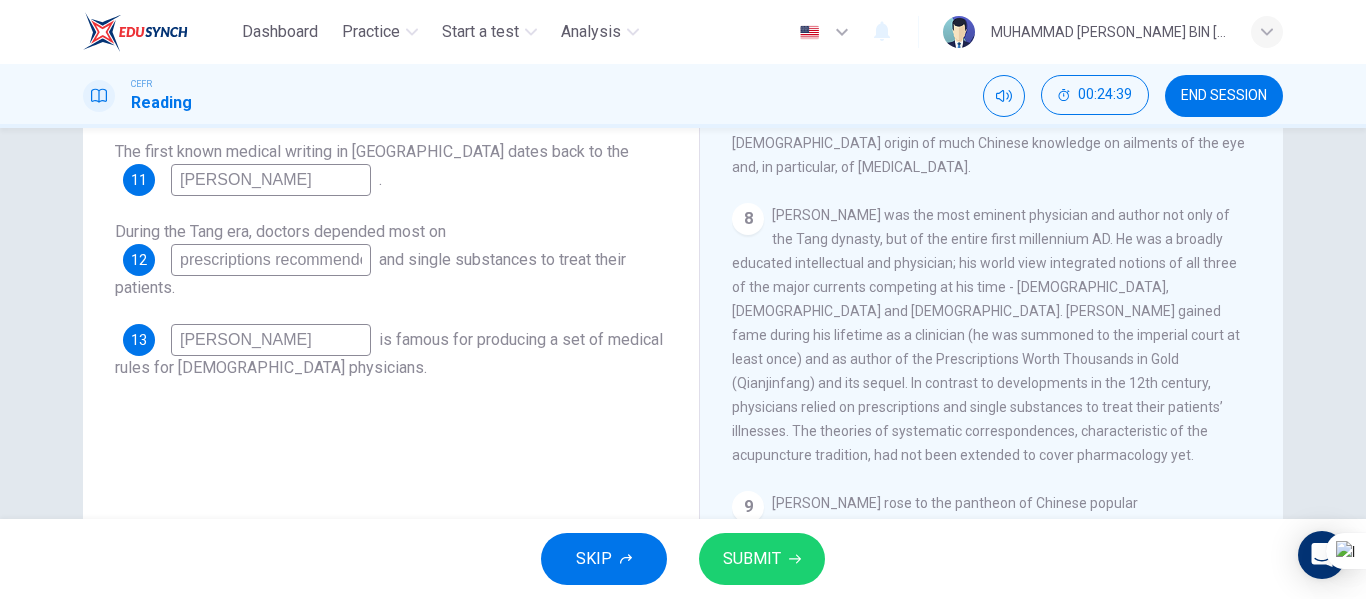 type on "Sun Simiao" 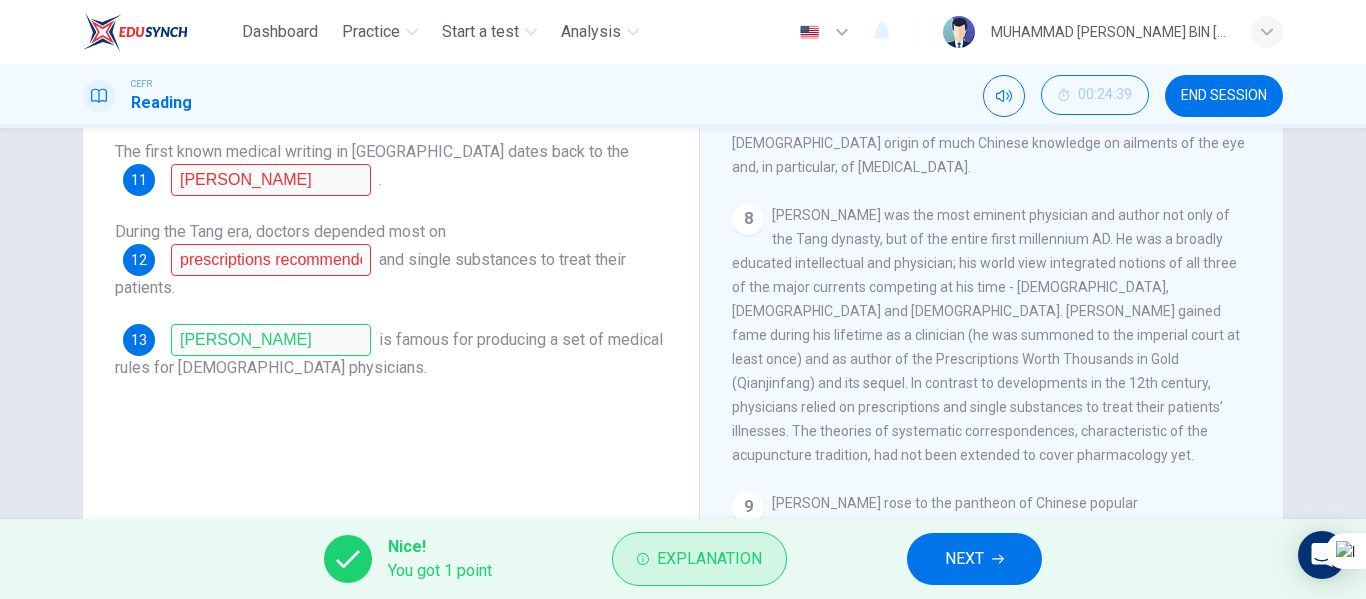 click on "Explanation" at bounding box center (709, 559) 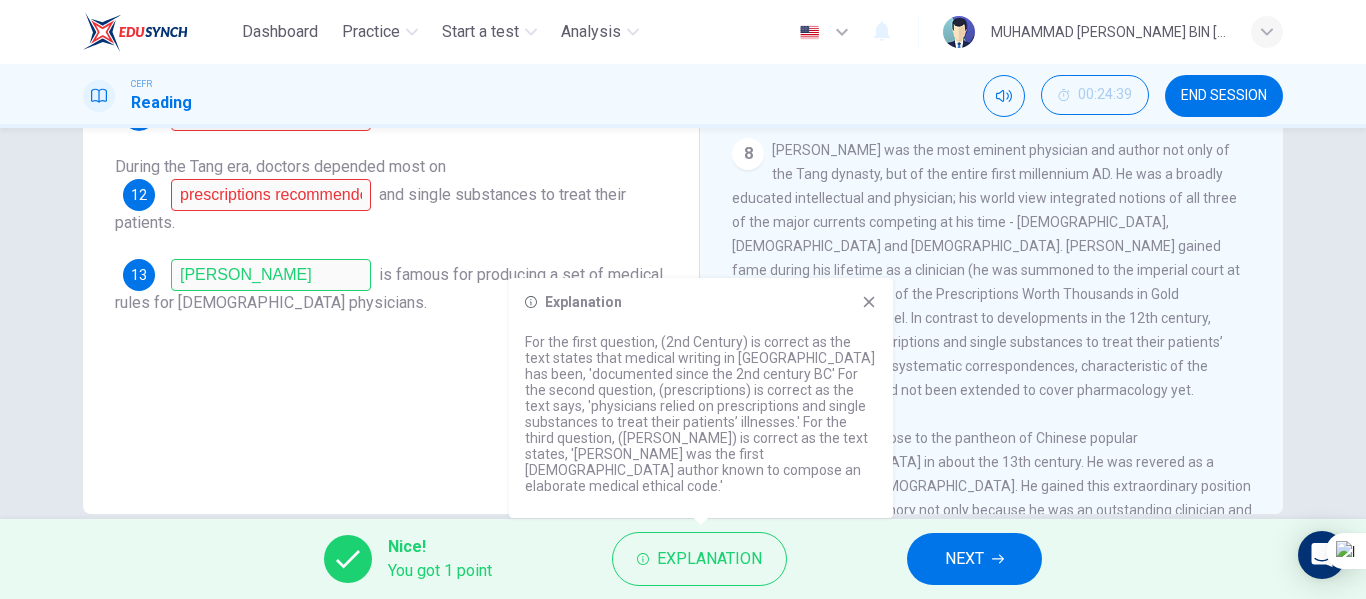 scroll, scrollTop: 384, scrollLeft: 0, axis: vertical 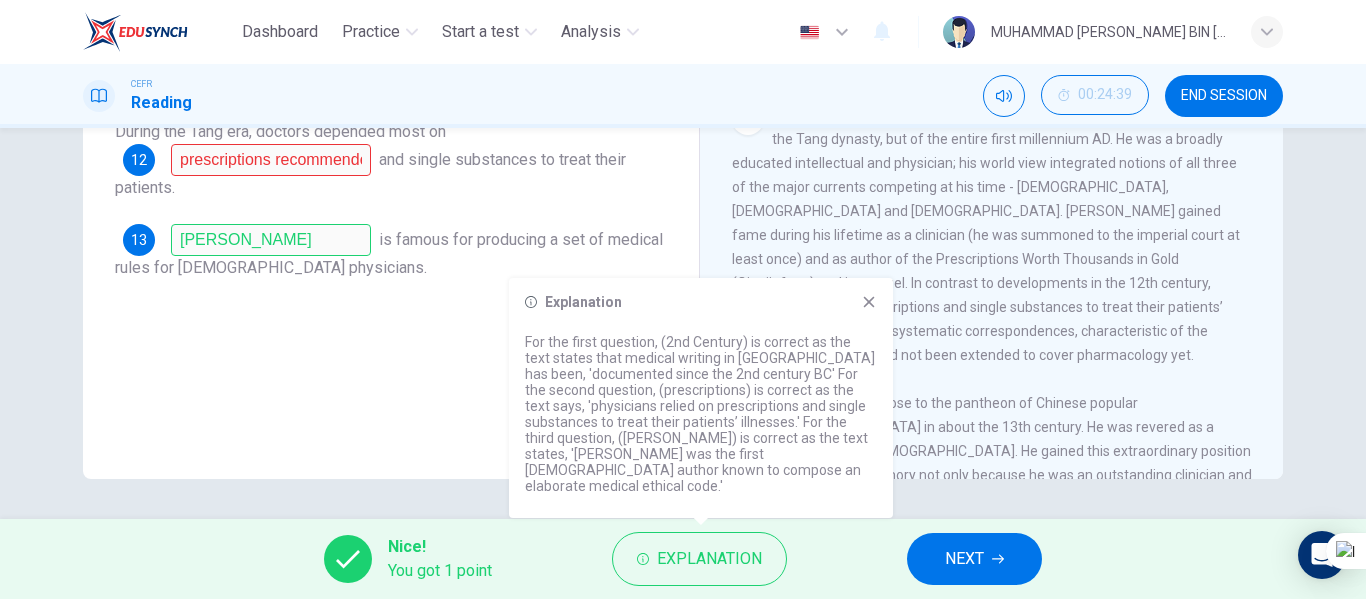 click on "NEXT" at bounding box center (964, 559) 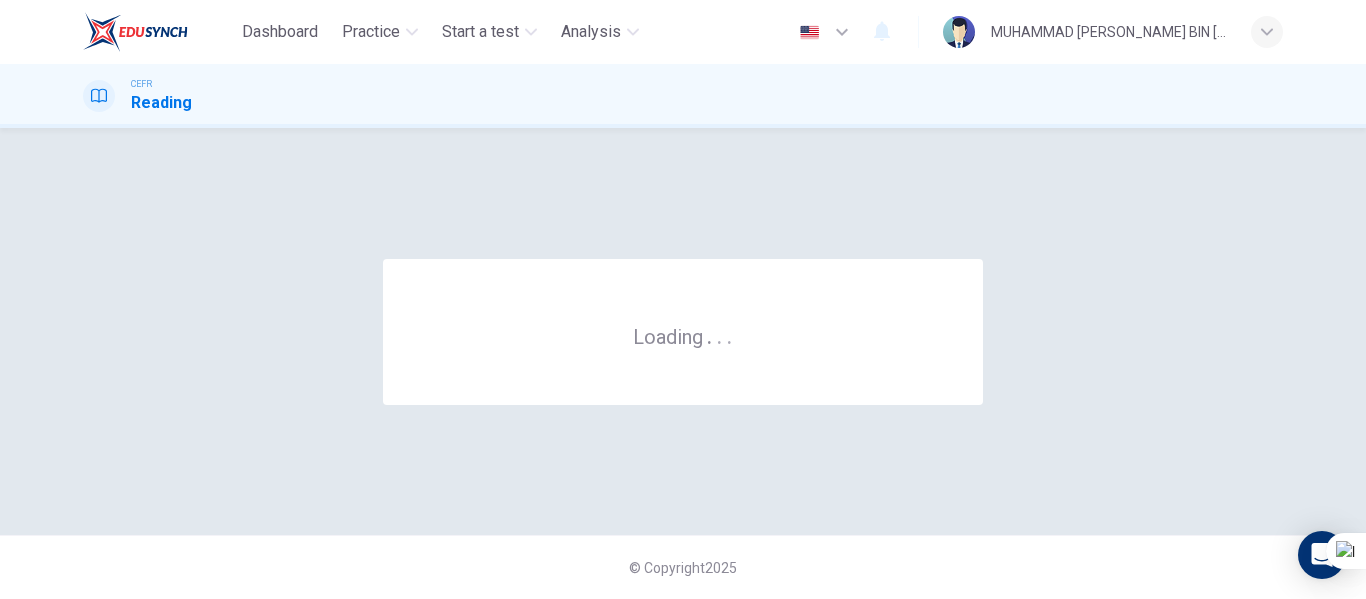 scroll, scrollTop: 0, scrollLeft: 0, axis: both 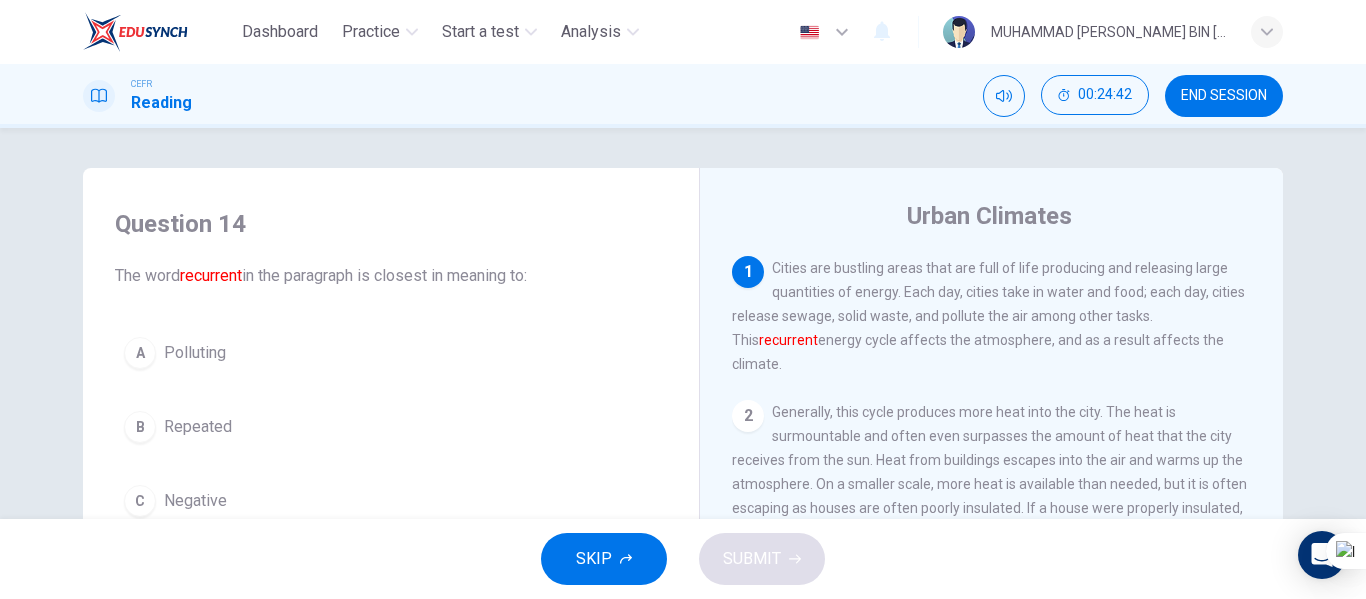 click on "END SESSION" at bounding box center [1224, 96] 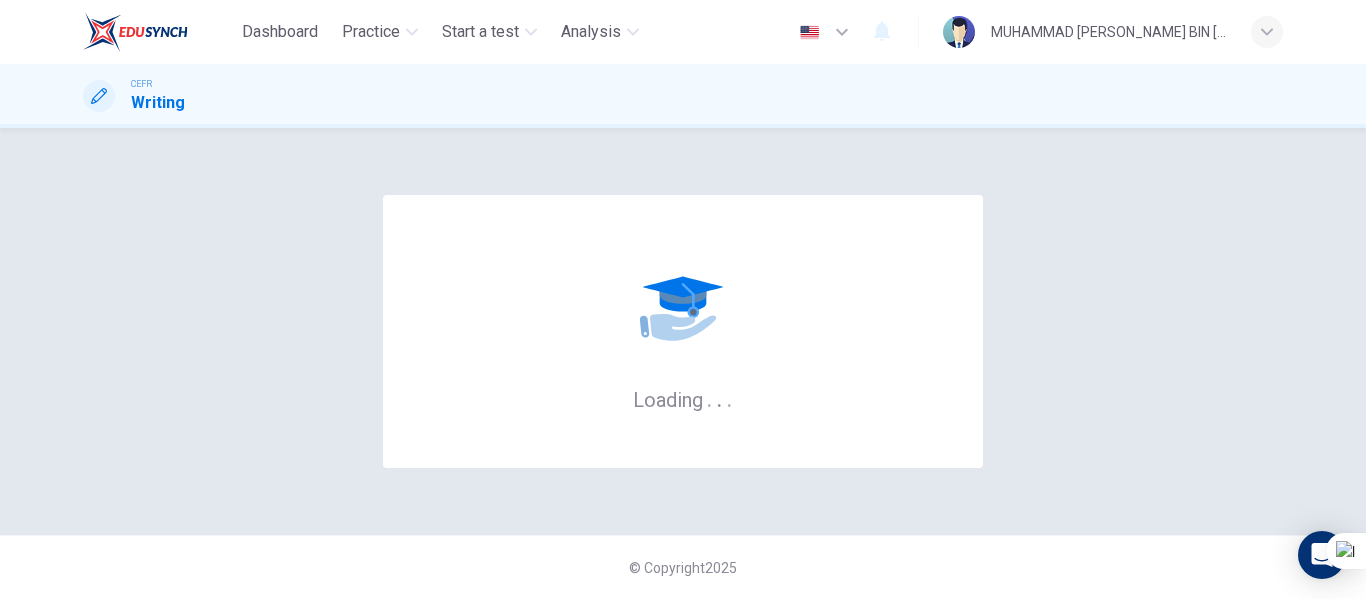 scroll, scrollTop: 0, scrollLeft: 0, axis: both 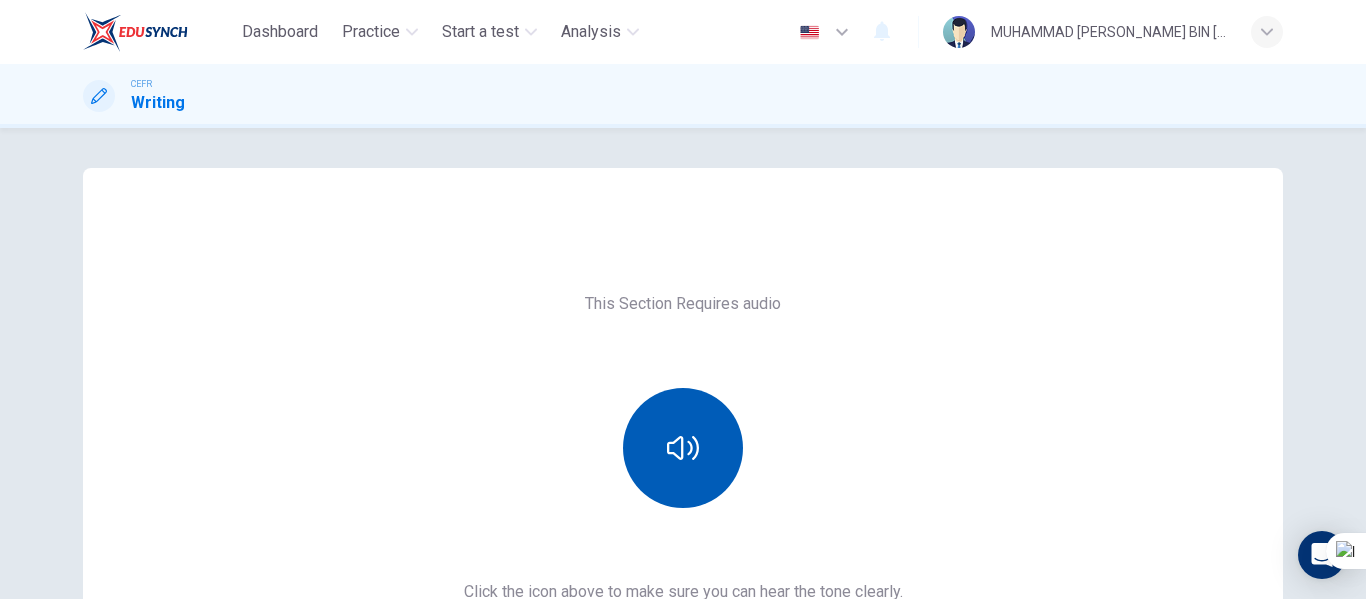 click at bounding box center (683, 448) 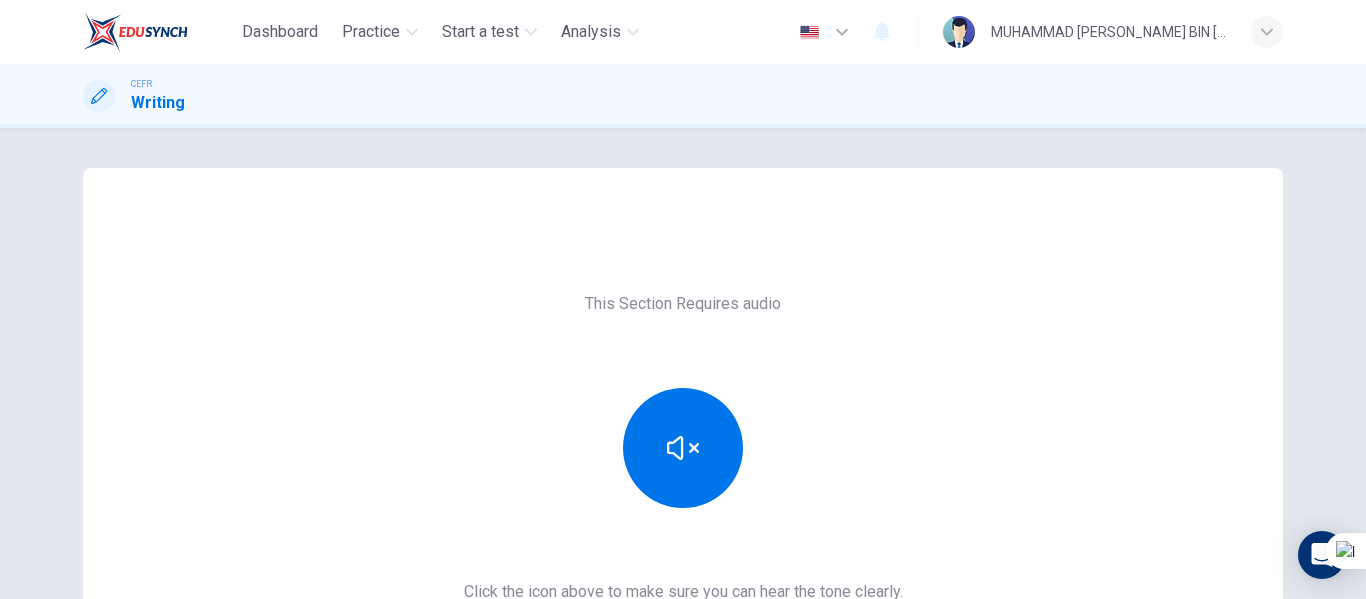 scroll, scrollTop: 100, scrollLeft: 0, axis: vertical 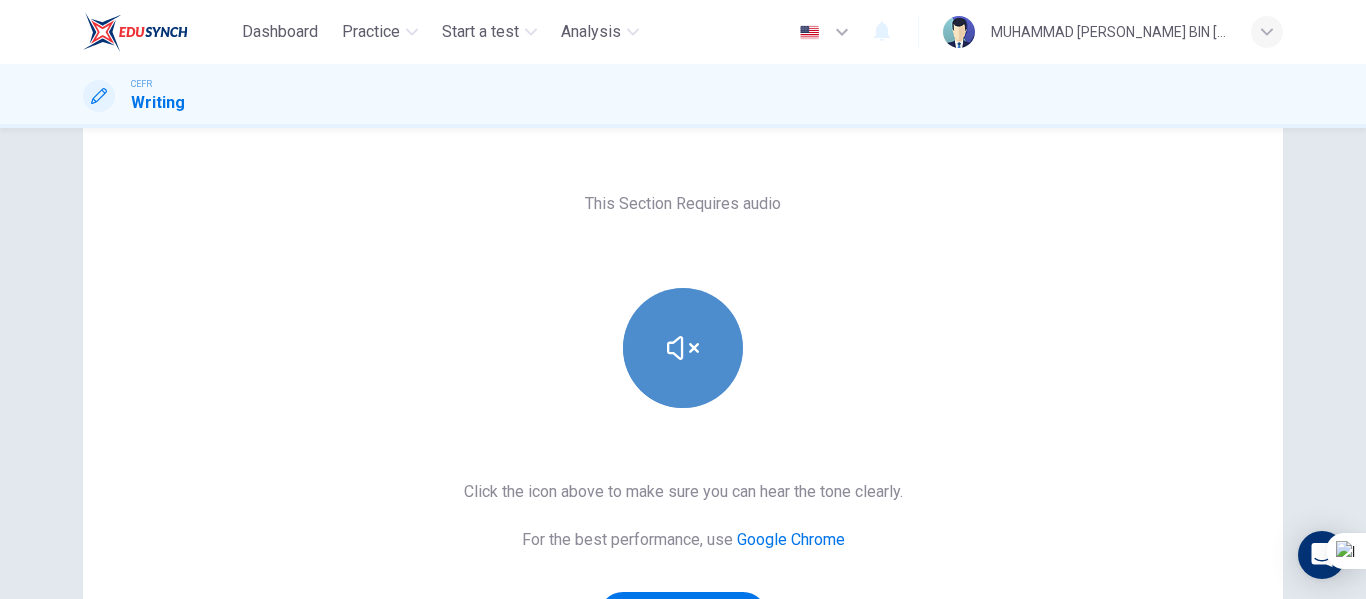 click 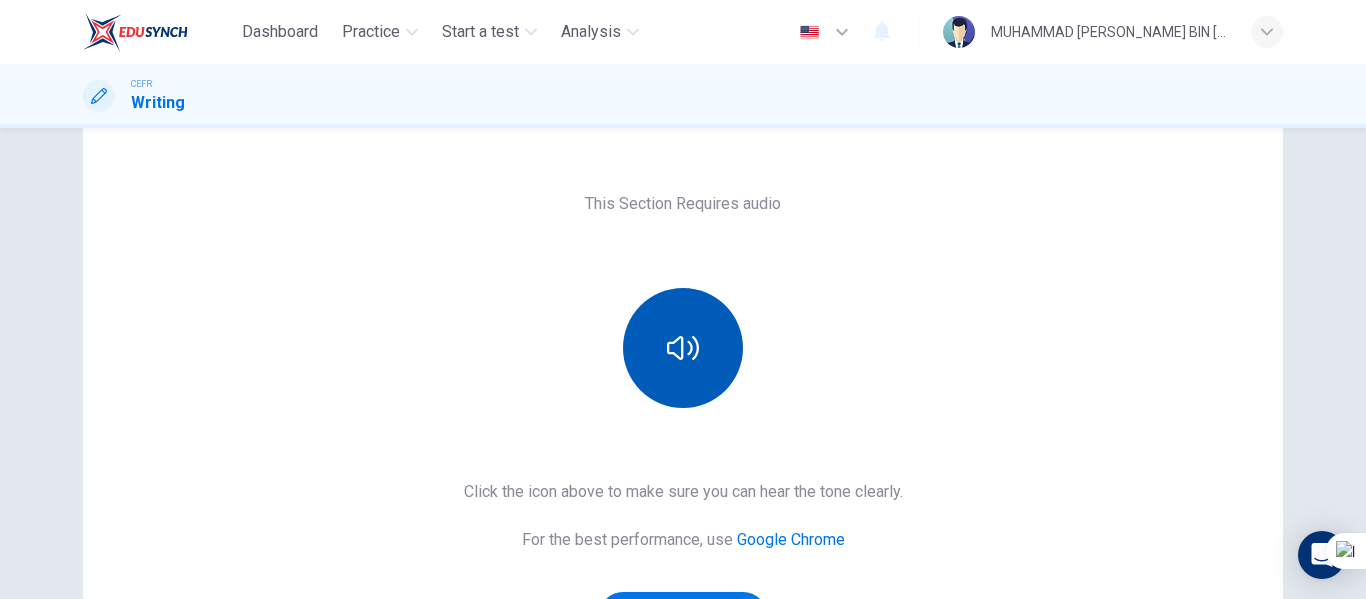 click 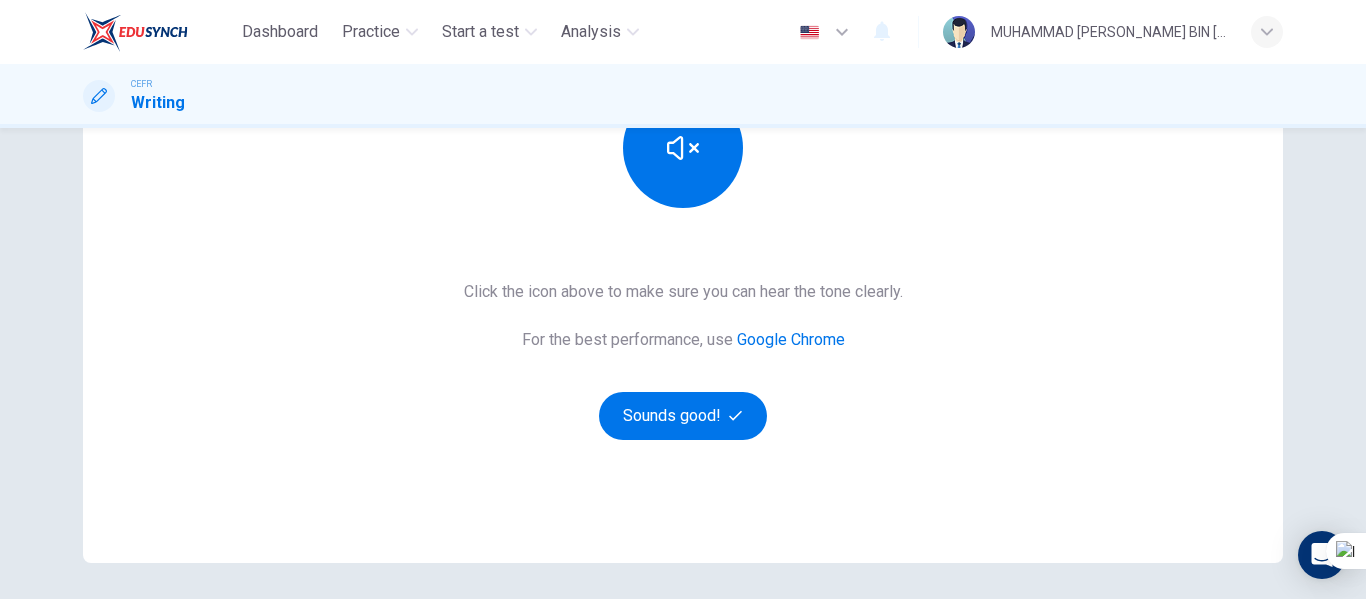 scroll, scrollTop: 368, scrollLeft: 0, axis: vertical 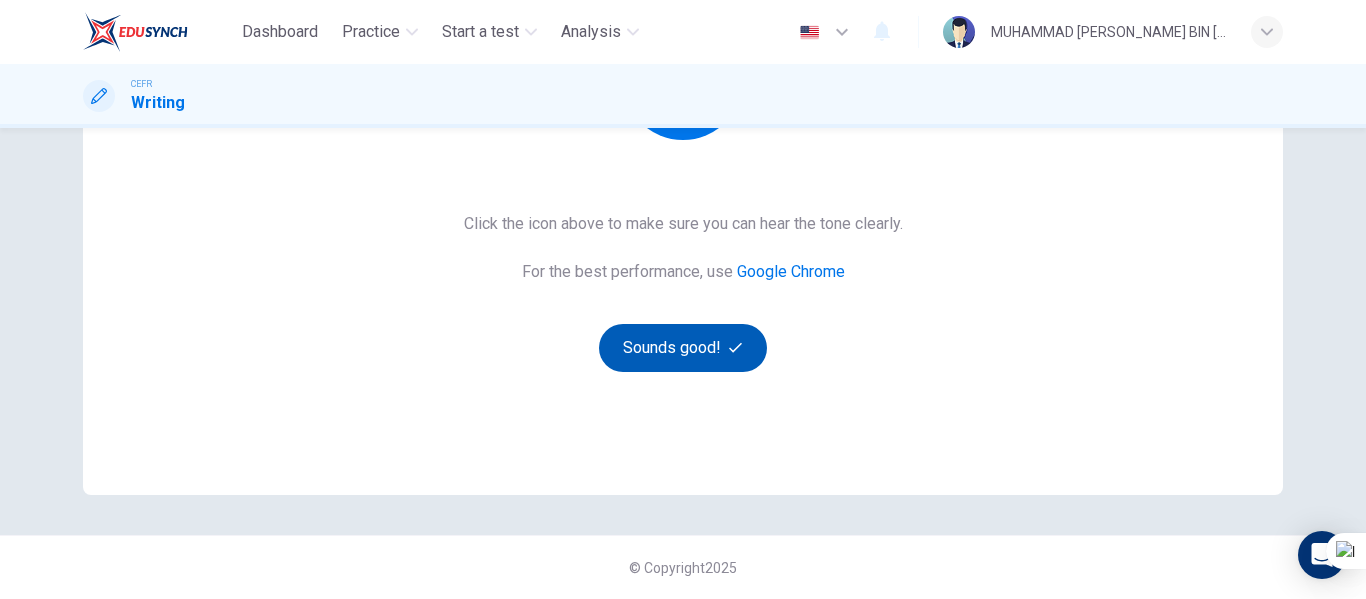 click on "Sounds good!" at bounding box center (683, 348) 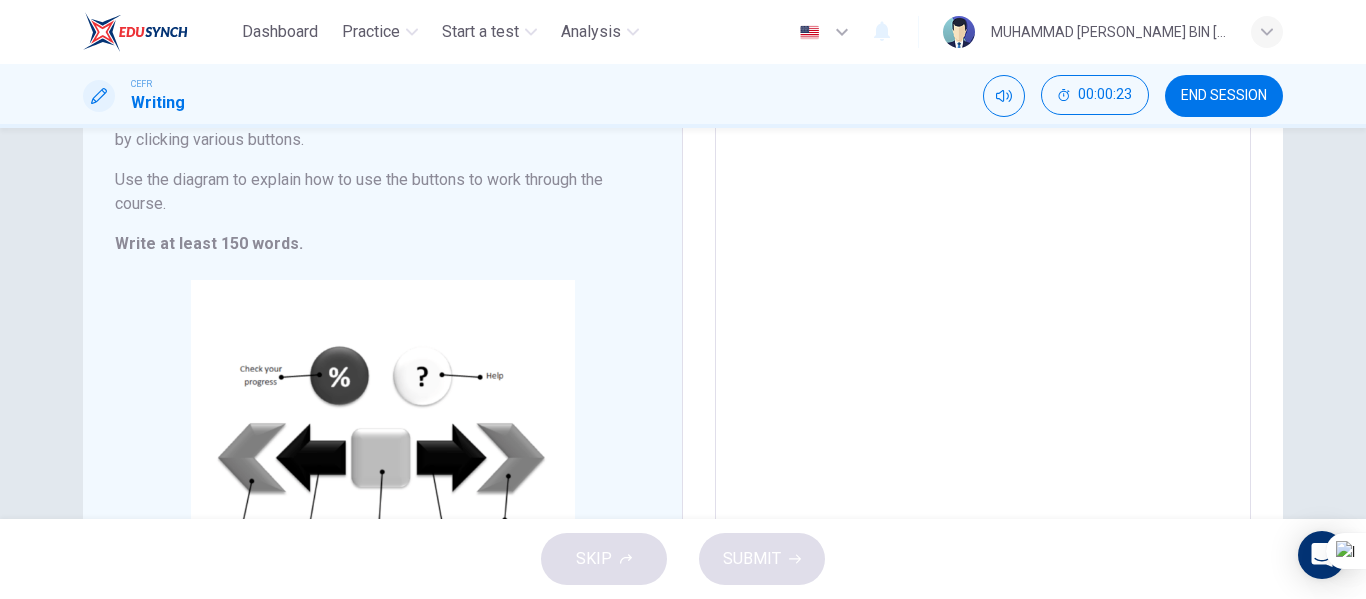 scroll, scrollTop: 300, scrollLeft: 0, axis: vertical 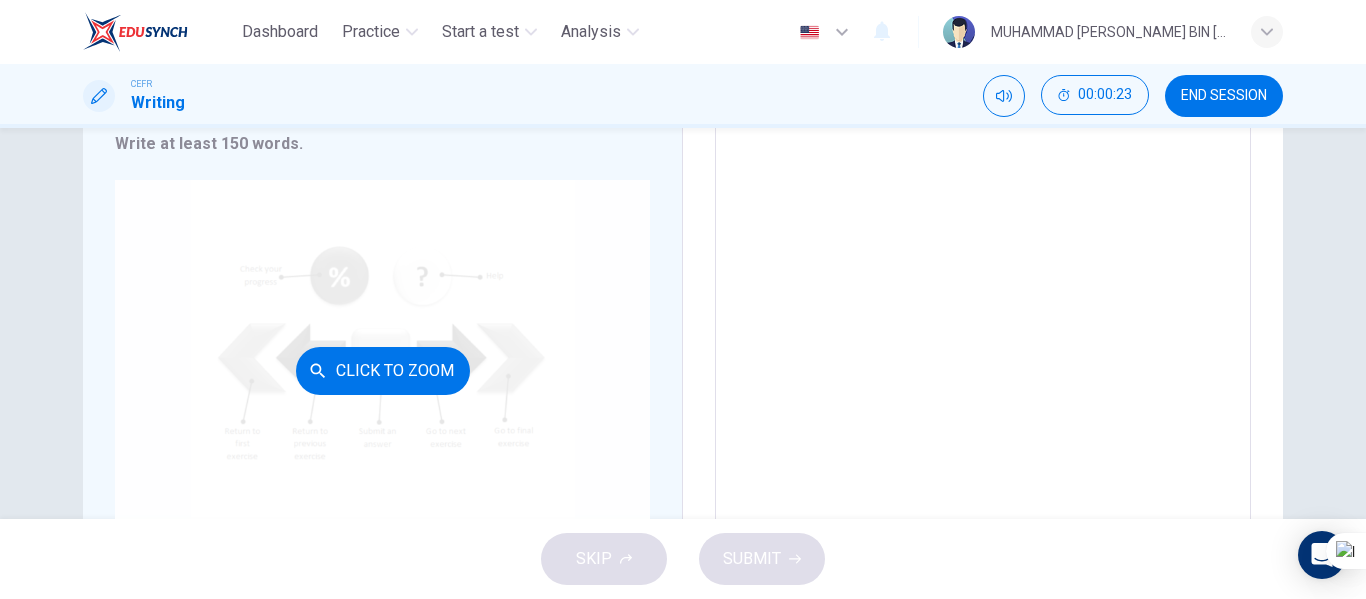 click on "Click to Zoom" at bounding box center (383, 371) 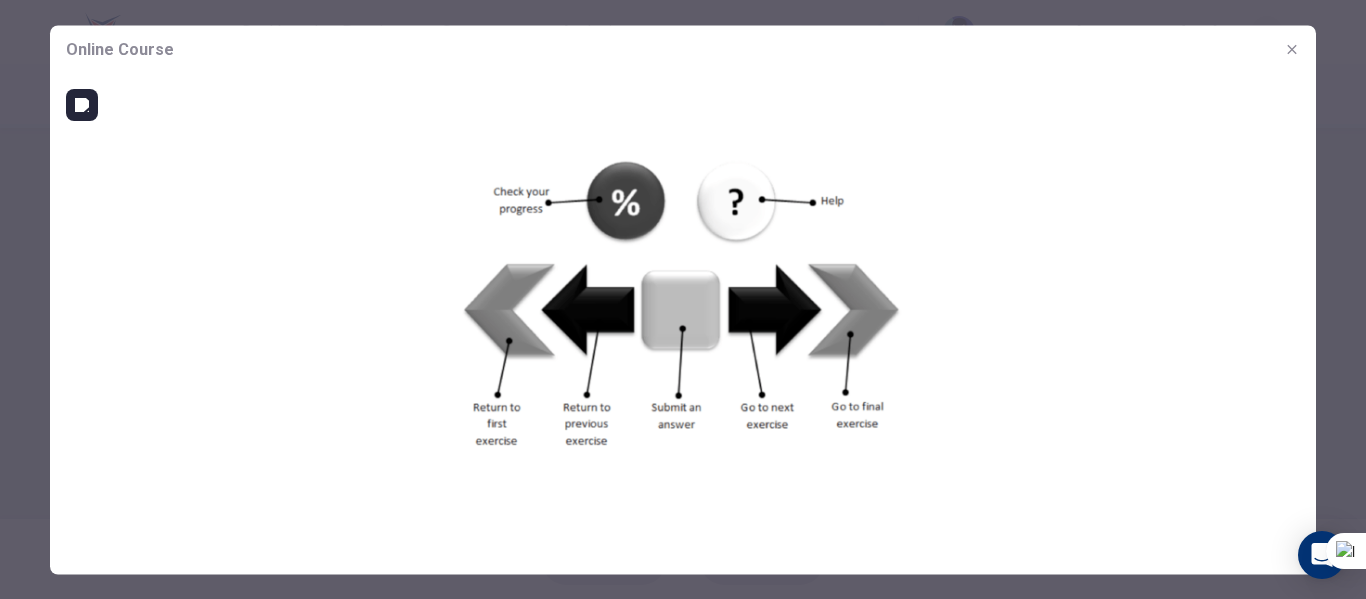 click at bounding box center (683, 305) 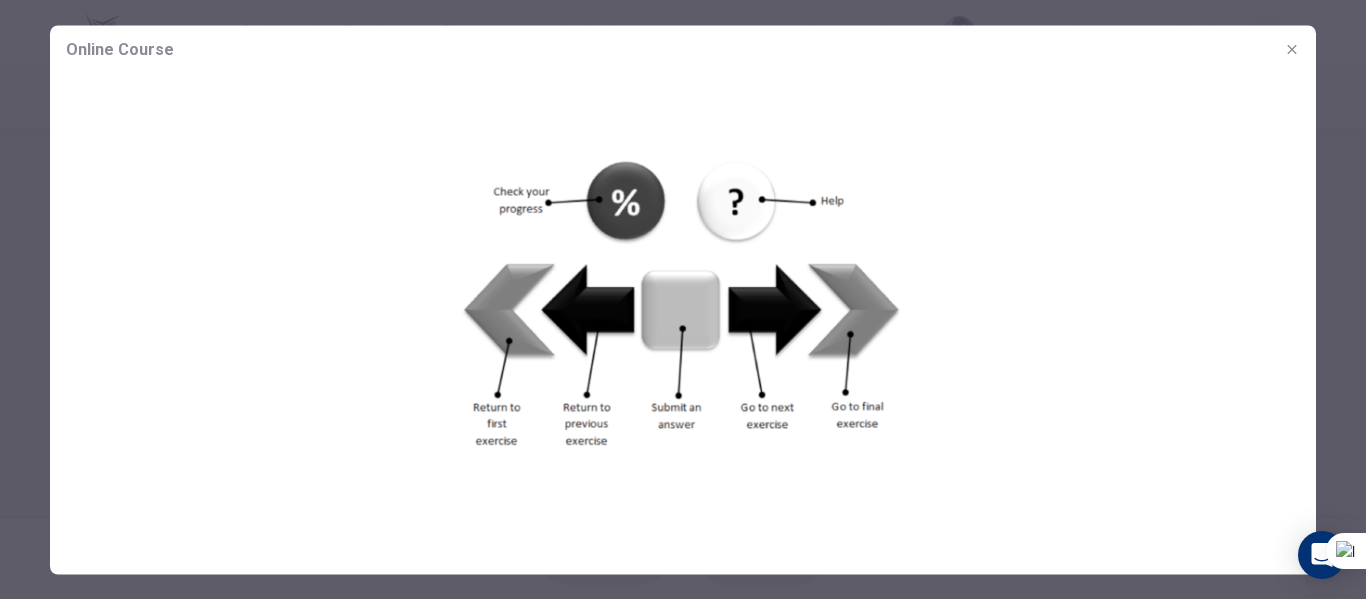 click 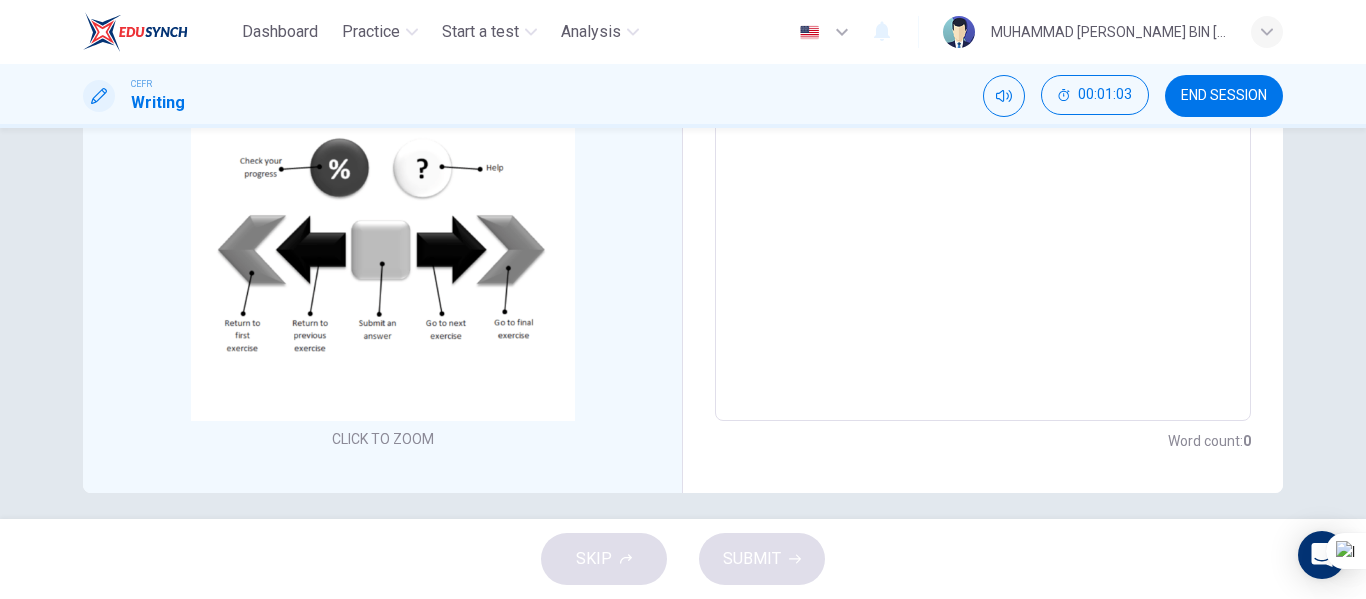 scroll, scrollTop: 422, scrollLeft: 0, axis: vertical 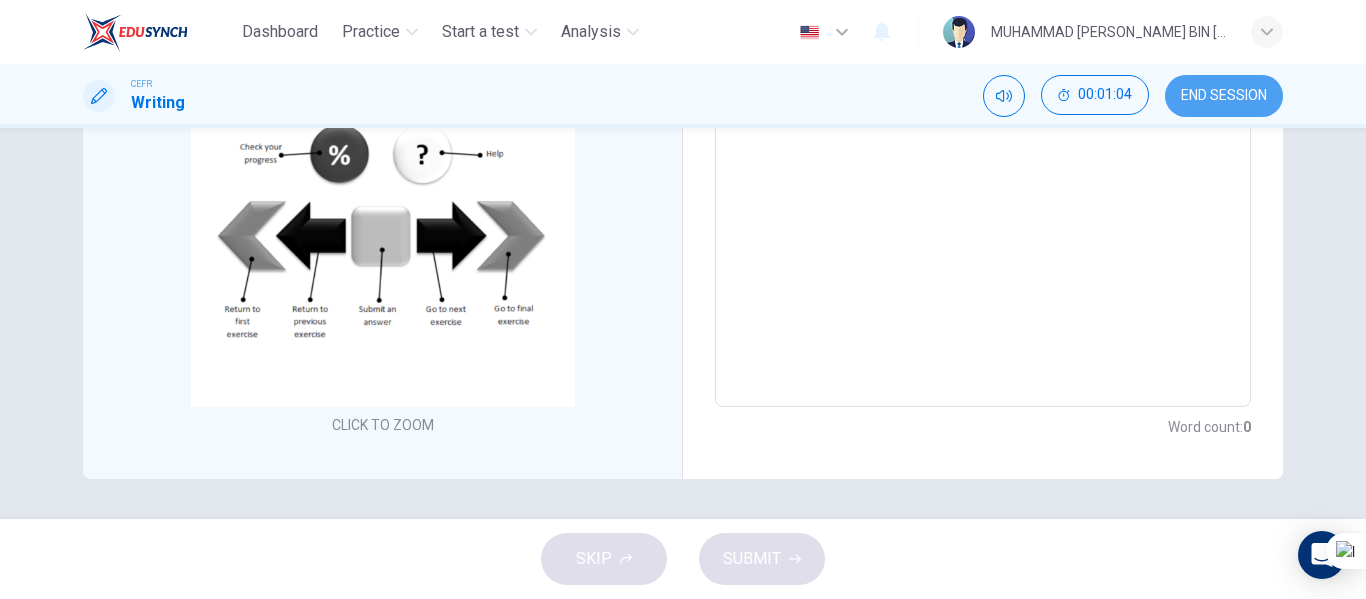 click on "END SESSION" at bounding box center (1224, 96) 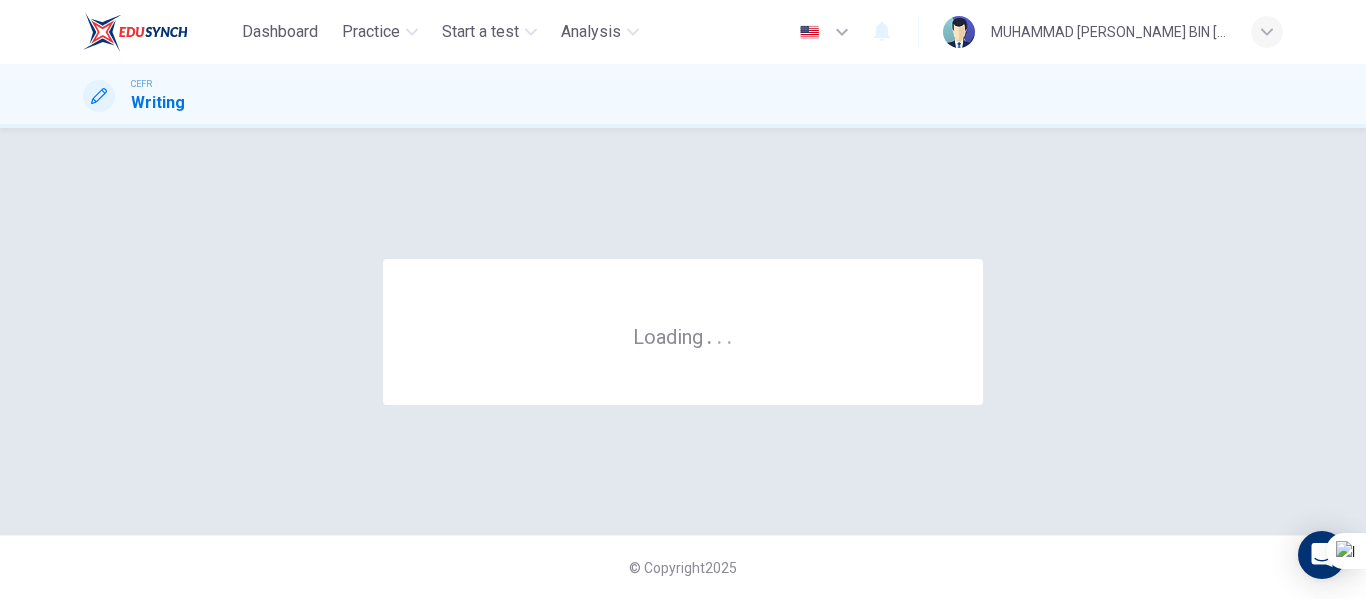 scroll, scrollTop: 0, scrollLeft: 0, axis: both 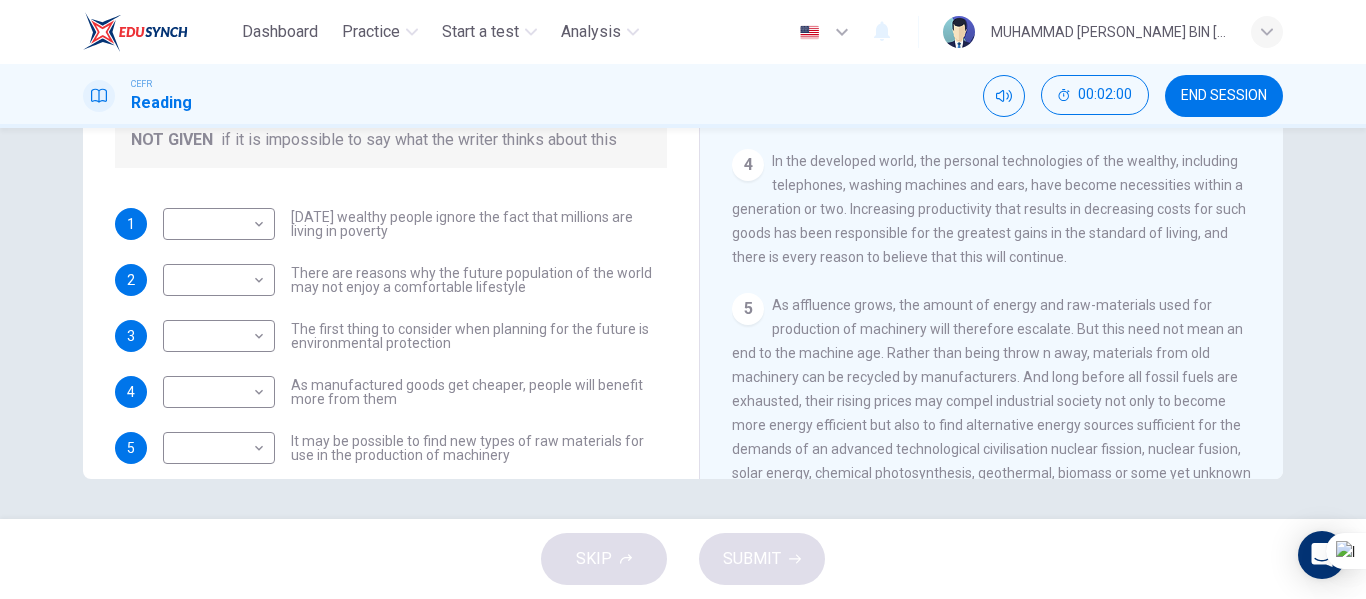 click on "4 In the developed world, the personal technologies of the wealthy, including telephones, washing machines and ears, have become necessities within a generation or two. Increasing productivity that results in decreasing costs for such goods has been responsible for the greatest gains in the standard of living, and there is every reason to believe that this will continue." at bounding box center (992, 209) 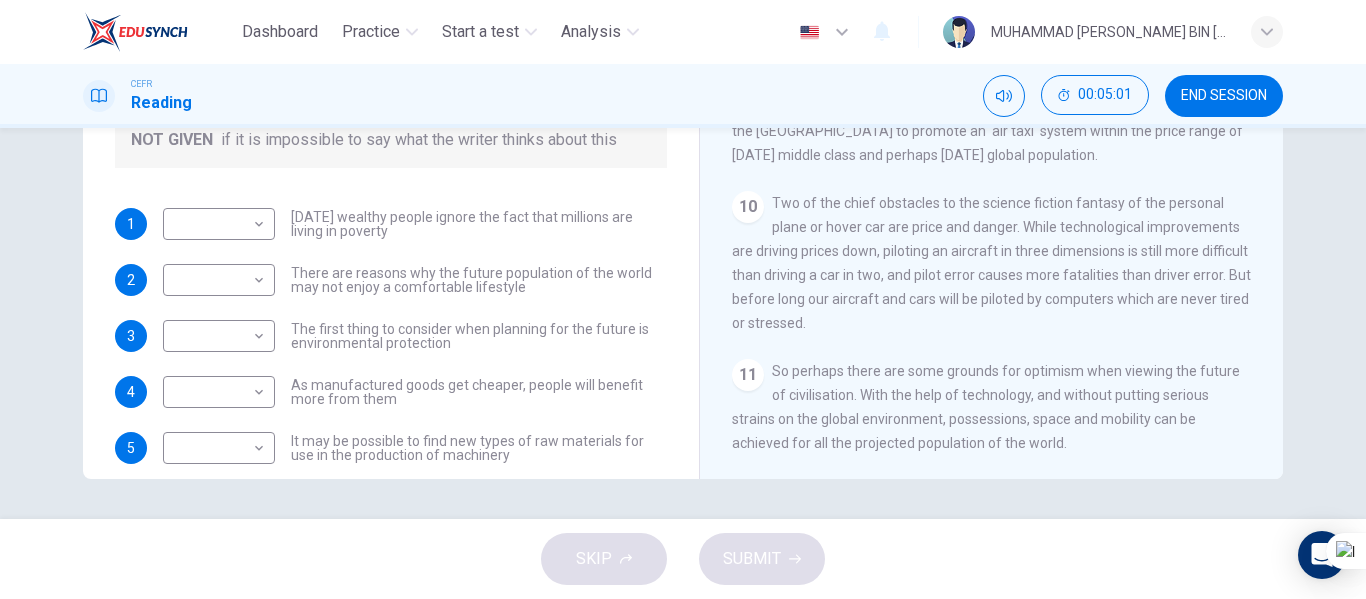 scroll, scrollTop: 1878, scrollLeft: 0, axis: vertical 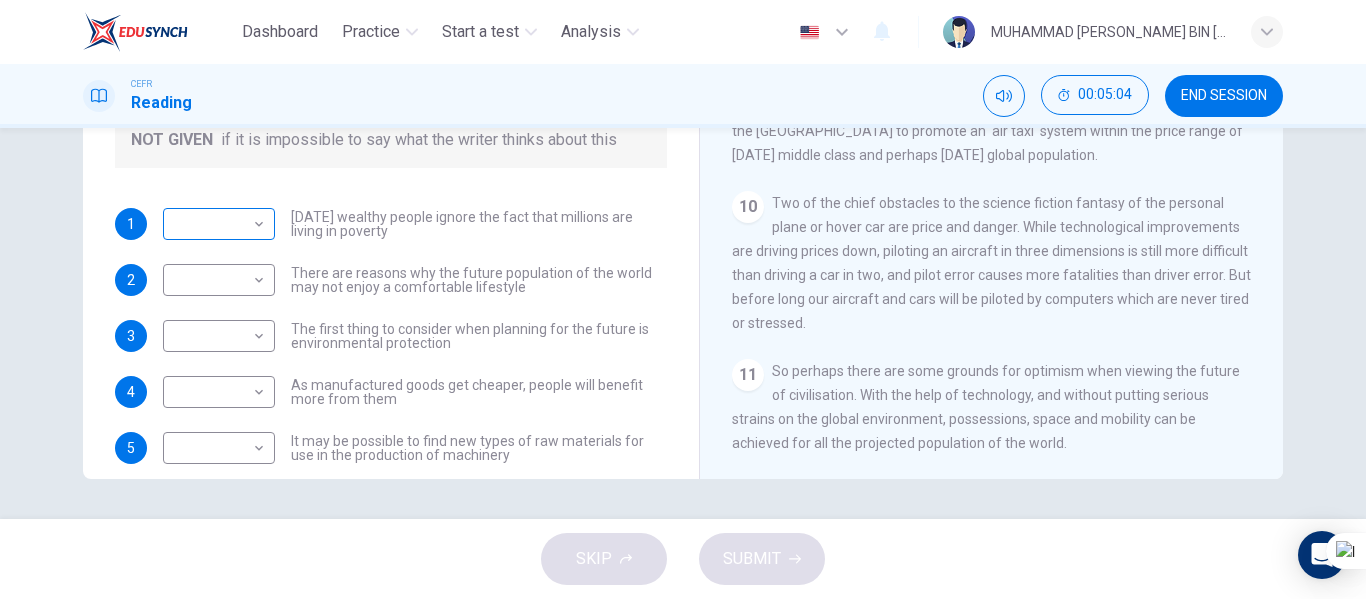 click on "Dashboard Practice Start a test Analysis English en ​ MUHAMMAD [PERSON_NAME] BIN [PERSON_NAME] CEFR Reading 00:05:04 END SESSION Questions 1 - 6 Do the following statements reflect the claims of the writer in the Reading Passage?
In the boxes below, write YES if the statement agrees with the views of the writer NO if the statement contradicts the views of the writer NOT GIVEN if it is impossible to say what the writer thinks about this 1 ​ ​ [DATE] wealthy people ignore the fact that millions are living in poverty 2 ​ ​ There are reasons why the future population of the world may not enjoy a comfortable lifestyle 3 ​ ​ The first thing to consider when planning for the future is environmental protection 4 ​ ​ As manufactured goods get cheaper, people will benefit more from them 5 ​ ​ It may be possible to find new types of raw materials for use in the production of machinery 6 ​ ​ The rising prices of fossil fuels may bring some benefits Worldly Wealth CLICK TO ZOOM Click to Zoom 1 2 3 4 5 6" at bounding box center [683, 299] 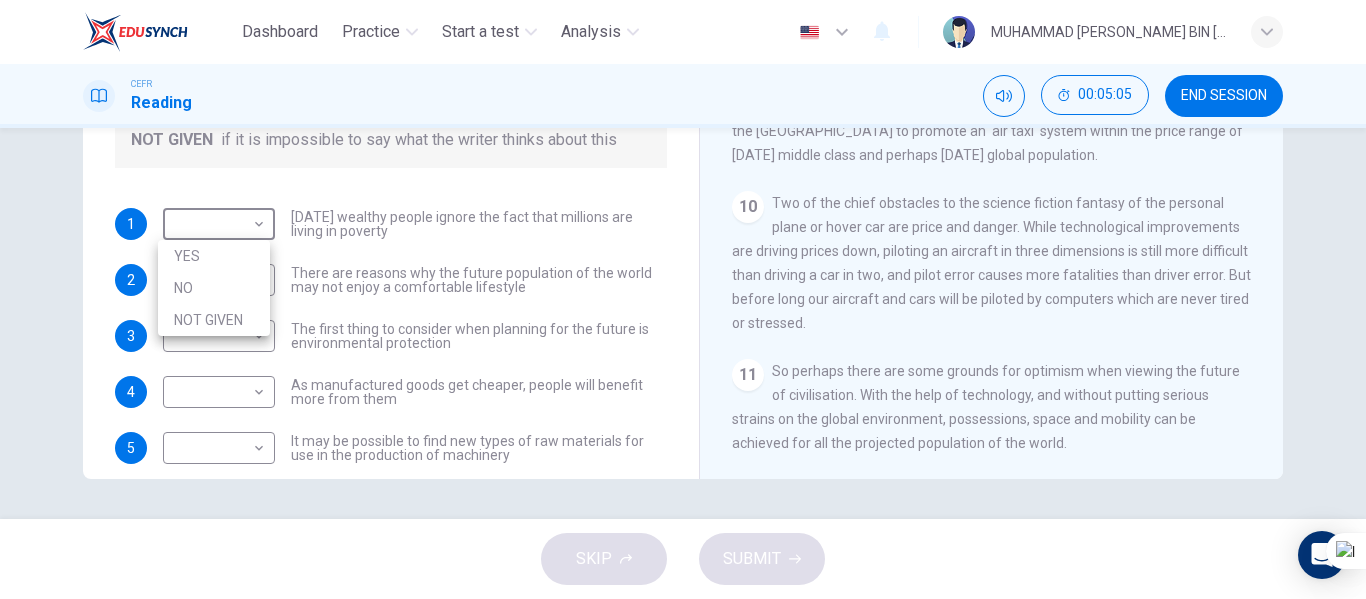 click on "NOT GIVEN" at bounding box center [214, 320] 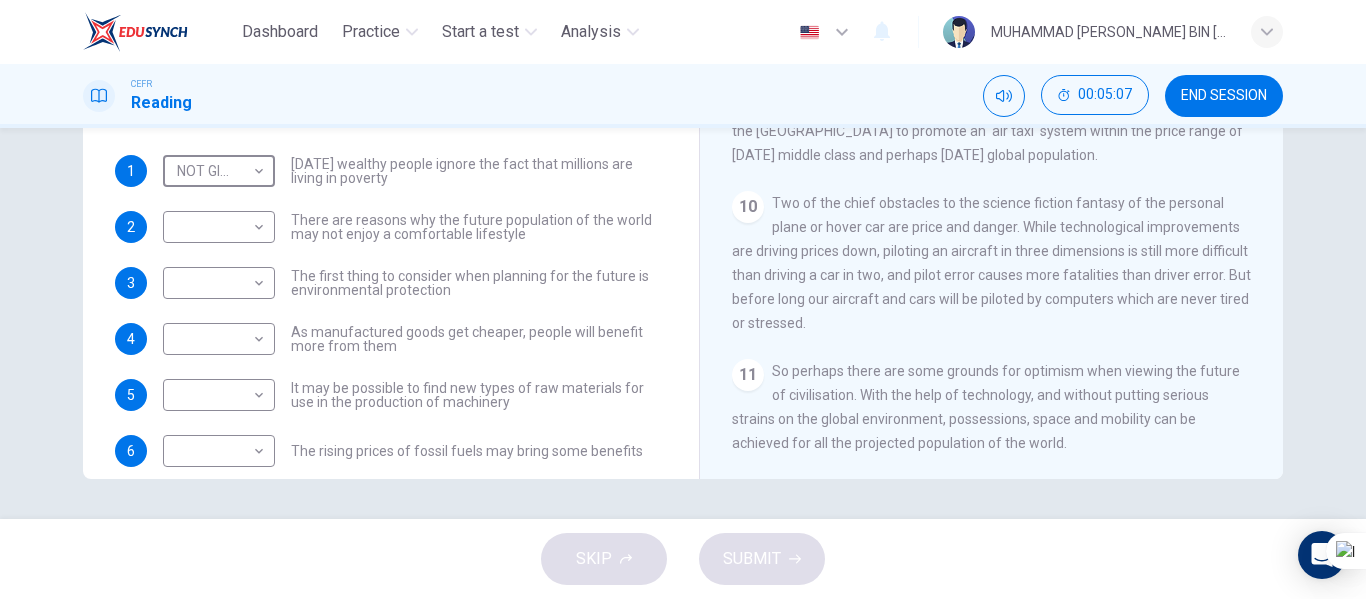 scroll, scrollTop: 81, scrollLeft: 0, axis: vertical 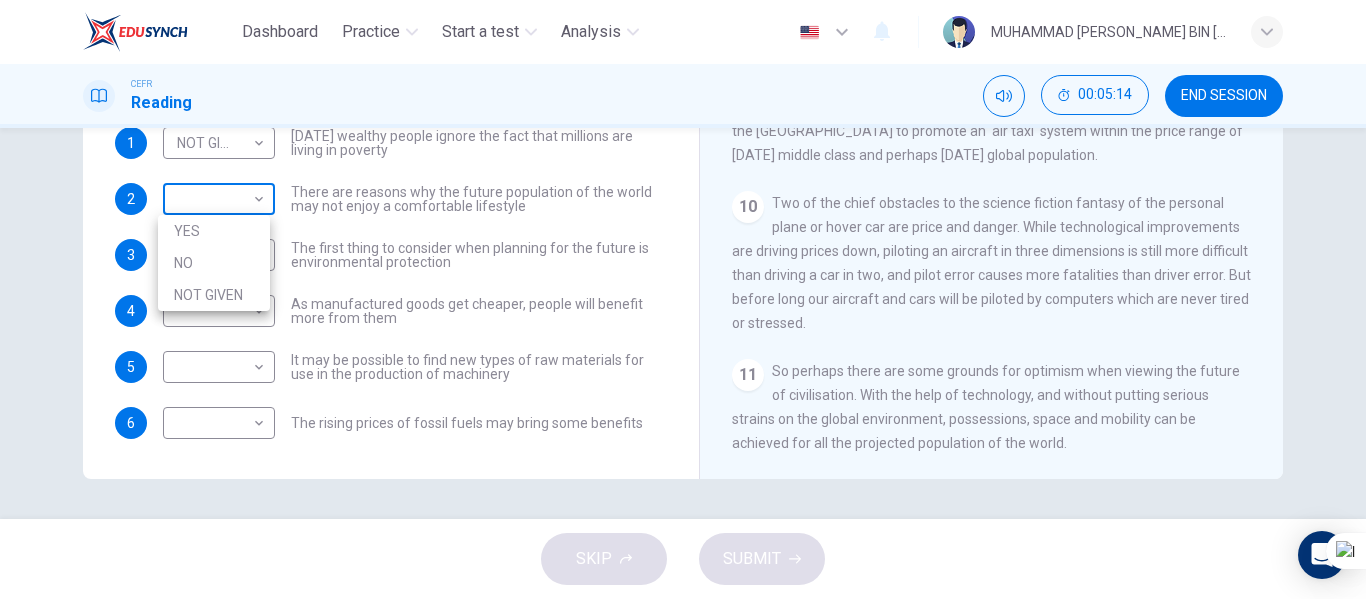 click on "Dashboard Practice Start a test Analysis English en ​ MUHAMMAD [PERSON_NAME] BIN [PERSON_NAME] CEFR Reading 00:05:14 END SESSION Questions 1 - 6 Do the following statements reflect the claims of the writer in the Reading Passage?
In the boxes below, write YES if the statement agrees with the views of the writer NO if the statement contradicts the views of the writer NOT GIVEN if it is impossible to say what the writer thinks about this 1 NOT GIVEN NOT GIVEN ​ [DATE] wealthy people ignore the fact that millions are living in poverty 2 ​ ​ There are reasons why the future population of the world may not enjoy a comfortable lifestyle 3 ​ ​ The first thing to consider when planning for the future is environmental protection 4 ​ ​ As manufactured goods get cheaper, people will benefit more from them 5 ​ ​ It may be possible to find new types of raw materials for use in the production of machinery 6 ​ ​ The rising prices of fossil fuels may bring some benefits Worldly Wealth CLICK TO ZOOM 1 2 3 4 5" at bounding box center [683, 299] 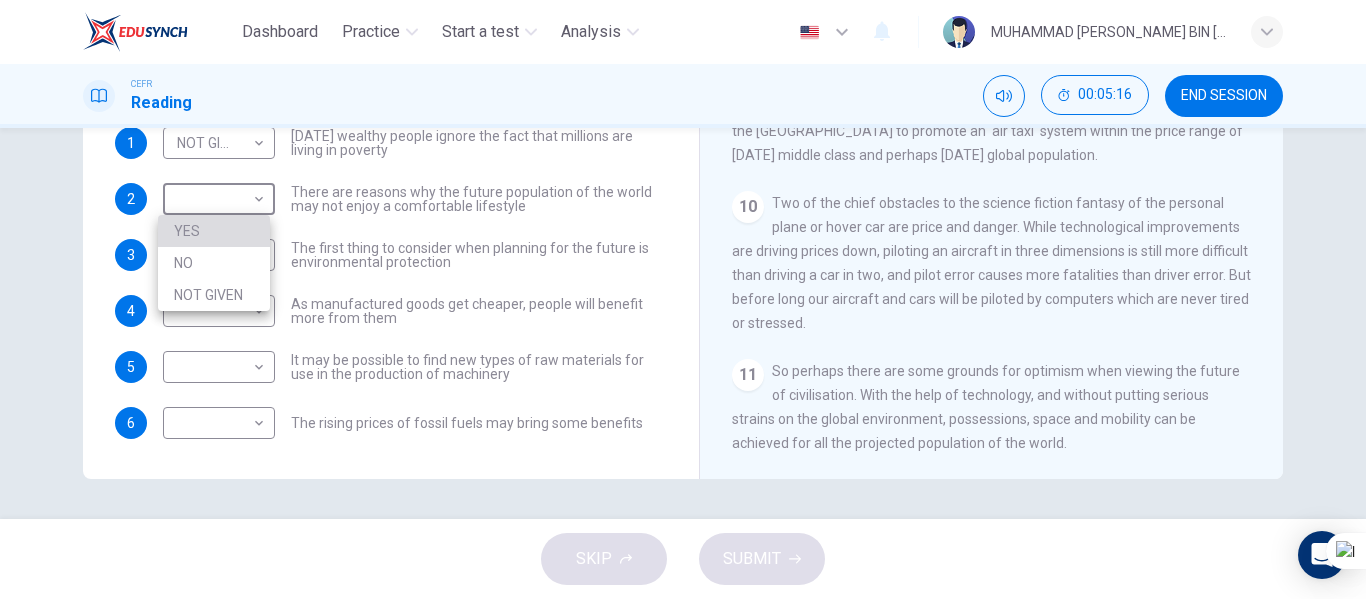 click on "YES" at bounding box center (214, 231) 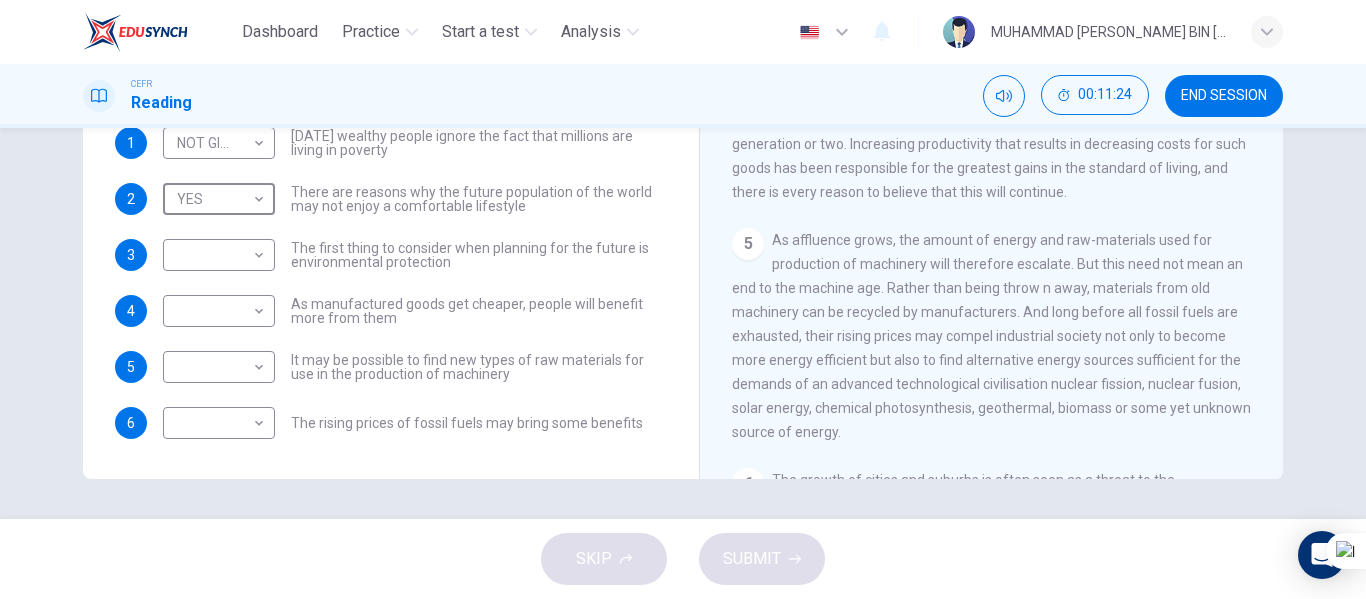 scroll, scrollTop: 700, scrollLeft: 0, axis: vertical 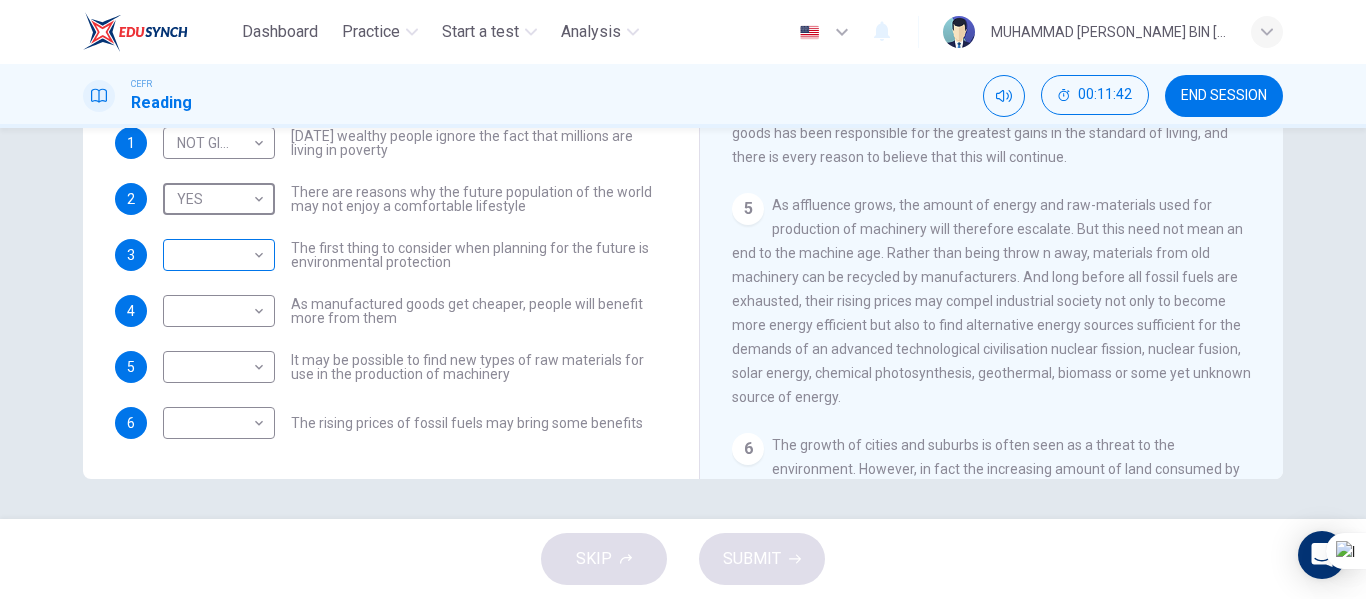 click on "Dashboard Practice Start a test Analysis English en ​ MUHAMMAD [PERSON_NAME] BIN [PERSON_NAME] CEFR Reading 00:11:42 END SESSION Questions 1 - 6 Do the following statements reflect the claims of the writer in the Reading Passage?
In the boxes below, write YES if the statement agrees with the views of the writer NO if the statement contradicts the views of the writer NOT GIVEN if it is impossible to say what the writer thinks about this 1 NOT GIVEN NOT GIVEN ​ [DATE] wealthy people ignore the fact that millions are living in poverty 2 YES YES ​ There are reasons why the future population of the world may not enjoy a comfortable lifestyle 3 ​ ​ The first thing to consider when planning for the future is environmental protection 4 ​ ​ As manufactured goods get cheaper, people will benefit more from them 5 ​ ​ It may be possible to find new types of raw materials for use in the production of machinery 6 ​ ​ The rising prices of fossil fuels may bring some benefits Worldly Wealth CLICK TO ZOOM 1 2 3" at bounding box center (683, 299) 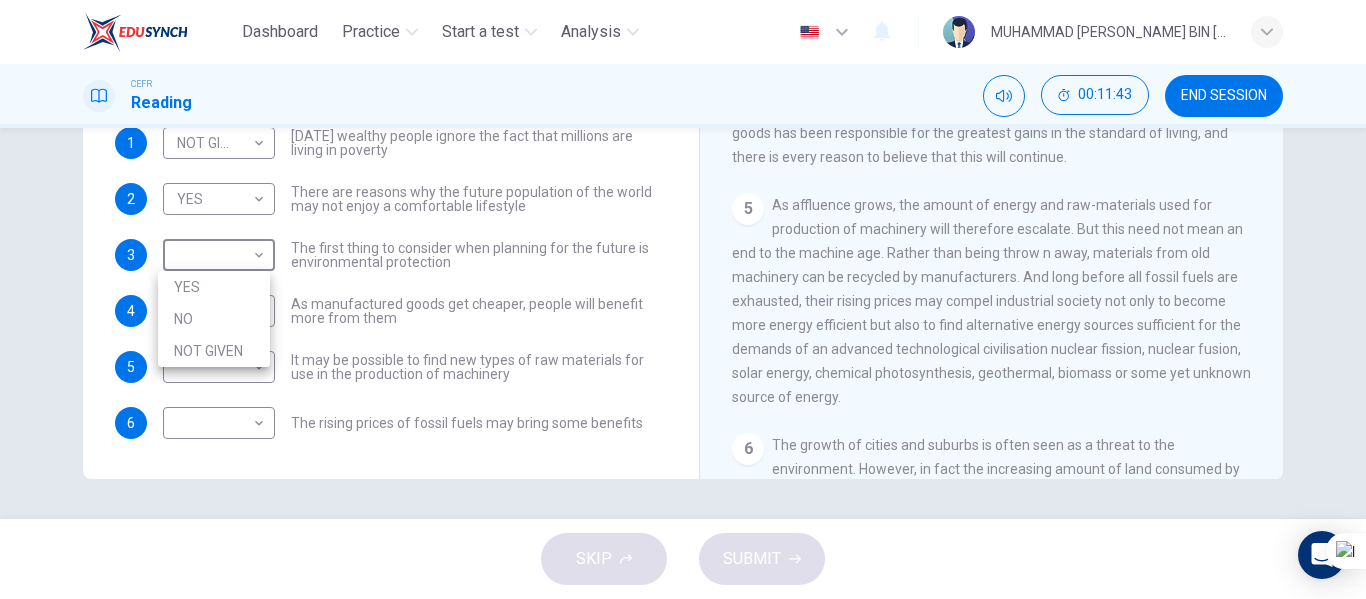 click on "NO" at bounding box center (214, 319) 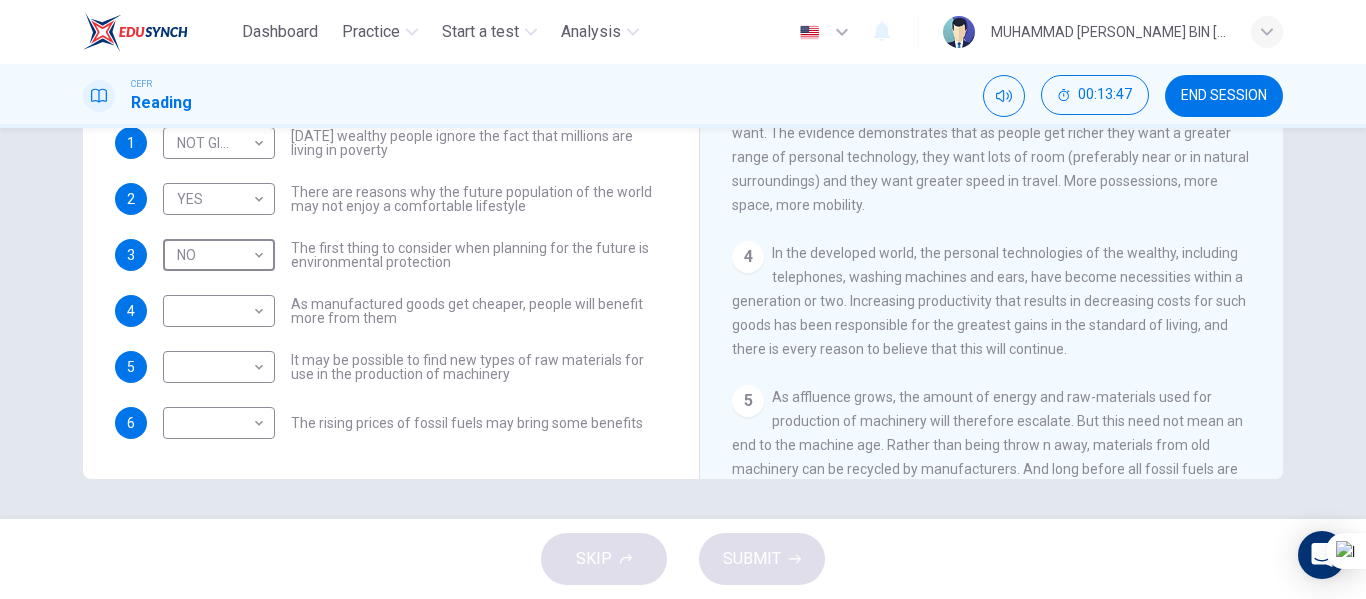 scroll, scrollTop: 500, scrollLeft: 0, axis: vertical 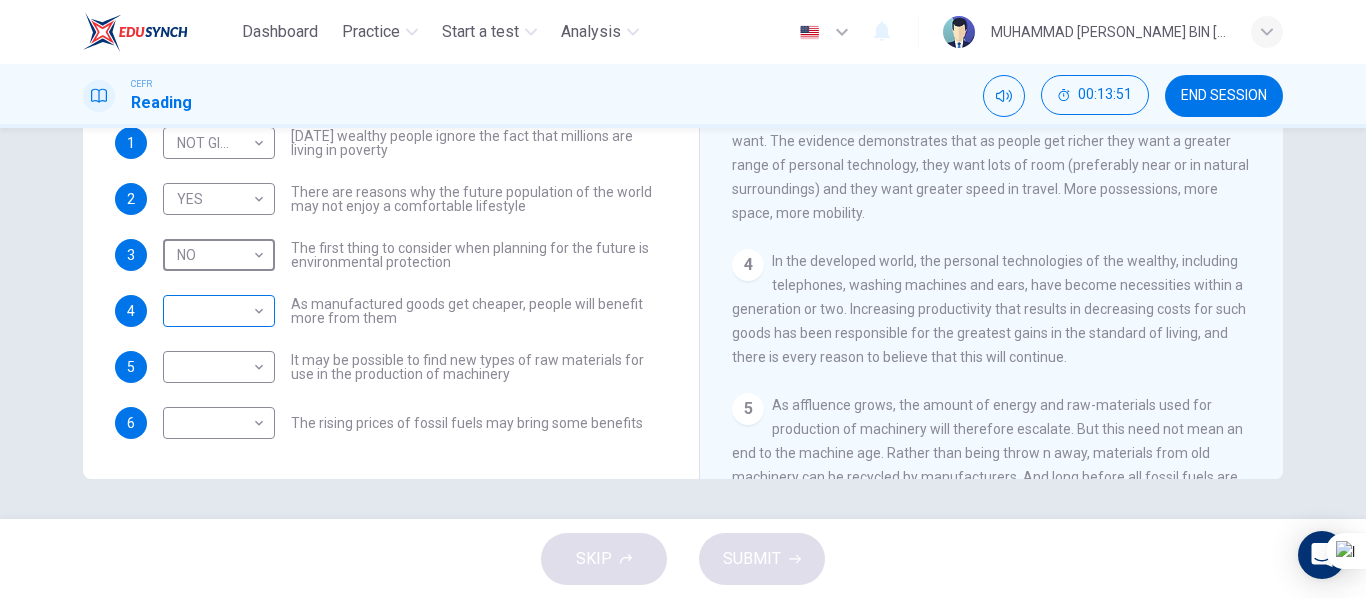 click on "Dashboard Practice Start a test Analysis English en ​ MUHAMMAD [PERSON_NAME] BIN [PERSON_NAME] CEFR Reading 00:13:51 END SESSION Questions 1 - 6 Do the following statements reflect the claims of the writer in the Reading Passage?
In the boxes below, write YES if the statement agrees with the views of the writer NO if the statement contradicts the views of the writer NOT GIVEN if it is impossible to say what the writer thinks about this 1 NOT GIVEN NOT GIVEN ​ [DATE] wealthy people ignore the fact that millions are living in poverty 2 YES YES ​ There are reasons why the future population of the world may not enjoy a comfortable lifestyle 3 NO NO ​ The first thing to consider when planning for the future is environmental protection 4 ​ ​ As manufactured goods get cheaper, people will benefit more from them 5 ​ ​ It may be possible to find new types of raw materials for use in the production of machinery 6 ​ ​ The rising prices of fossil fuels may bring some benefits Worldly Wealth CLICK TO ZOOM 1 2" at bounding box center (683, 299) 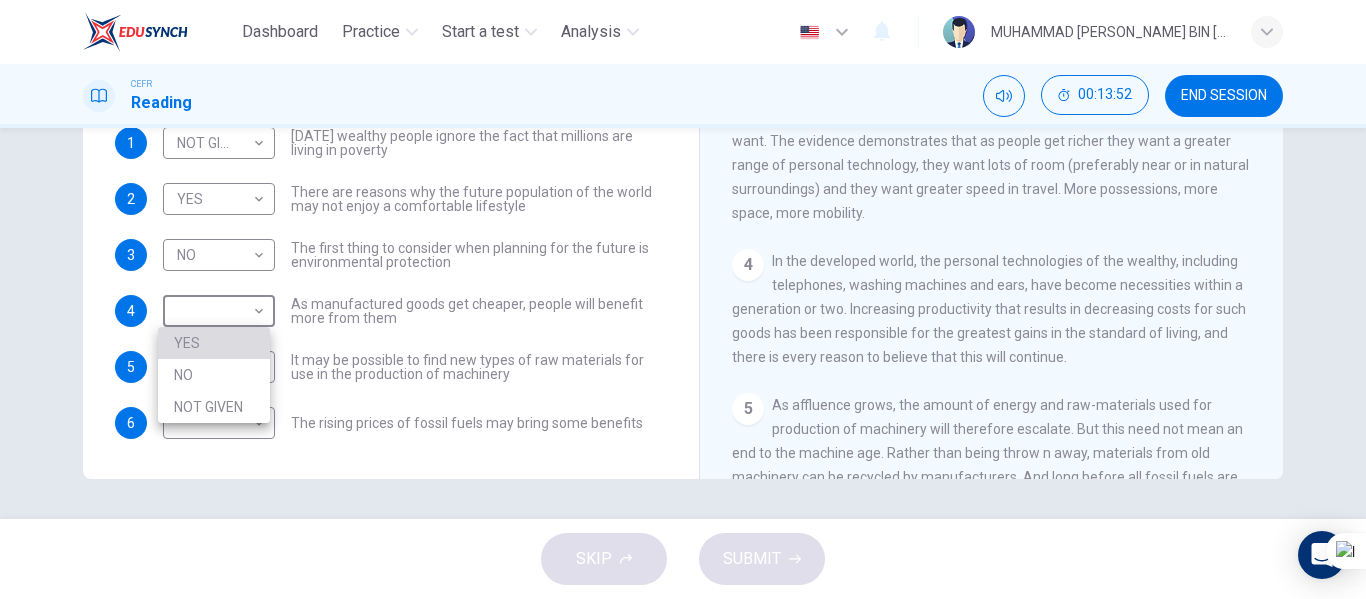 click on "YES" at bounding box center (214, 343) 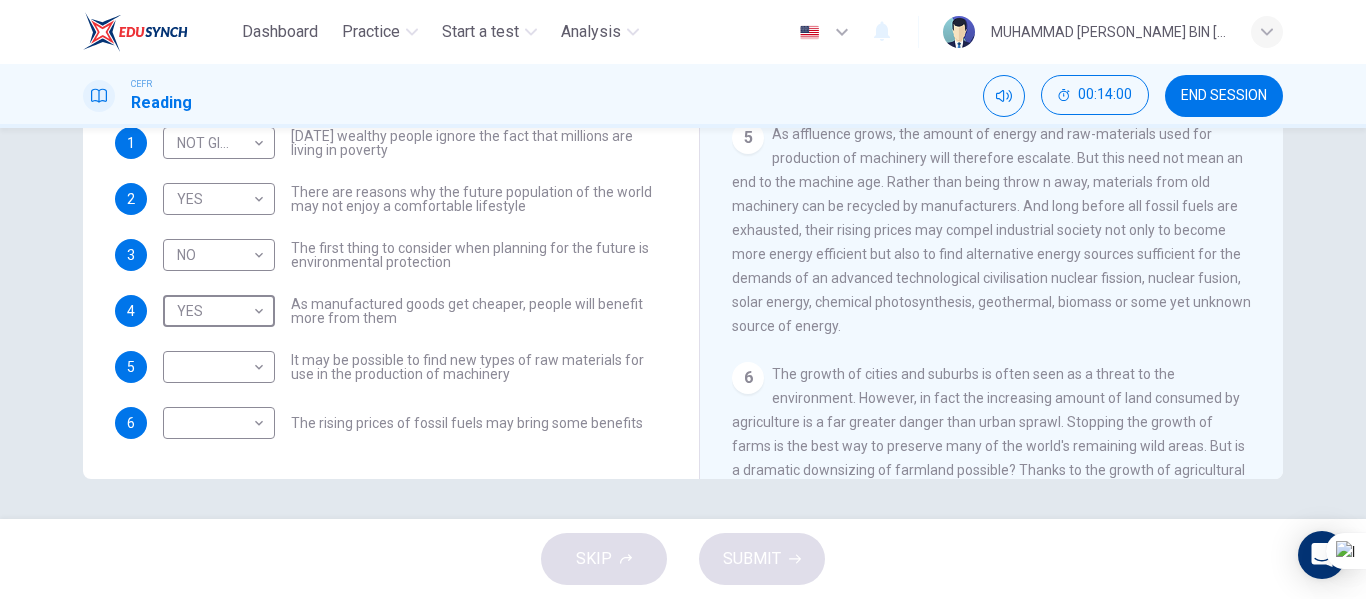 scroll, scrollTop: 800, scrollLeft: 0, axis: vertical 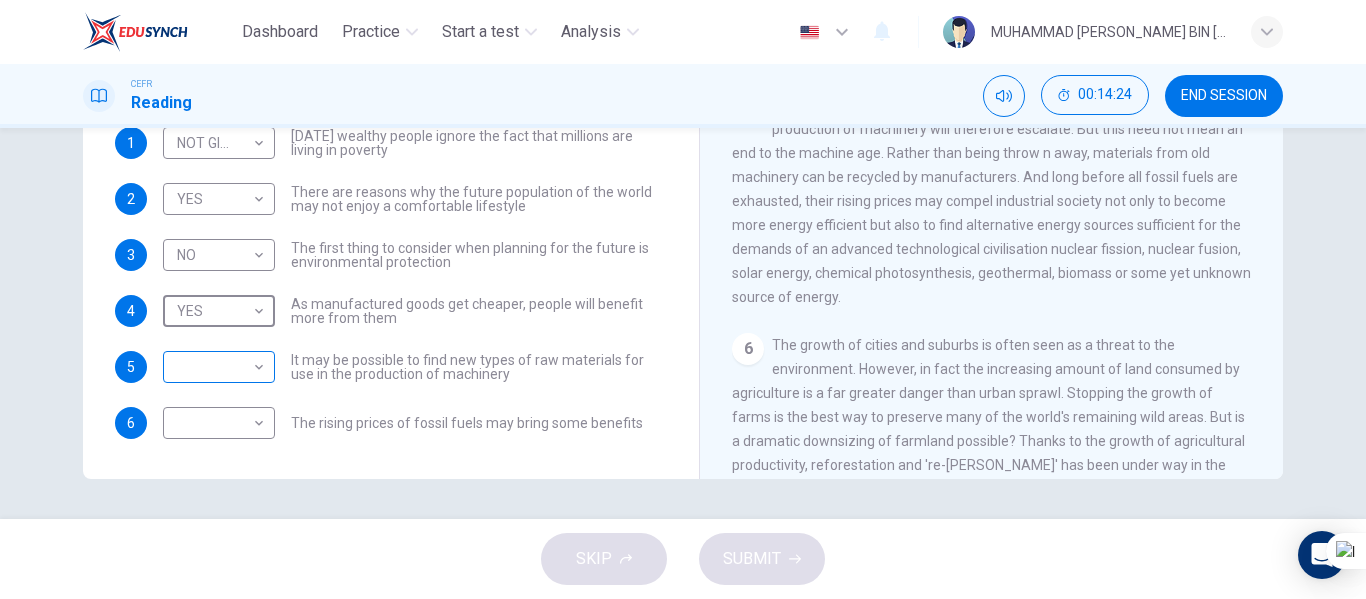click on "Dashboard Practice Start a test Analysis English en ​ MUHAMMAD [PERSON_NAME] BIN [PERSON_NAME] CEFR Reading 00:14:24 END SESSION Questions 1 - 6 Do the following statements reflect the claims of the writer in the [GEOGRAPHIC_DATA]?
In the boxes below, write YES if the statement agrees with the views of the writer NO if the statement contradicts the views of the writer NOT GIVEN if it is impossible to say what the writer thinks about this 1 NOT GIVEN NOT GIVEN ​ [DATE] wealthy people ignore the fact that millions are living in poverty 2 YES YES ​ There are reasons why the future population of the world may not enjoy a comfortable lifestyle 3 NO NO ​ The first thing to consider when planning for the future is environmental protection 4 YES YES ​ As manufactured goods get cheaper, people will benefit more from them 5 ​ ​ It may be possible to find new types of raw materials for use in the production of machinery 6 ​ ​ The rising prices of fossil fuels may bring some benefits Worldly Wealth CLICK TO ZOOM" at bounding box center (683, 299) 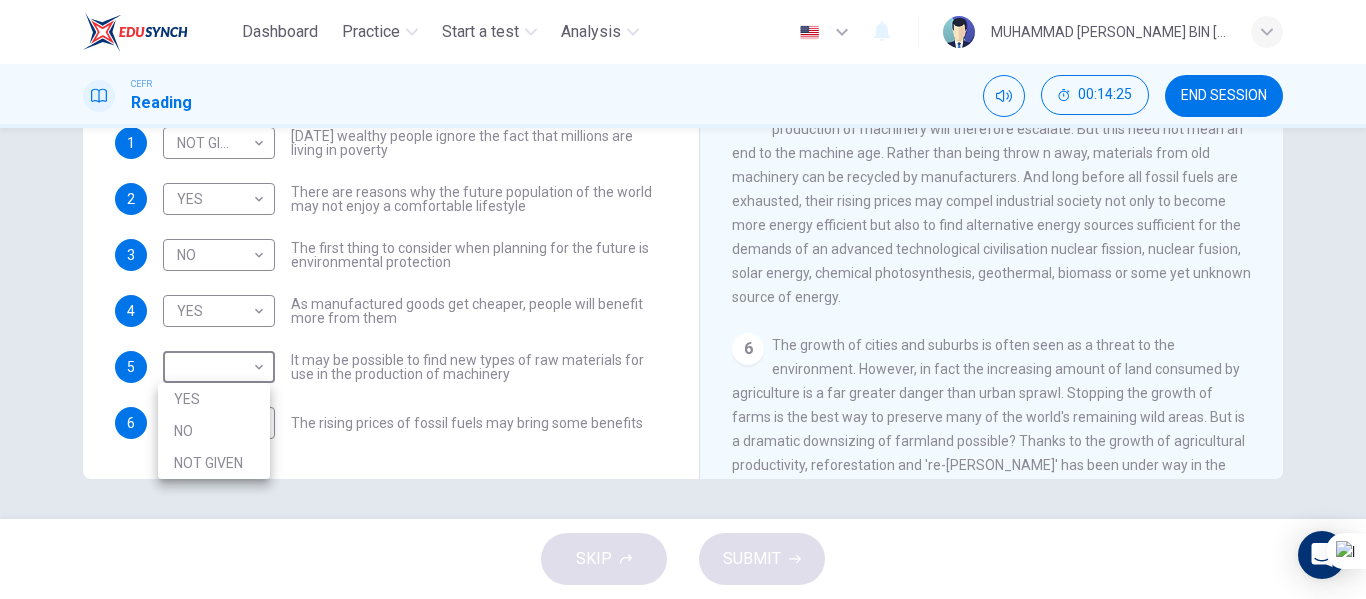click on "YES" at bounding box center (214, 399) 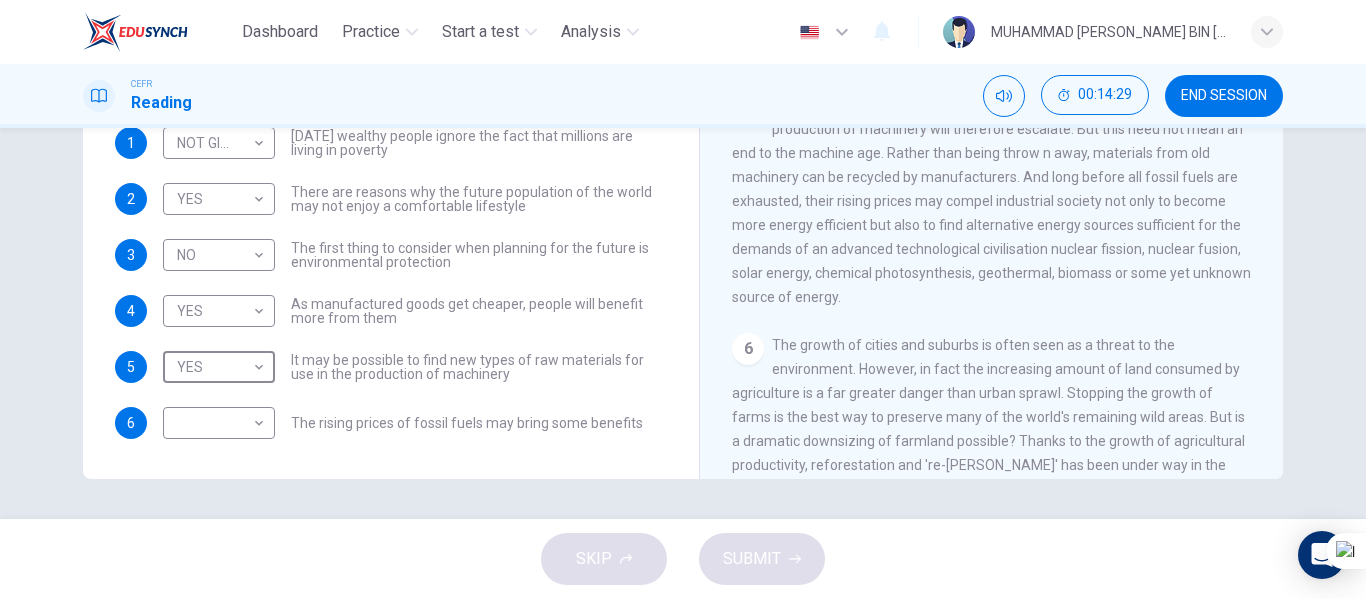 scroll, scrollTop: 700, scrollLeft: 0, axis: vertical 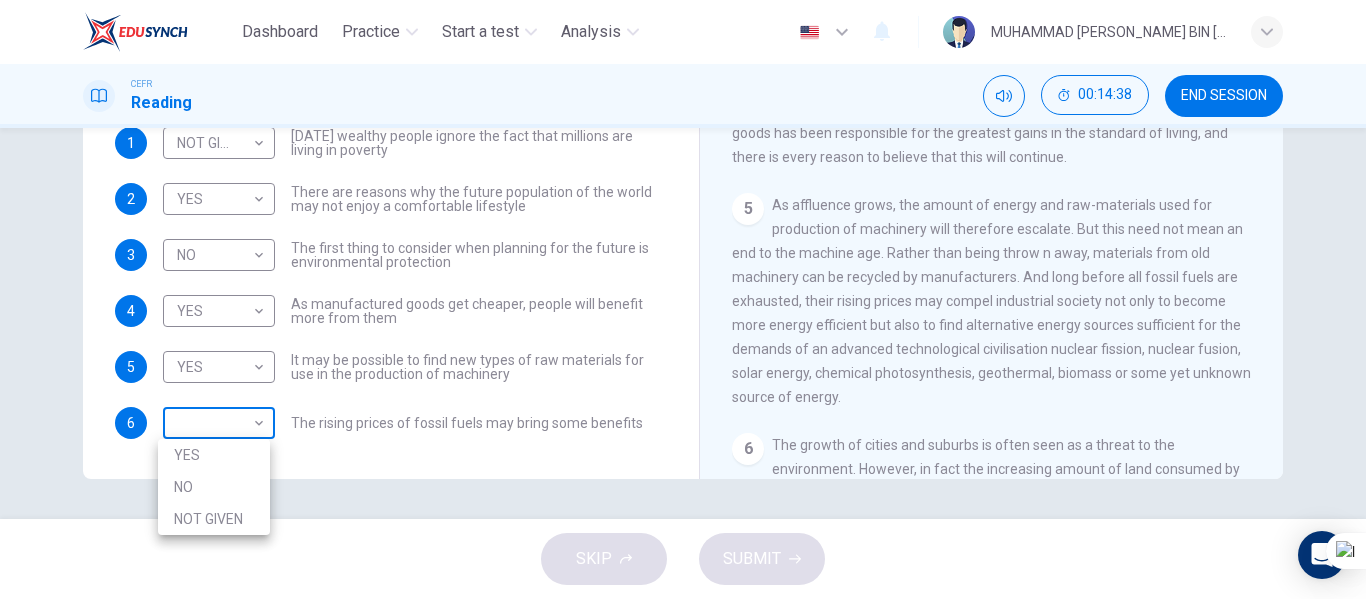 click on "Dashboard Practice Start a test Analysis English en ​ MUHAMMAD [PERSON_NAME] BIN [PERSON_NAME] CEFR Reading 00:14:38 END SESSION Questions 1 - 6 Do the following statements reflect the claims of the writer in the [GEOGRAPHIC_DATA]?
In the boxes below, write YES if the statement agrees with the views of the writer NO if the statement contradicts the views of the writer NOT GIVEN if it is impossible to say what the writer thinks about this 1 NOT GIVEN NOT GIVEN ​ [DATE] wealthy people ignore the fact that millions are living in poverty 2 YES YES ​ There are reasons why the future population of the world may not enjoy a comfortable lifestyle 3 NO NO ​ The first thing to consider when planning for the future is environmental protection 4 YES YES ​ As manufactured goods get cheaper, people will benefit more from them 5 YES YES ​ It may be possible to find new types of raw materials for use in the production of machinery 6 ​ ​ The rising prices of fossil fuels may bring some benefits Worldly Wealth 1 2 3 4 5" at bounding box center (683, 299) 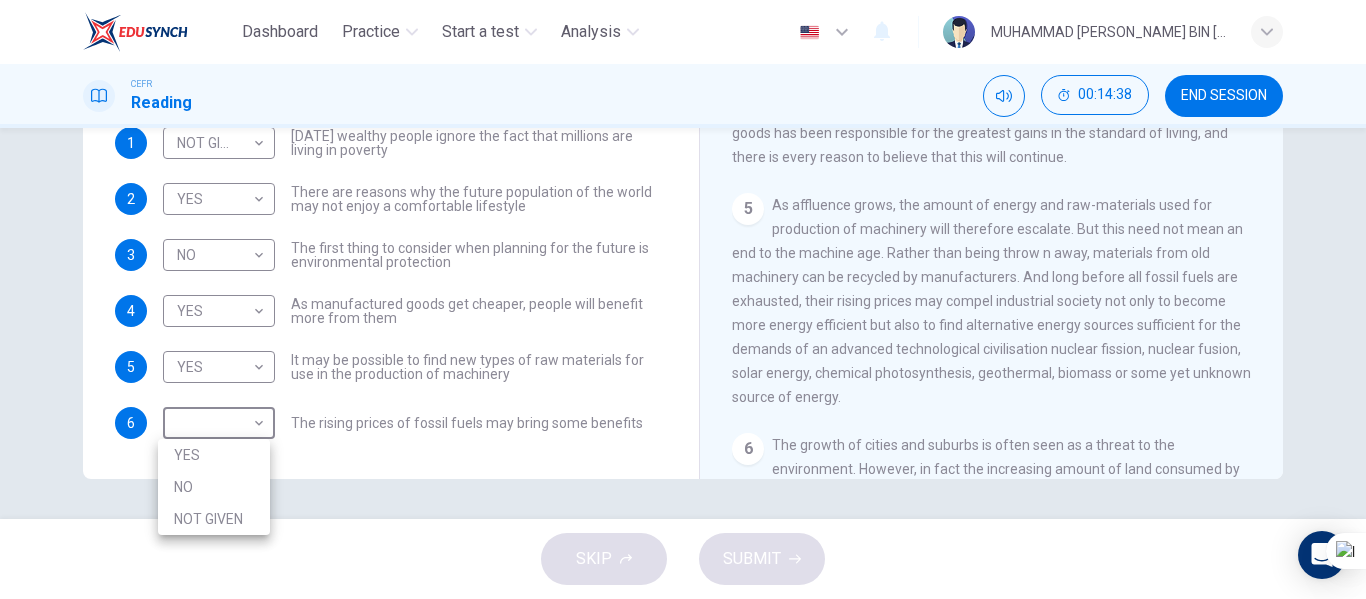click on "YES" at bounding box center (214, 455) 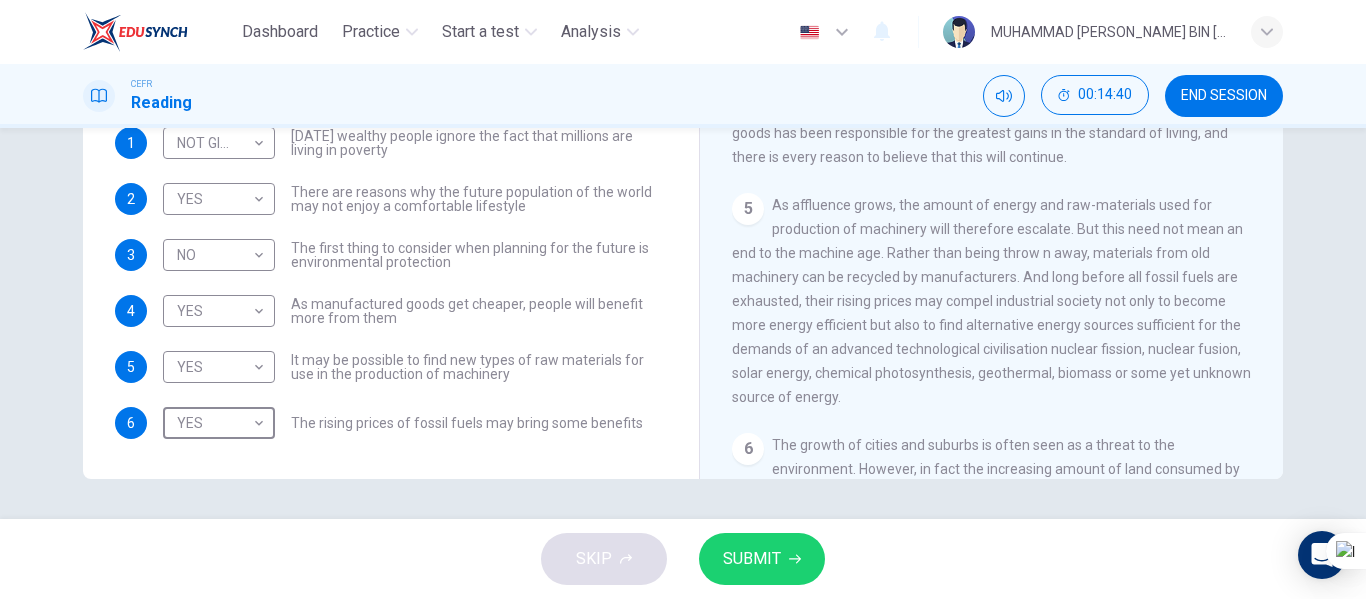 click on "SUBMIT" at bounding box center (752, 559) 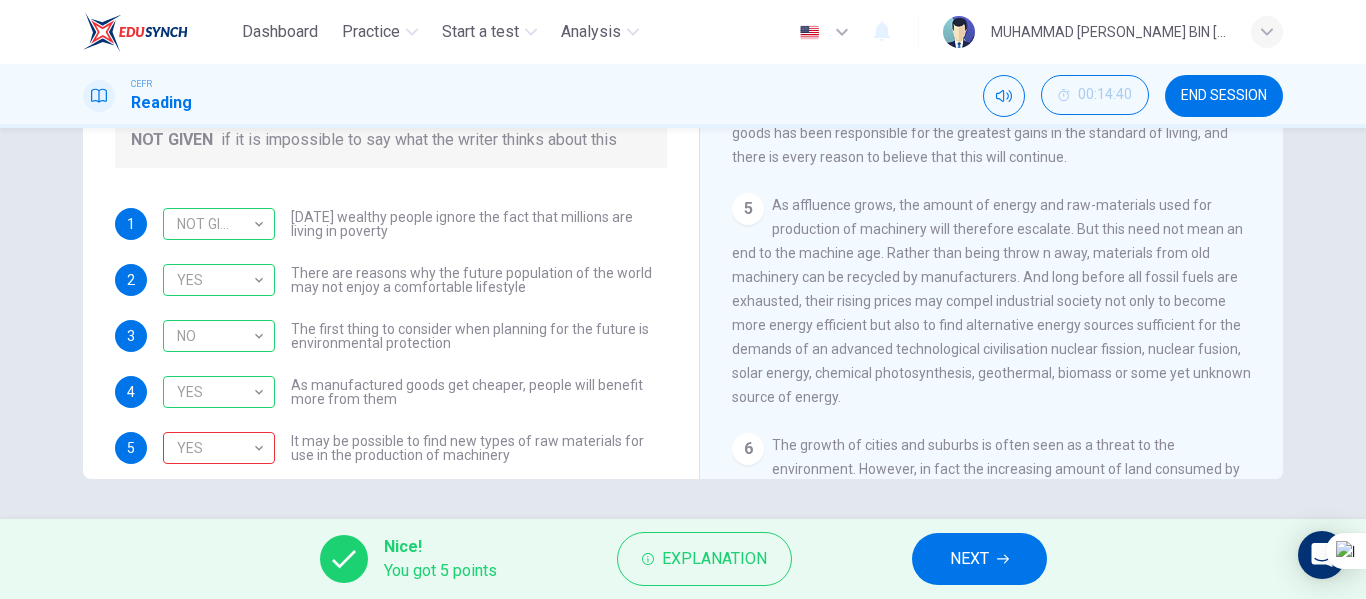 scroll, scrollTop: 81, scrollLeft: 0, axis: vertical 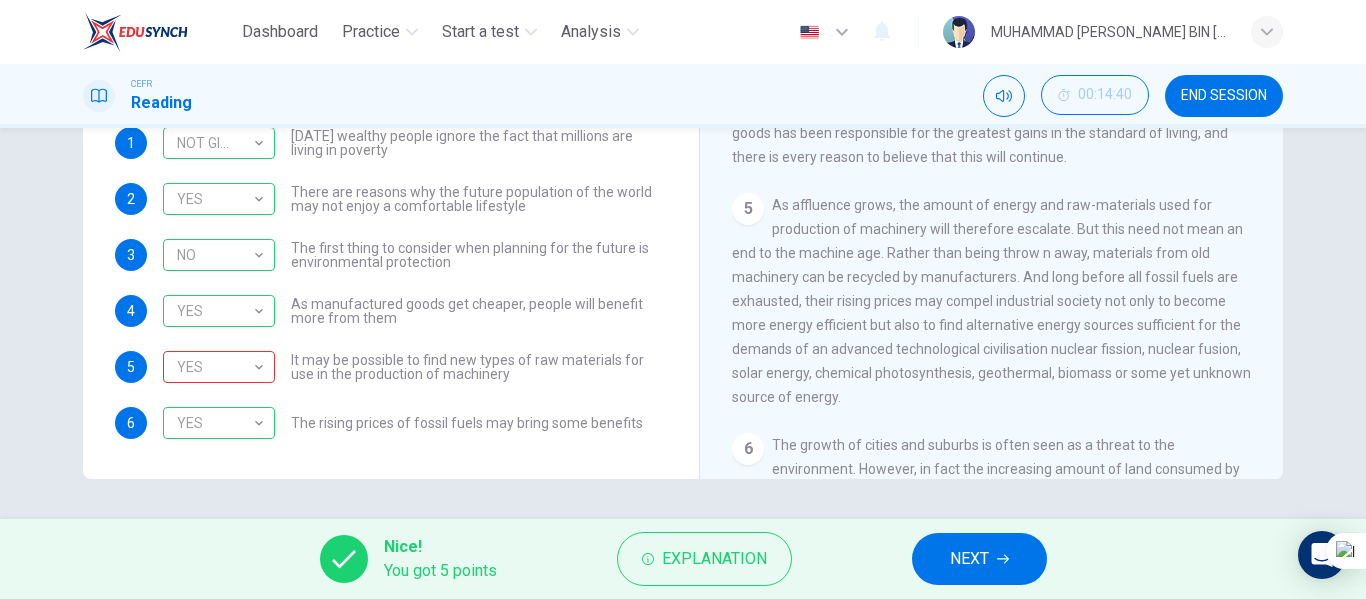 click 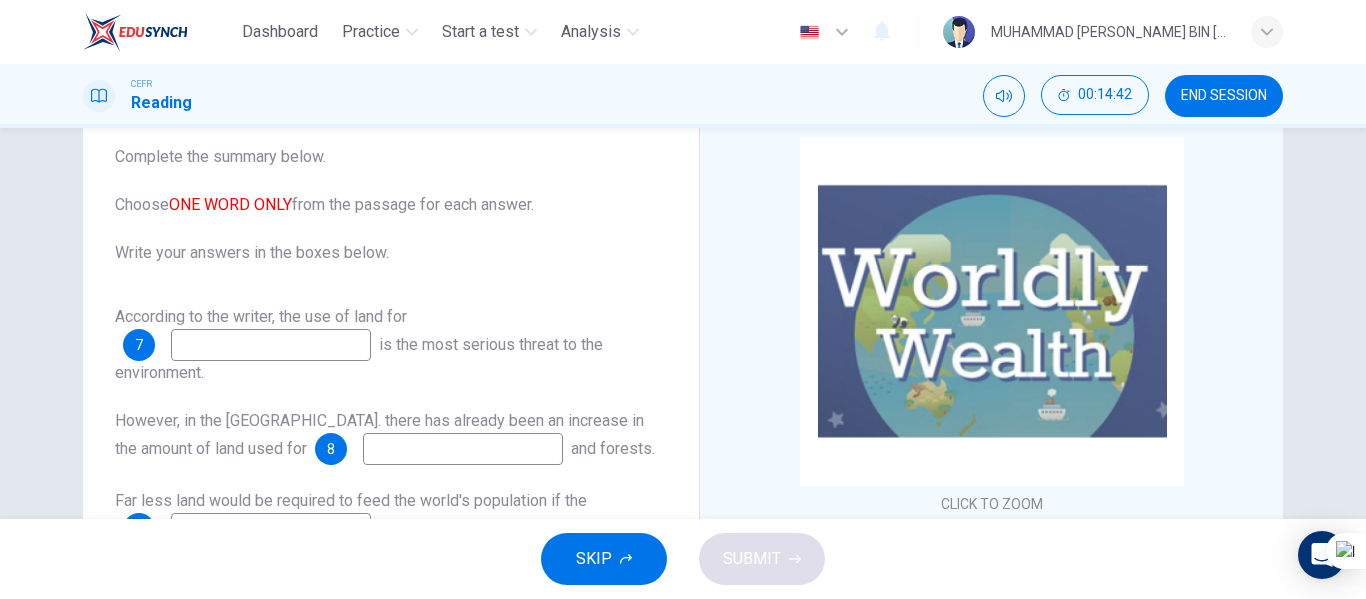scroll, scrollTop: 84, scrollLeft: 0, axis: vertical 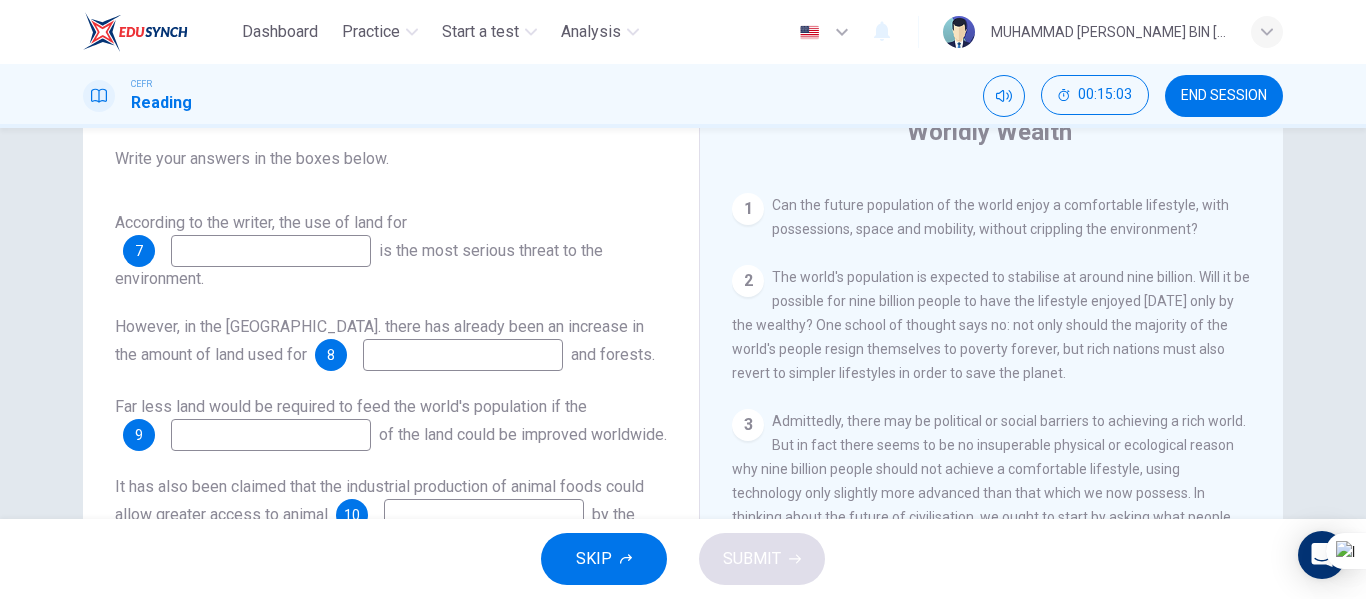 click at bounding box center [271, 251] 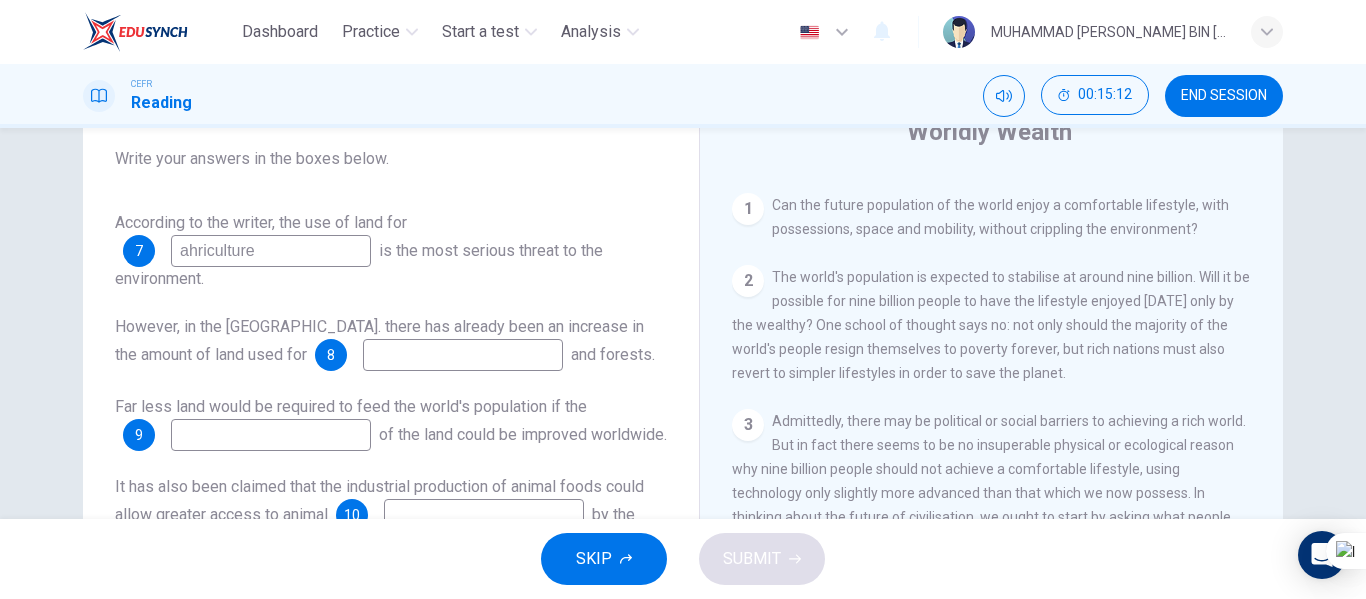 click on "ahriculture" at bounding box center [271, 251] 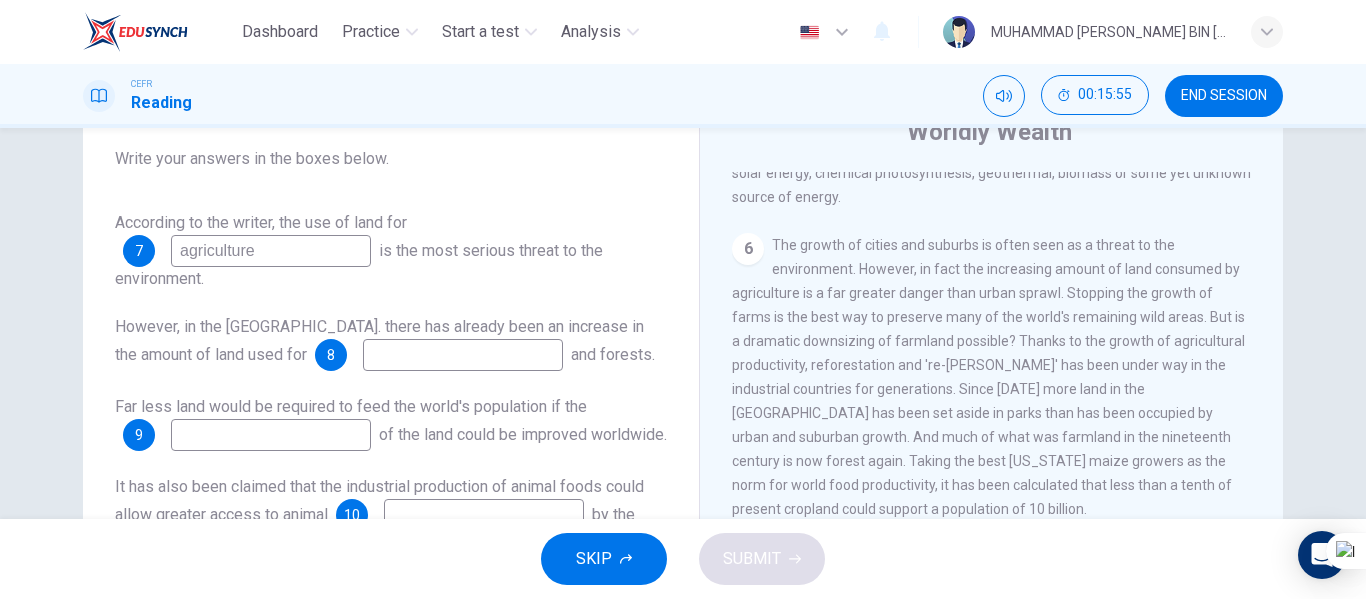 scroll, scrollTop: 1300, scrollLeft: 0, axis: vertical 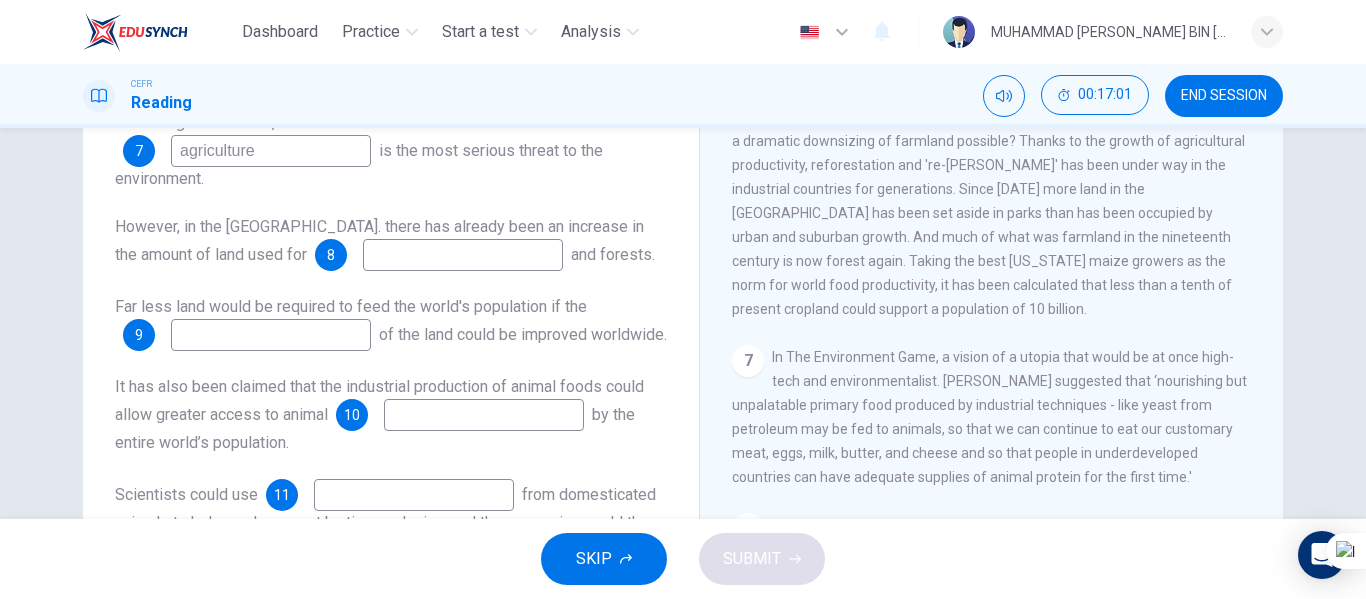 type on "agriculture" 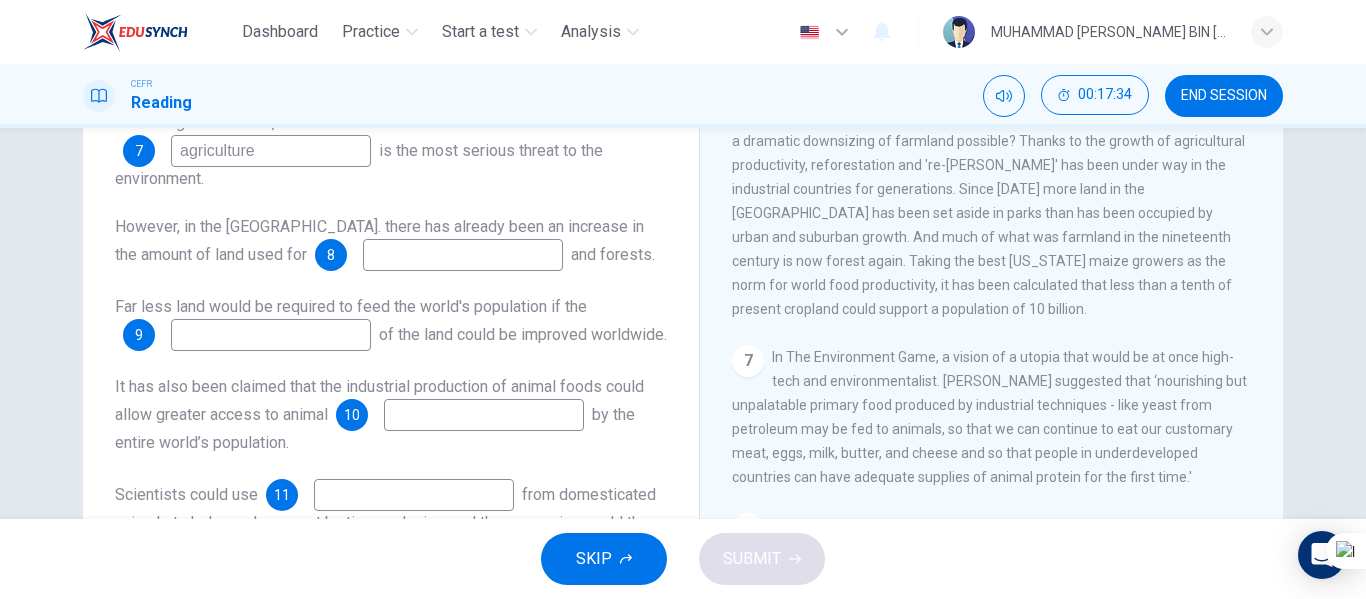 click at bounding box center [463, 255] 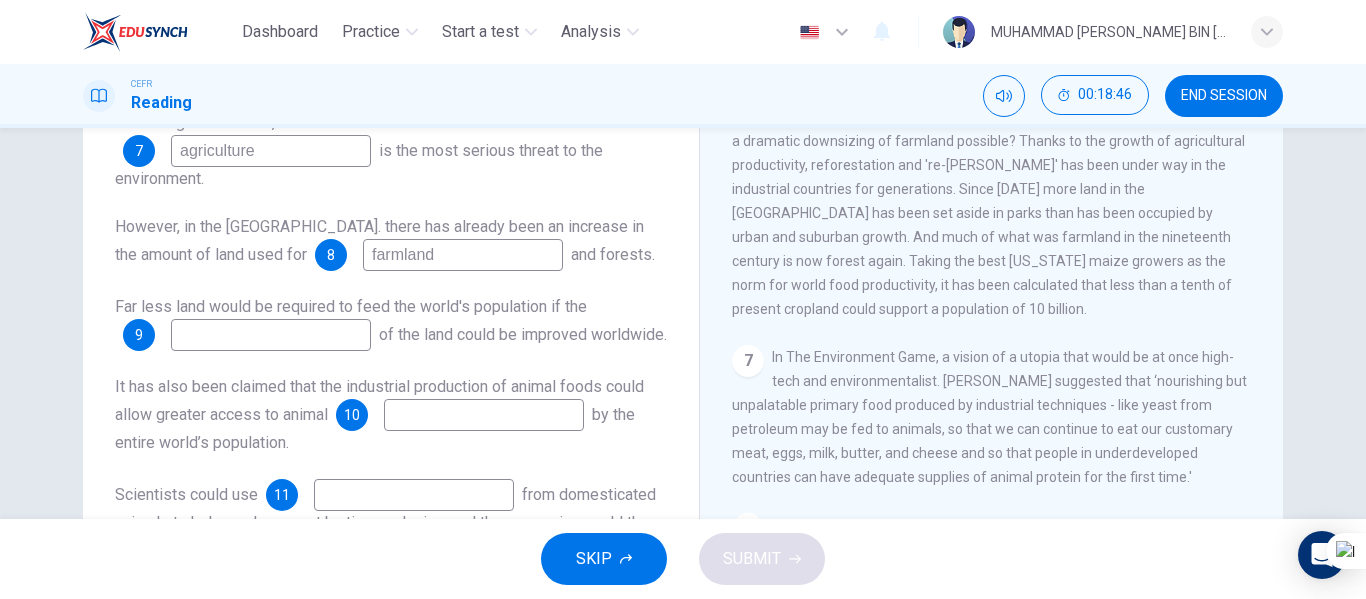 type on "farmland" 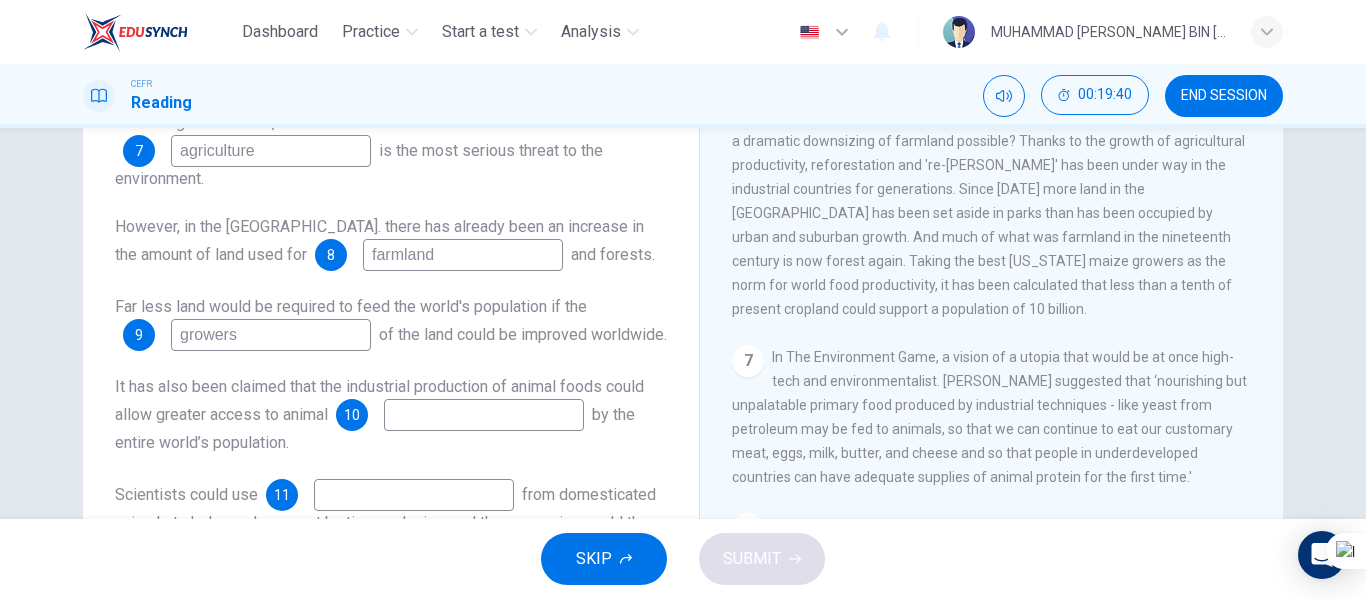 scroll, scrollTop: 284, scrollLeft: 0, axis: vertical 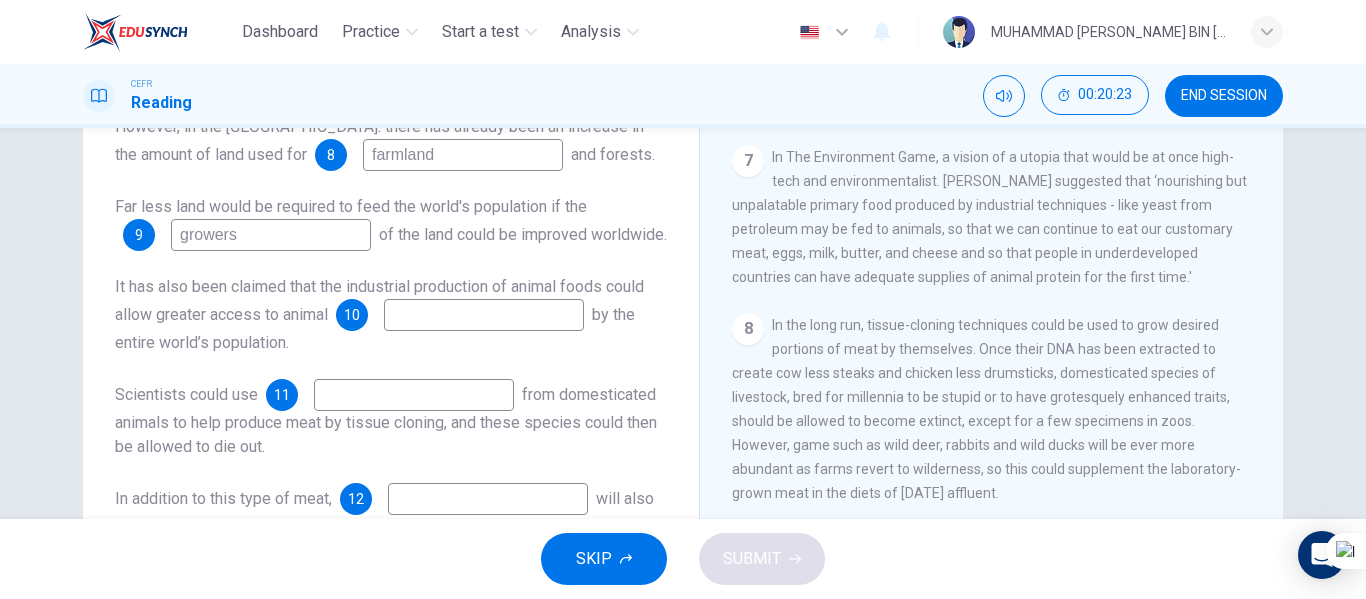 type on "growers" 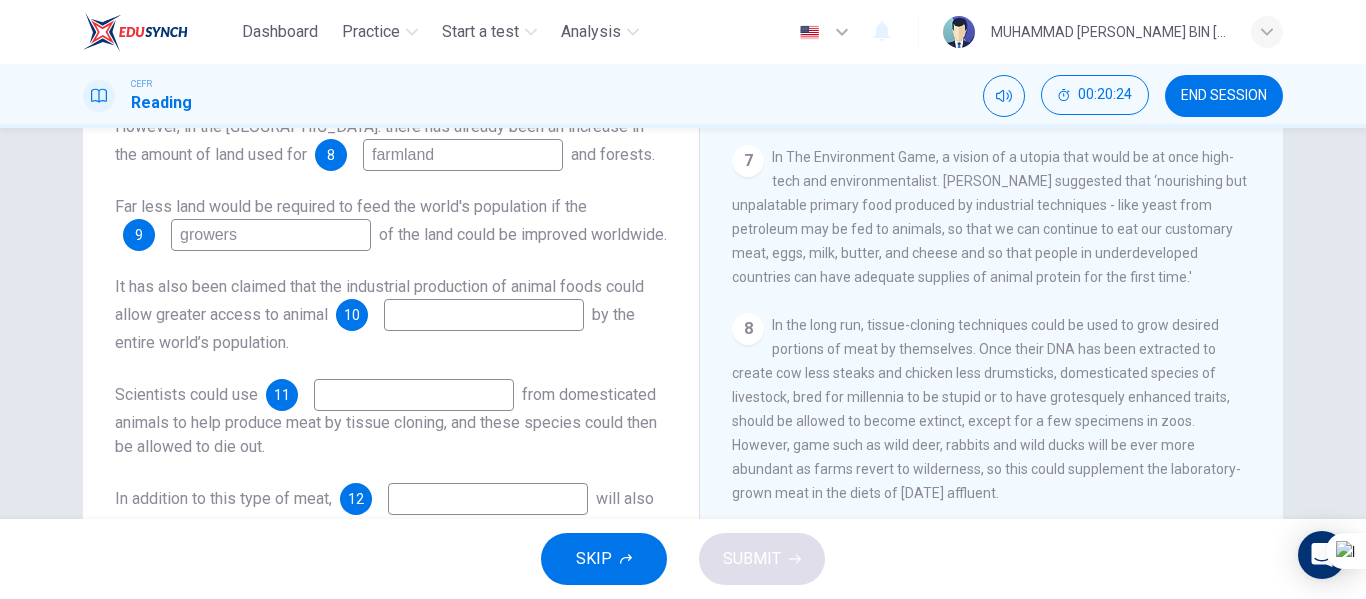 click at bounding box center [484, 315] 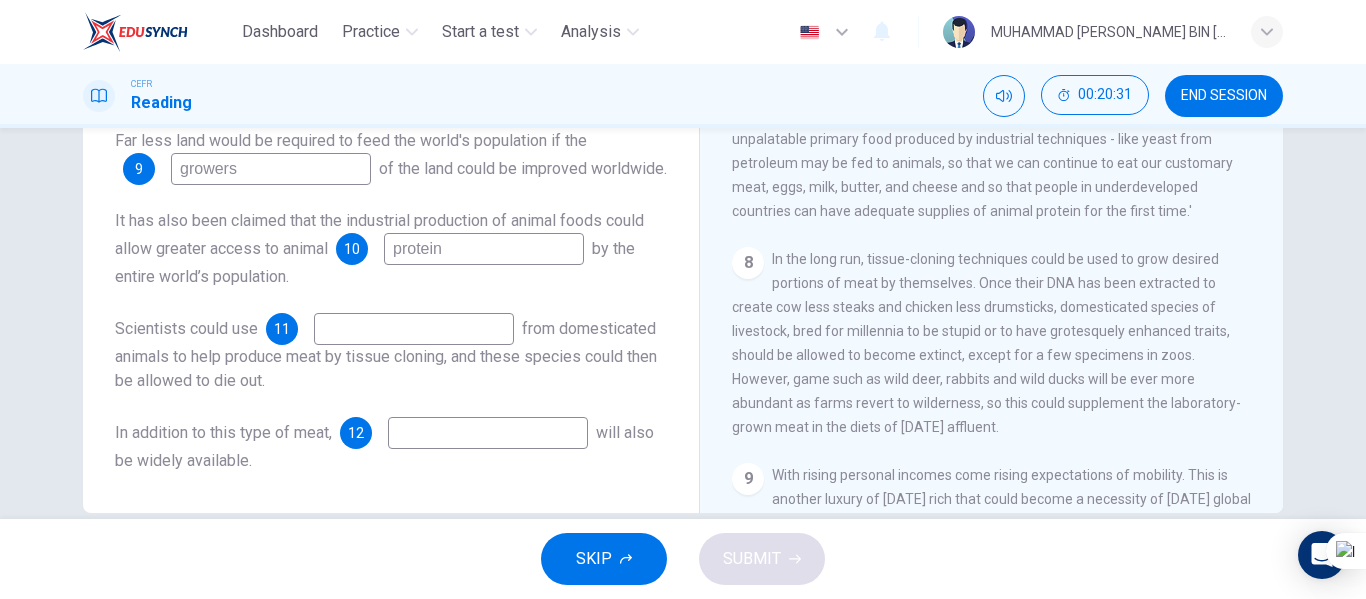 scroll, scrollTop: 384, scrollLeft: 0, axis: vertical 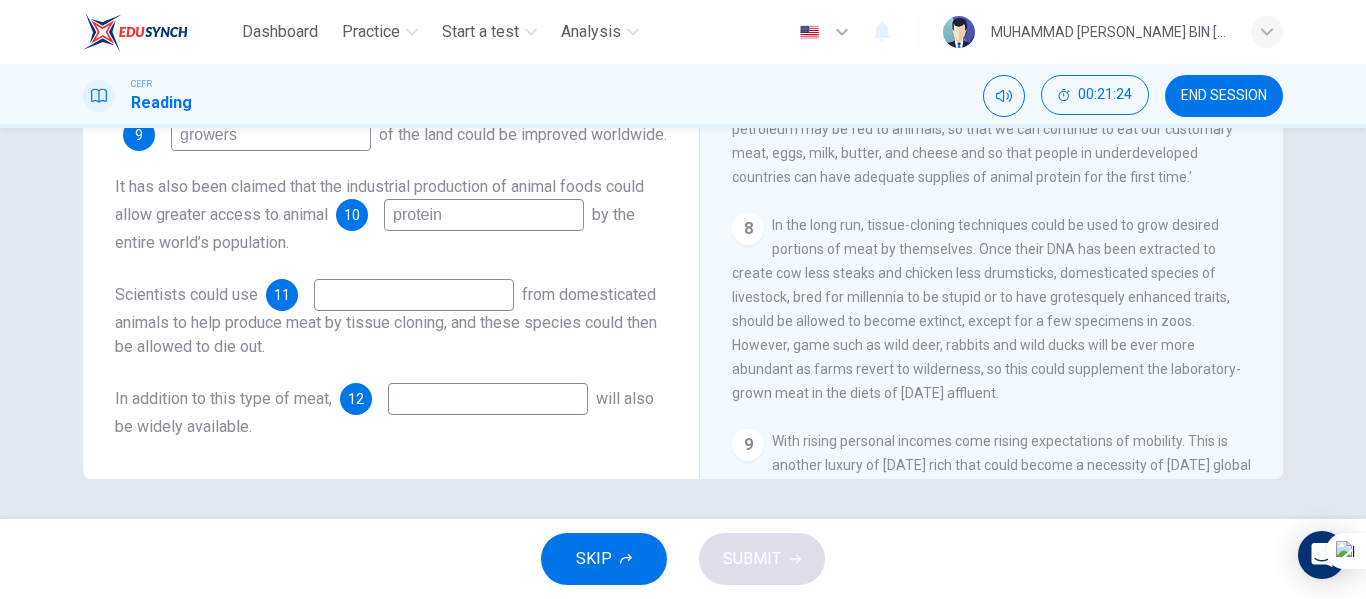 type on "protein" 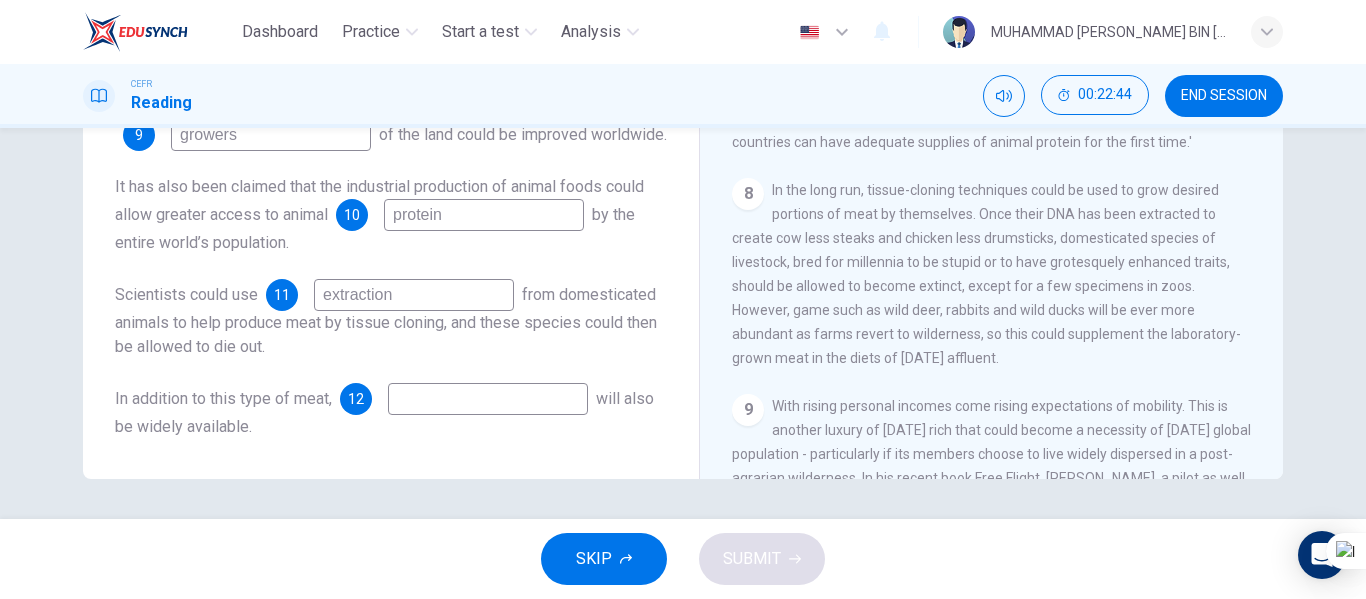 scroll, scrollTop: 1400, scrollLeft: 0, axis: vertical 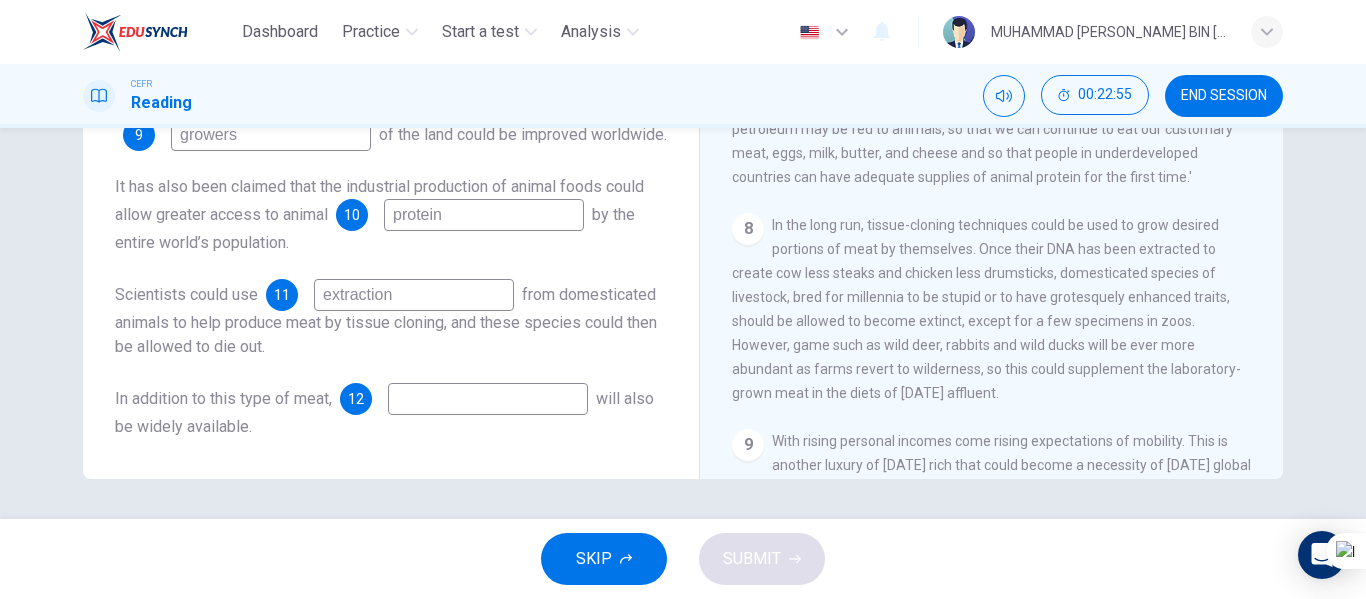 type on "extraction" 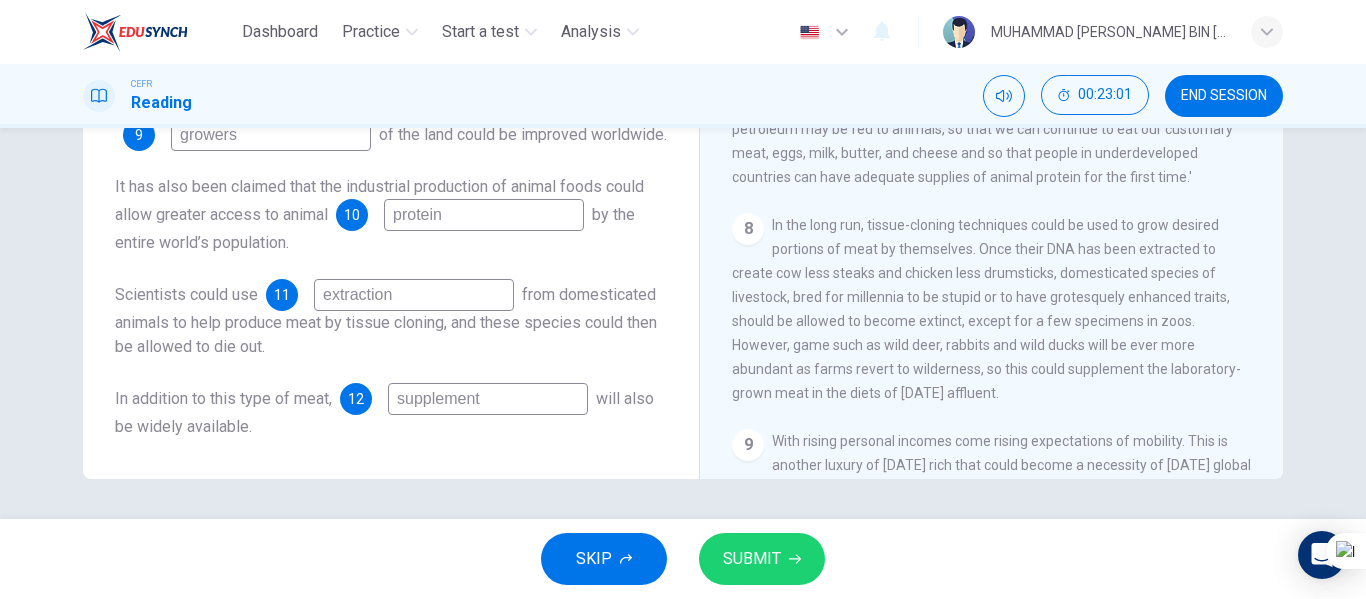 type on "supplement" 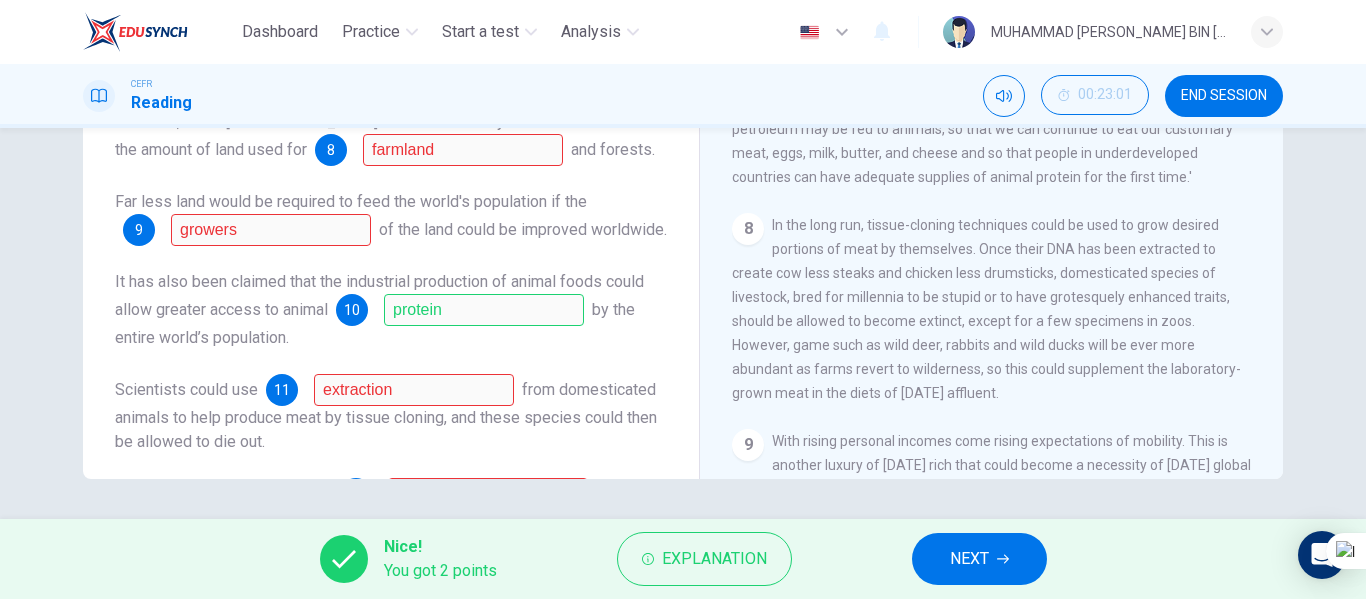 scroll, scrollTop: 0, scrollLeft: 0, axis: both 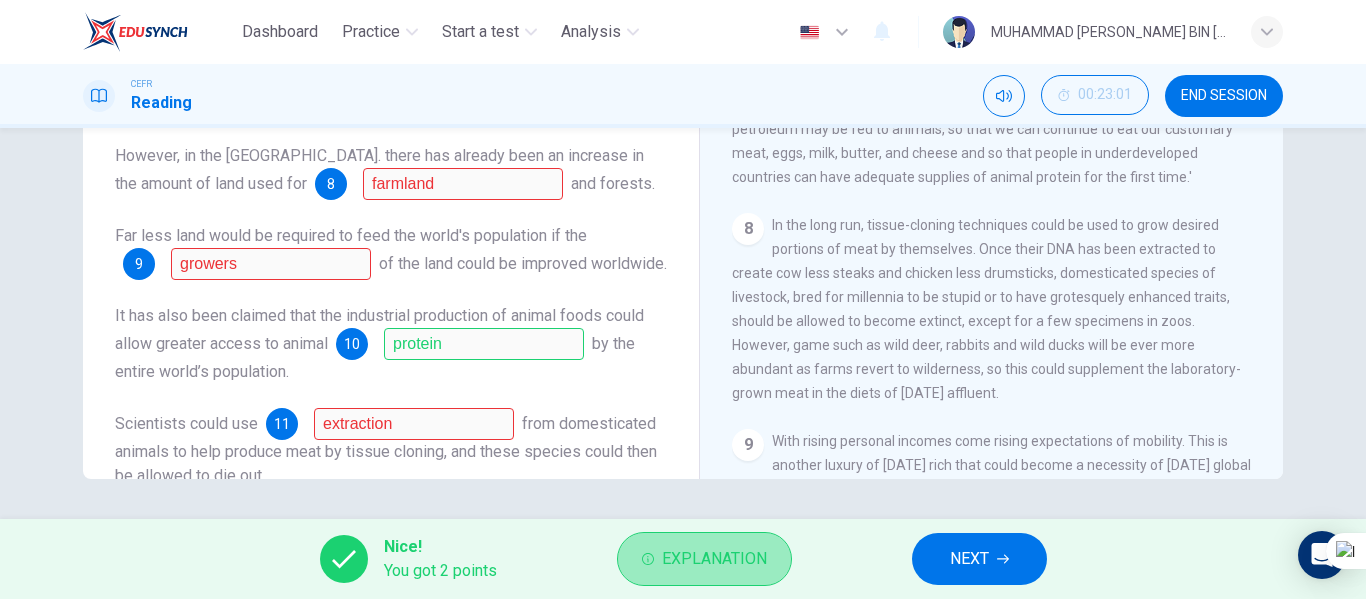 click on "Explanation" at bounding box center [714, 559] 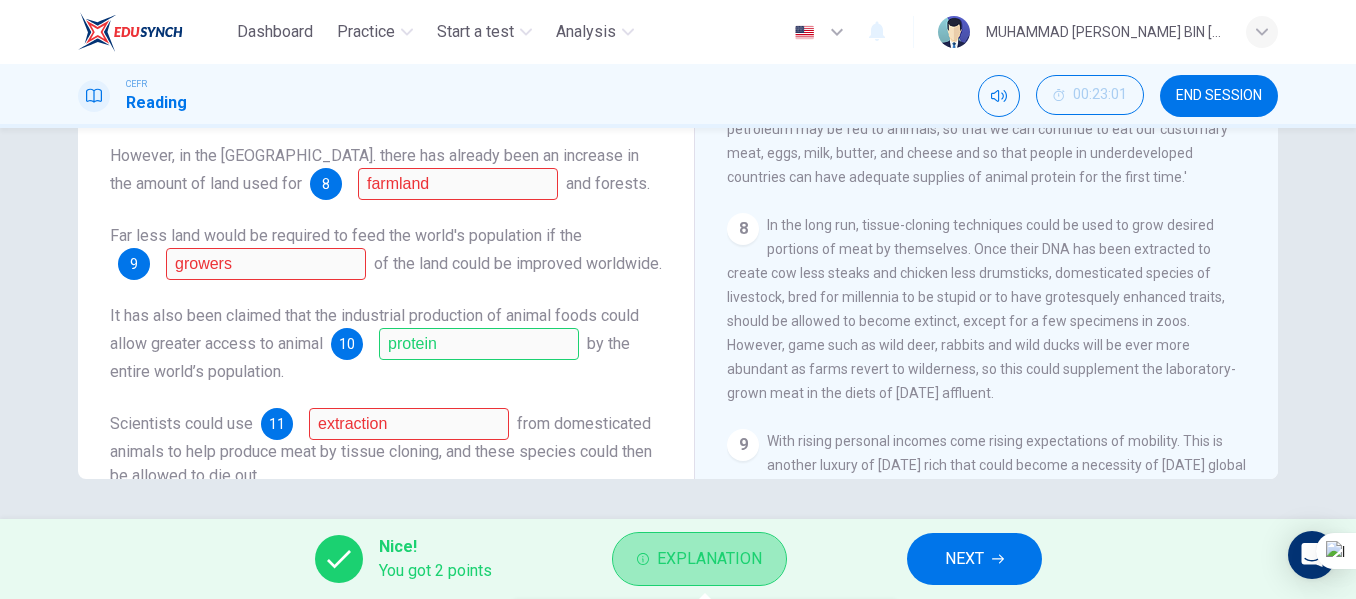 click on "Explanation" at bounding box center (699, 559) 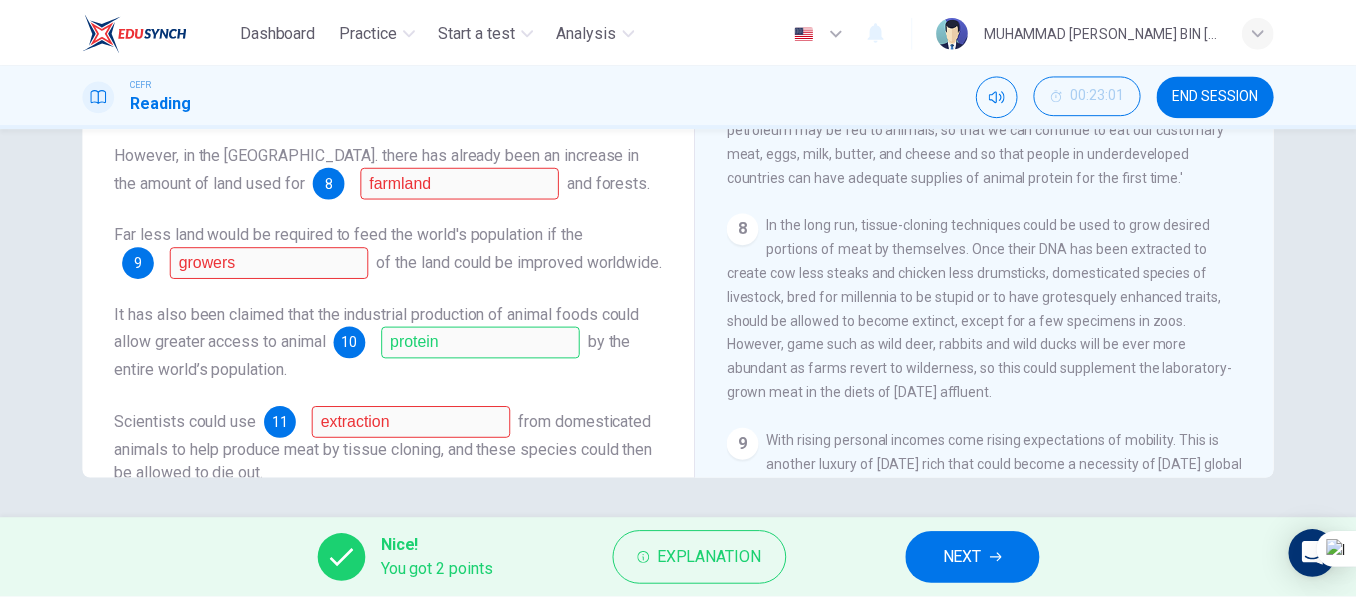 scroll, scrollTop: 0, scrollLeft: 0, axis: both 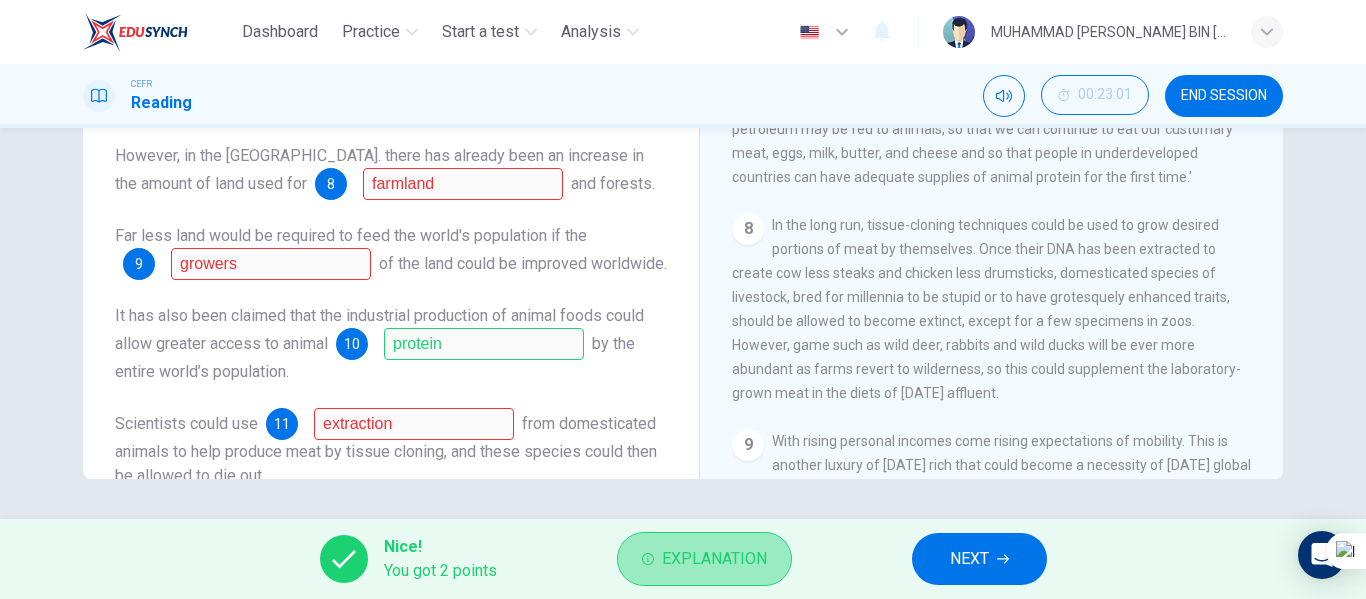click on "Explanation" at bounding box center (714, 559) 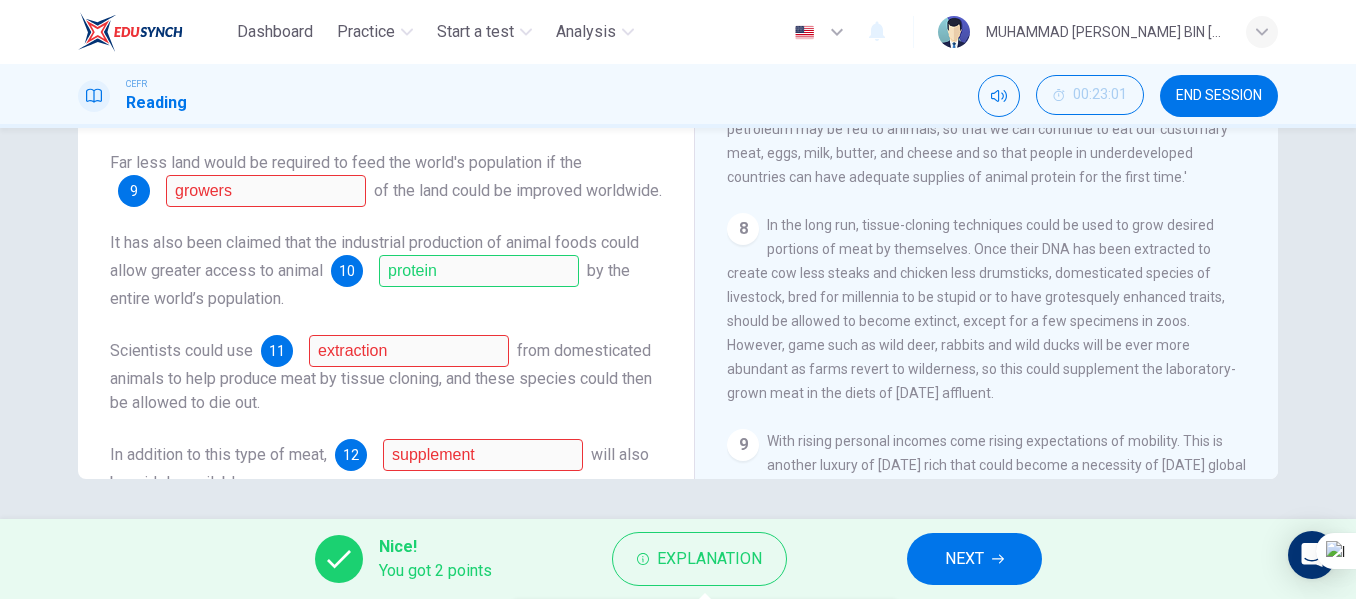 scroll, scrollTop: 153, scrollLeft: 0, axis: vertical 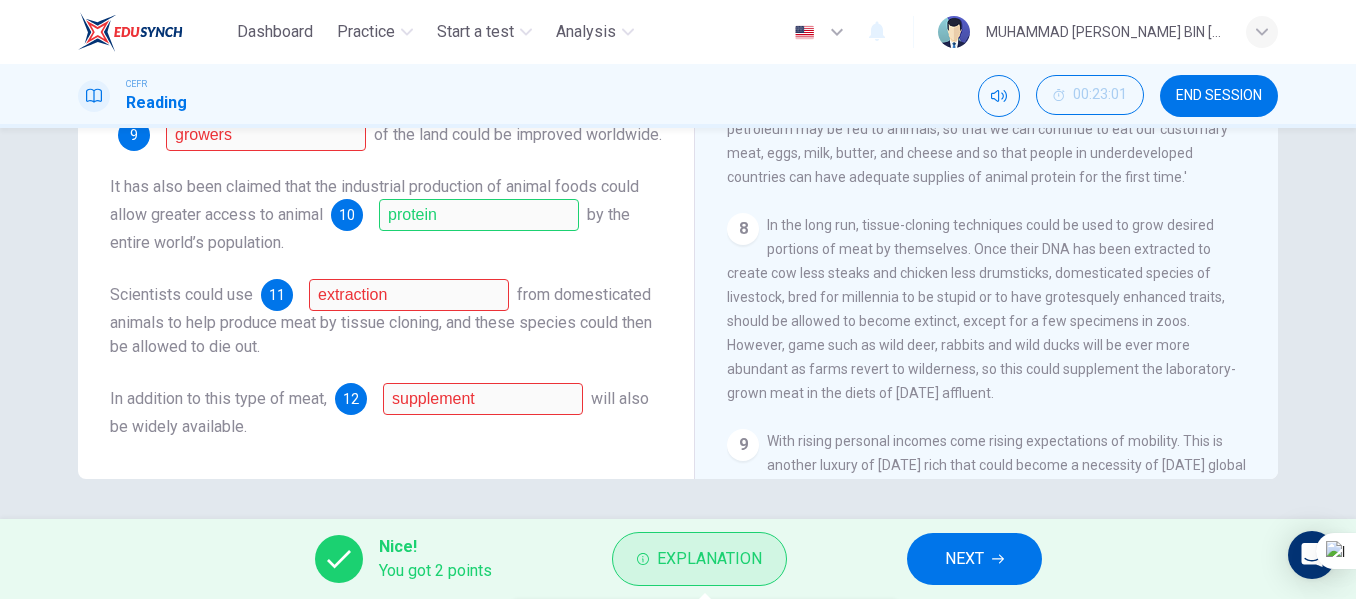 click on "Explanation" at bounding box center (699, 559) 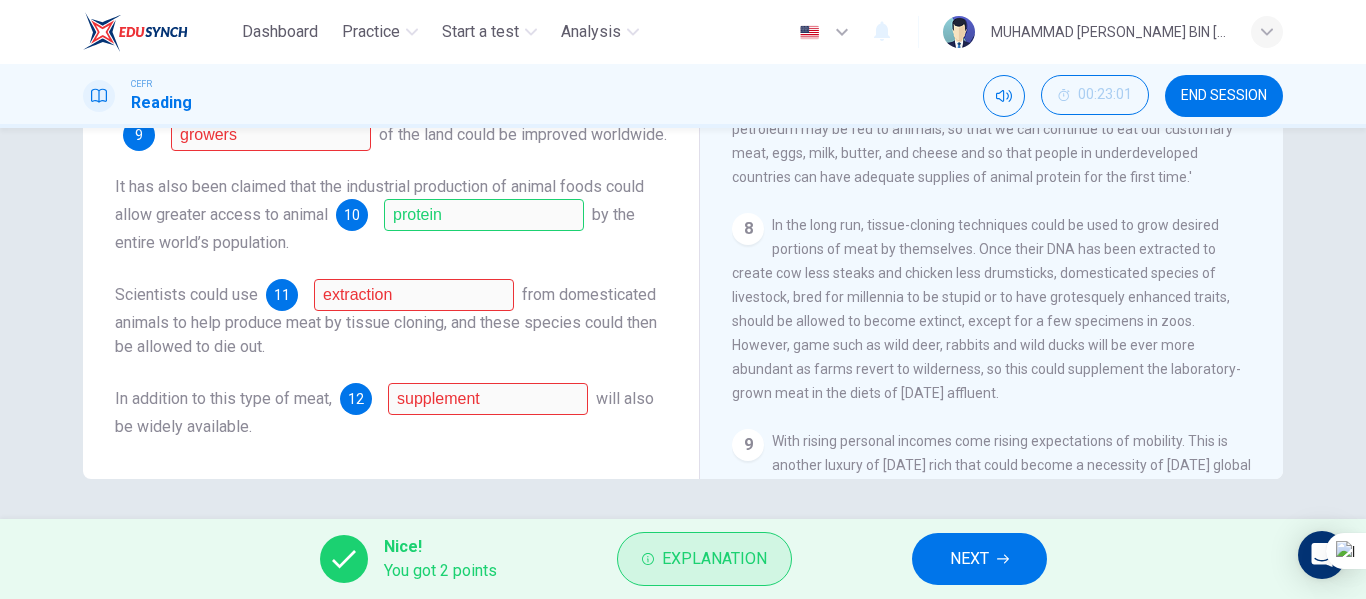 click on "Explanation" at bounding box center (704, 559) 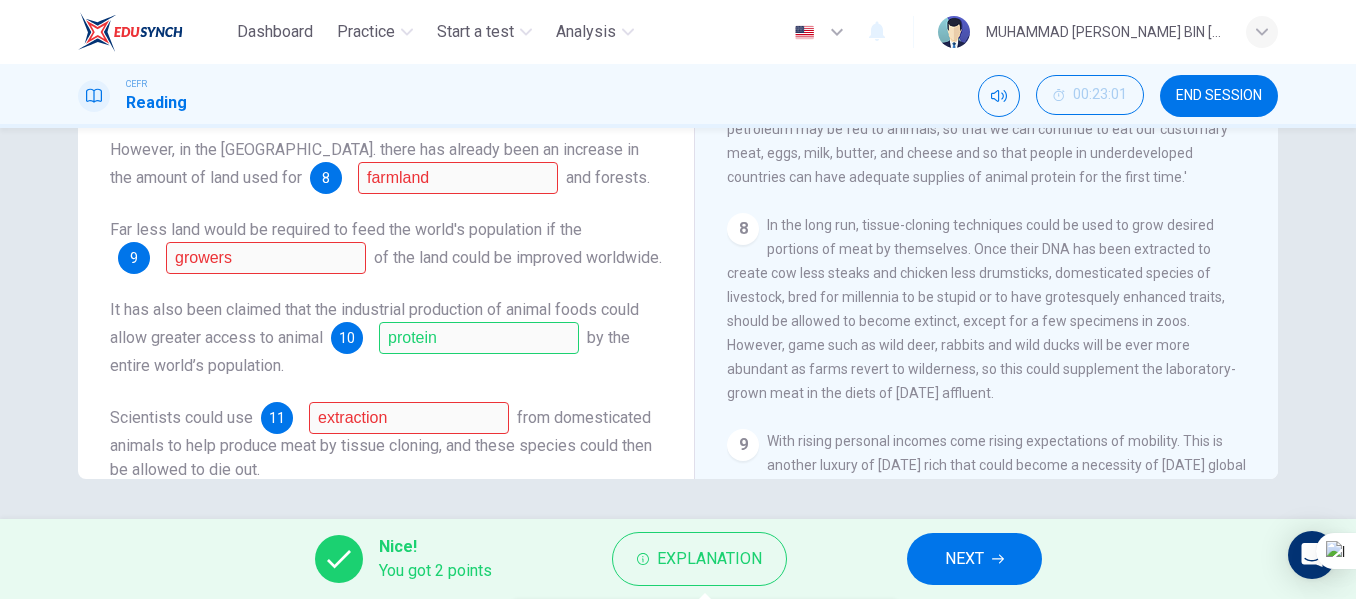 scroll, scrollTop: 0, scrollLeft: 0, axis: both 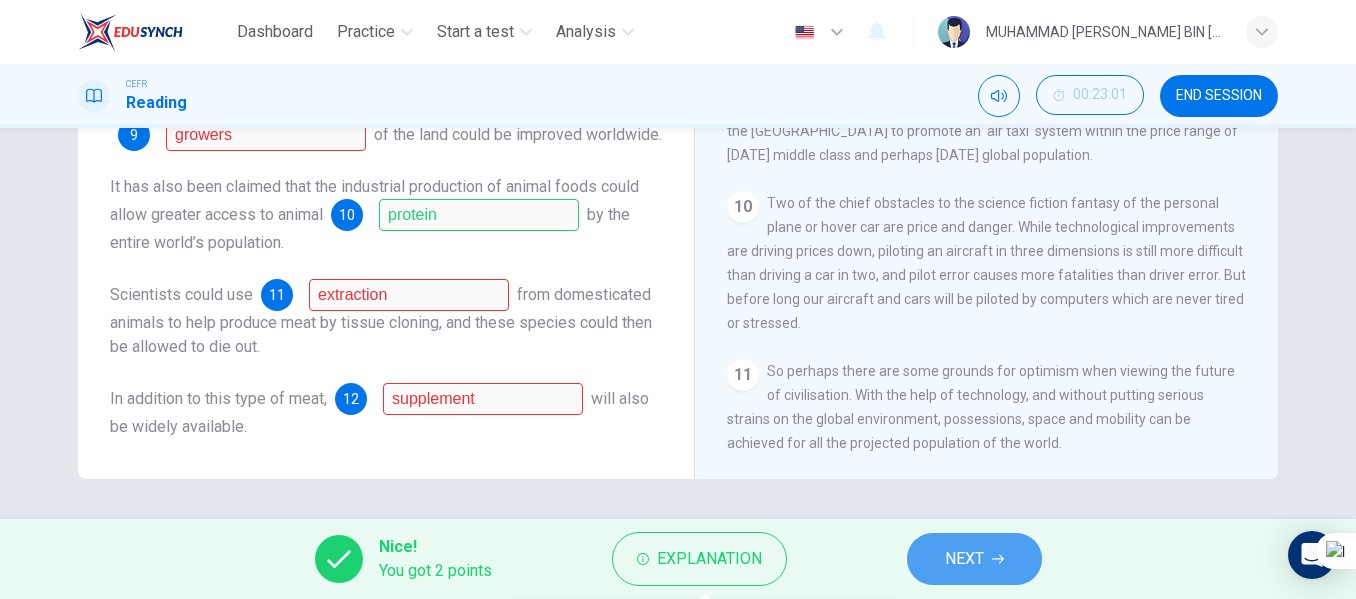click on "NEXT" at bounding box center (964, 559) 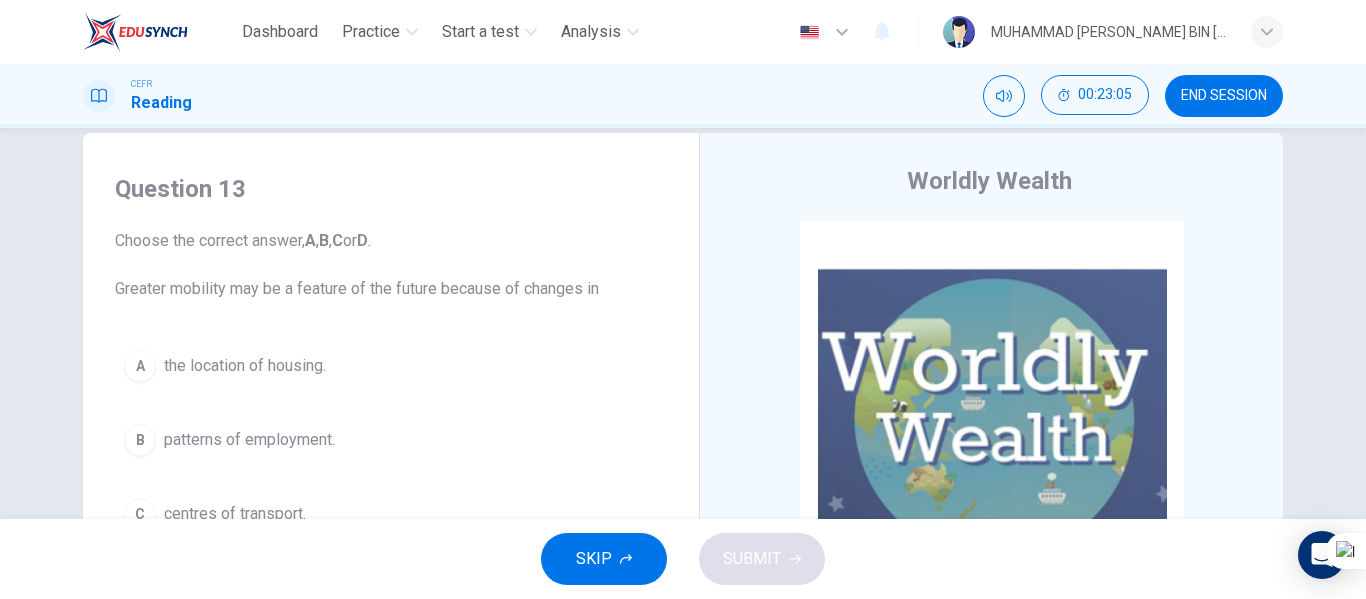 scroll, scrollTop: 0, scrollLeft: 0, axis: both 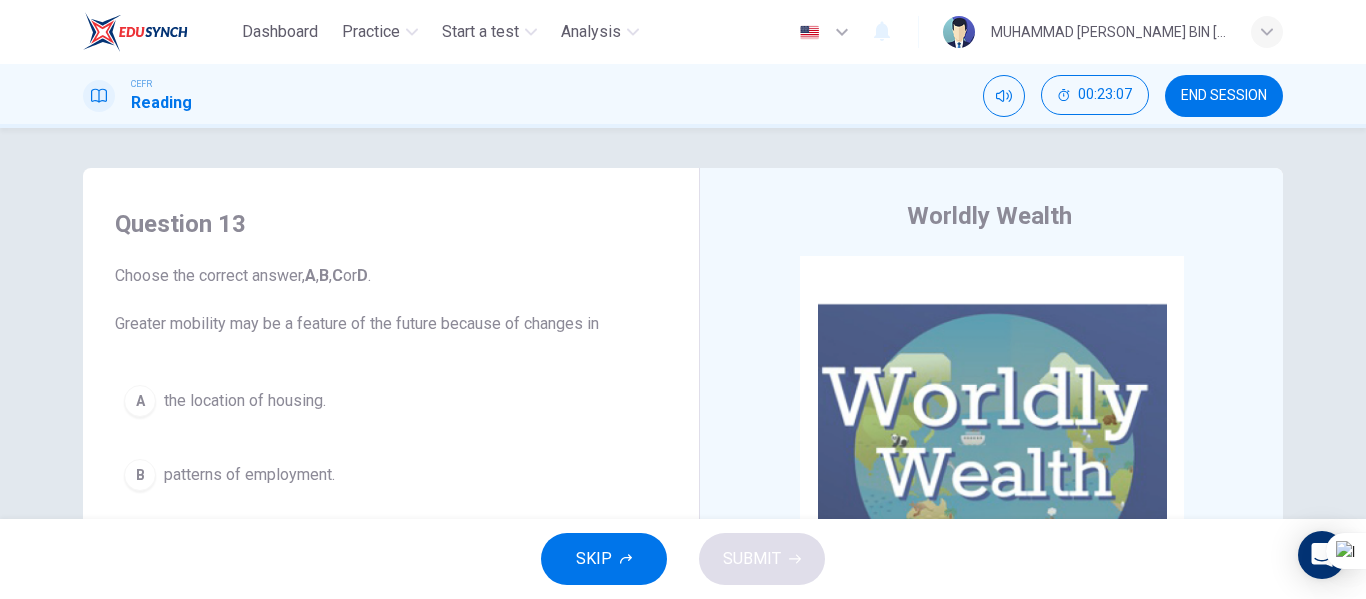 click on "END SESSION" at bounding box center (1224, 96) 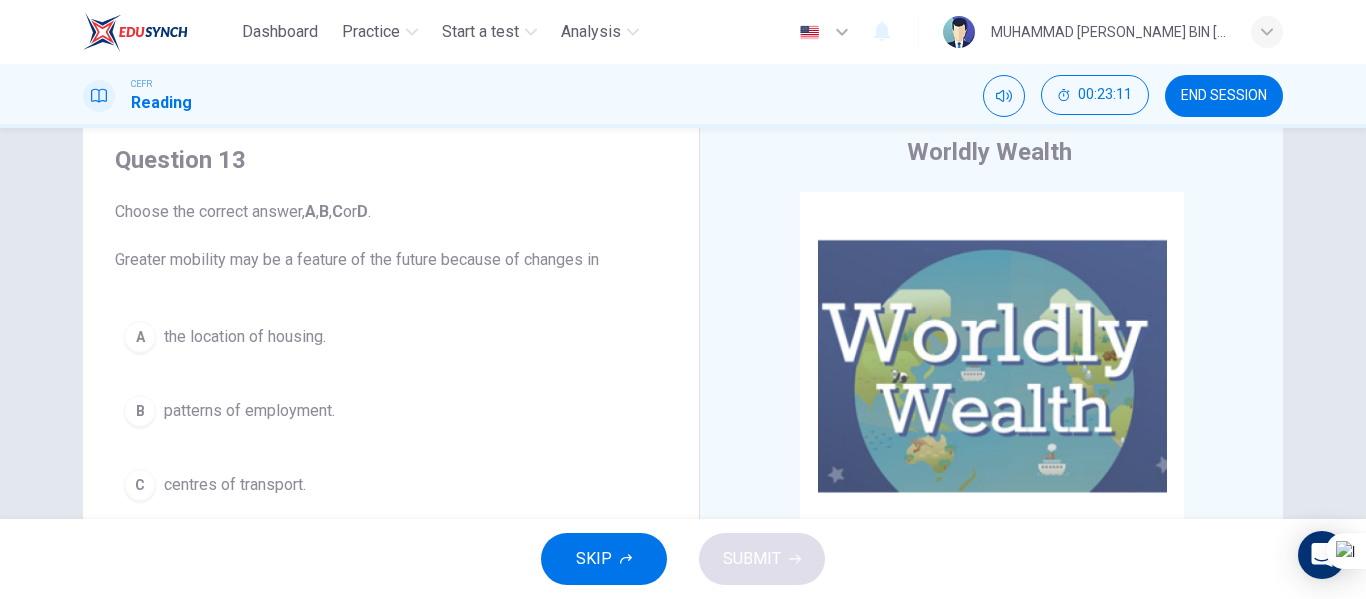 scroll, scrollTop: 100, scrollLeft: 0, axis: vertical 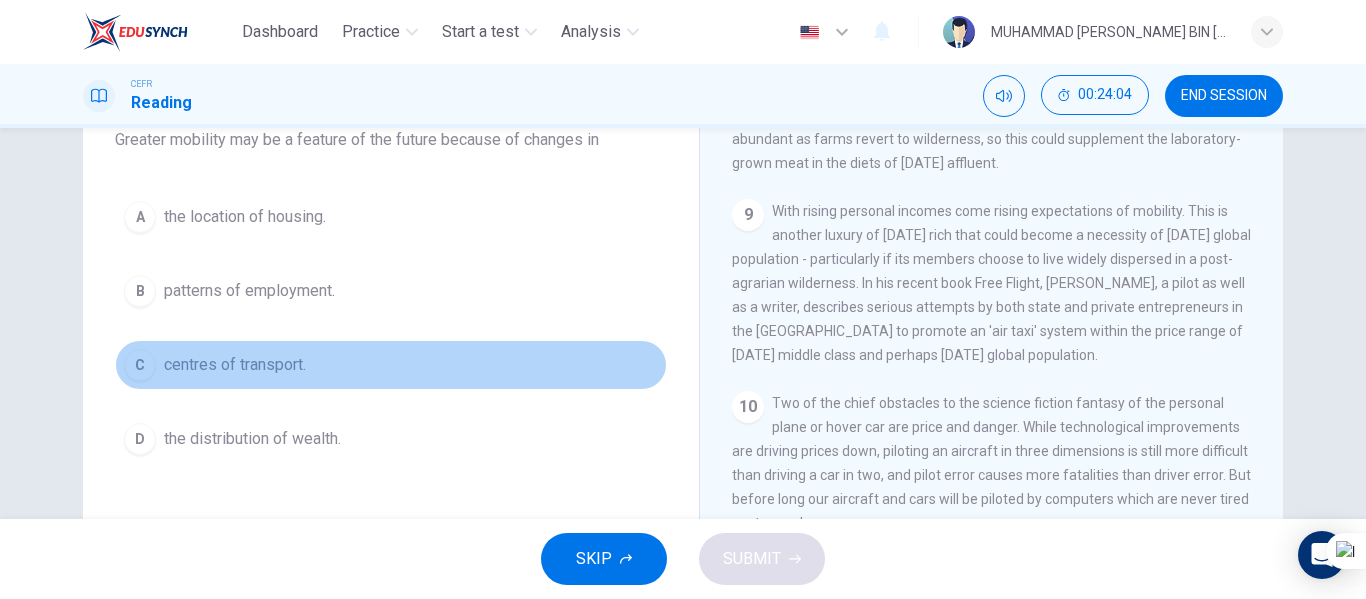 click on "C" at bounding box center [140, 365] 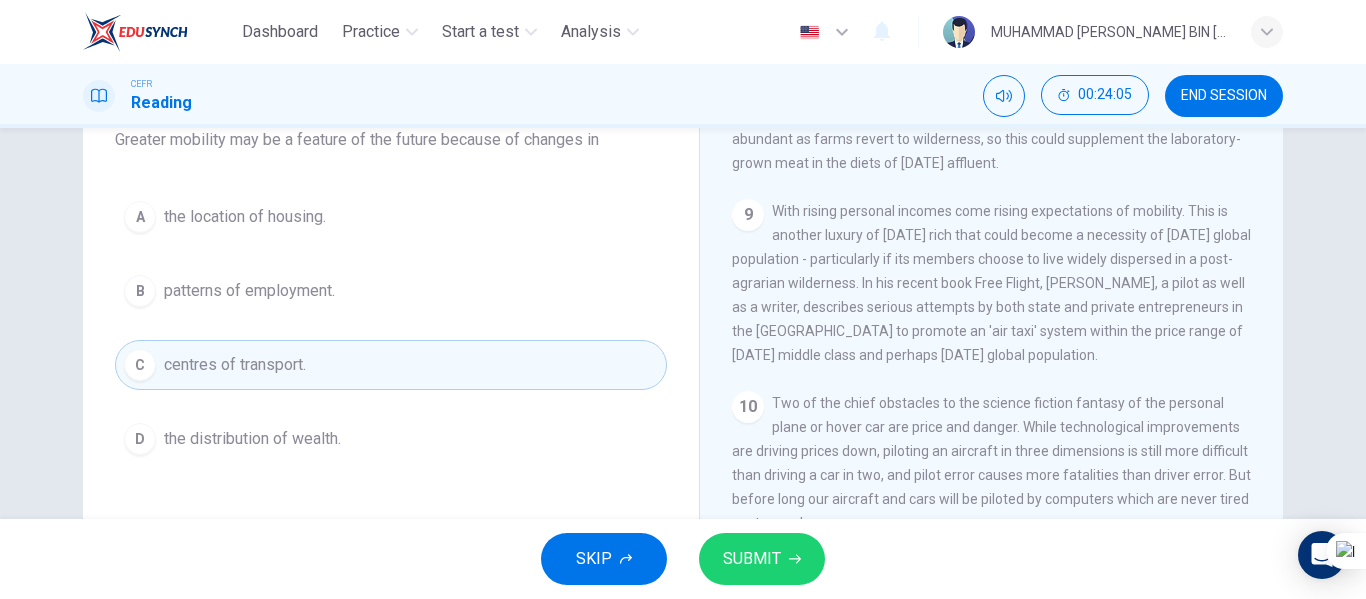 click on "SUBMIT" at bounding box center [762, 559] 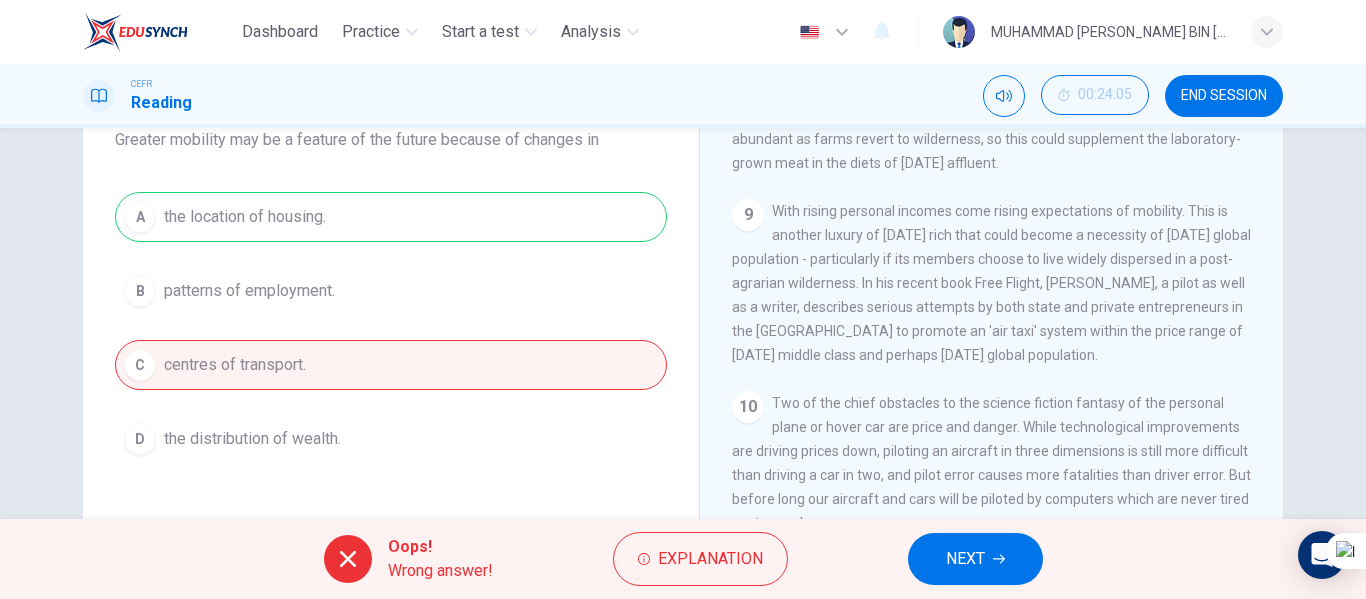 click on "NEXT" at bounding box center [975, 559] 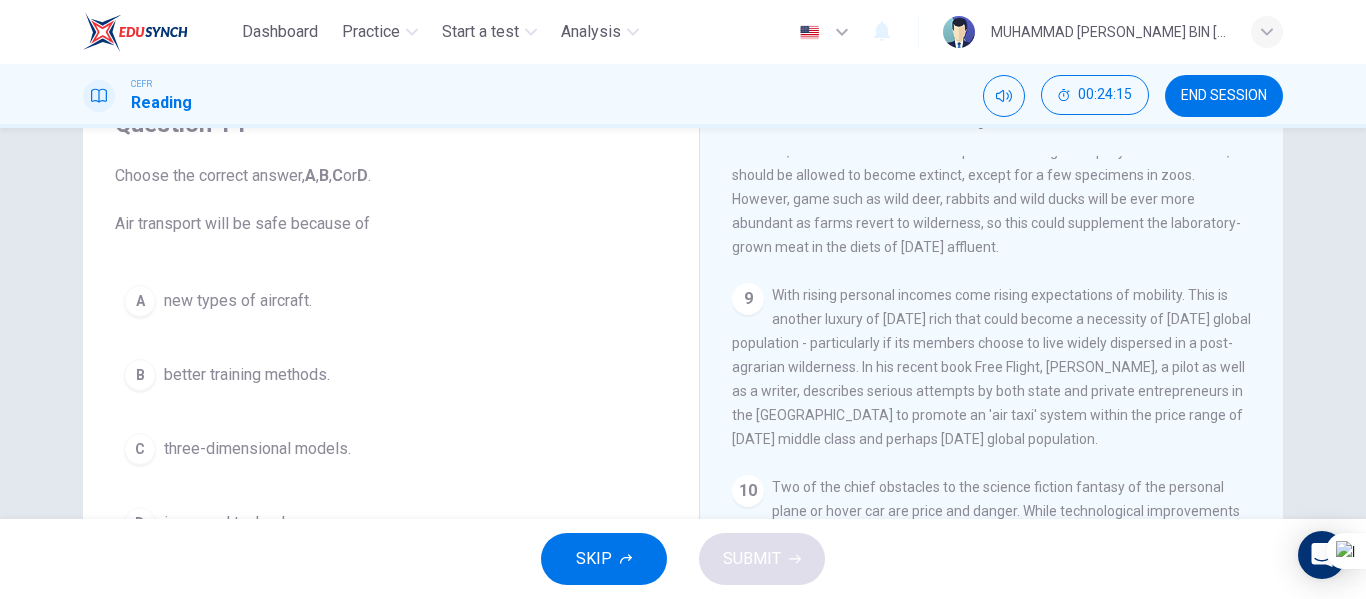 scroll, scrollTop: 300, scrollLeft: 0, axis: vertical 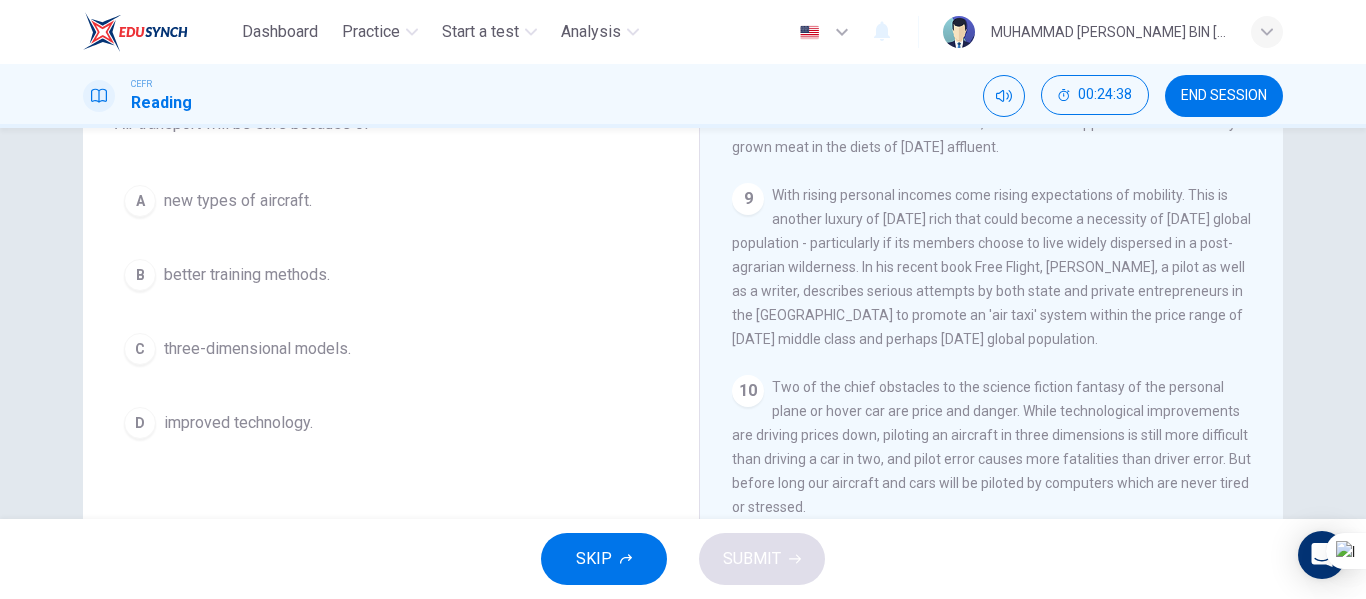 click on "improved technology." at bounding box center (238, 423) 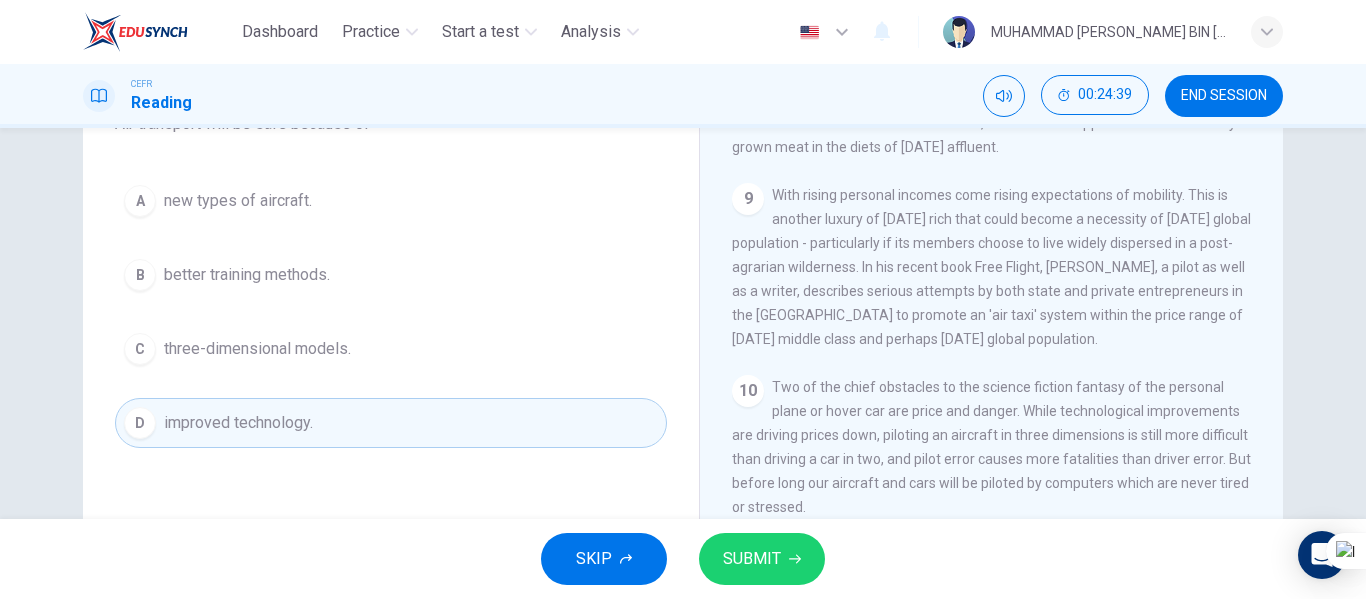 click on "SUBMIT" at bounding box center [762, 559] 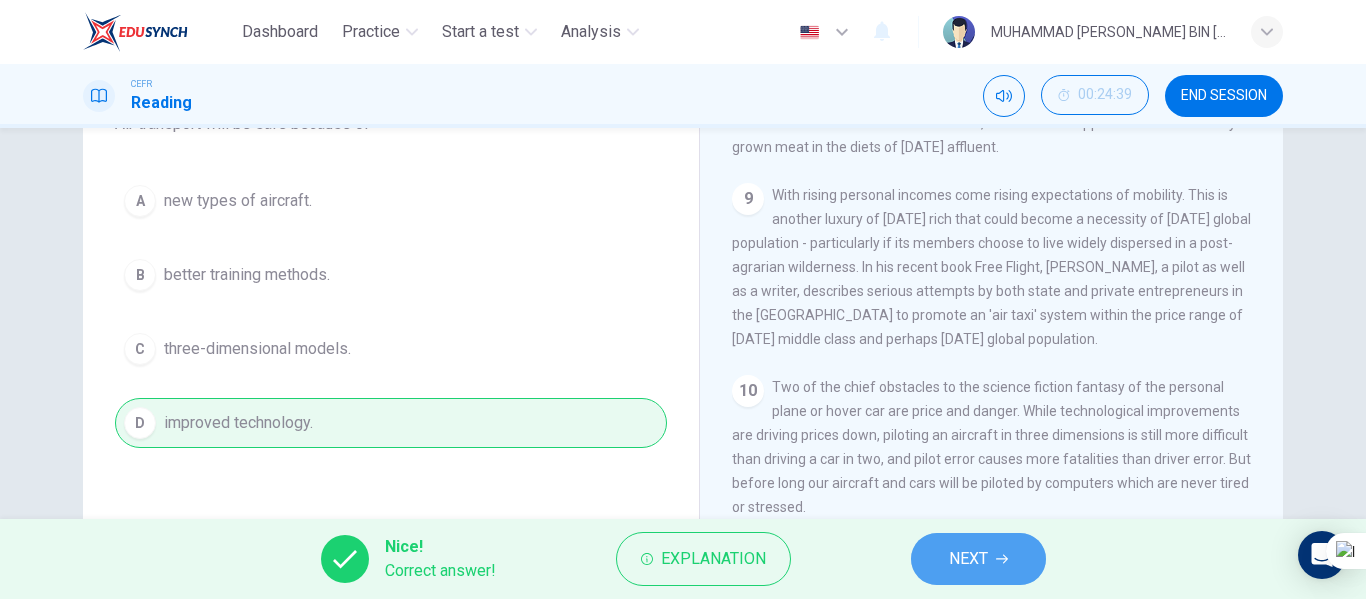 click on "NEXT" at bounding box center [978, 559] 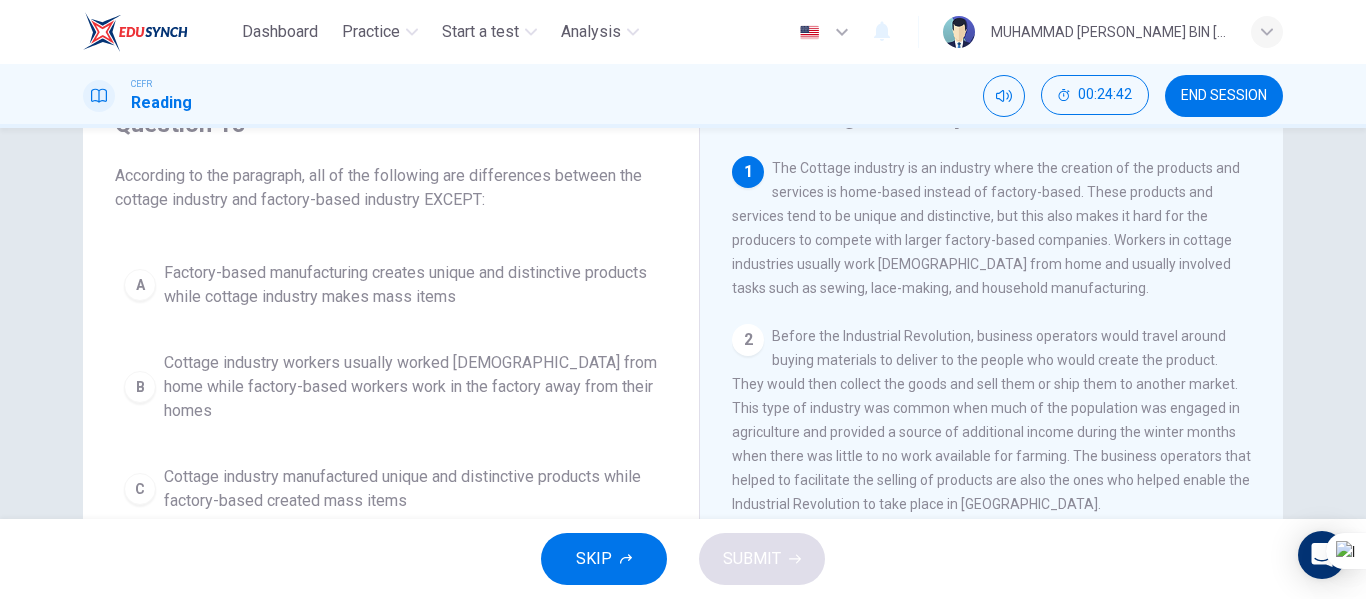 scroll, scrollTop: 0, scrollLeft: 0, axis: both 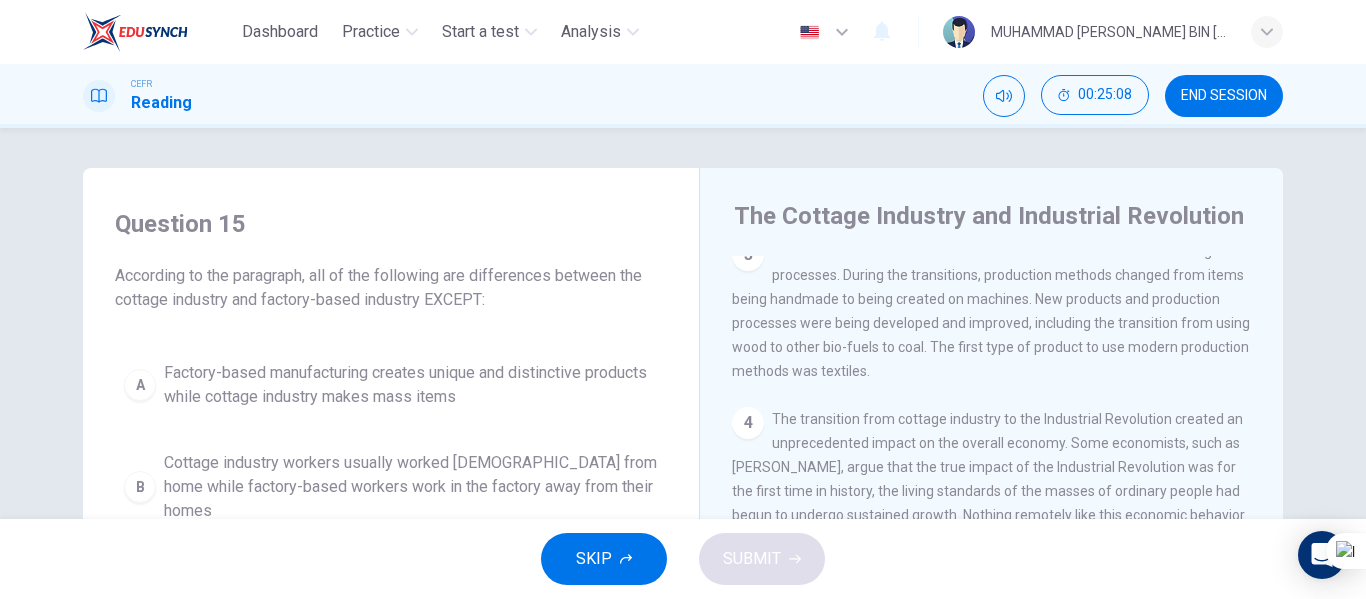 click on "END SESSION" at bounding box center (1224, 96) 